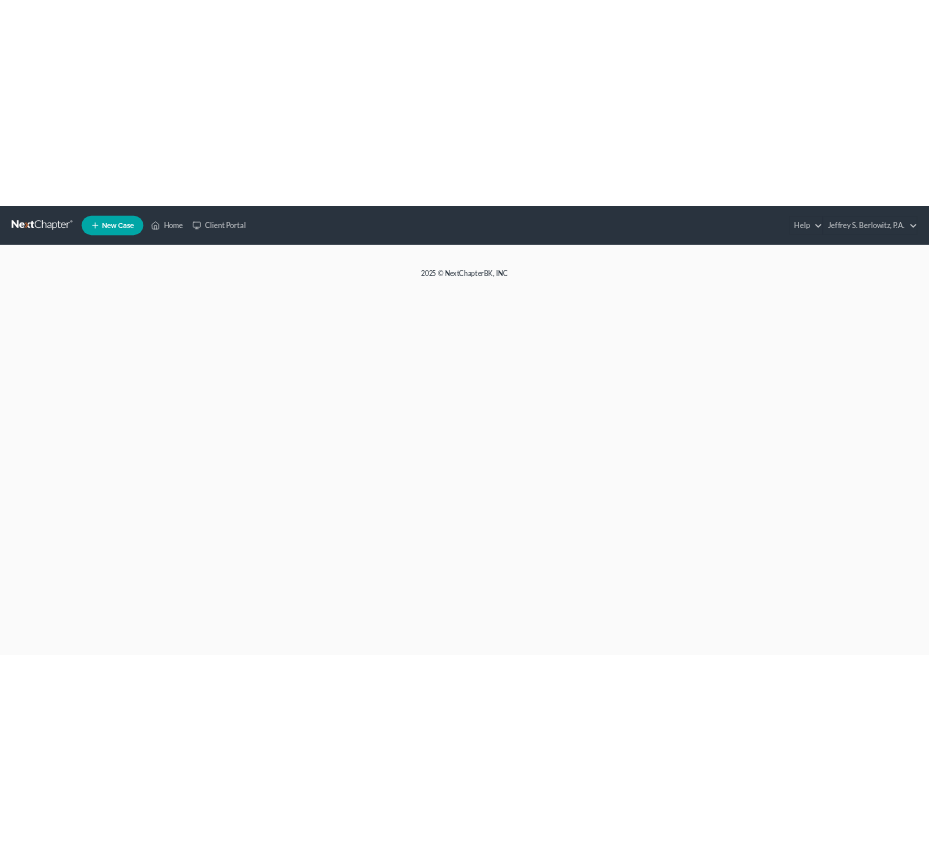 scroll, scrollTop: 0, scrollLeft: 0, axis: both 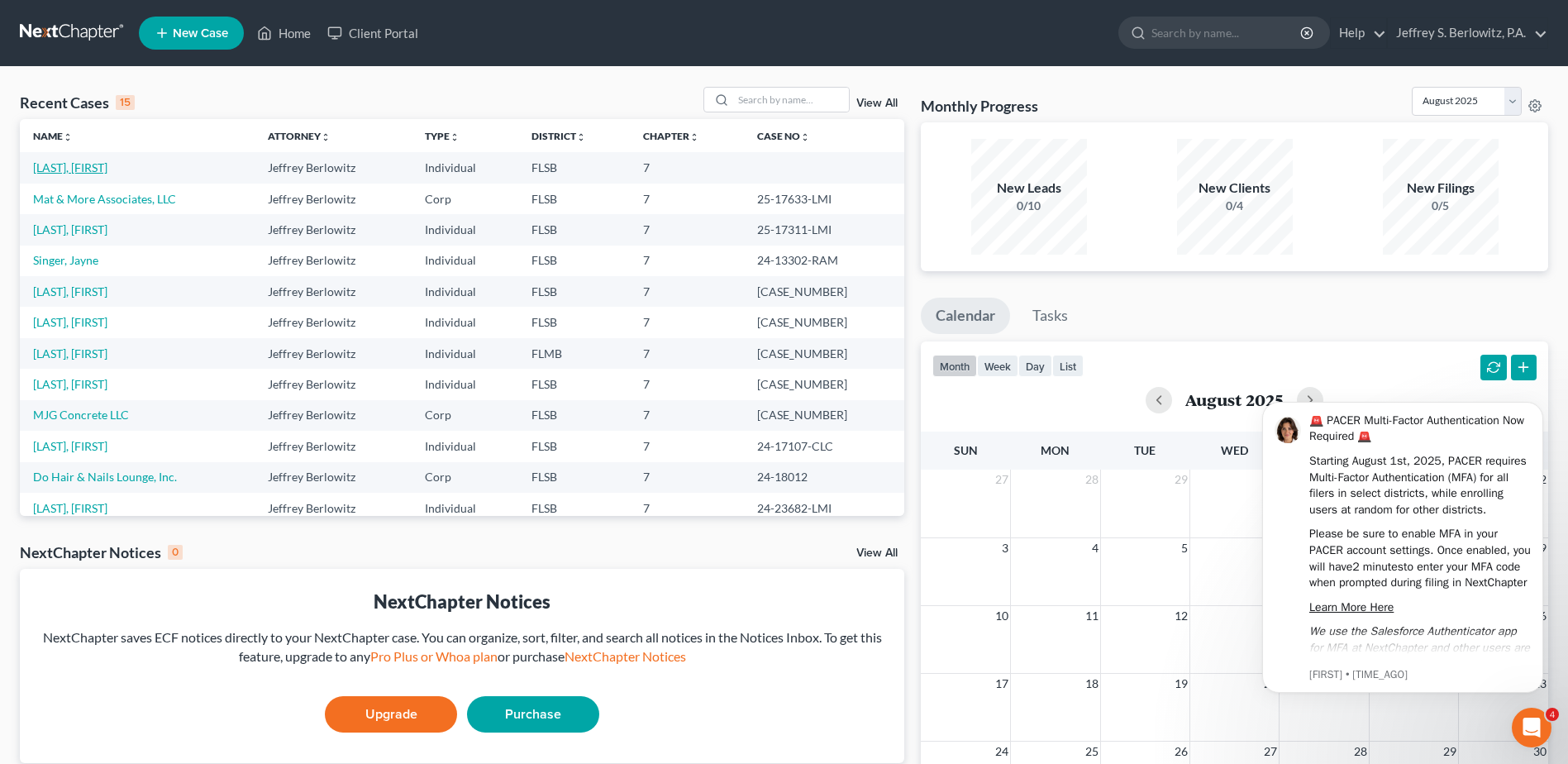 click on "[LAST], [FIRST]" at bounding box center [70, 167] 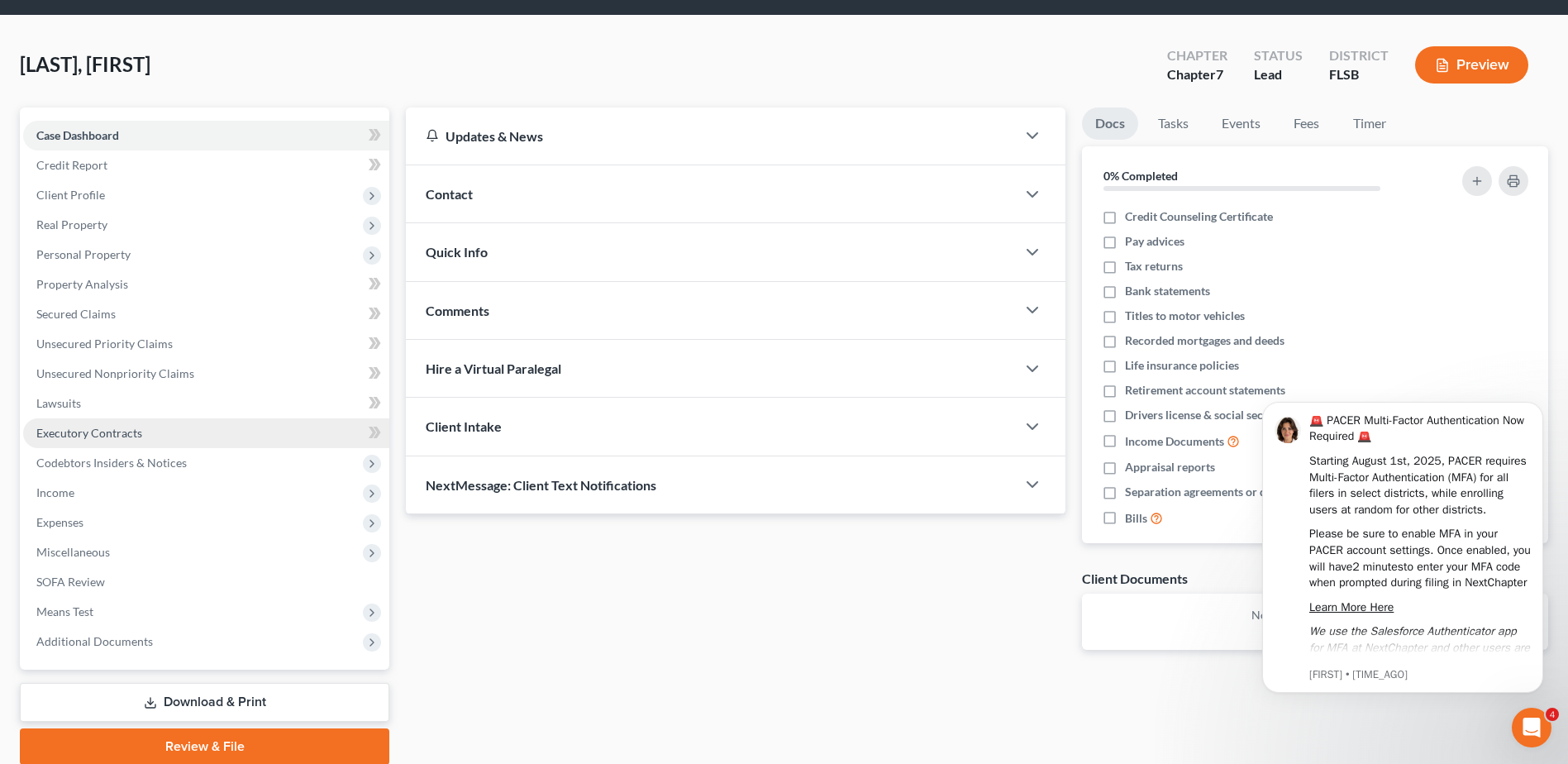scroll, scrollTop: 115, scrollLeft: 0, axis: vertical 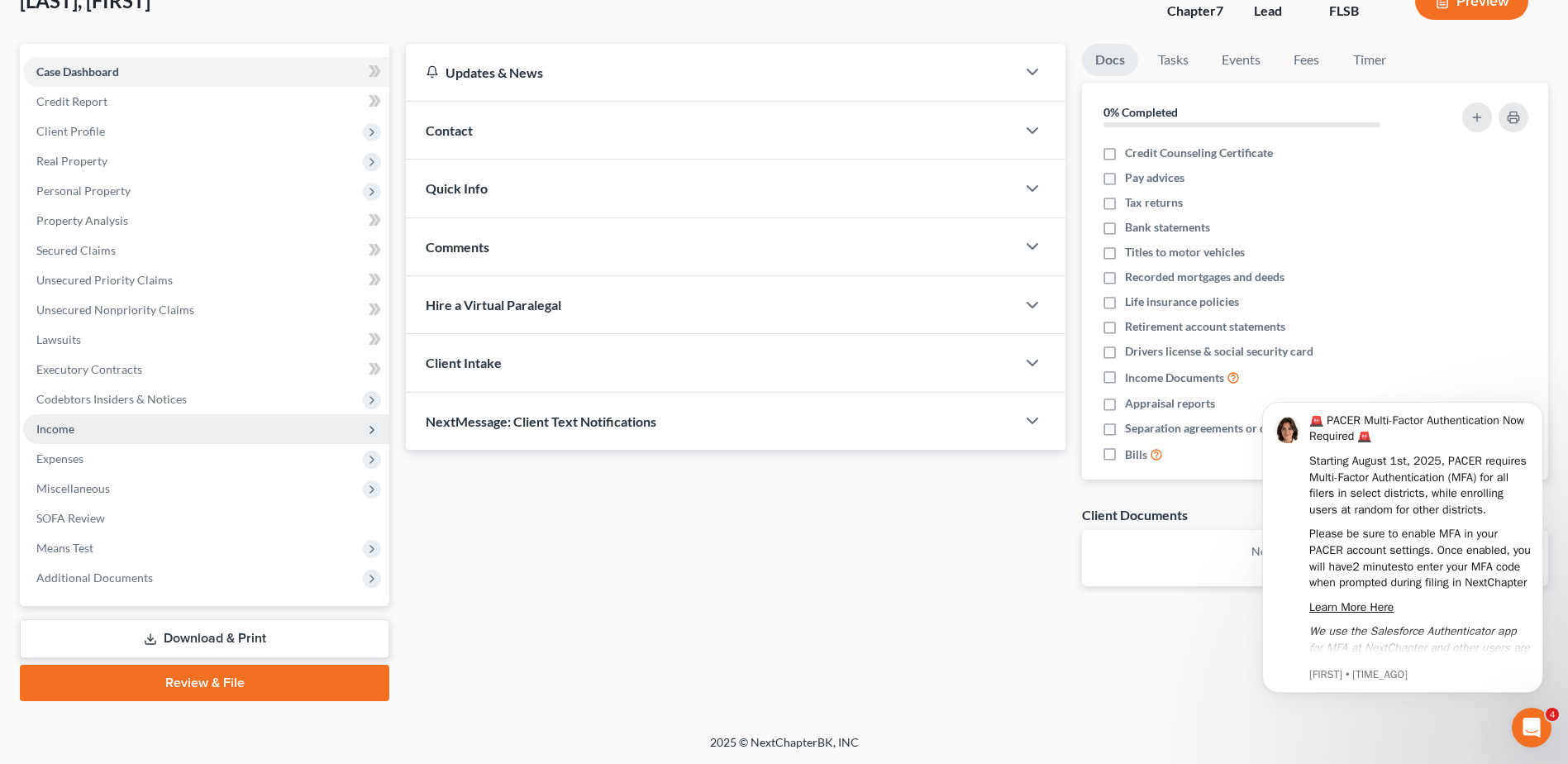 click on "Income" at bounding box center [206, 429] 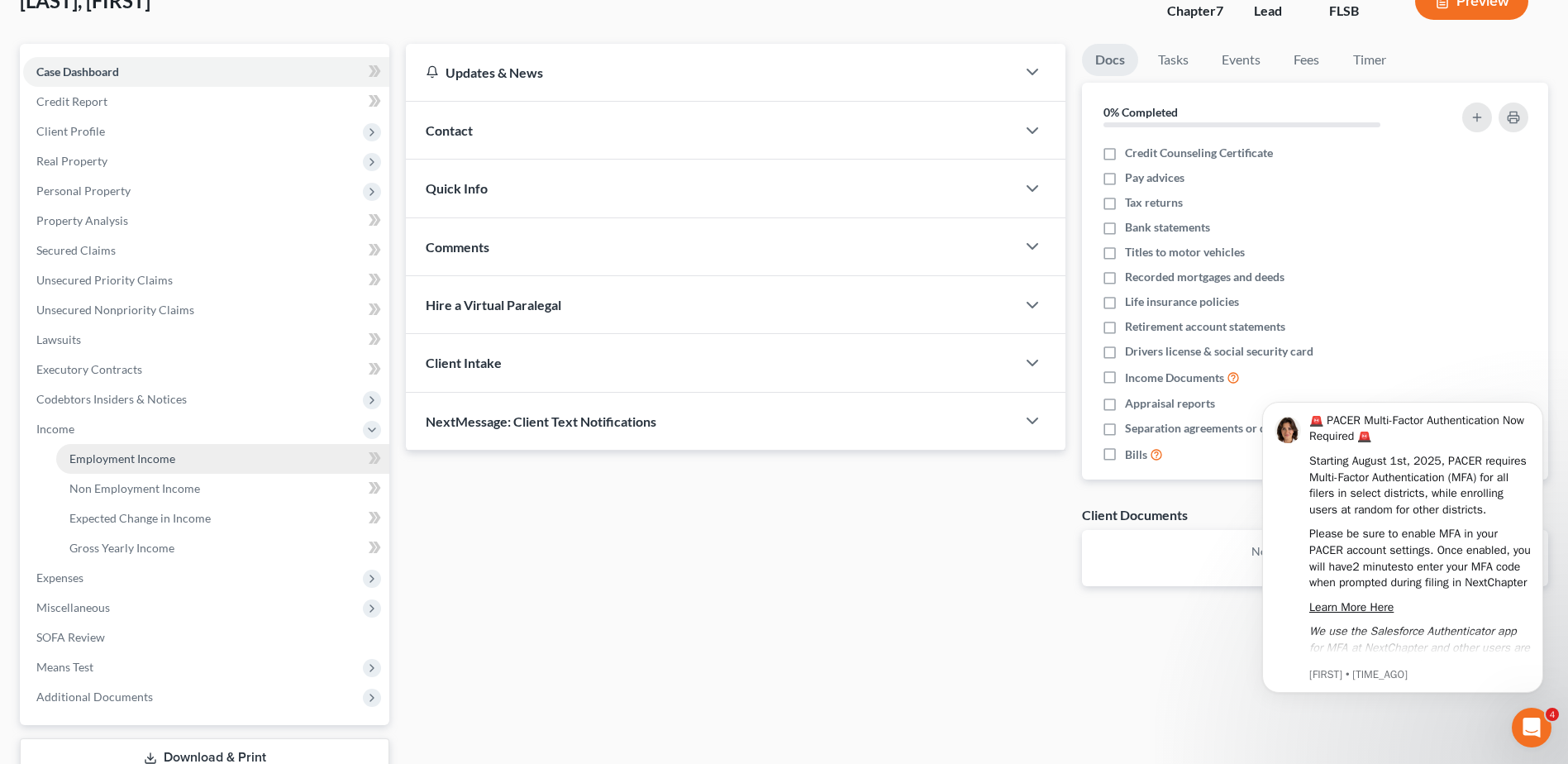 click on "Employment Income" at bounding box center (122, 458) 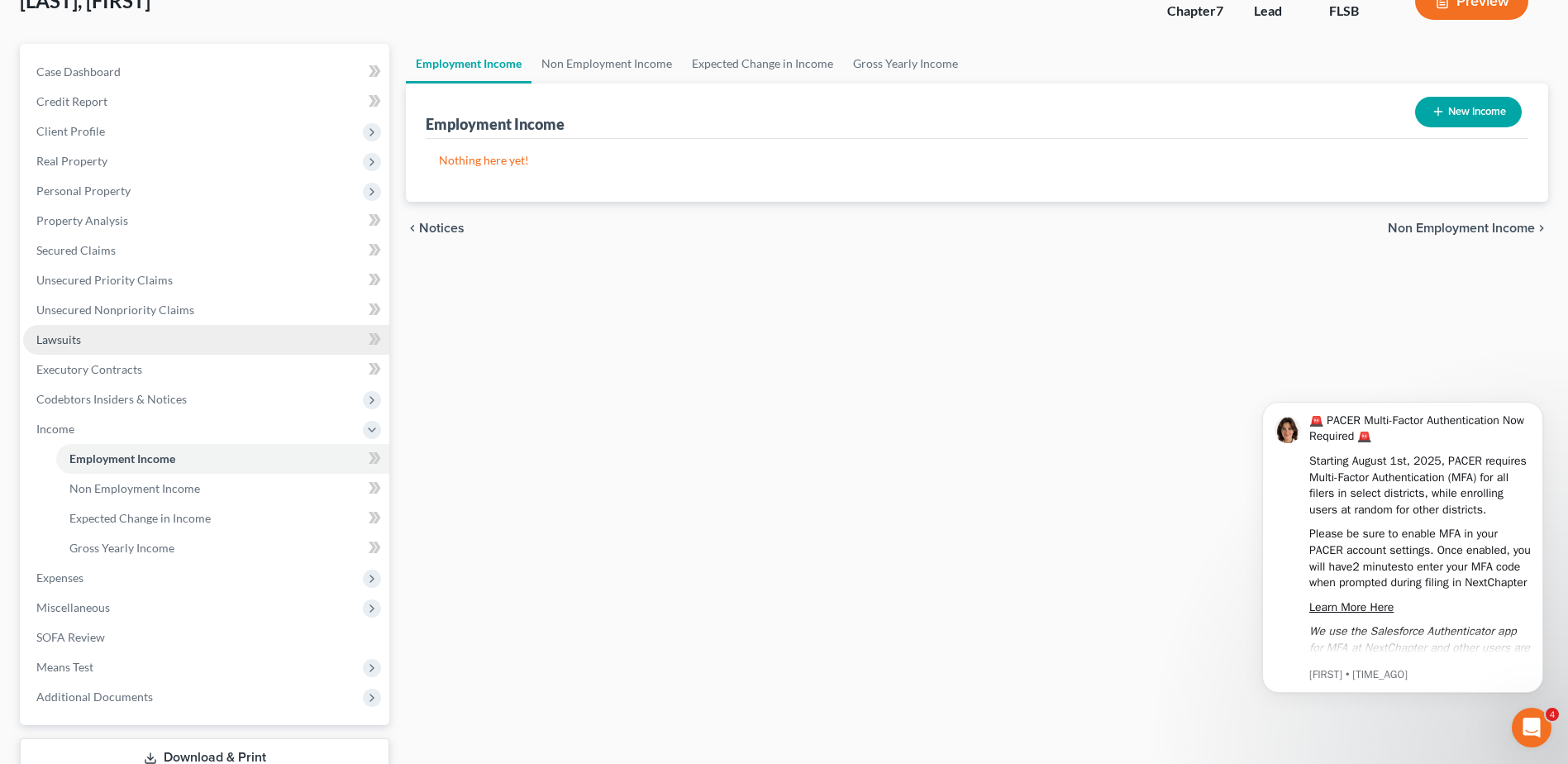 scroll, scrollTop: 0, scrollLeft: 0, axis: both 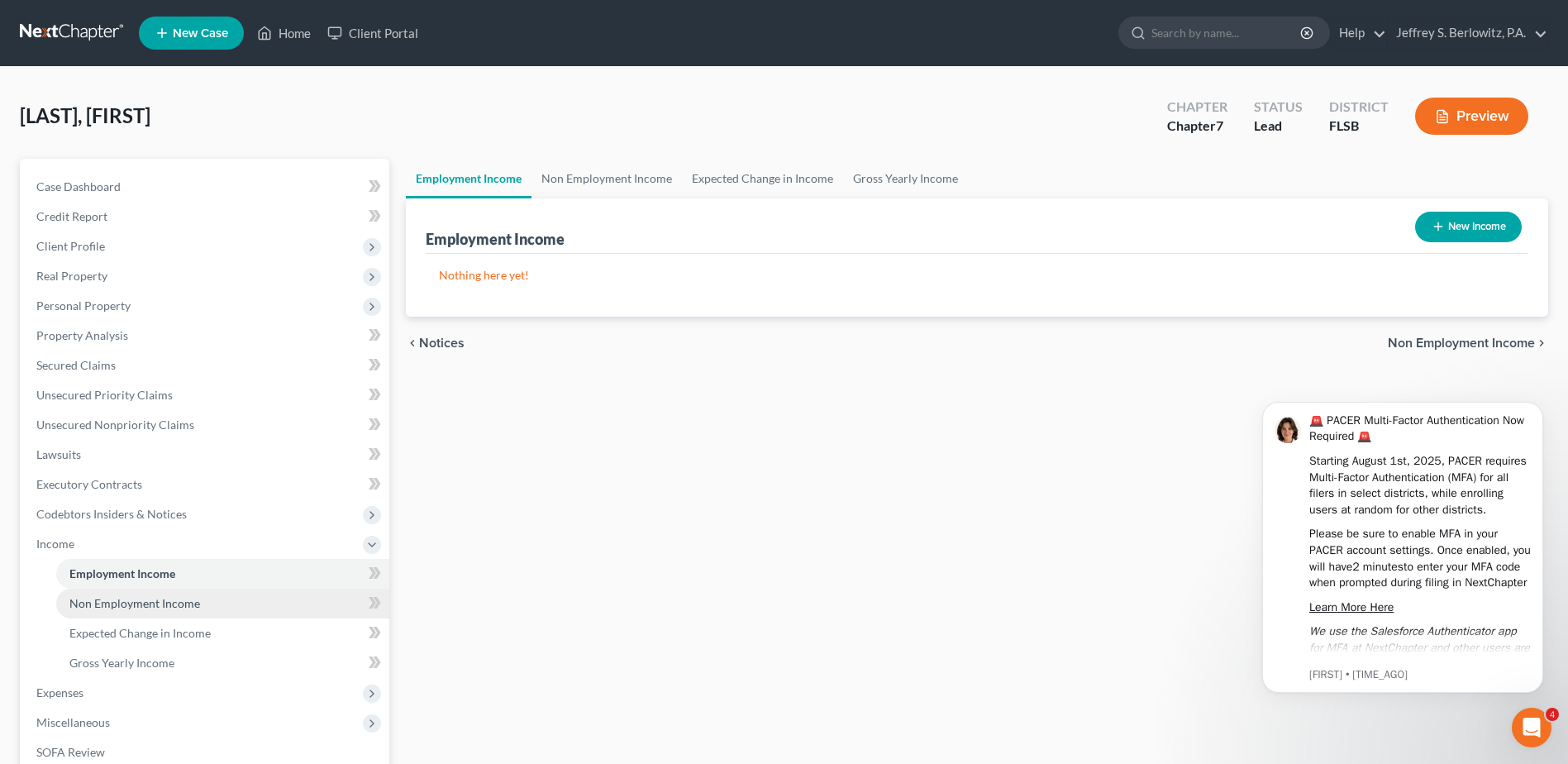 click on "Non Employment Income" at bounding box center (135, 603) 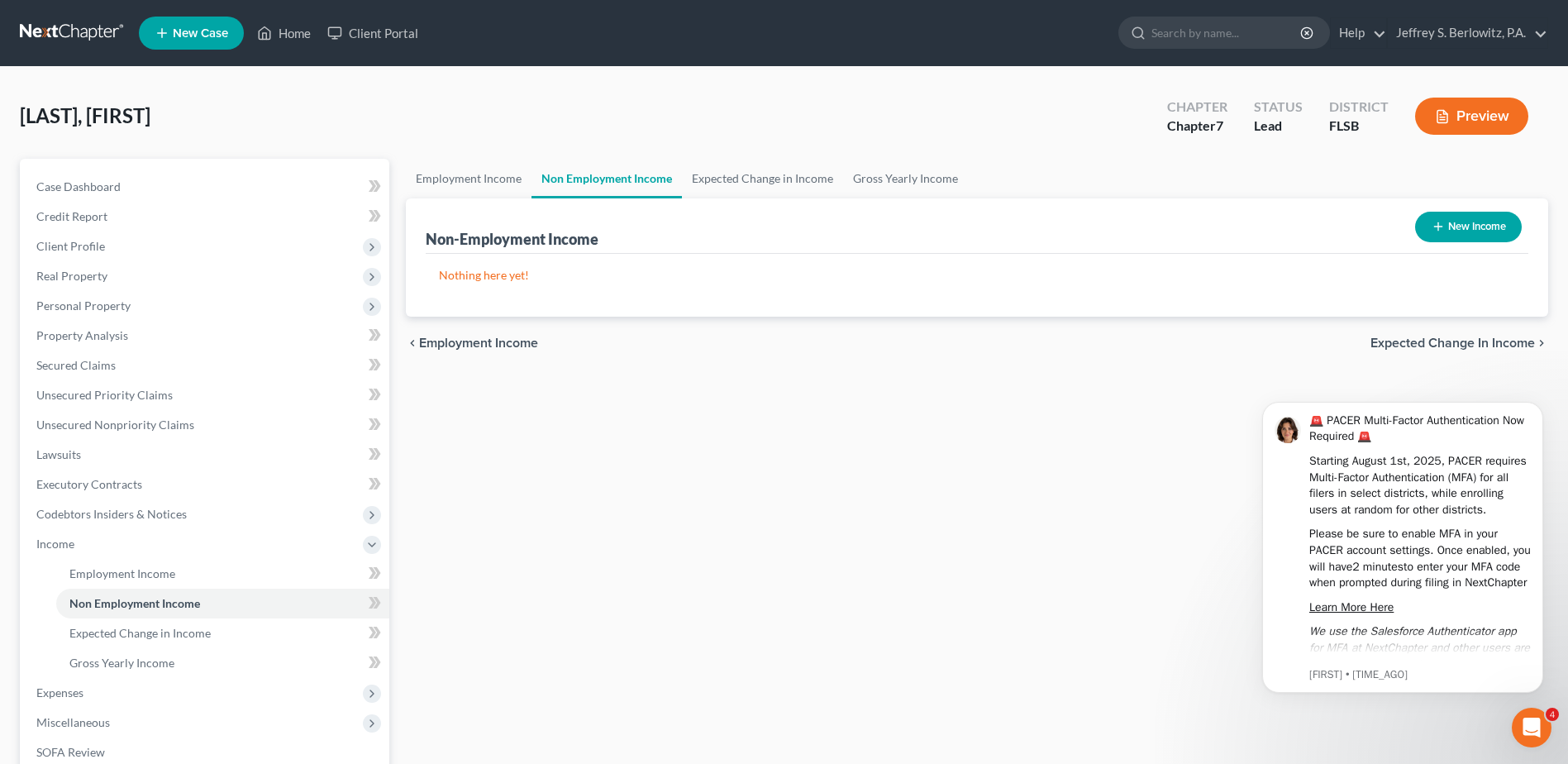 drag, startPoint x: 508, startPoint y: 615, endPoint x: 508, endPoint y: 601, distance: 14 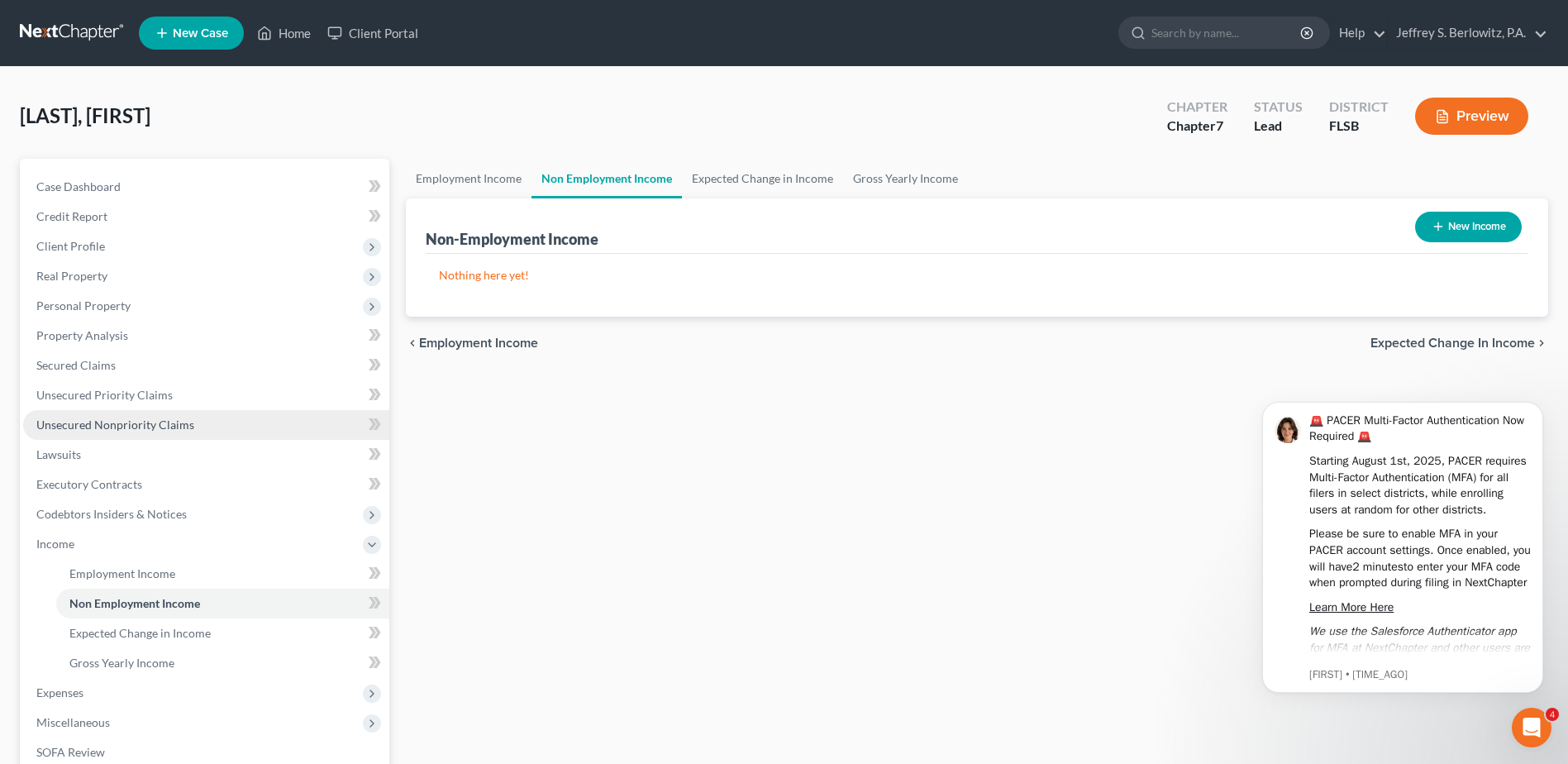 click on "Unsecured Nonpriority Claims" at bounding box center (115, 424) 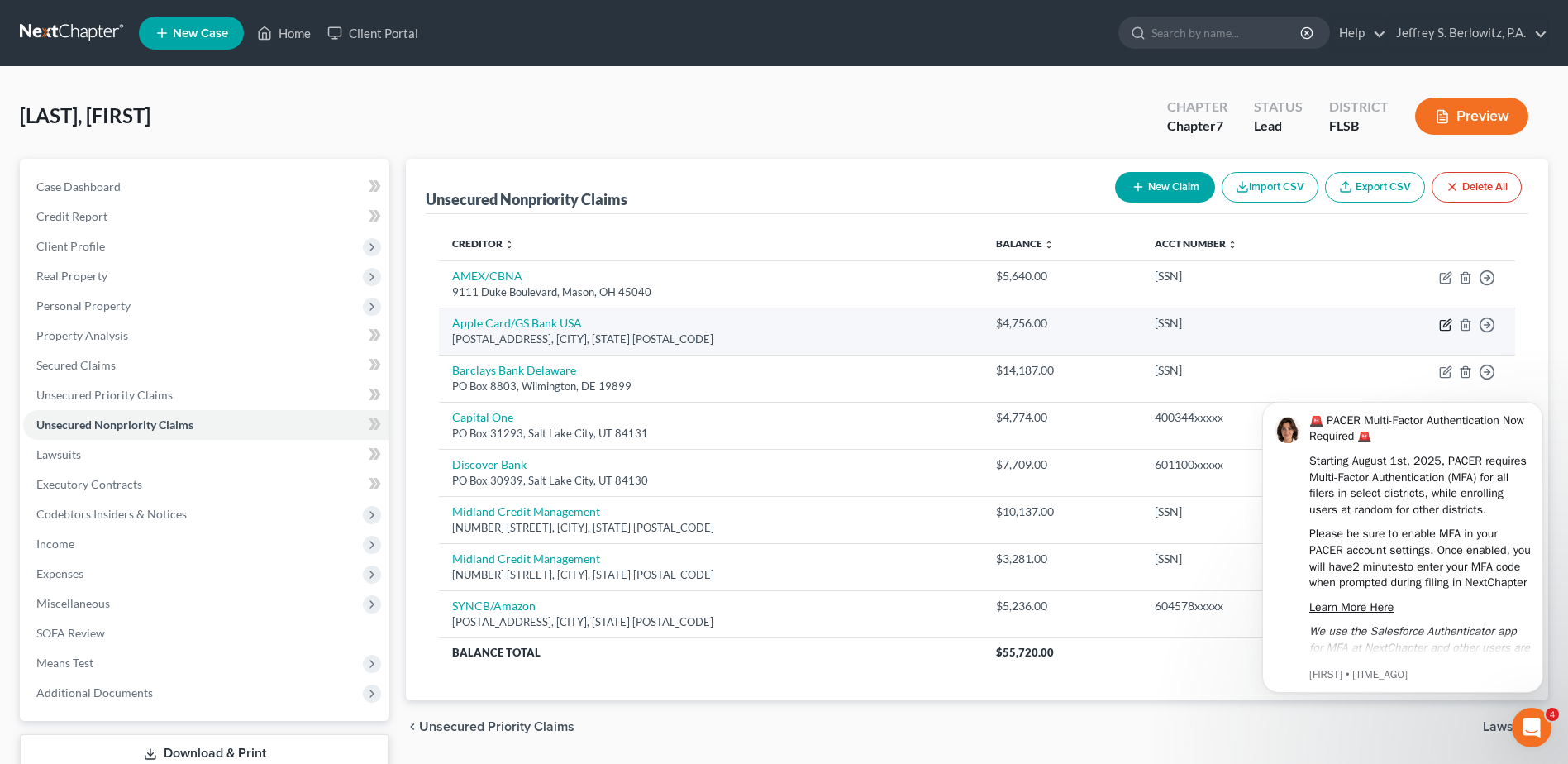 click 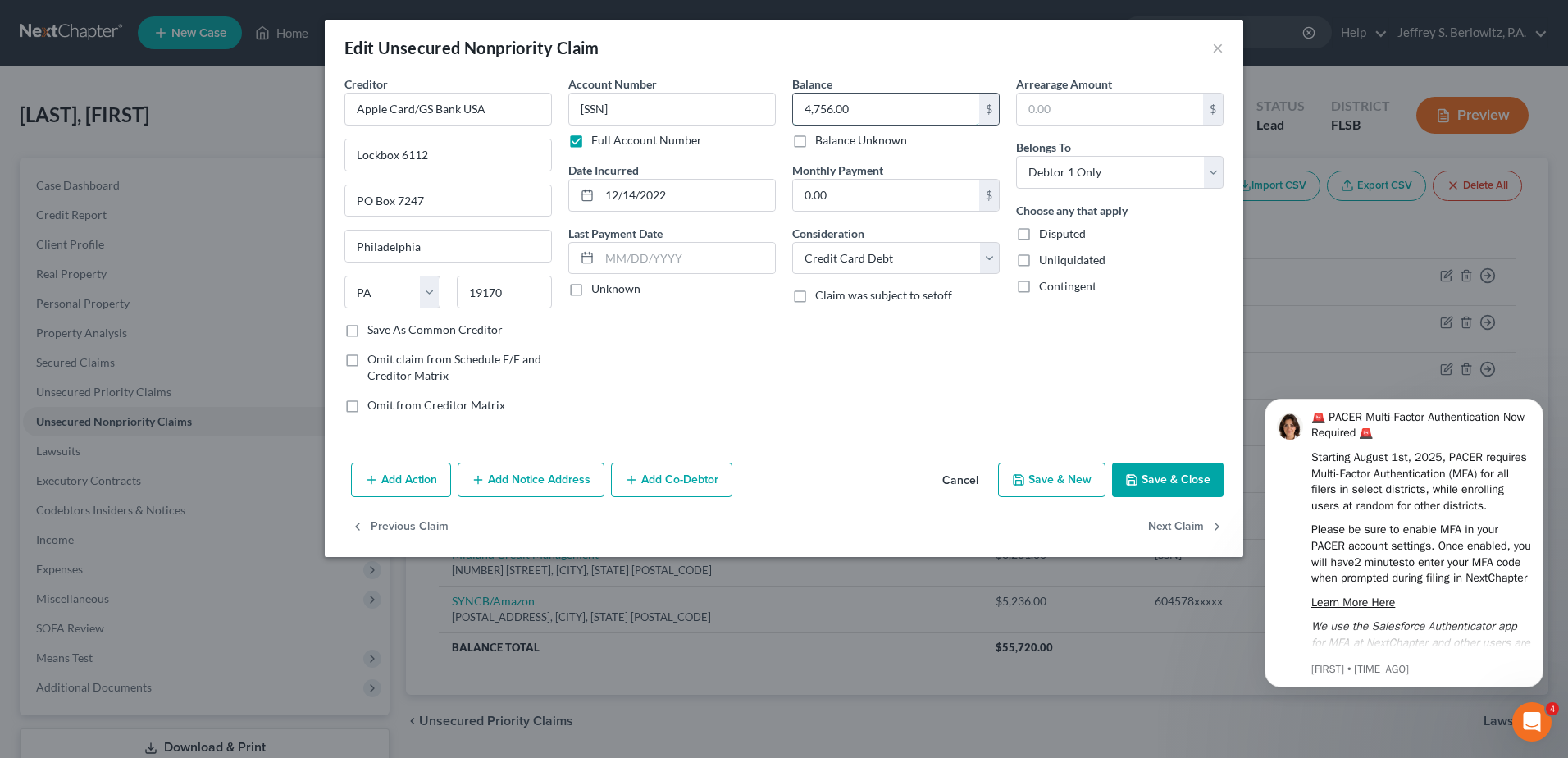 click on "4,756.00" at bounding box center (886, 109) 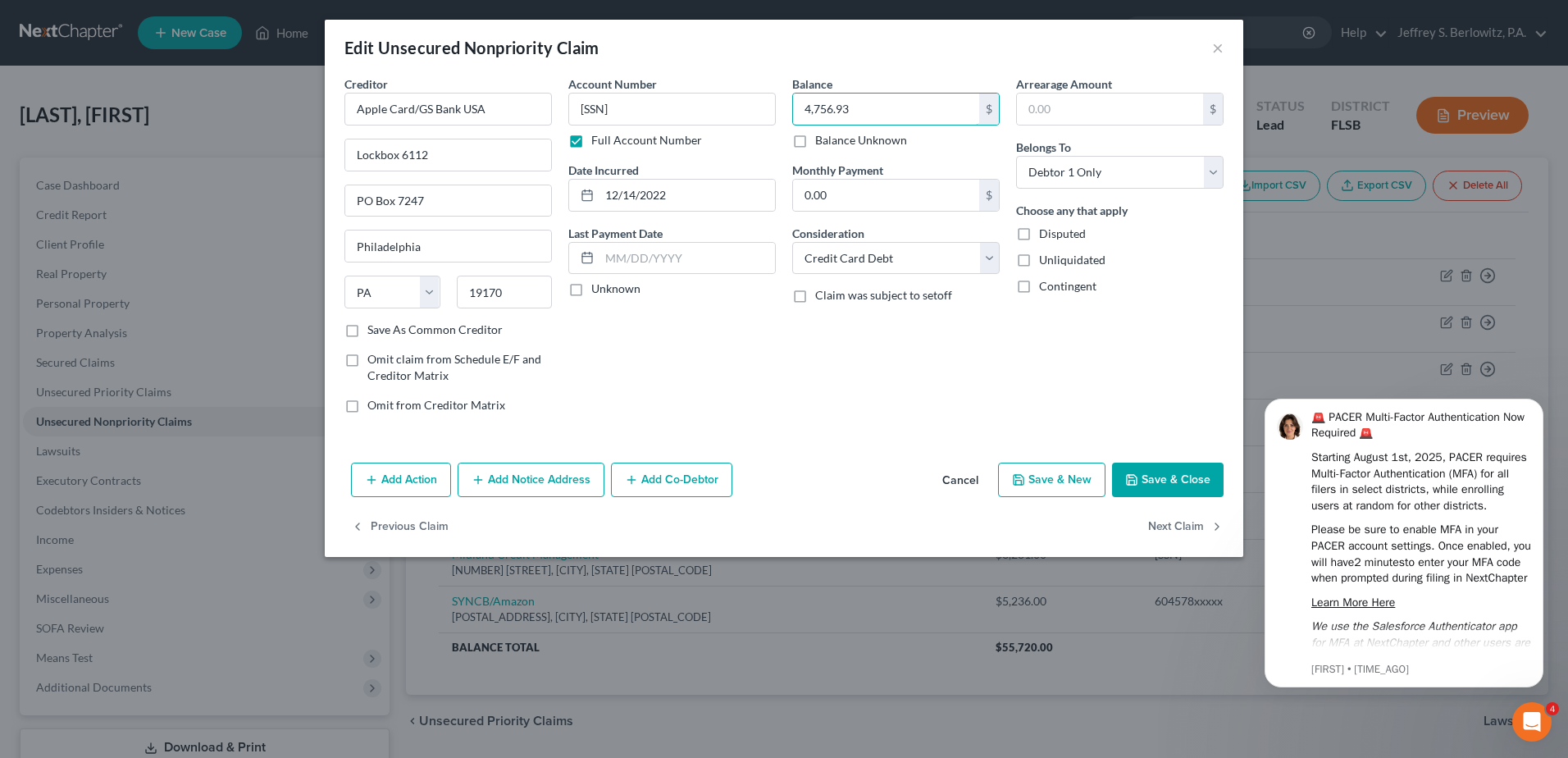 type on "4,756.93" 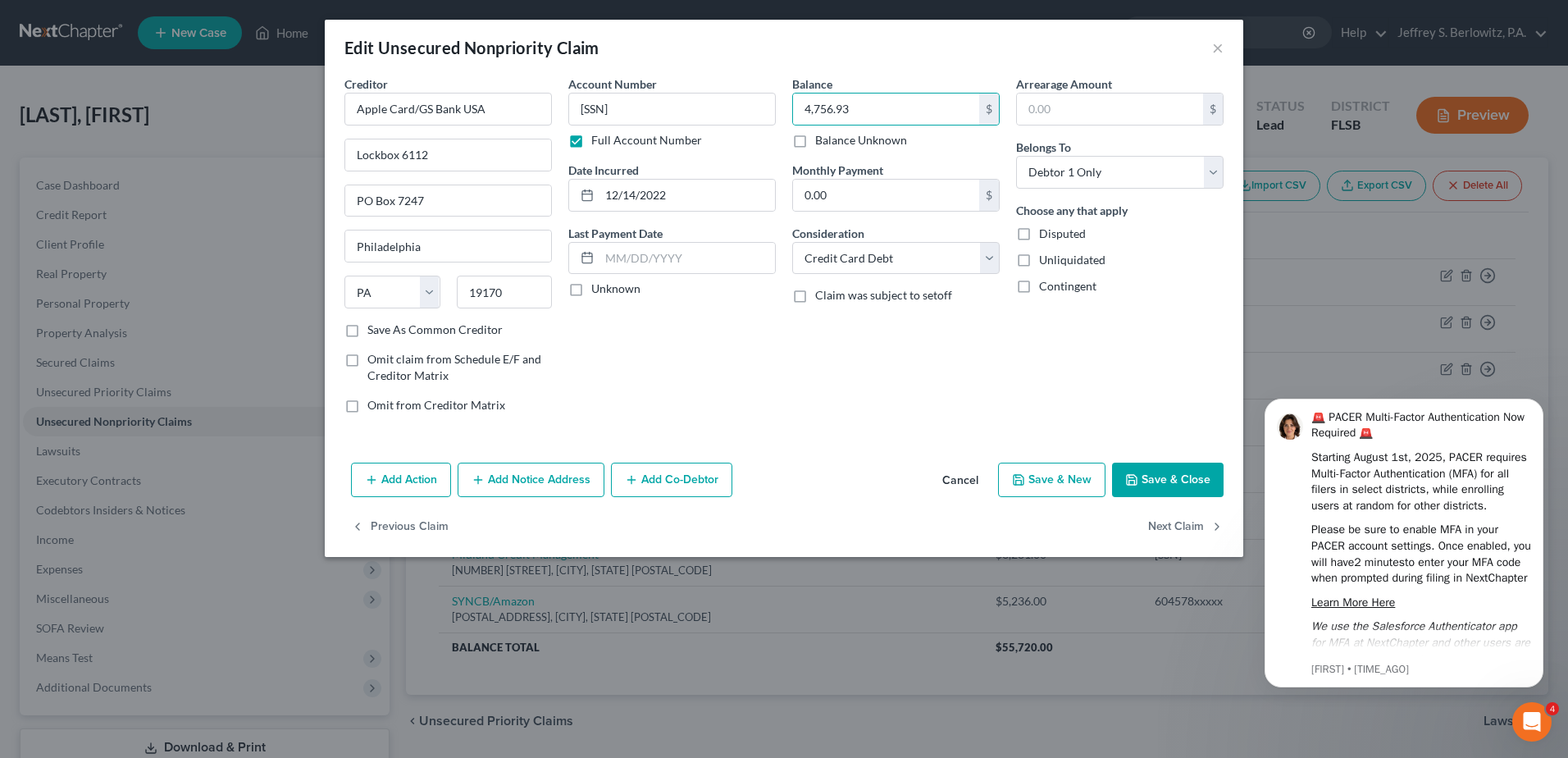 click on "Save & Close" at bounding box center (1168, 480) 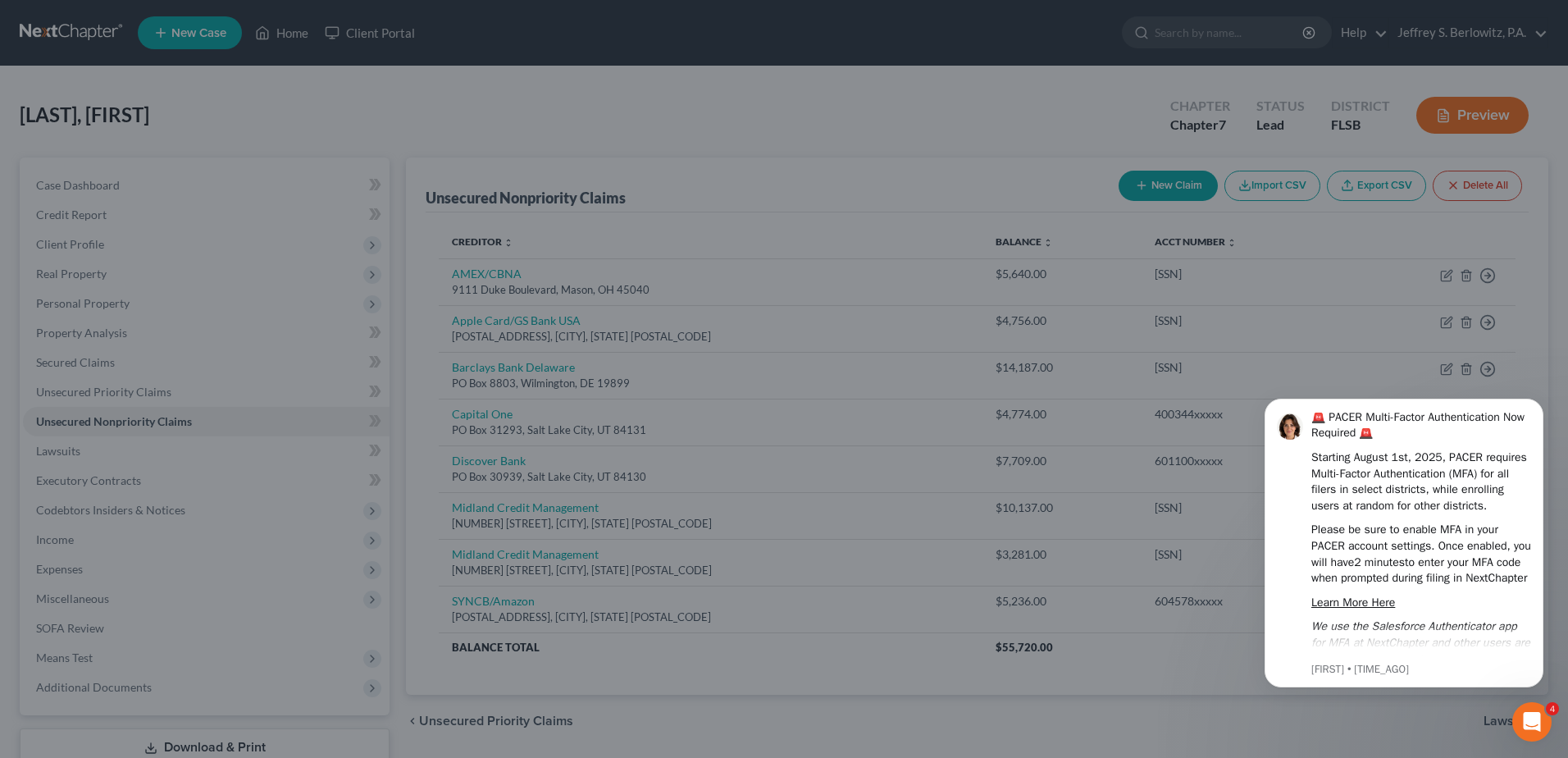 type on "0" 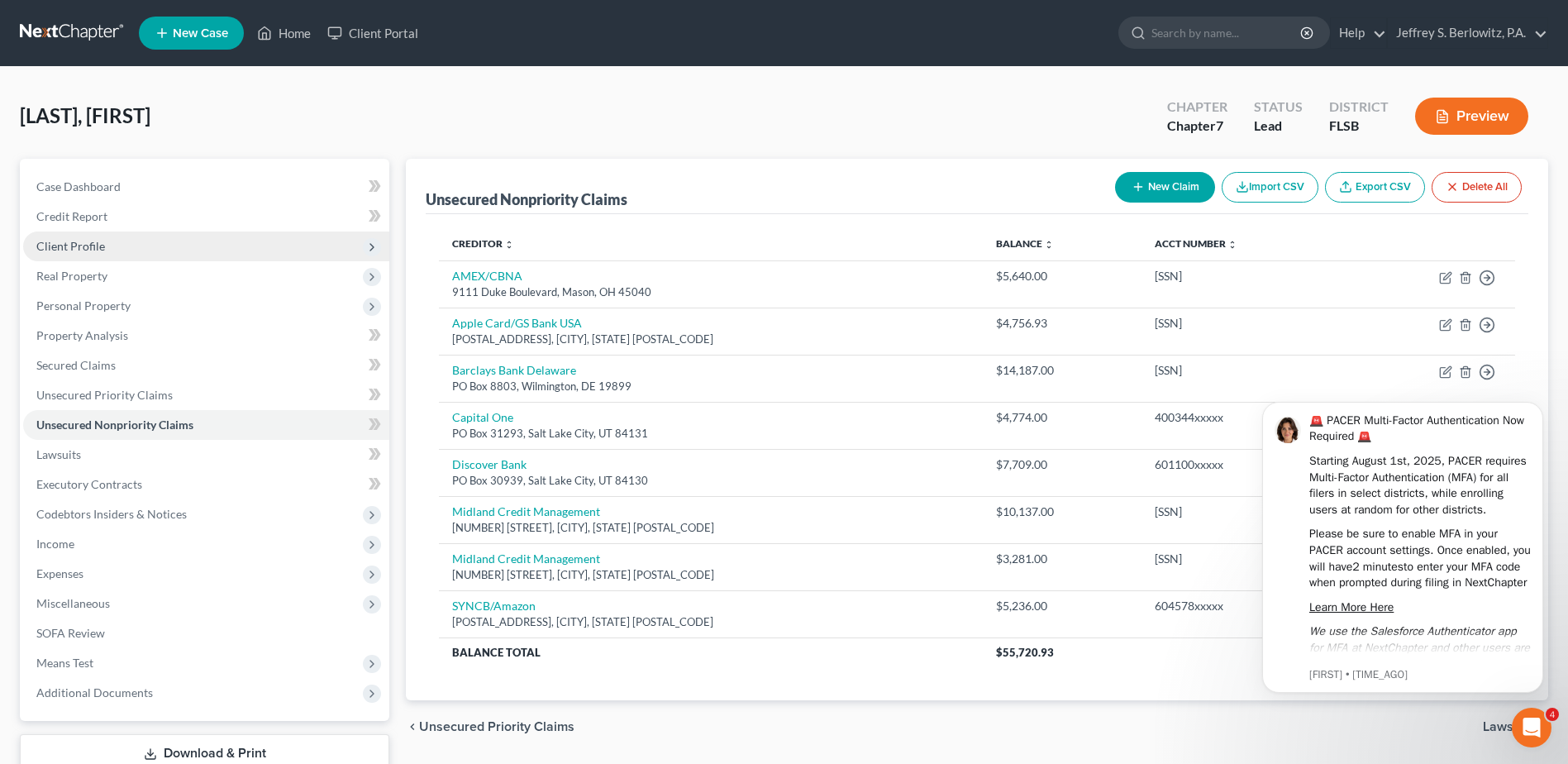 click on "Client Profile" at bounding box center [70, 246] 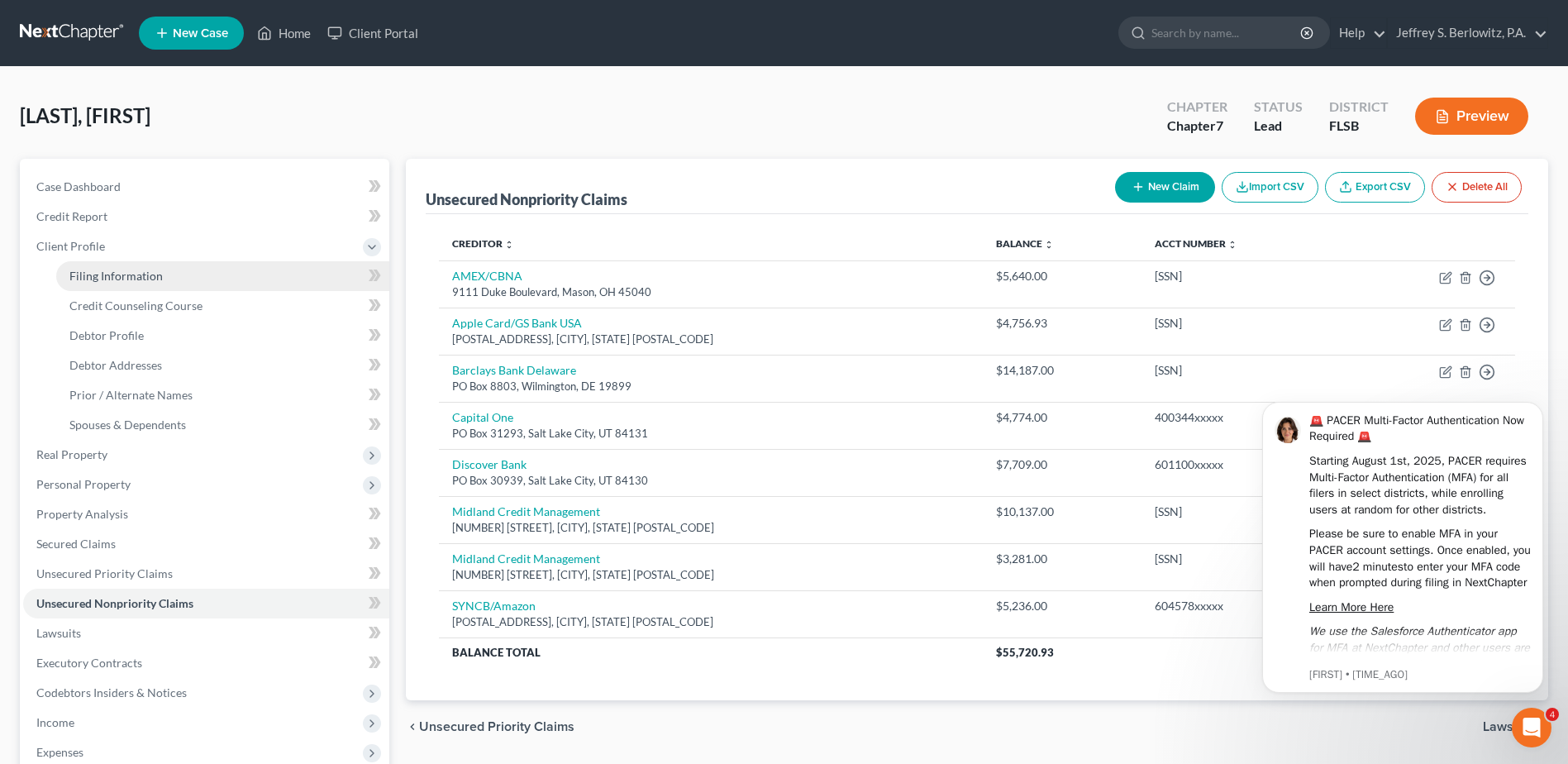 click on "Filing Information" at bounding box center (116, 275) 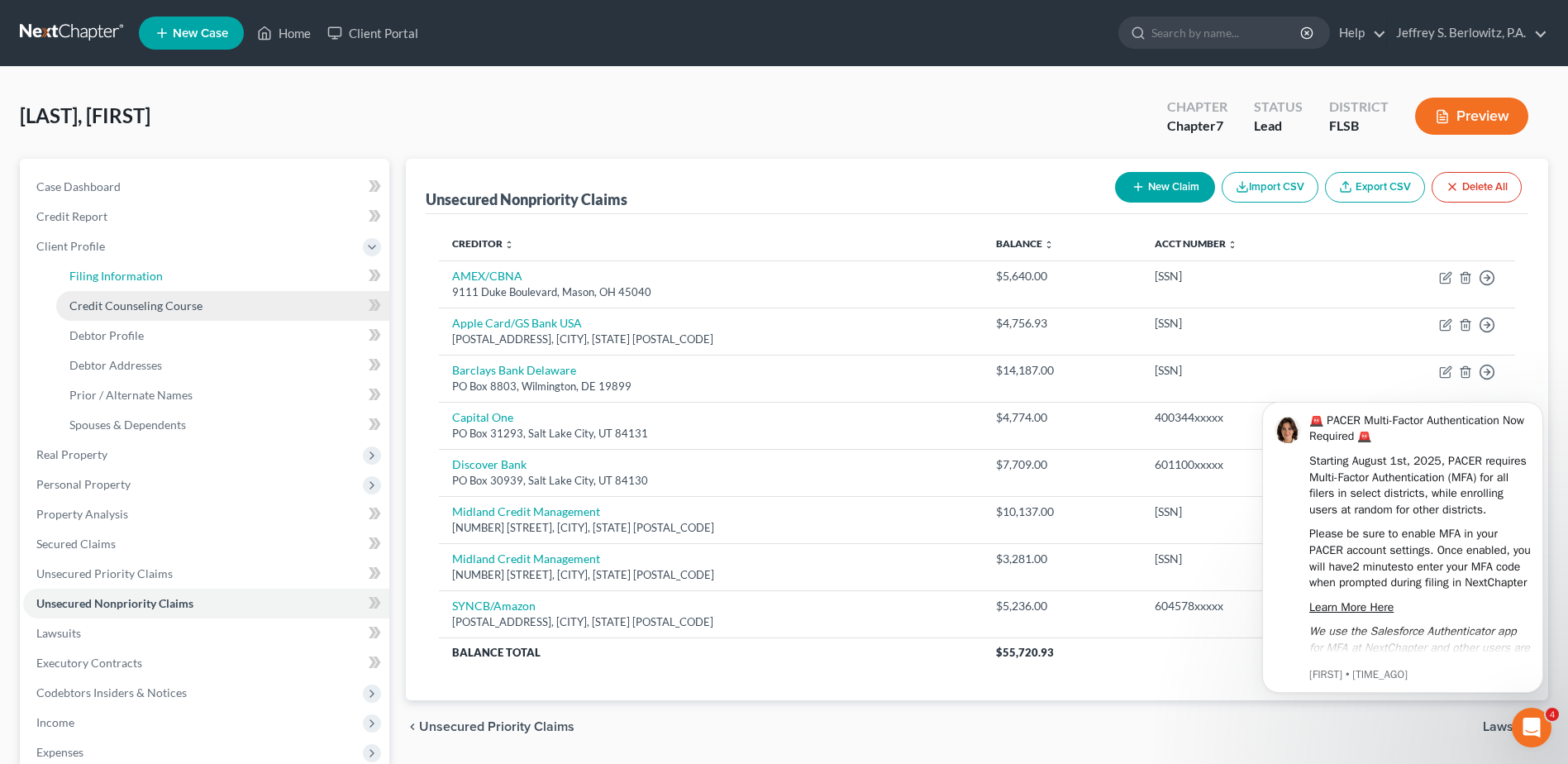 select on "0" 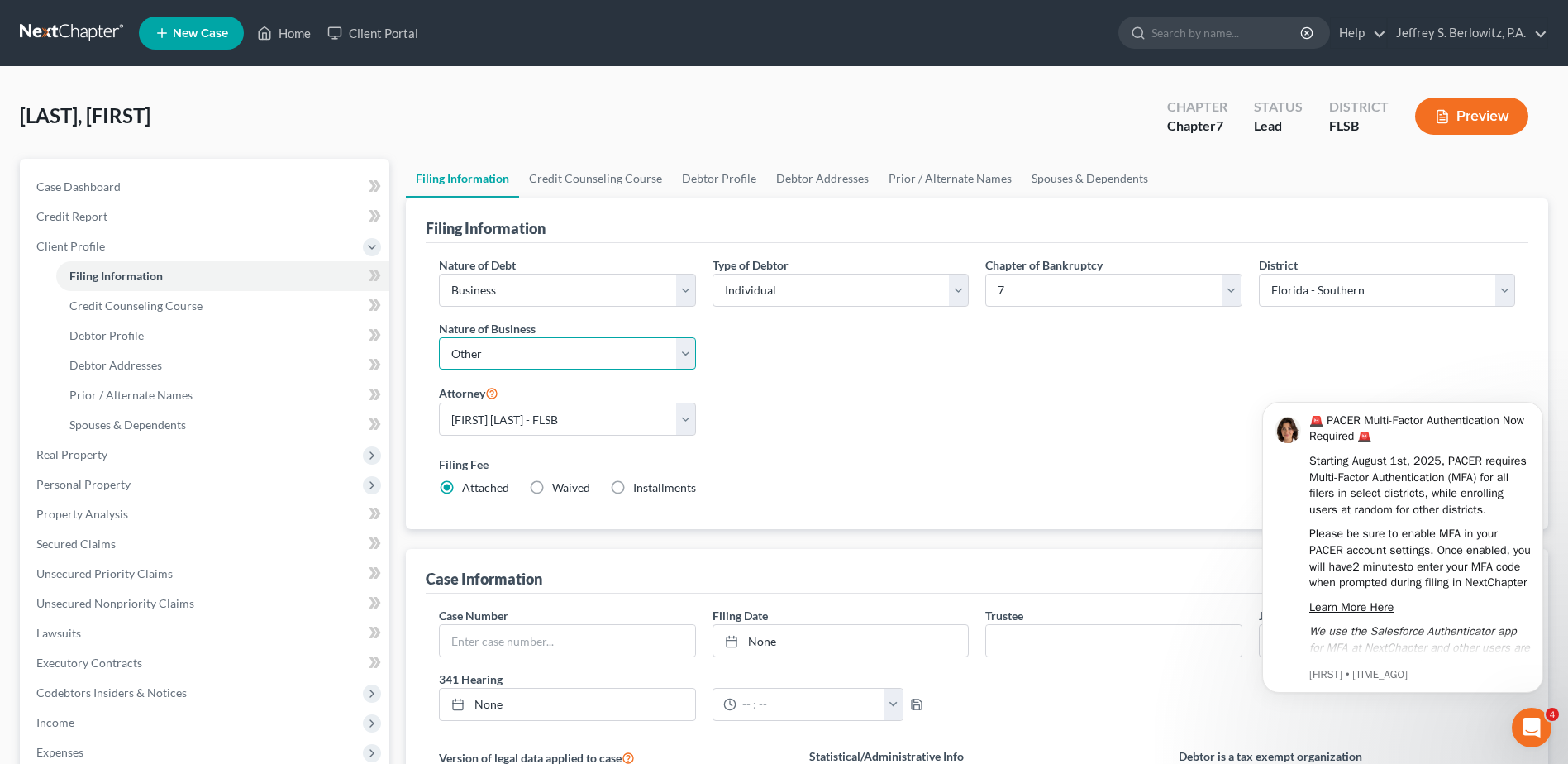 click on "Select Clearing Bank Commodity Broker Health Care Business Other Railroad Single Asset Real Estate As Defined In 11 USC § 101(51B) Stockbroker" at bounding box center [567, 354] 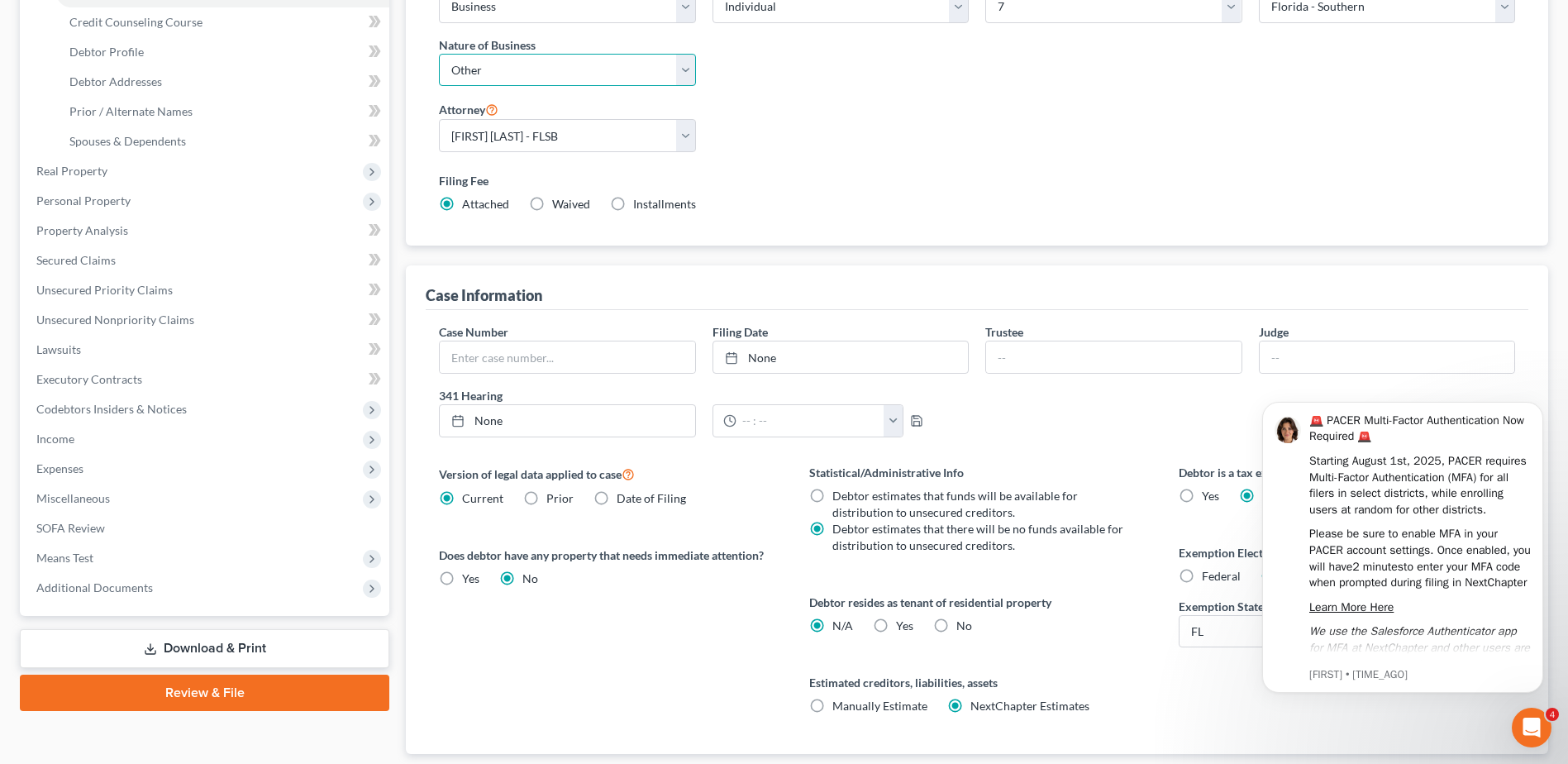 scroll, scrollTop: 331, scrollLeft: 0, axis: vertical 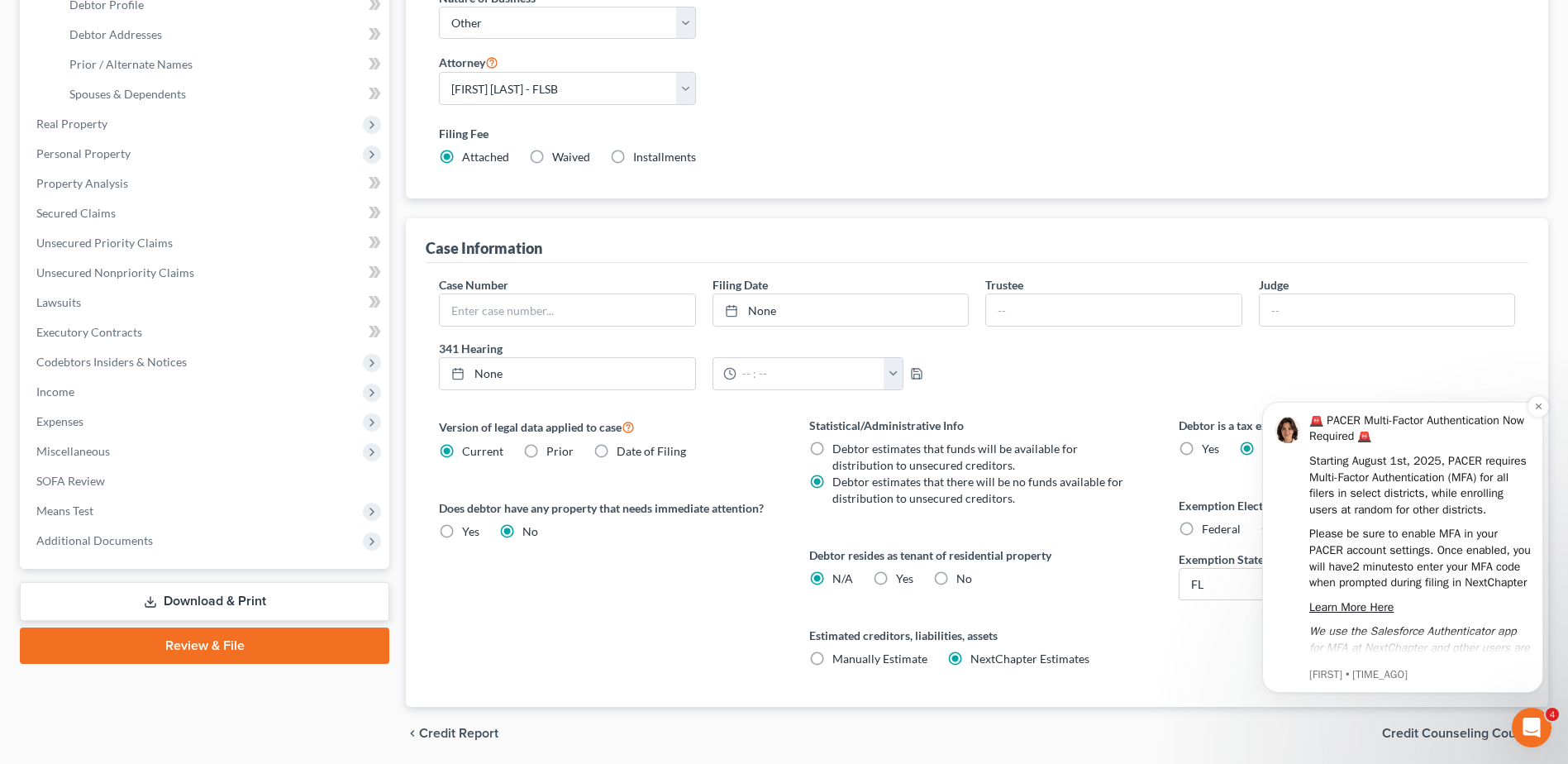 click on "🚨 PACER Multi-Factor Authentication Now Required 🚨   Starting August 1st, 2025, PACER requires Multi-Factor Authentication (MFA) for all filers in select districts, while enrolling users at random for other districts.   Please be sure to enable MFA in your PACER account settings. Once enabled, you will have  2 minutes  to enter your MFA code when prompted during filing in NextChapter   Learn More Here   We use the Salesforce Authenticator app for MFA at NextChapter and other users are reporting the Microsoft Authenticator is easy to use.   Emma • 4d ago" at bounding box center (1403, 547) 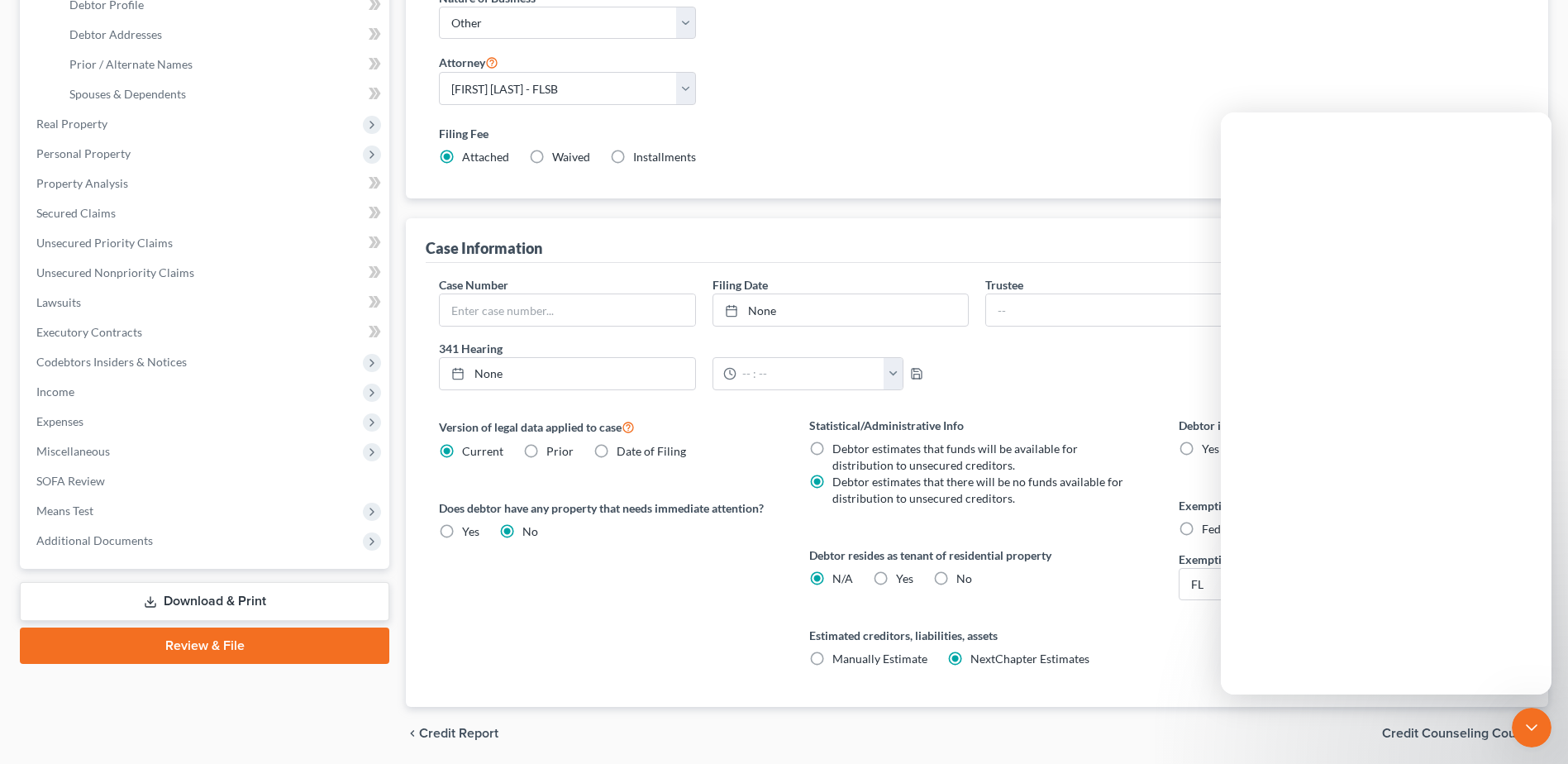 scroll, scrollTop: 0, scrollLeft: 0, axis: both 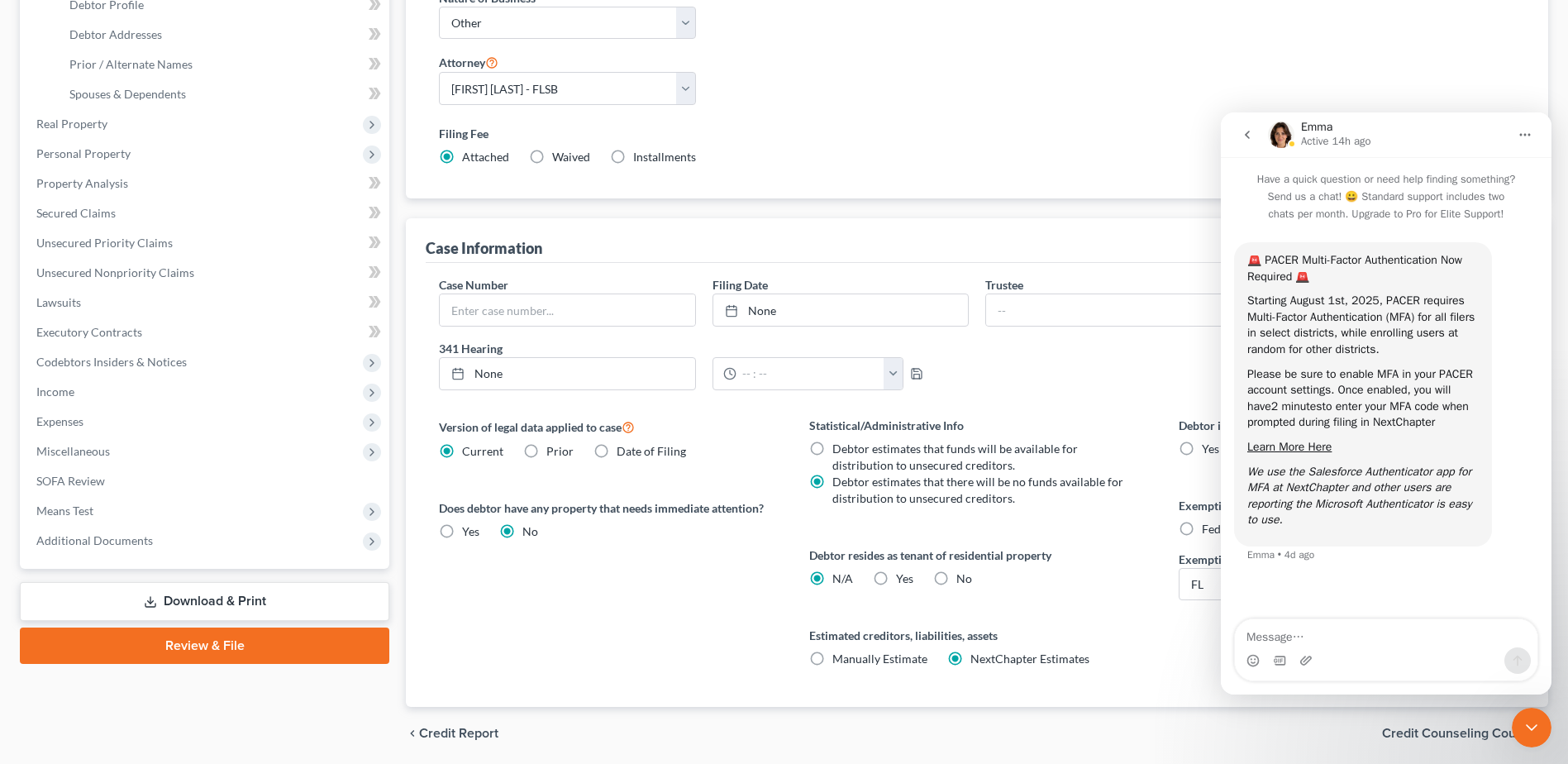 click on "Debtor is a tax exempt organization Yes No Exemption Election Federal State Exemption State State AL AK AR AZ CA CO CT DE DC FL GA GU HI ID IL IN IA KS KY LA ME MD MA MI MN MS MO MT NC ND NE NV NH NJ NM NY OH OK OR PA PR RI SC SD TN TX UT VI VA VT WA WV WI WY Exemption Set Select" at bounding box center [1346, 561] 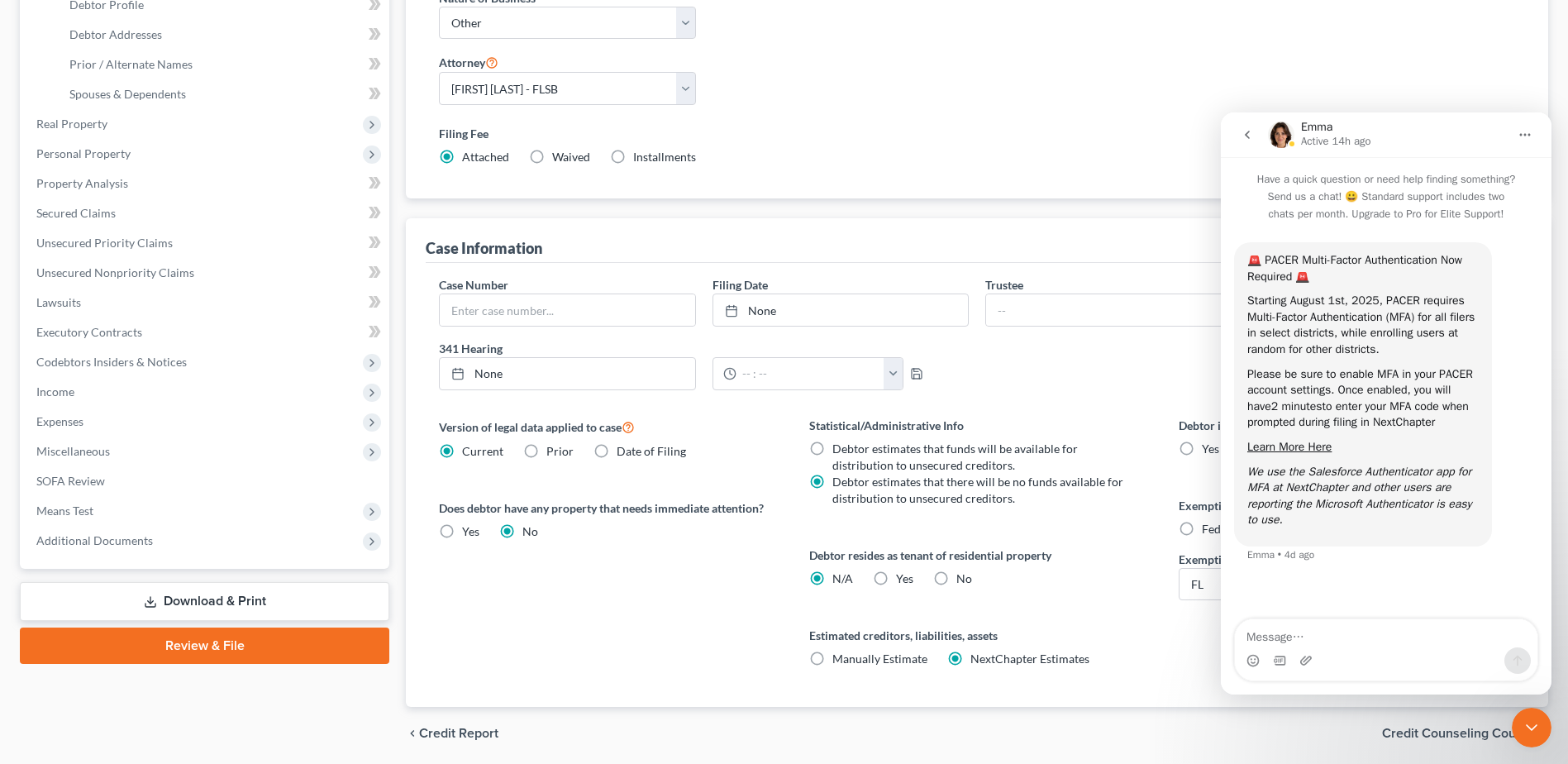 click 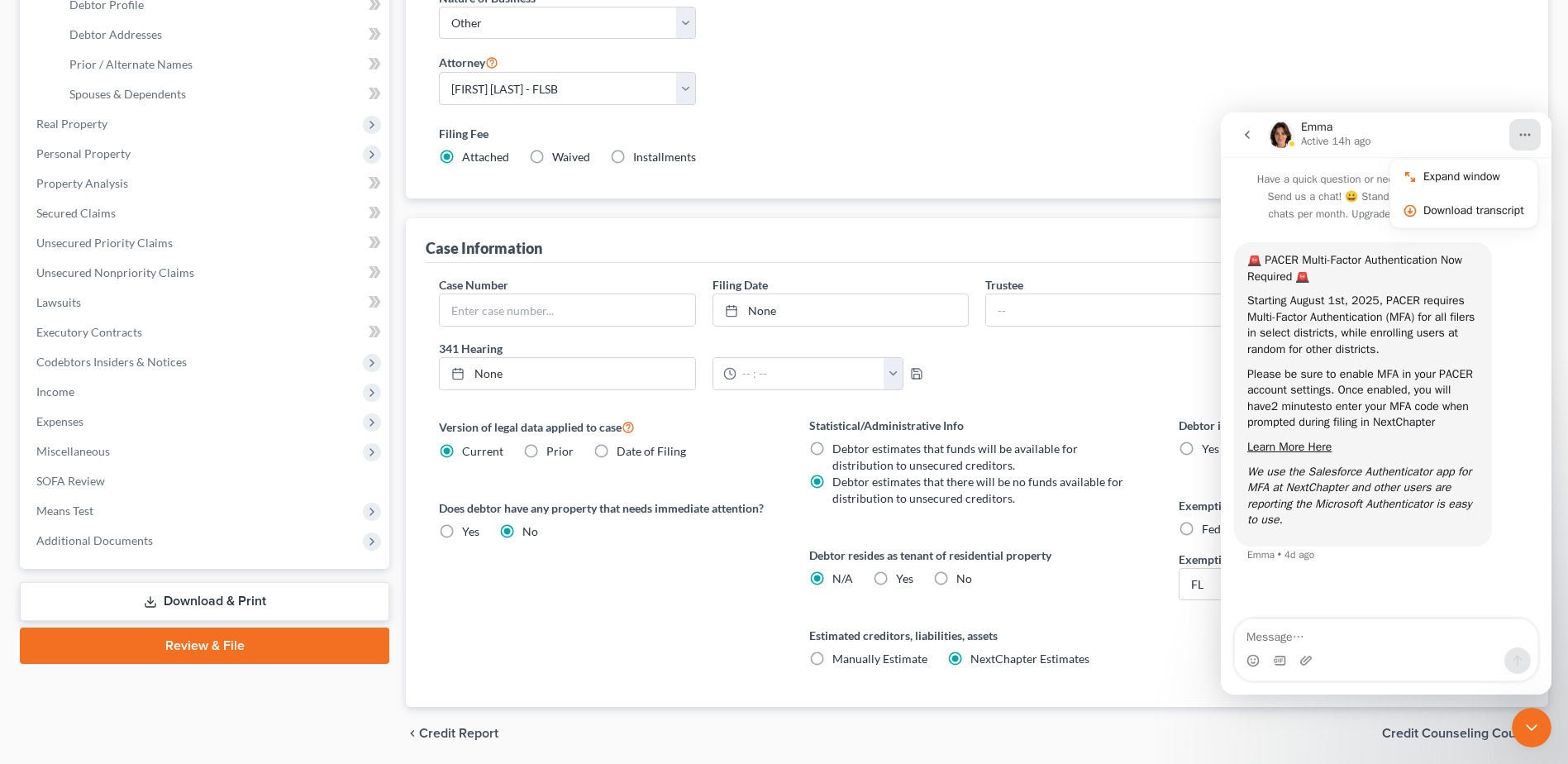 click on "Nature of Debt Select Business Consumer Other Nature of Business Select Clearing Bank Commodity Broker Health Care Business Other Railroad Single Asset Real Estate As Defined In 11 USC § 101(51B) Stockbroker Type of Debtor Select Individual Joint Chapter of Bankruptcy Select 7 11 12 13 District Select Alabama - Middle Alabama - Northern Alabama - Southern Alaska Arizona Arkansas - Eastern Arkansas - Western California - Central California - Eastern California - Northern California - Southern Colorado Connecticut Delaware District of Columbia Florida - Middle Florida - Northern Florida - Southern Georgia - Middle Georgia - Northern Georgia - Southern Guam Hawaii Idaho Illinois - Central Illinois - Northern Illinois - Southern Indiana - Northern Indiana - Southern Iowa - Northern Iowa - Southern Kansas Kentucky - Eastern Kentucky - Western Louisiana - Eastern Louisiana - Middle Louisiana - Western Maine Maryland Massachusetts Michigan - Eastern Michigan - Western Minnesota Mississippi - Northern Montana Nevada" at bounding box center [977, 52] 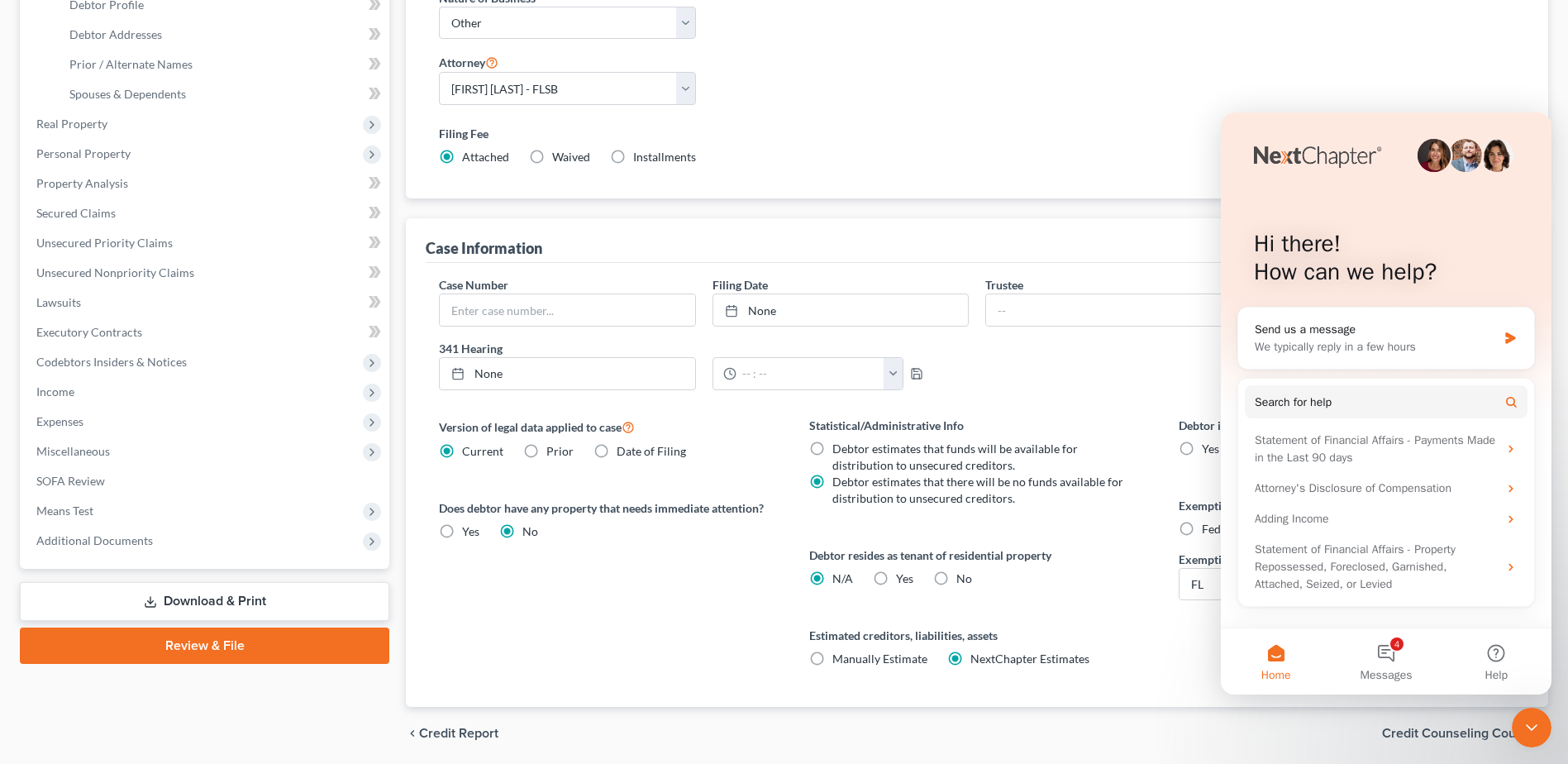 click on "chevron_left
Credit Report
Credit Counseling Course
chevron_right" at bounding box center [977, 733] 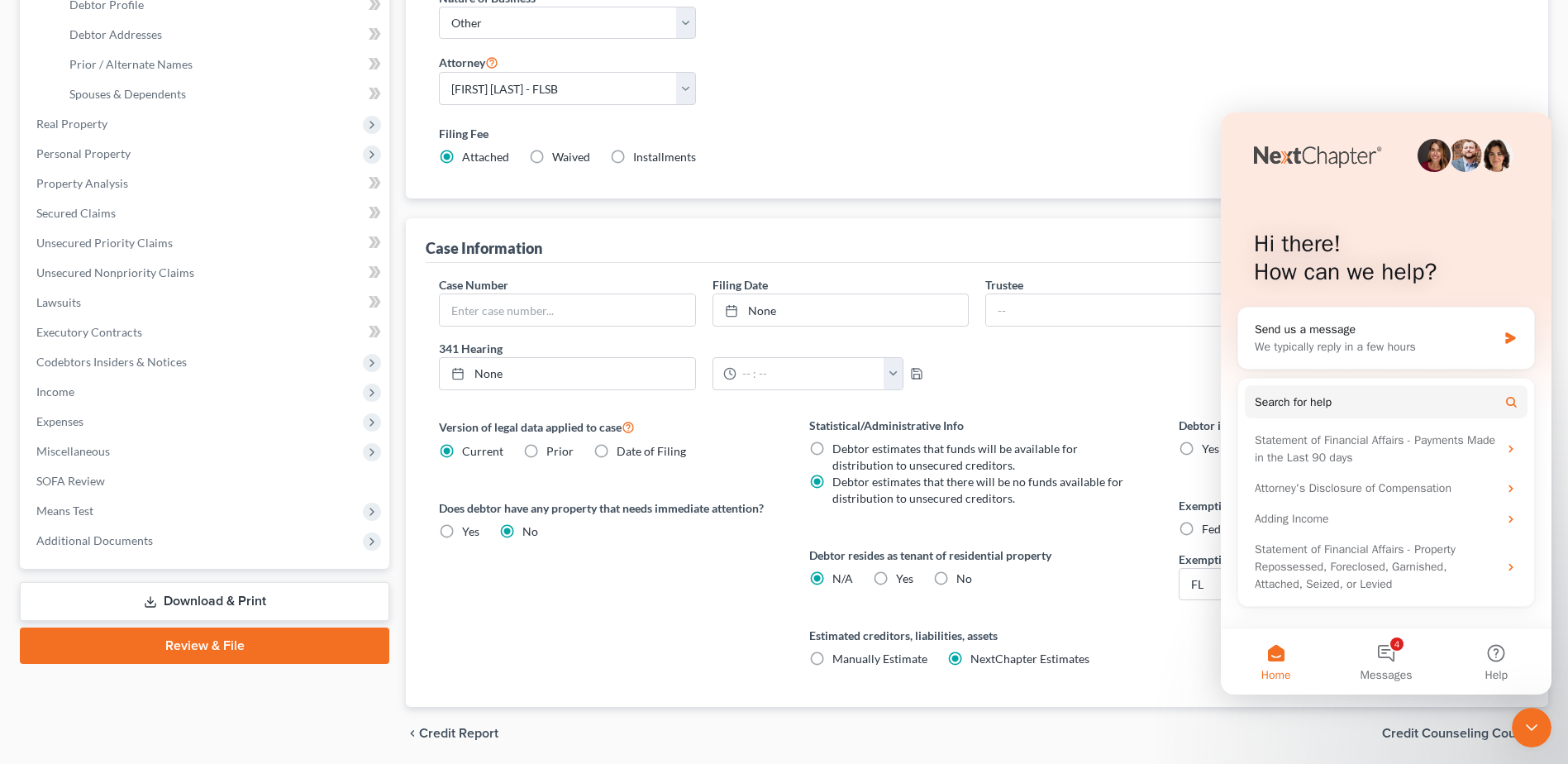 click on "Filing Information Nature of Debt Select Business Consumer Other Nature of Business Select Clearing Bank Commodity Broker Health Care Business Other Railroad Single Asset Real Estate As Defined In 11 USC § 101(51B) Stockbroker Type of Debtor Select Individual Joint Chapter of Bankruptcy Select 7 11 12 13 District Select Alabama - Middle Alabama - Northern Alabama - Southern Alaska Arizona Arkansas - Eastern Arkansas - Western California - Central California - Eastern California - Northern California - Southern Colorado Connecticut Delaware District of Columbia Florida - Middle Florida - Northern Florida - Southern Georgia - Middle Georgia - Northern Georgia - Southern Guam Hawaii Idaho Illinois - Central Illinois - Northern Illinois - Southern Indiana - Northern Indiana - Southern Iowa - Northern Iowa - Southern Kansas Kentucky - Eastern Kentucky - Western Louisiana - Eastern Louisiana - Middle Louisiana - Western Maine Maryland Massachusetts Michigan - Eastern Michigan - Western Minnesota Missouri - Eastern" at bounding box center (977, 33) 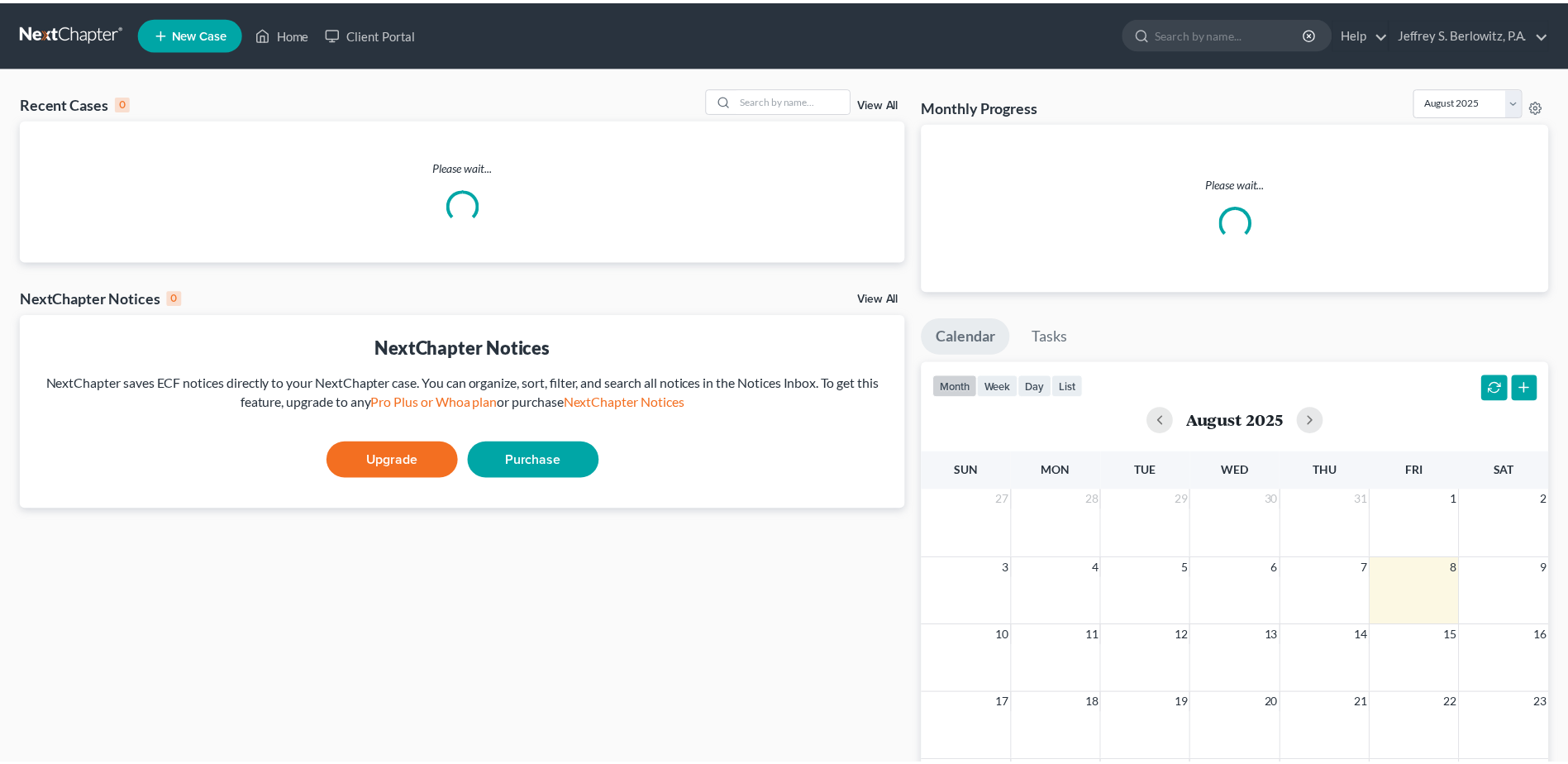 scroll, scrollTop: 0, scrollLeft: 0, axis: both 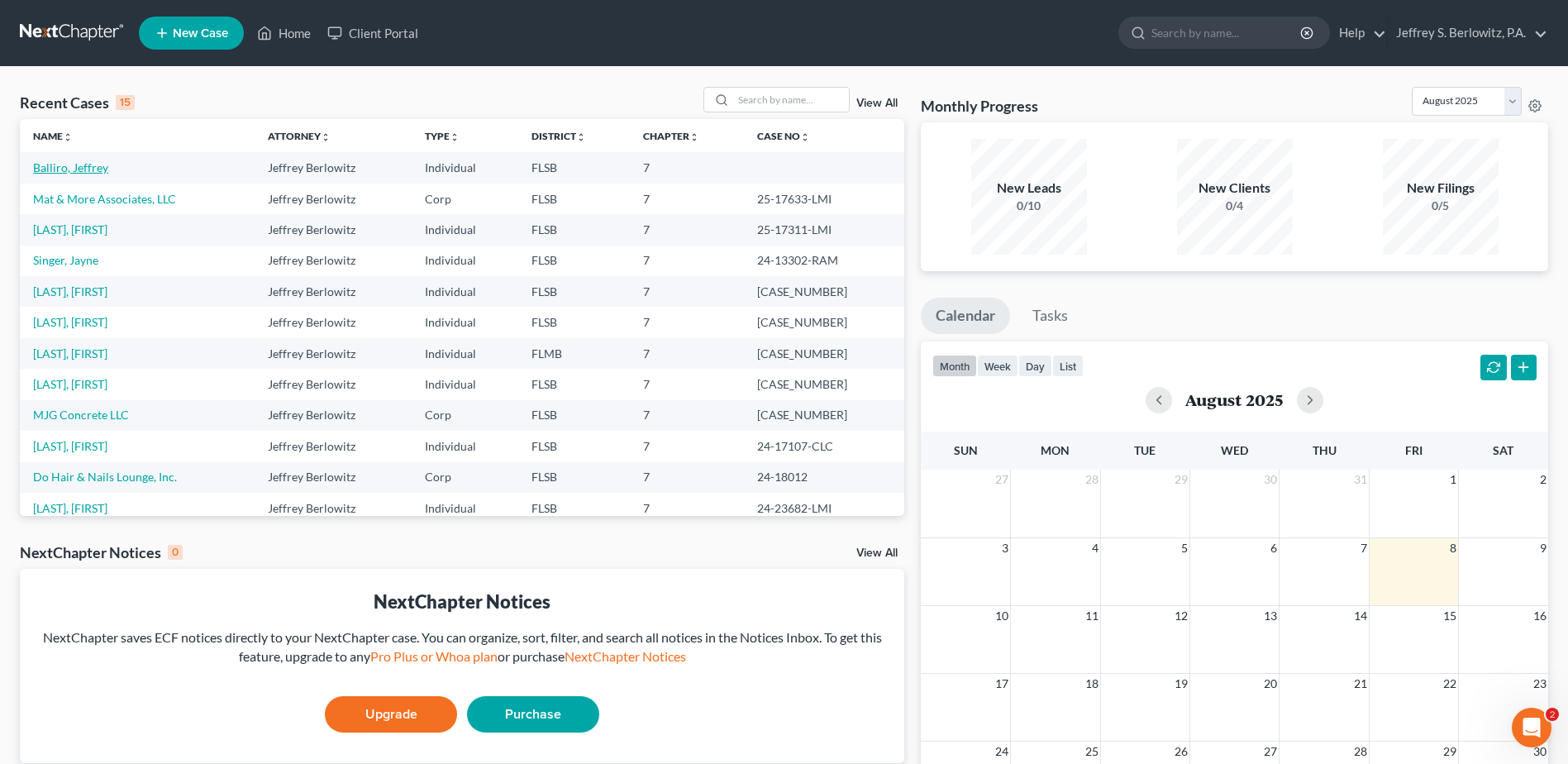 click on "Balliro, Jeffrey" at bounding box center [70, 167] 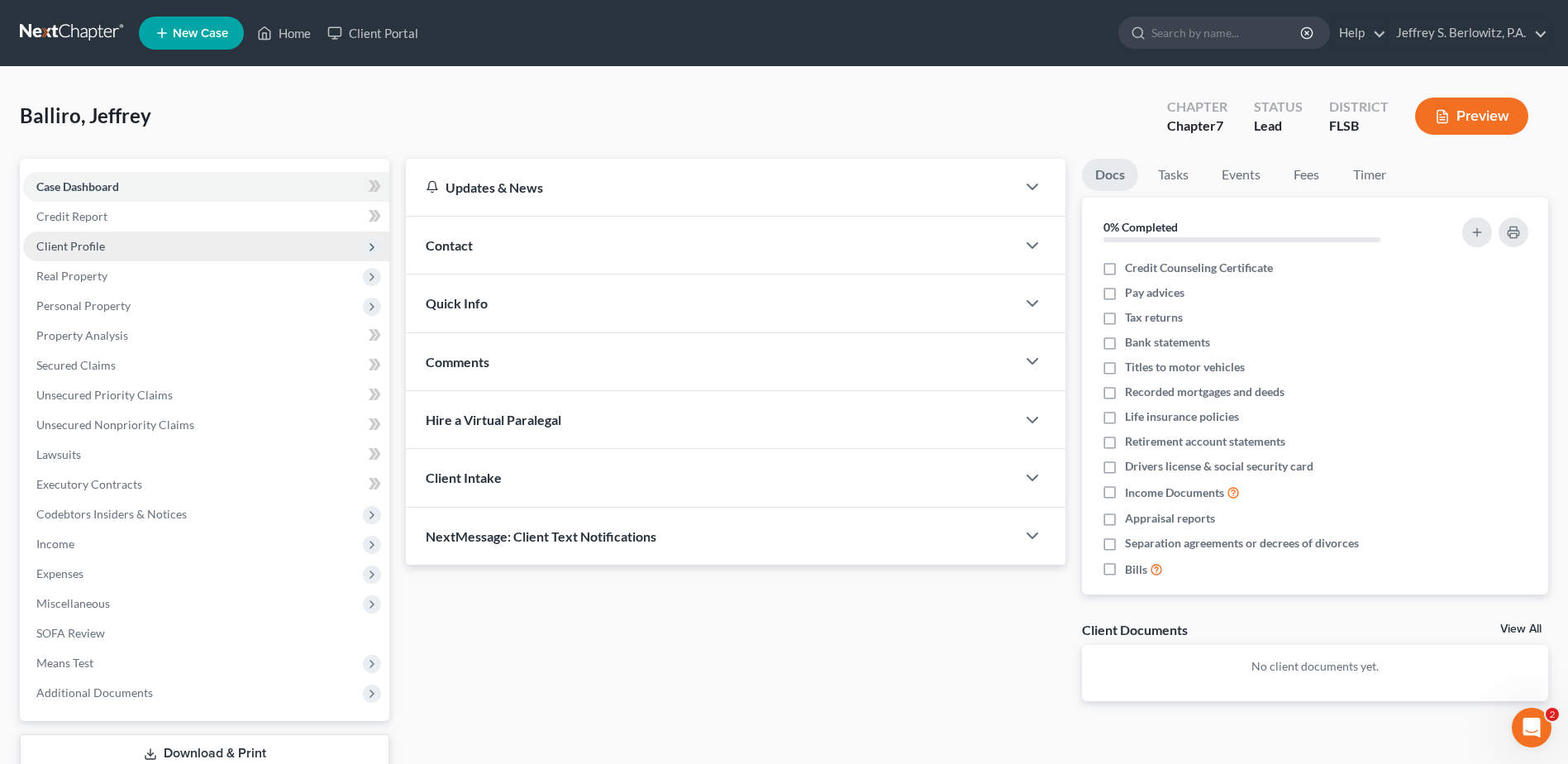 click on "Client Profile" at bounding box center (70, 246) 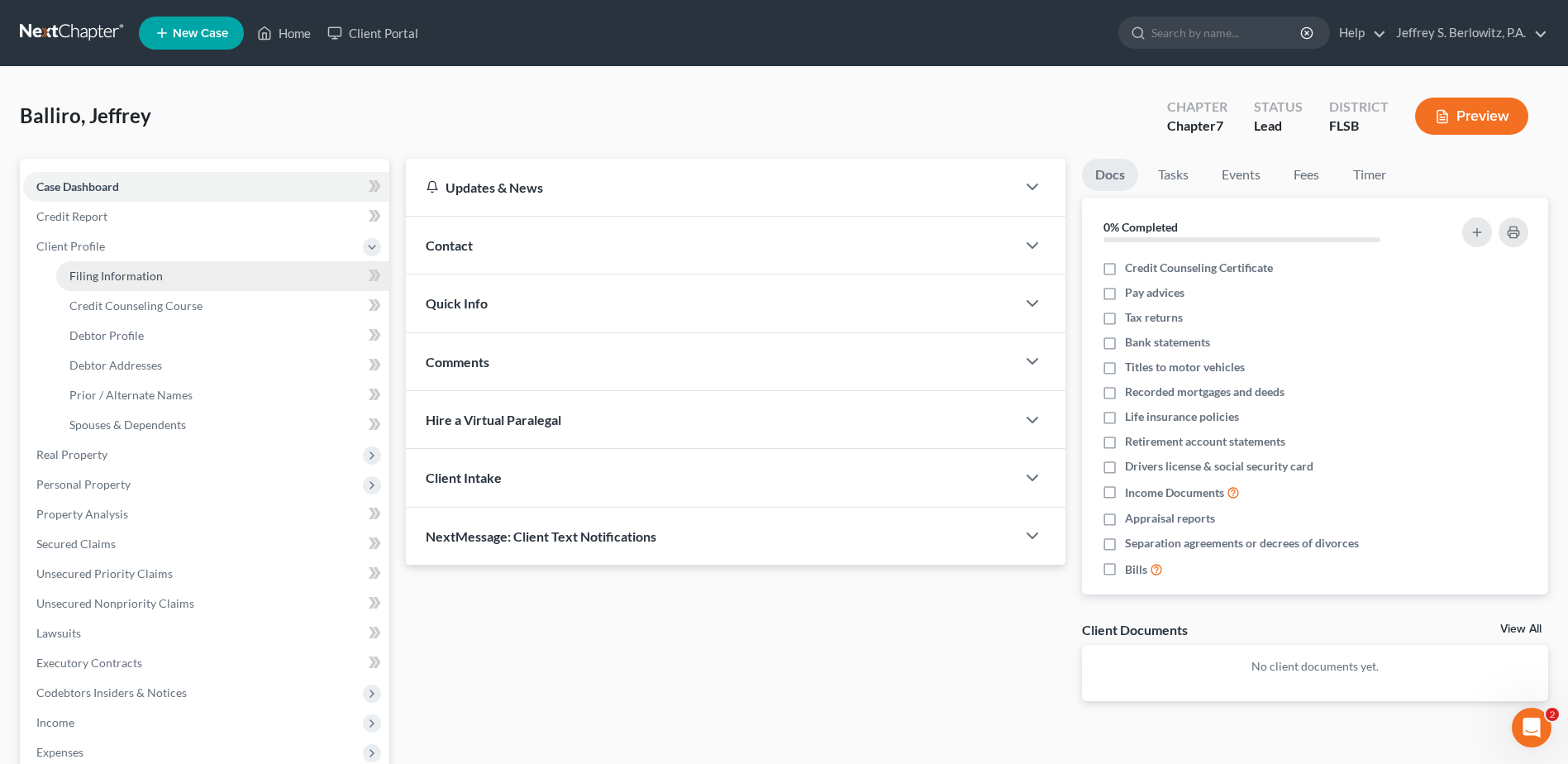 click on "Filing Information" at bounding box center [116, 275] 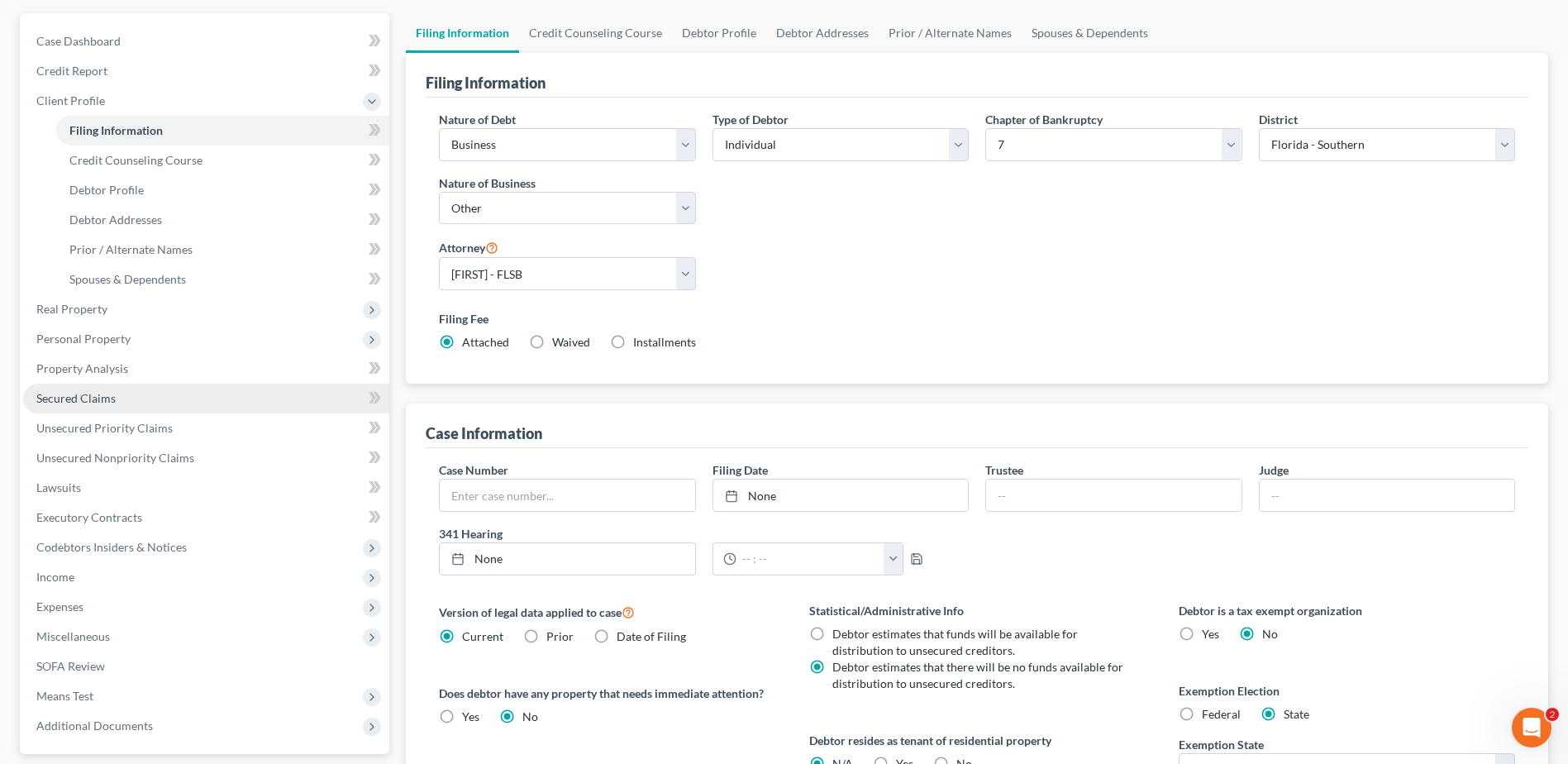 scroll, scrollTop: 59, scrollLeft: 0, axis: vertical 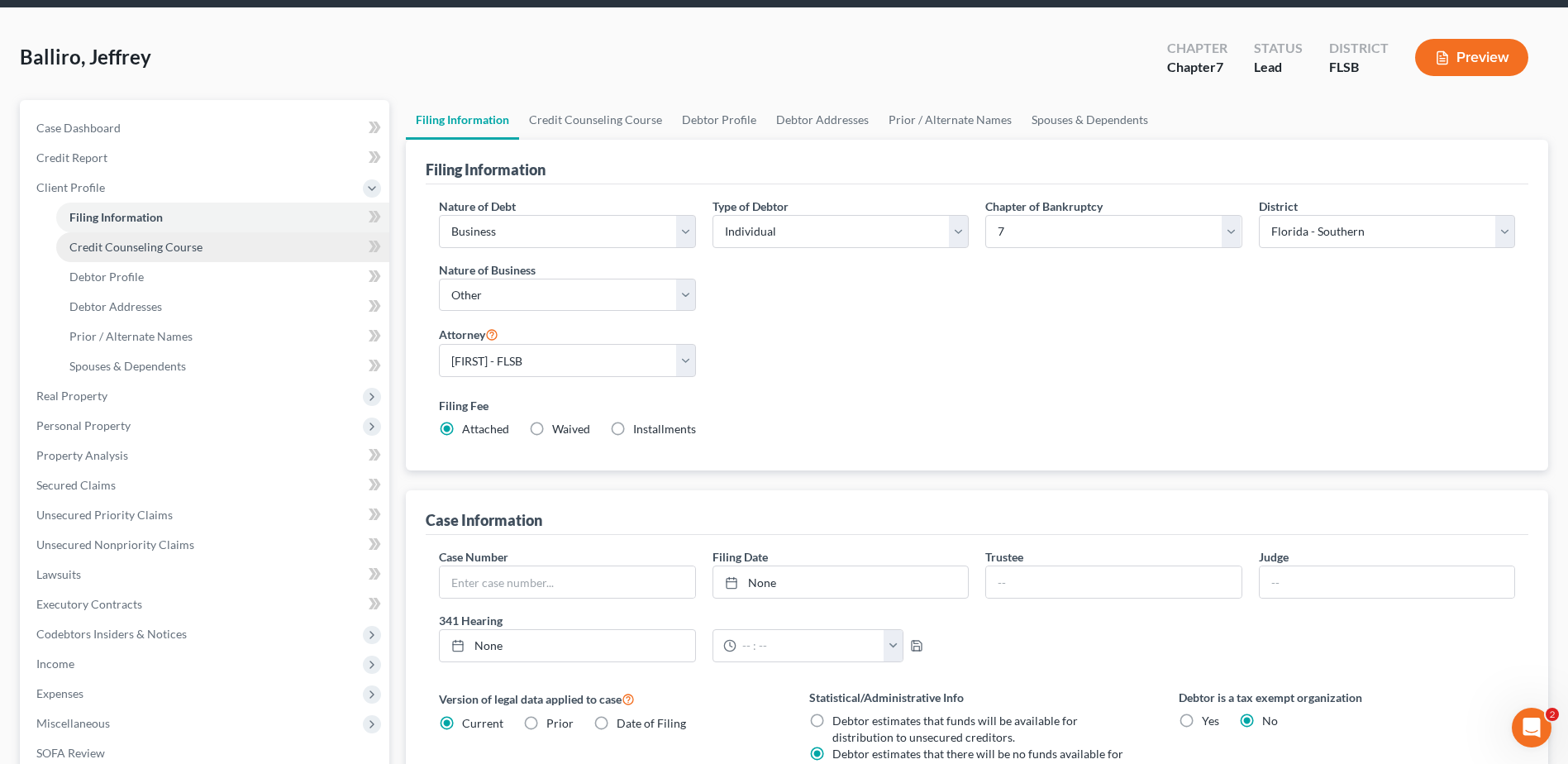 click on "Credit Counseling Course" at bounding box center [222, 247] 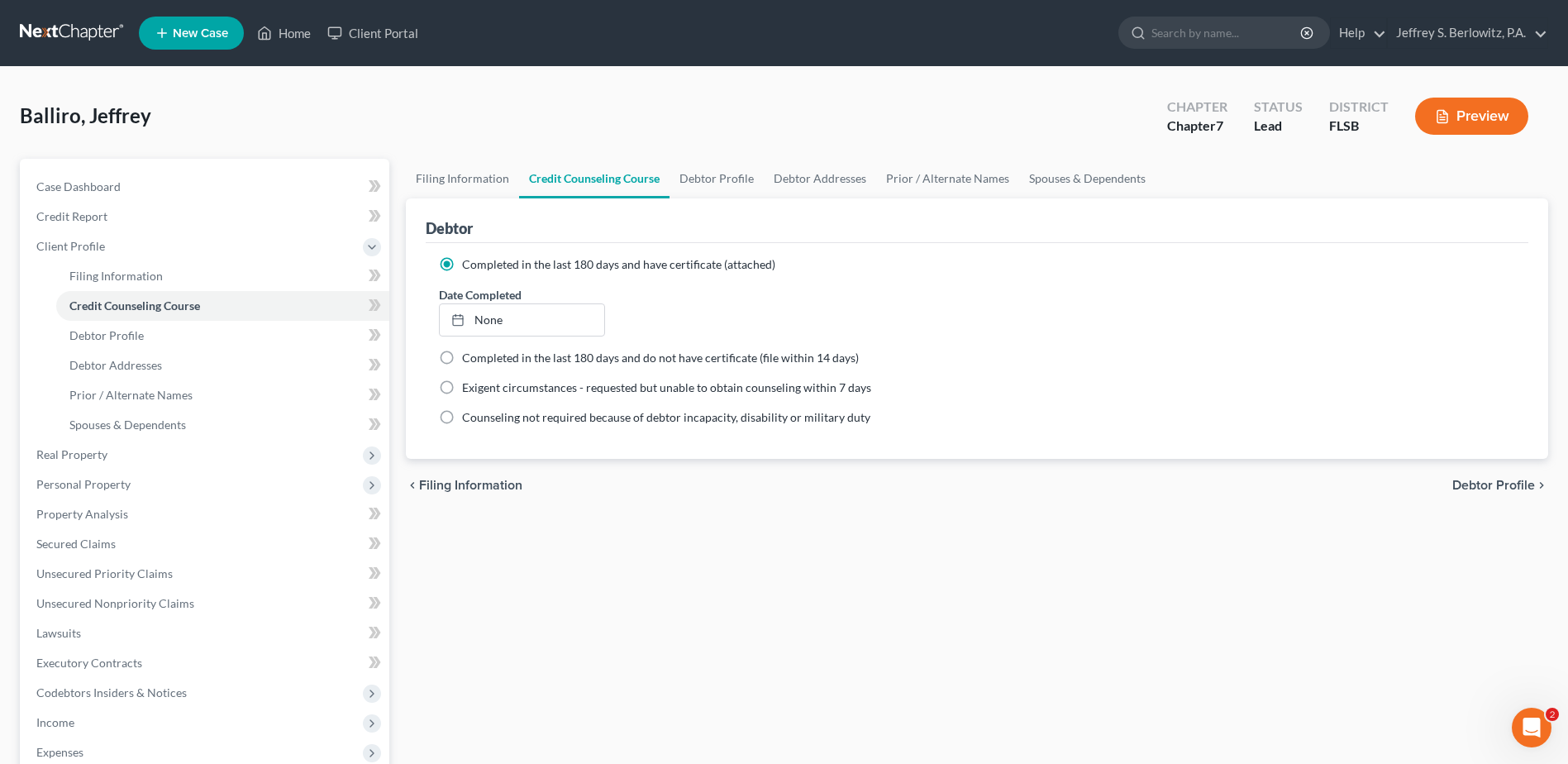 drag, startPoint x: 508, startPoint y: 594, endPoint x: 524, endPoint y: 540, distance: 56.320511 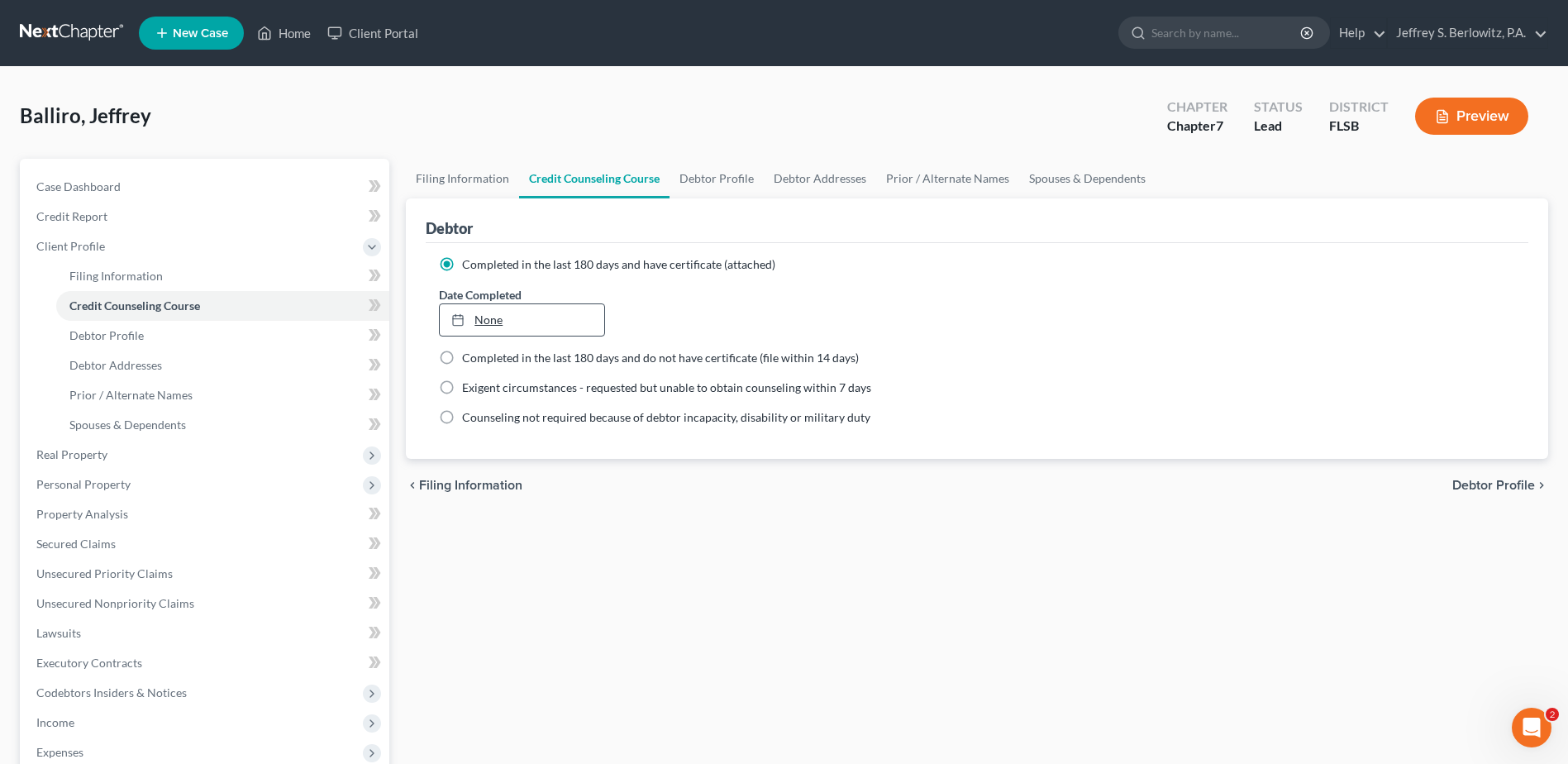 click on "None" at bounding box center (522, 320) 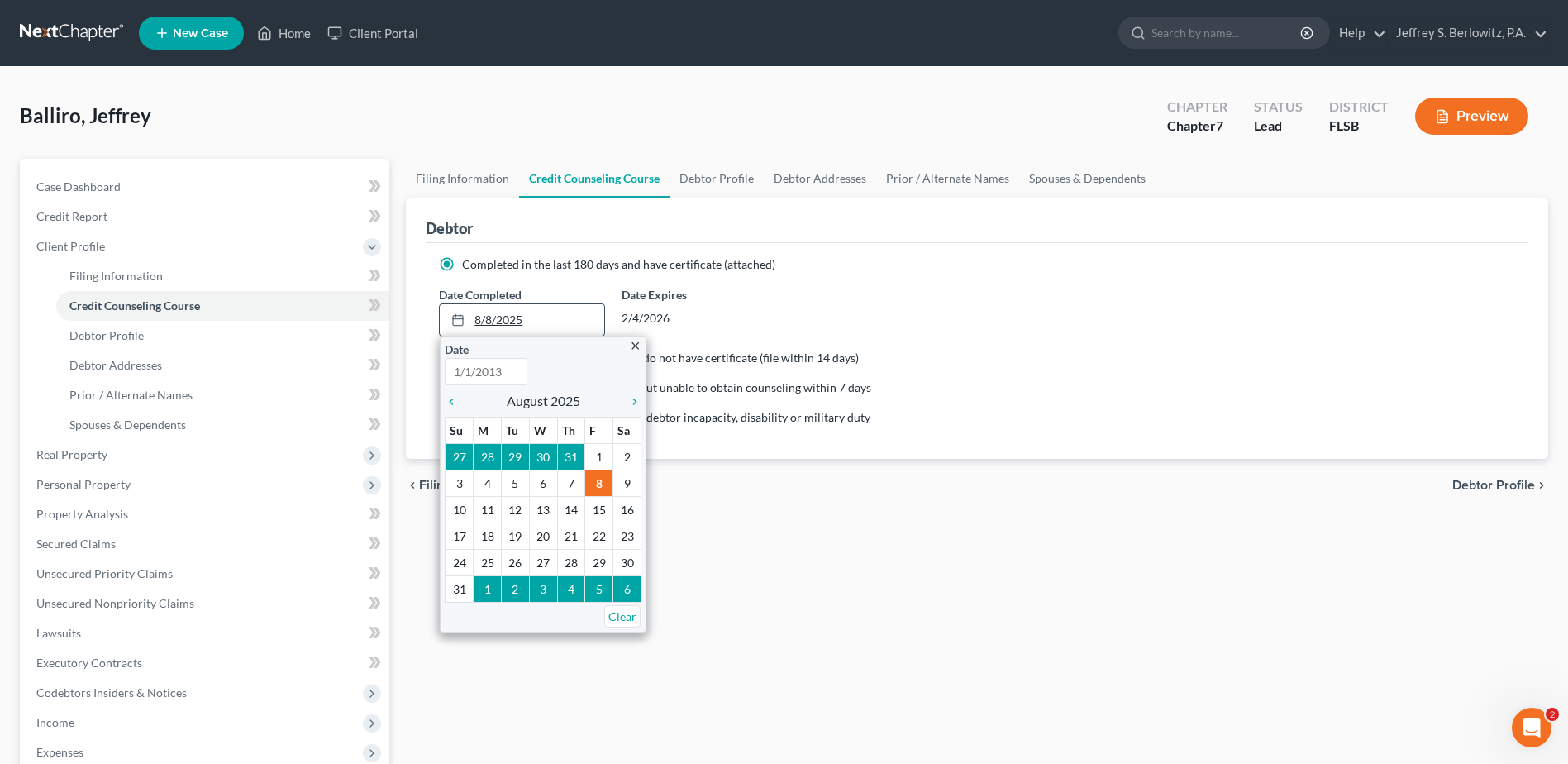 type on "8/8/2025" 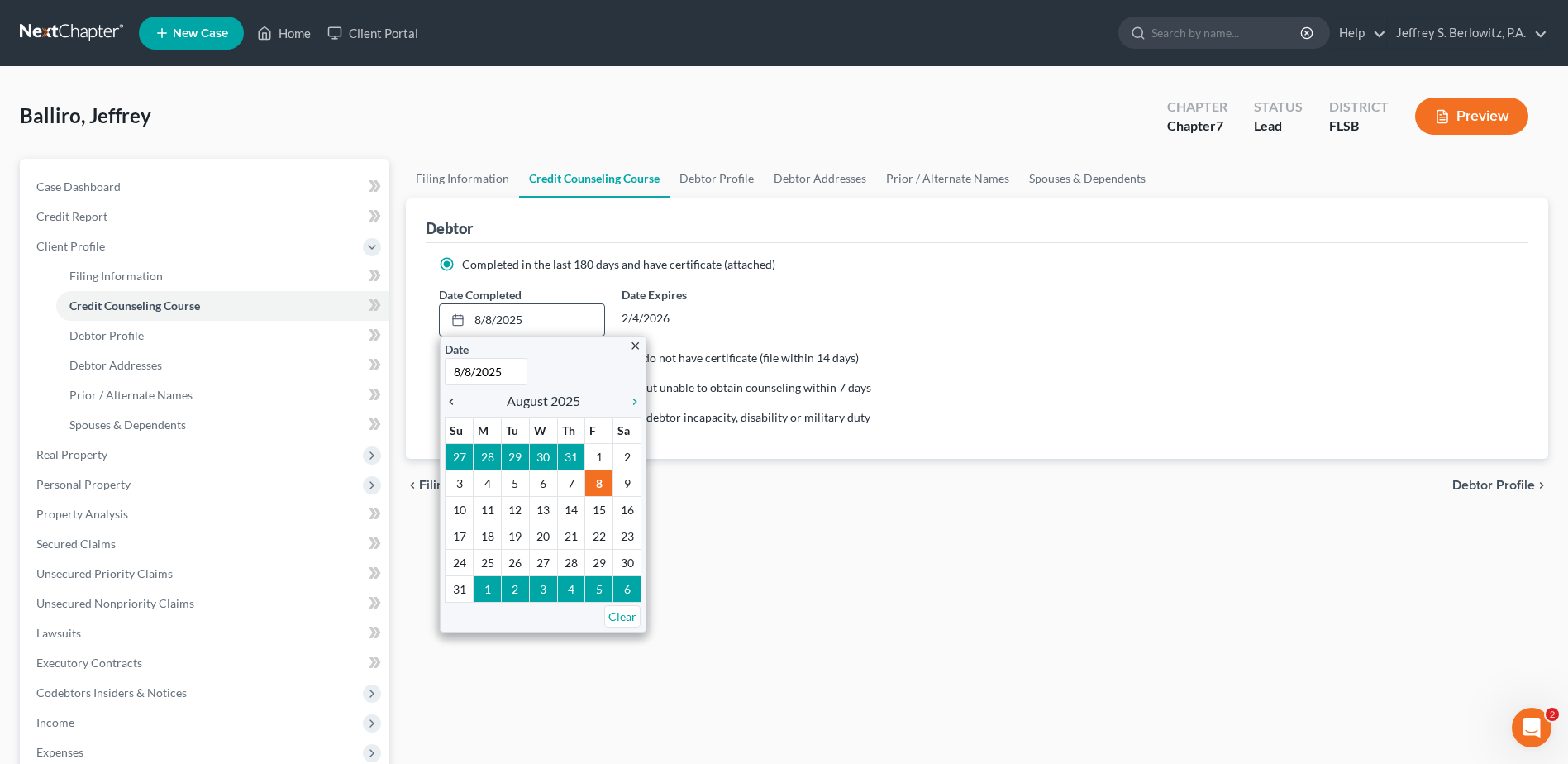 click on "chevron_left" at bounding box center (455, 402) 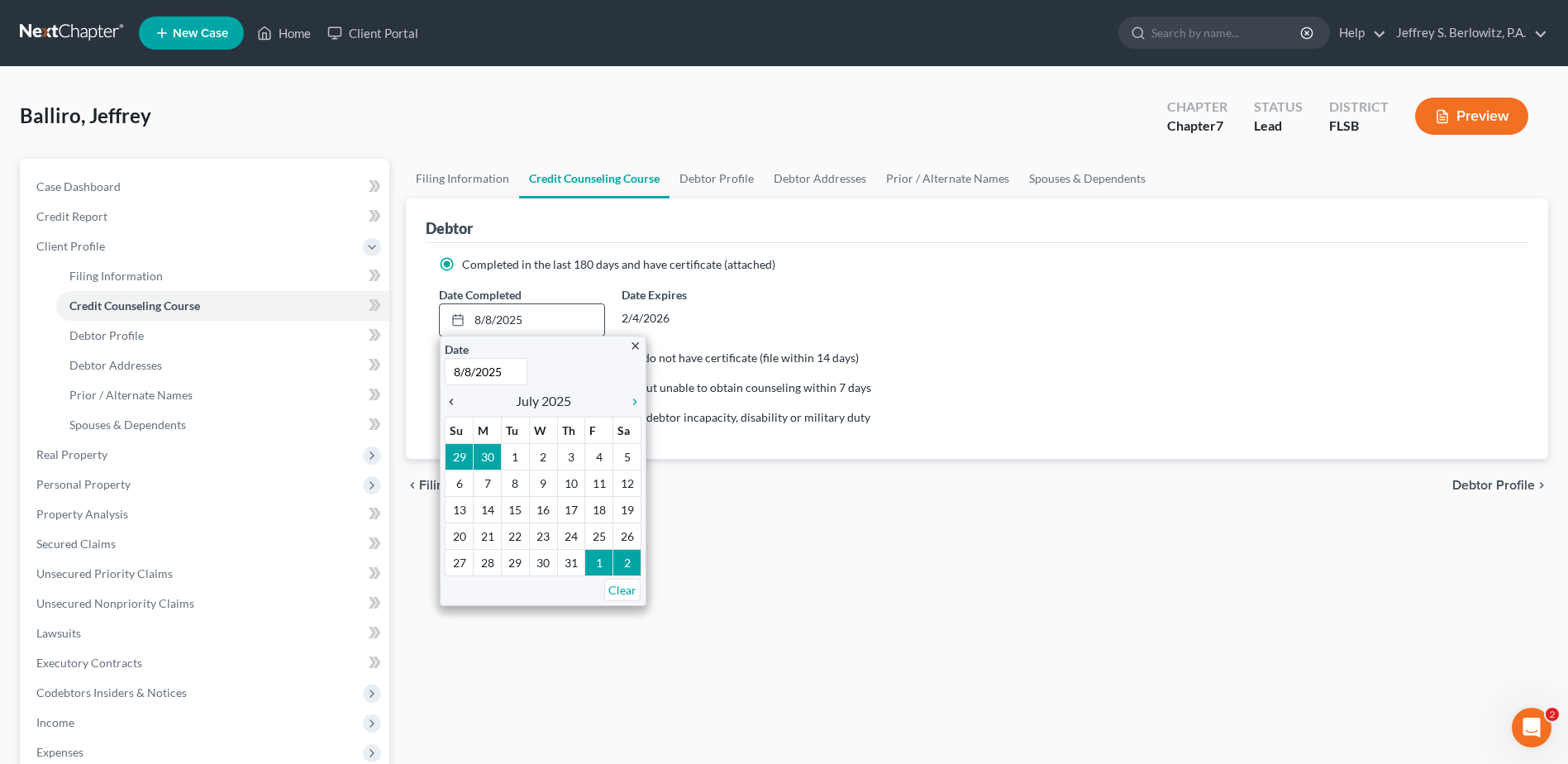 click on "chevron_left" at bounding box center (455, 402) 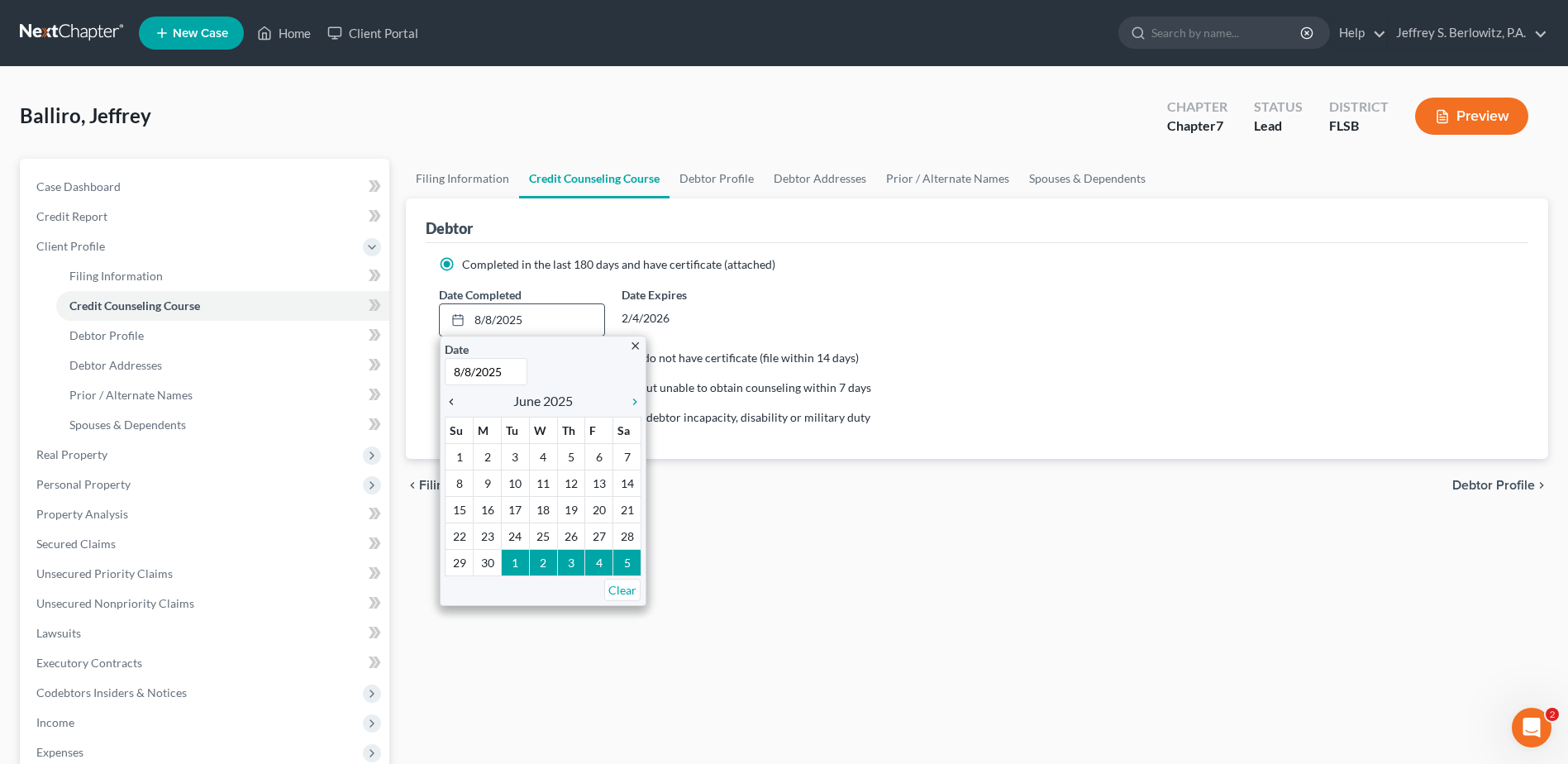 click on "chevron_left" at bounding box center (455, 402) 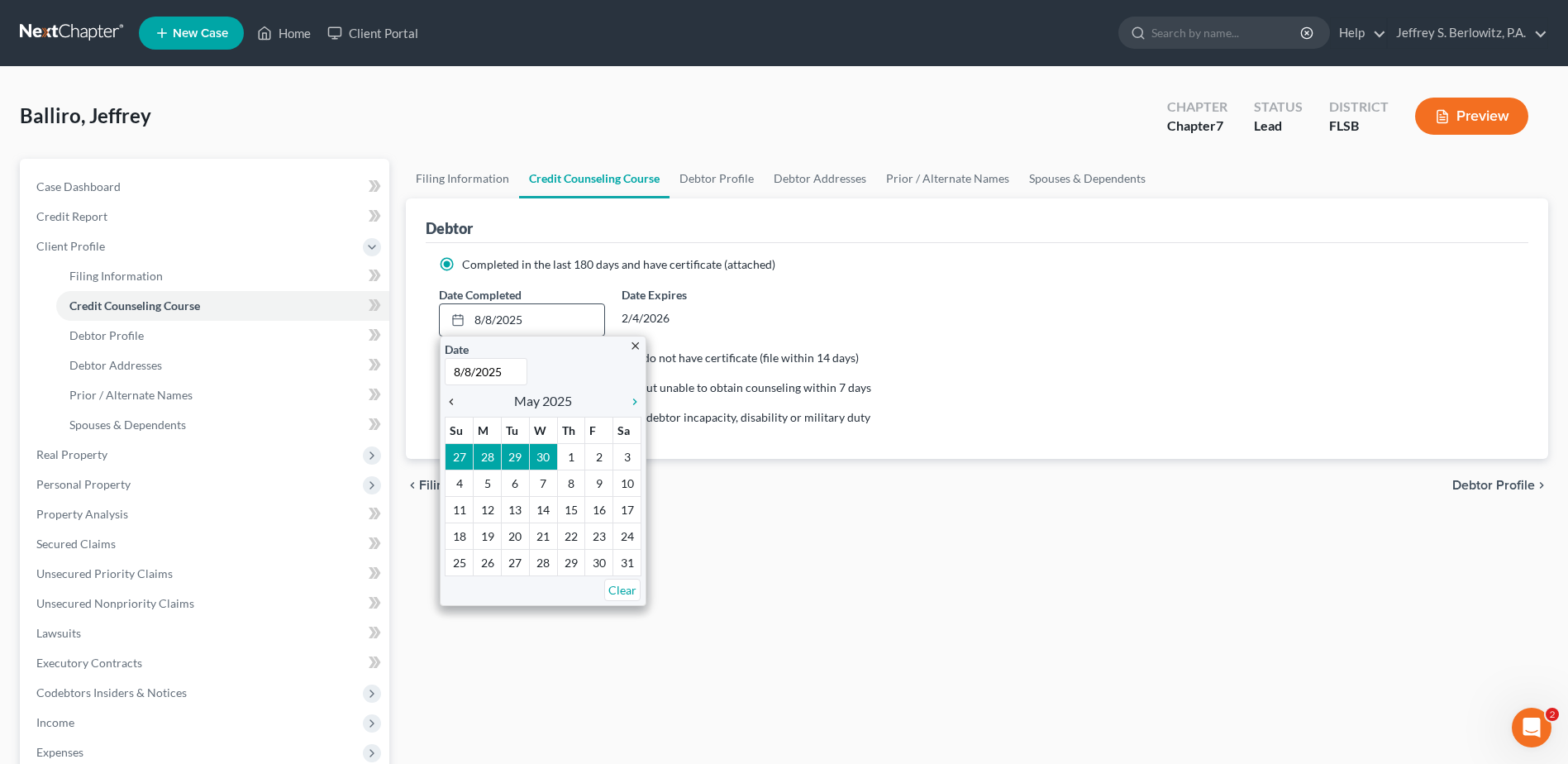 click on "chevron_left" at bounding box center (455, 402) 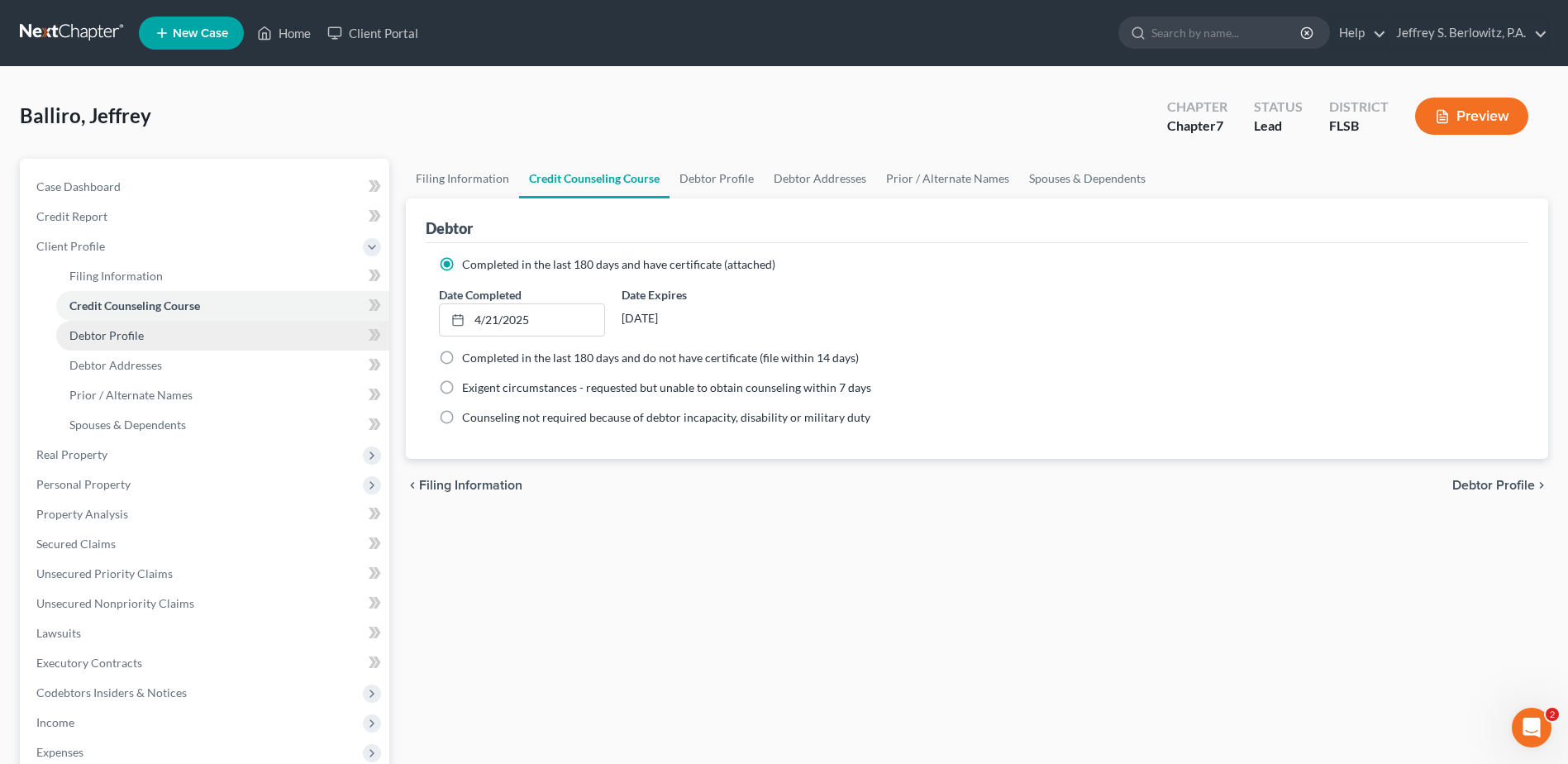 click on "Debtor Profile" at bounding box center [107, 335] 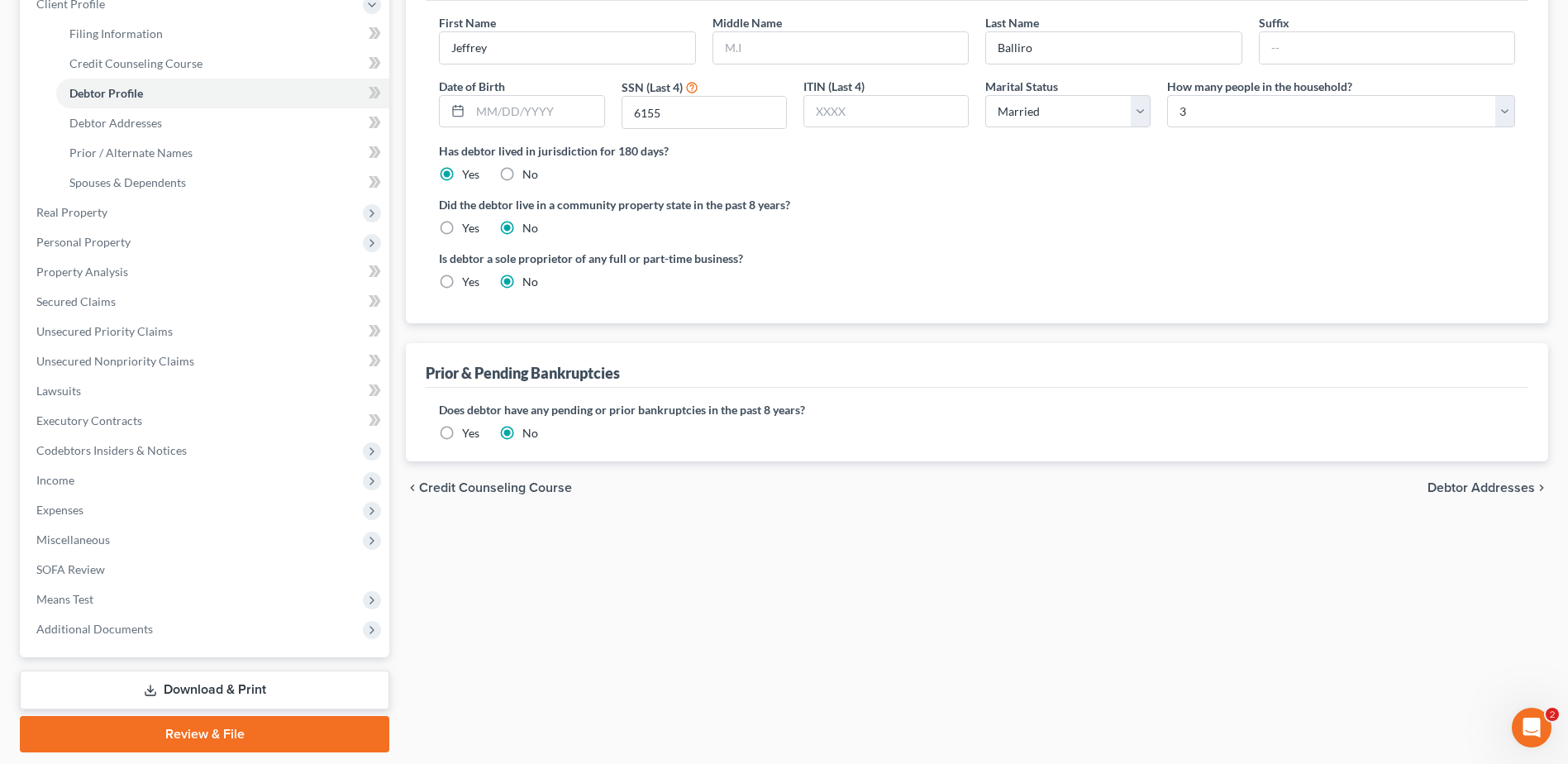 scroll, scrollTop: 248, scrollLeft: 0, axis: vertical 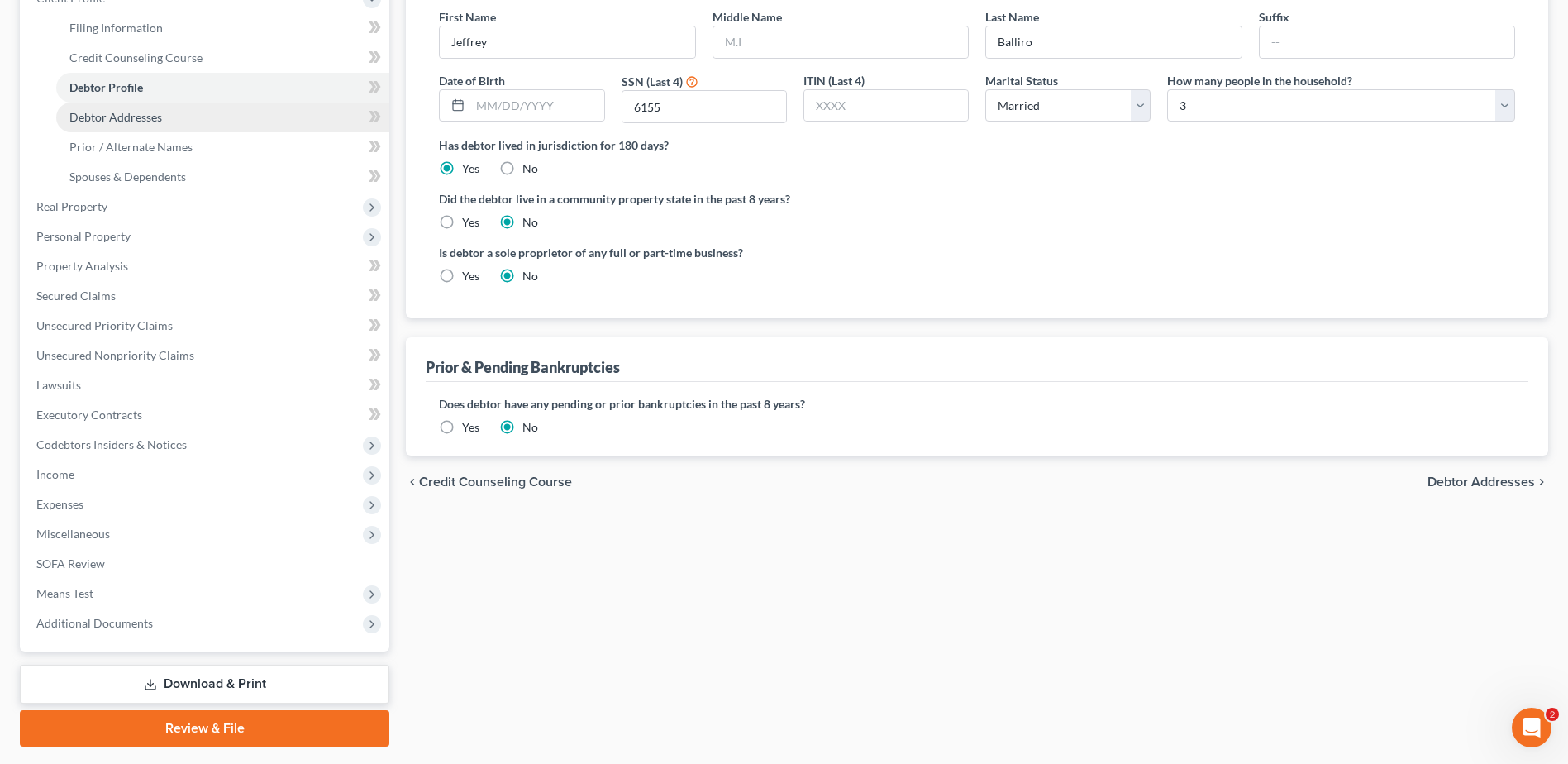 click on "Debtor Addresses" at bounding box center (116, 117) 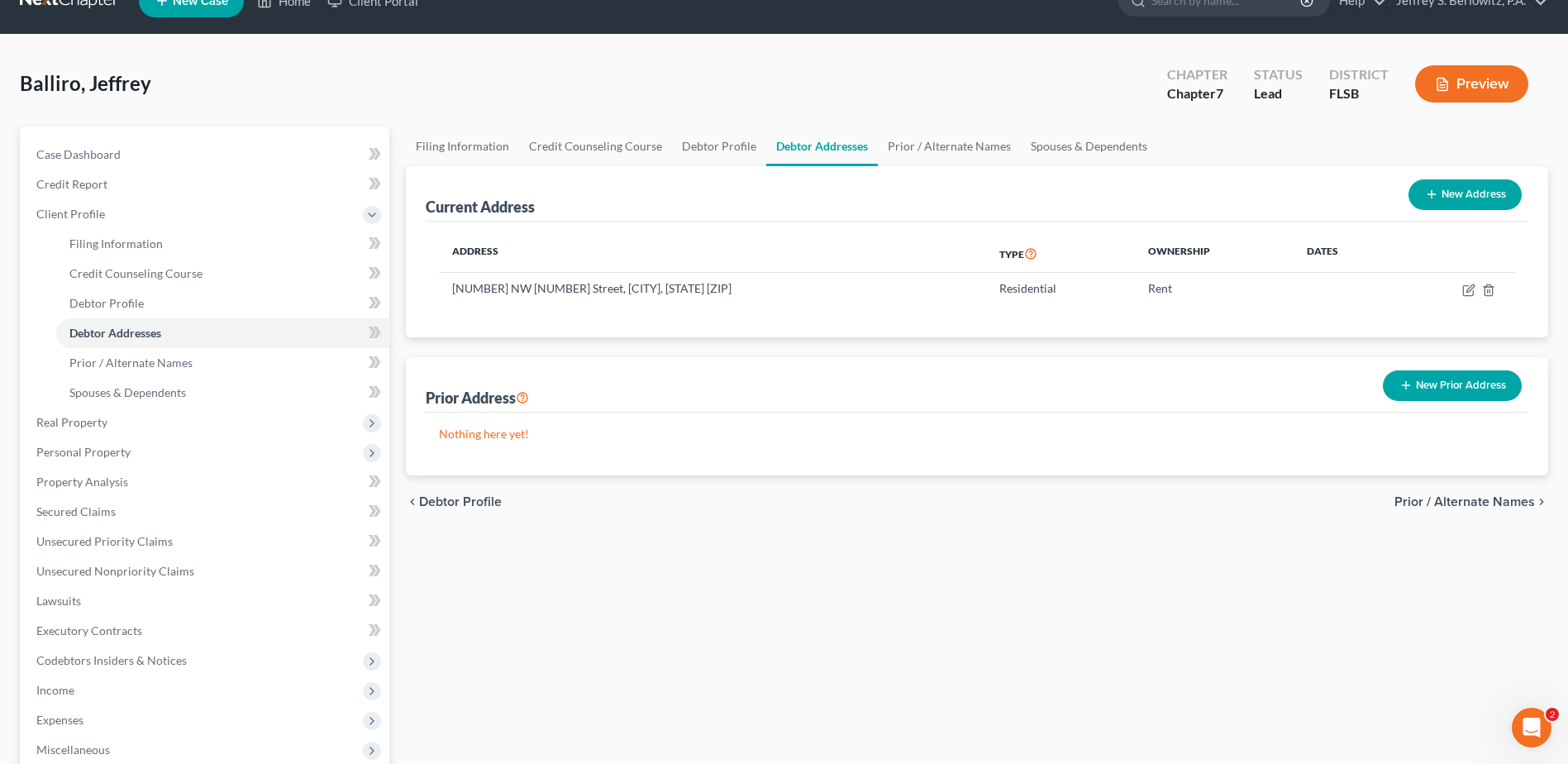 scroll, scrollTop: 0, scrollLeft: 0, axis: both 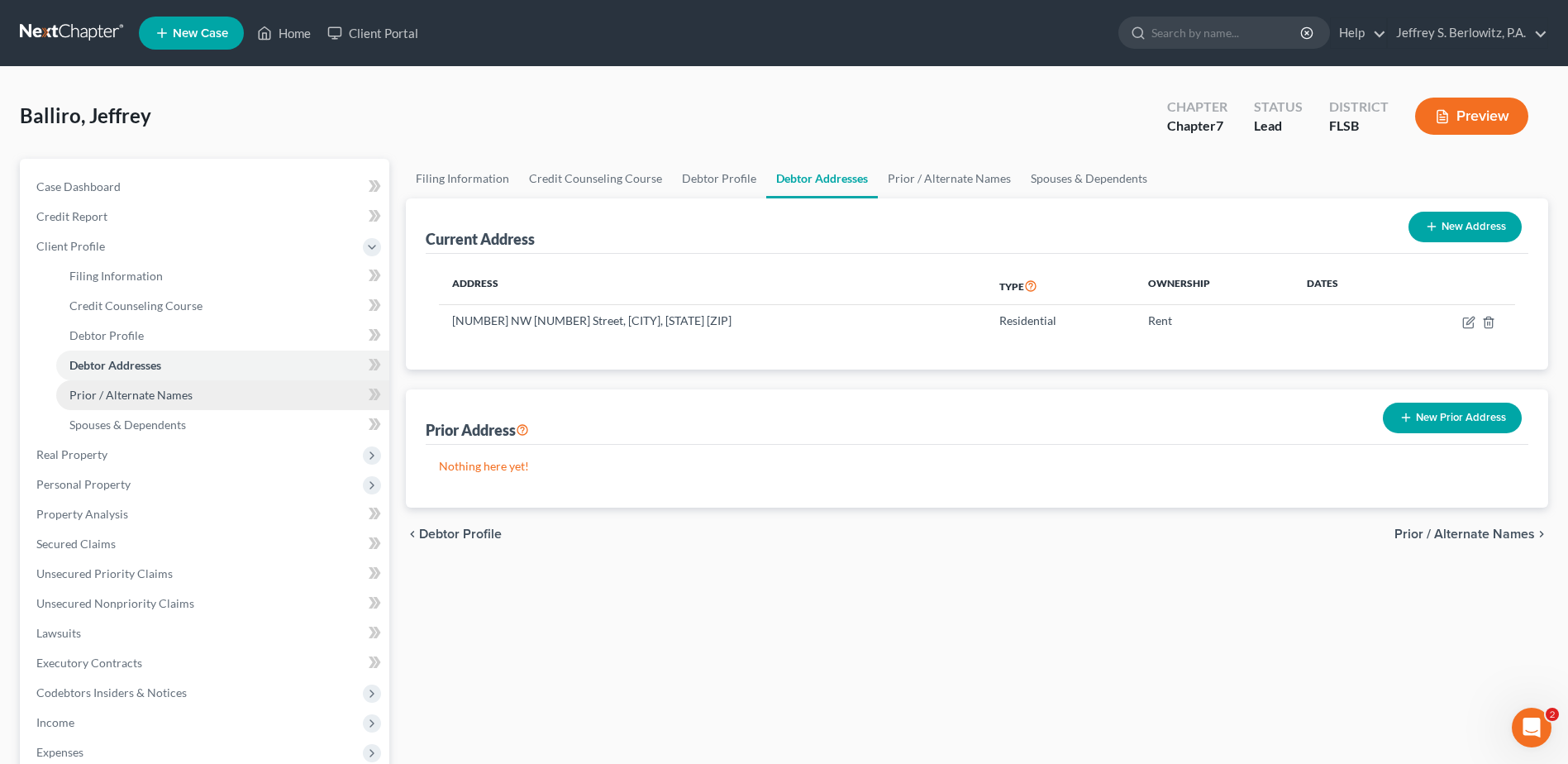 click on "Prior / Alternate Names" at bounding box center (222, 395) 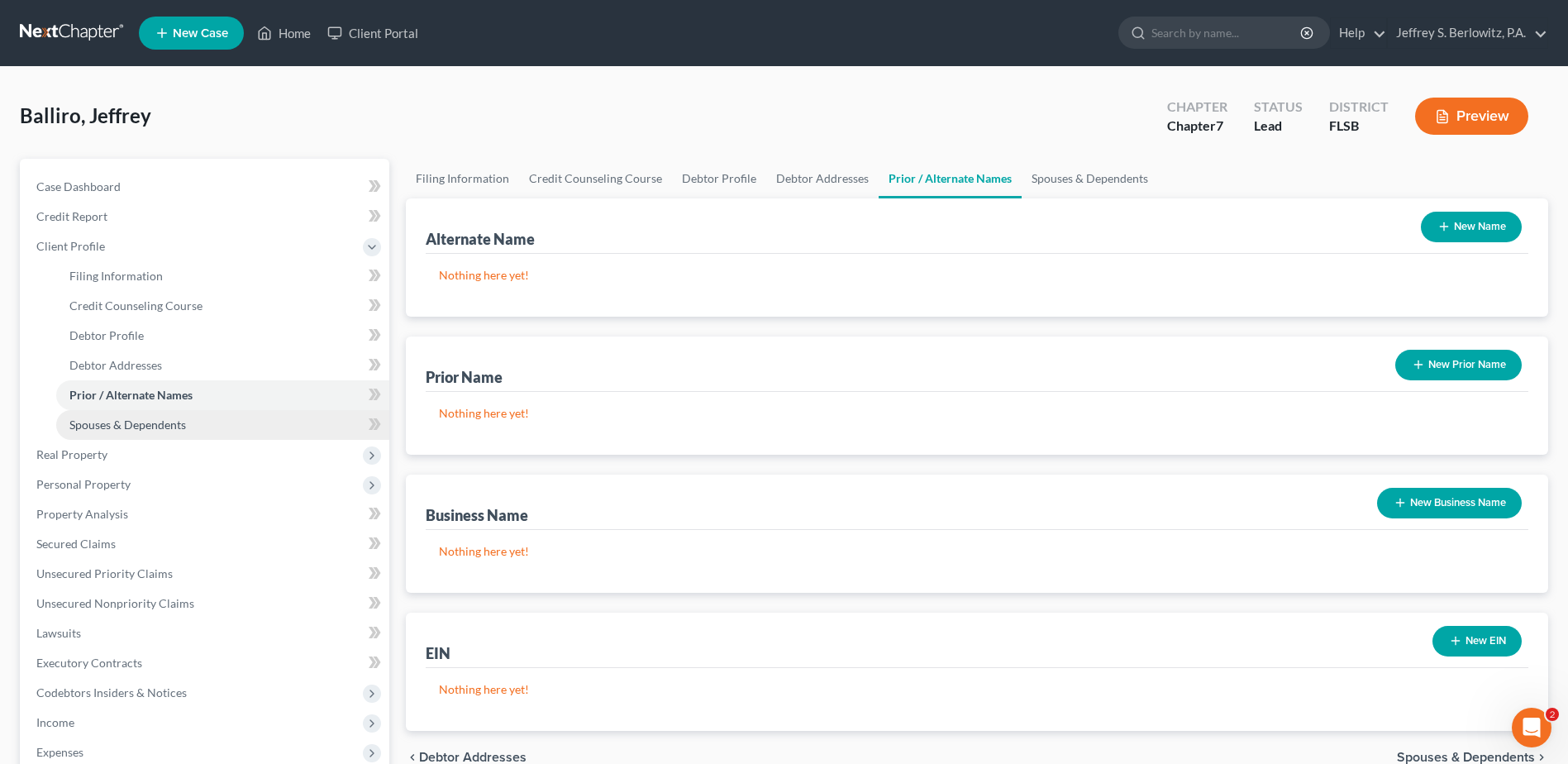 click on "Spouses & Dependents" at bounding box center [127, 424] 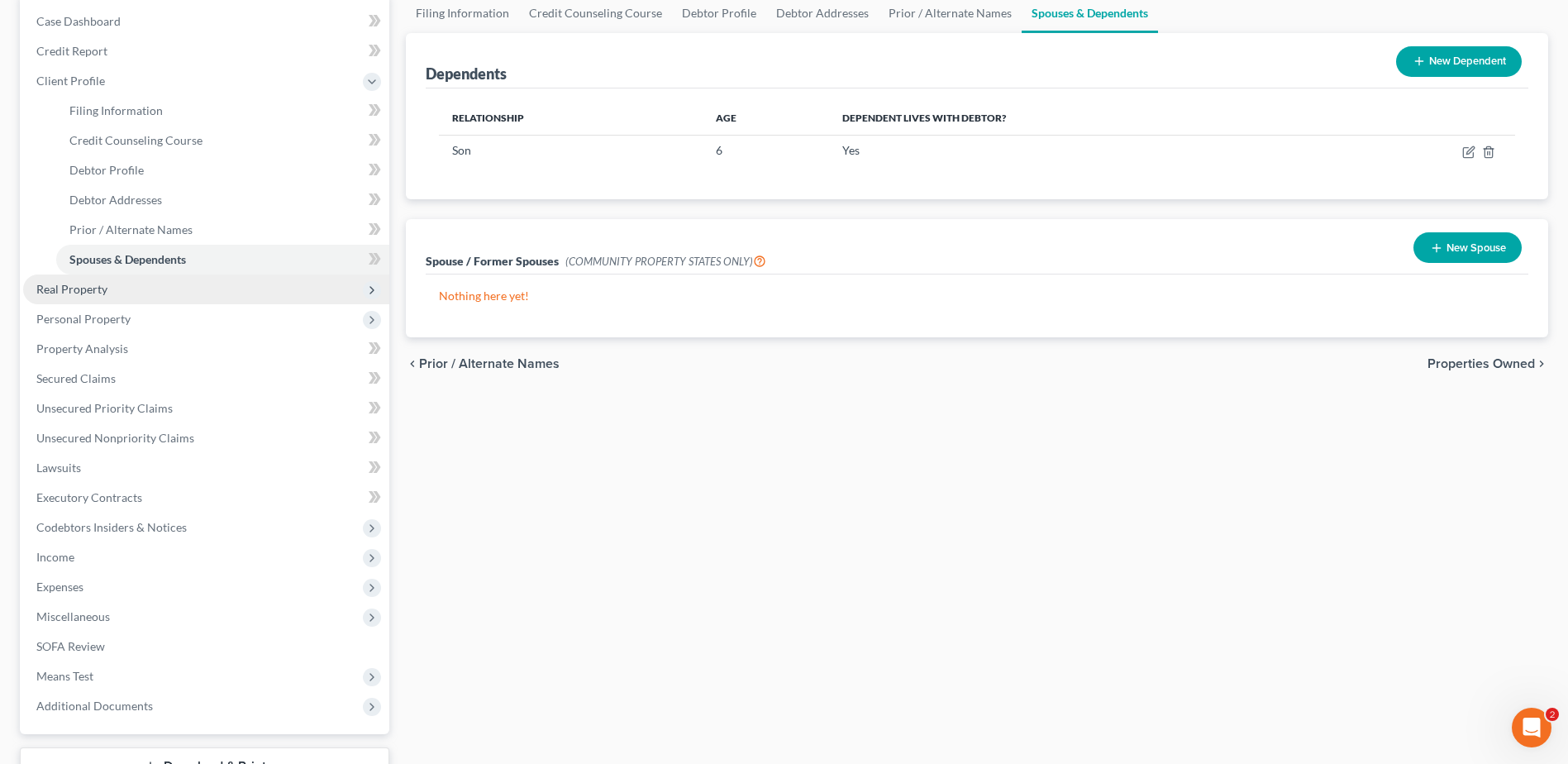 click on "Real Property" at bounding box center [72, 289] 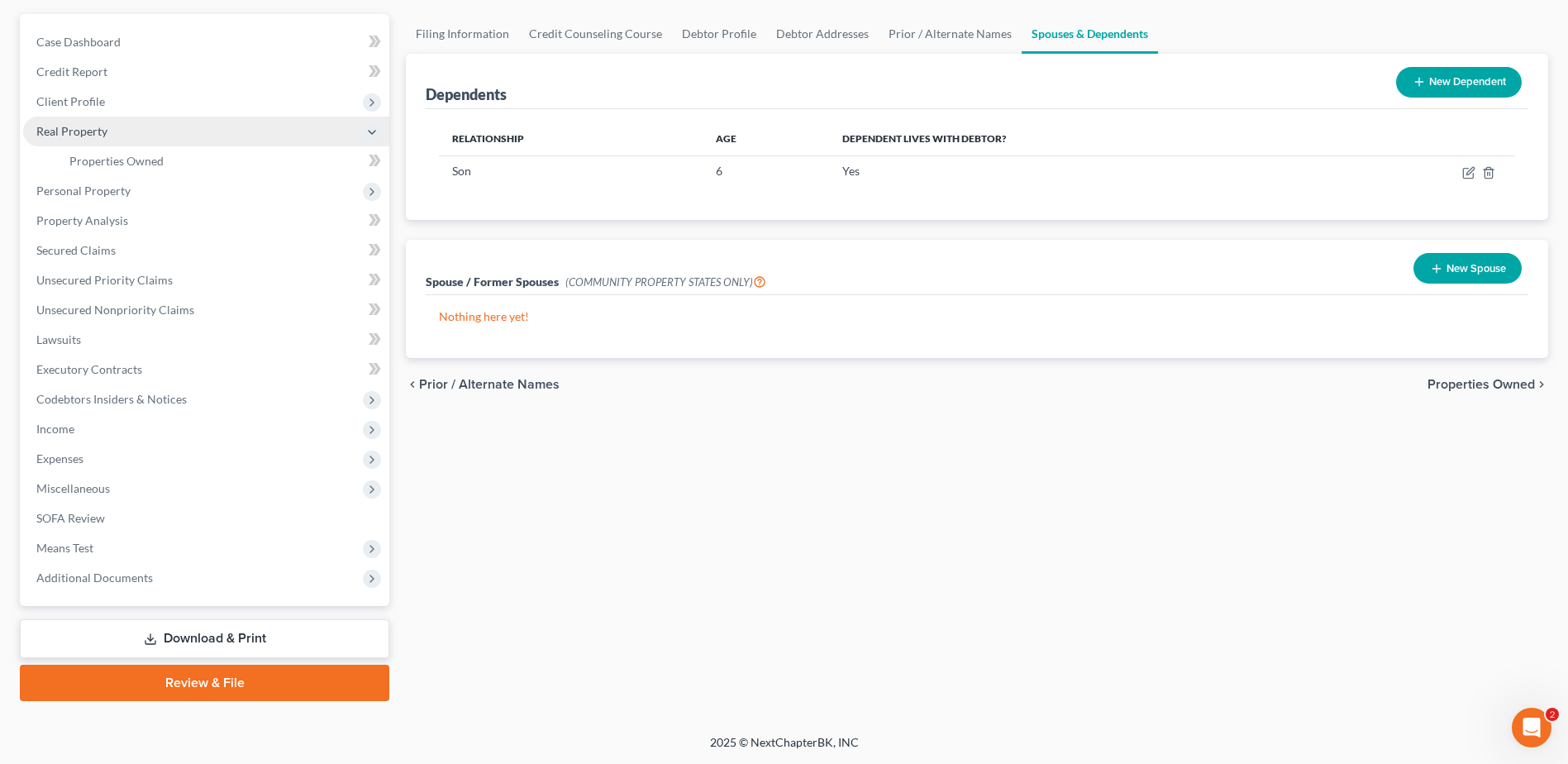 scroll, scrollTop: 145, scrollLeft: 0, axis: vertical 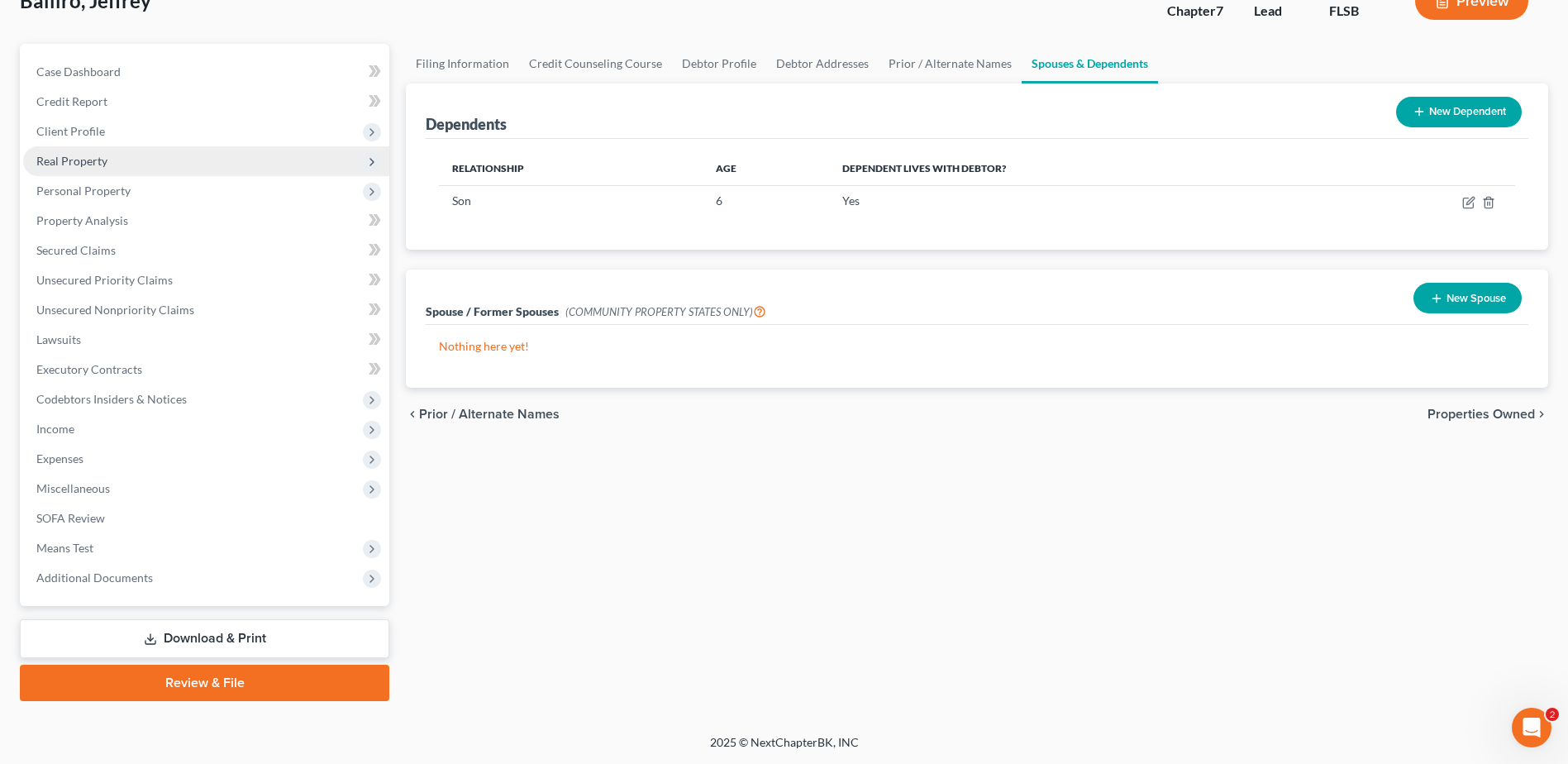 click on "Real Property" at bounding box center [72, 160] 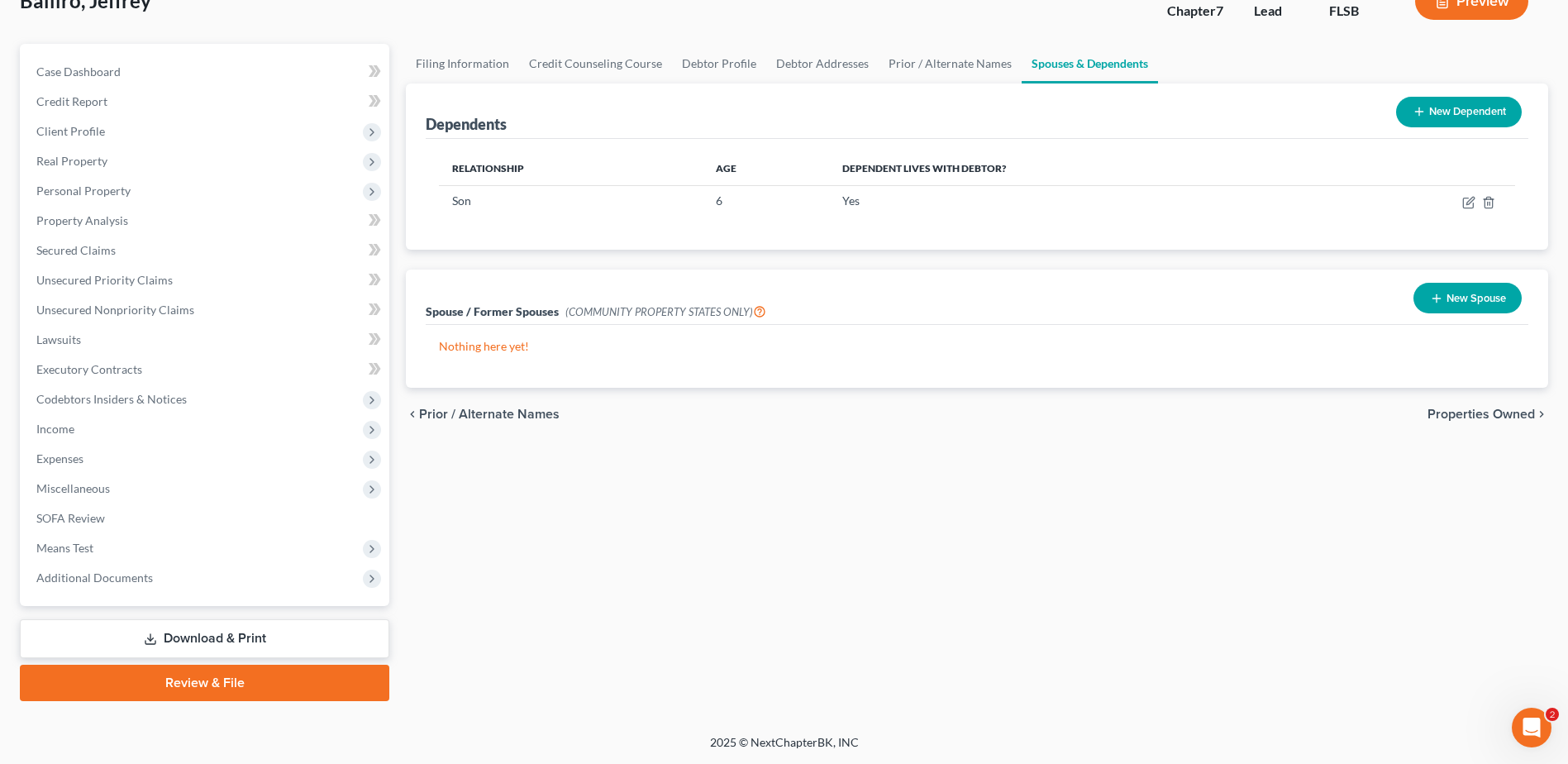 scroll, scrollTop: 145, scrollLeft: 0, axis: vertical 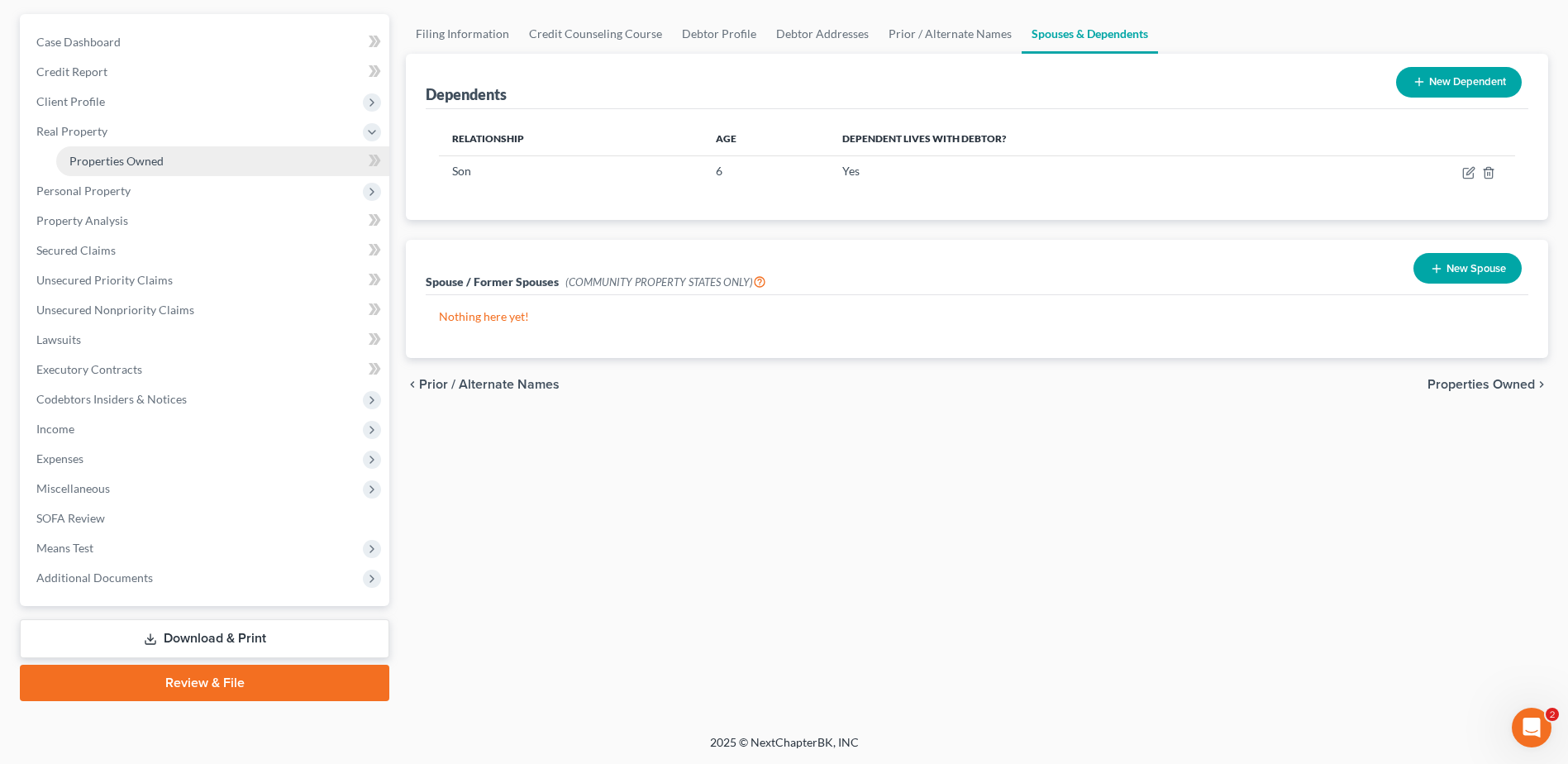 click on "Properties Owned" at bounding box center [117, 160] 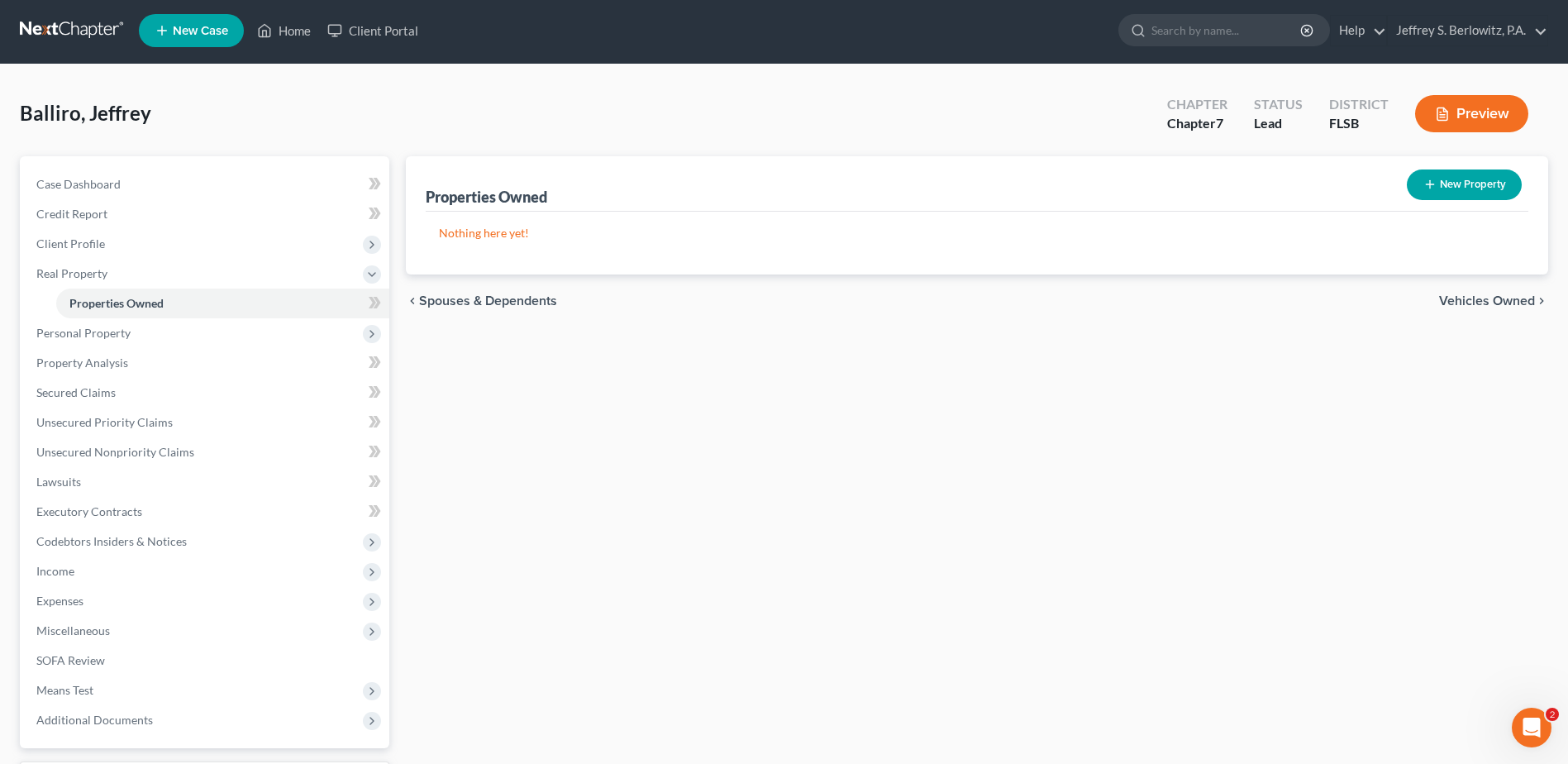 scroll, scrollTop: 0, scrollLeft: 0, axis: both 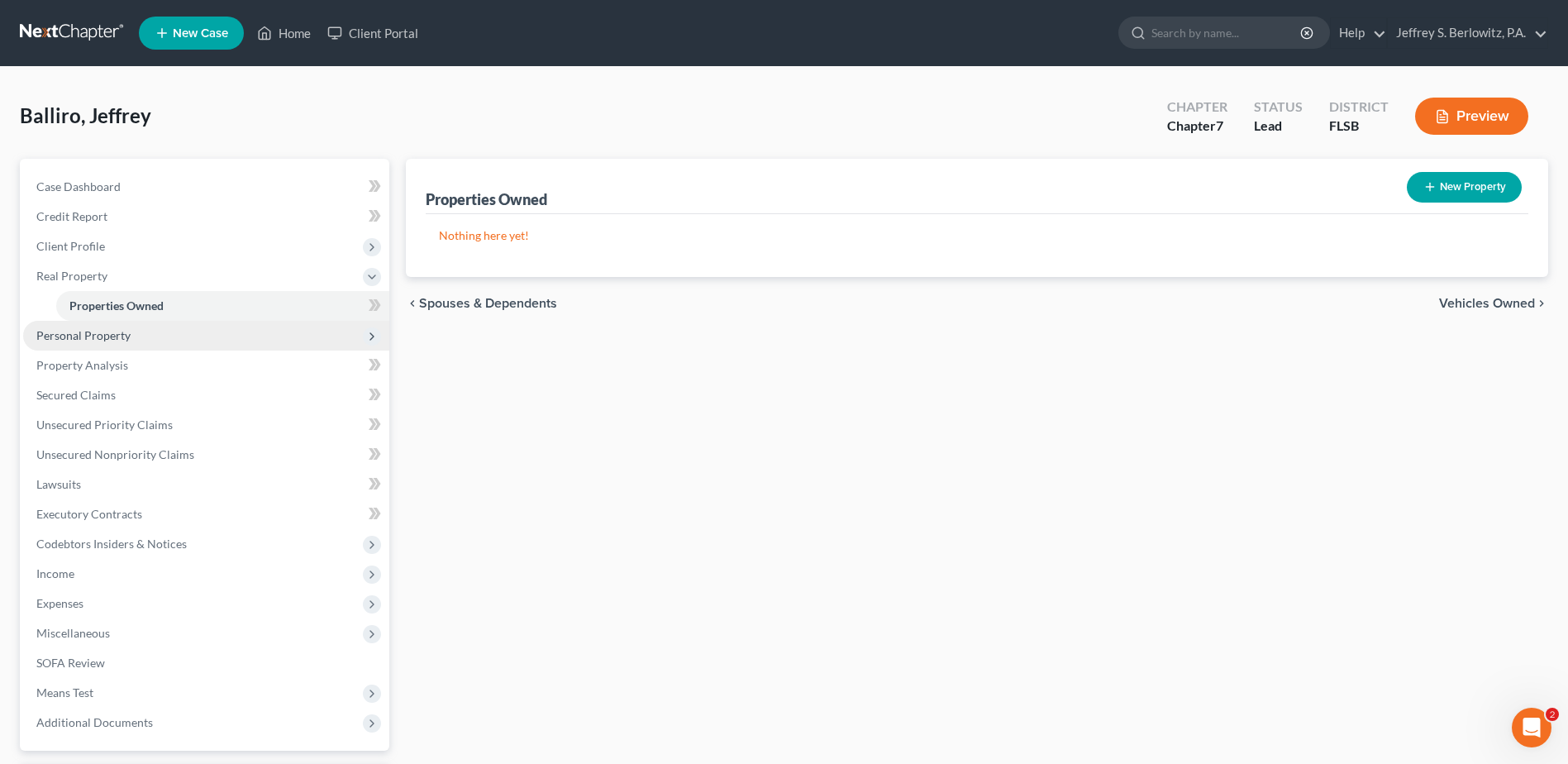 click on "Personal Property" at bounding box center (83, 335) 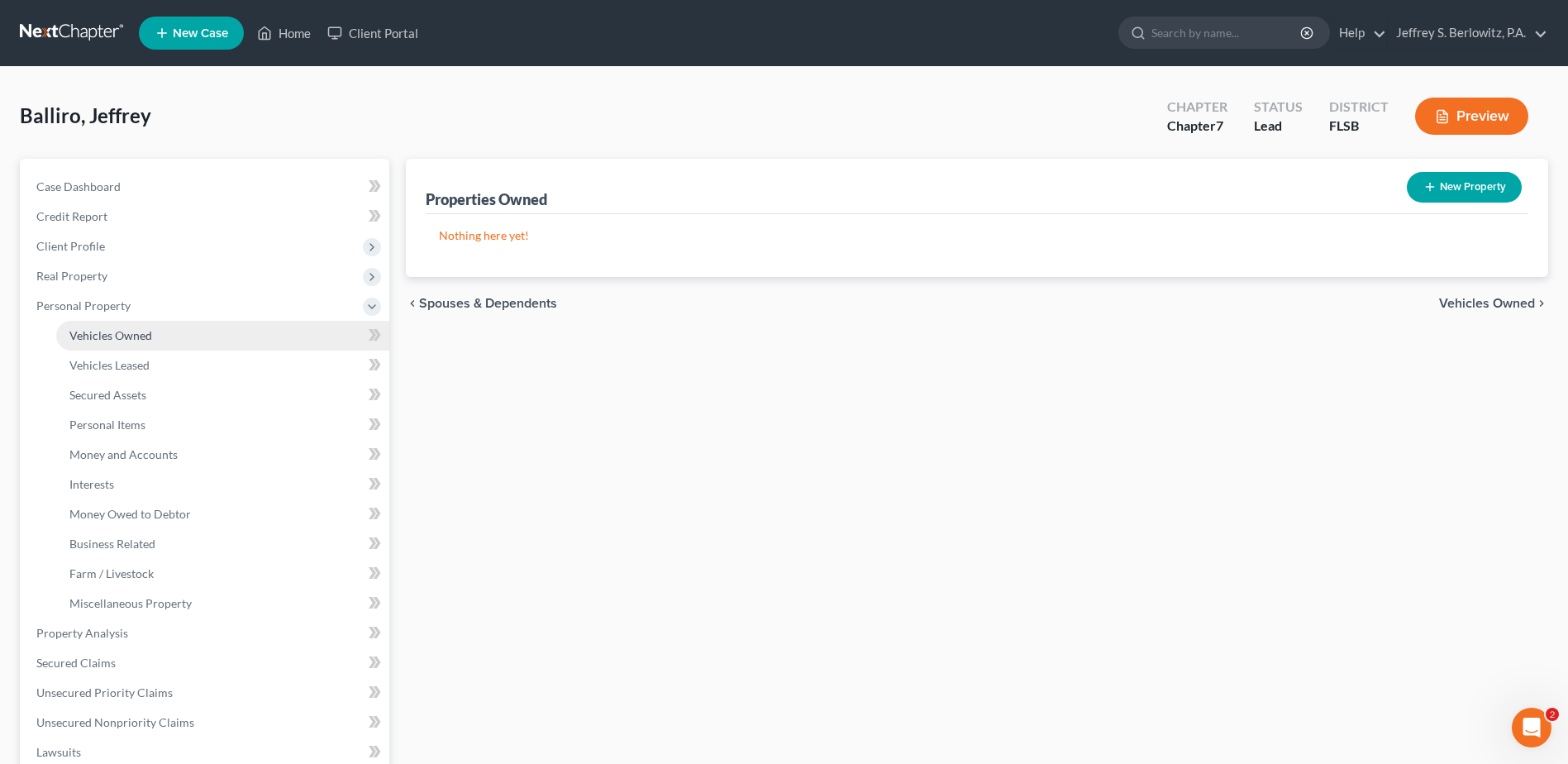 click on "Vehicles Owned" at bounding box center [111, 335] 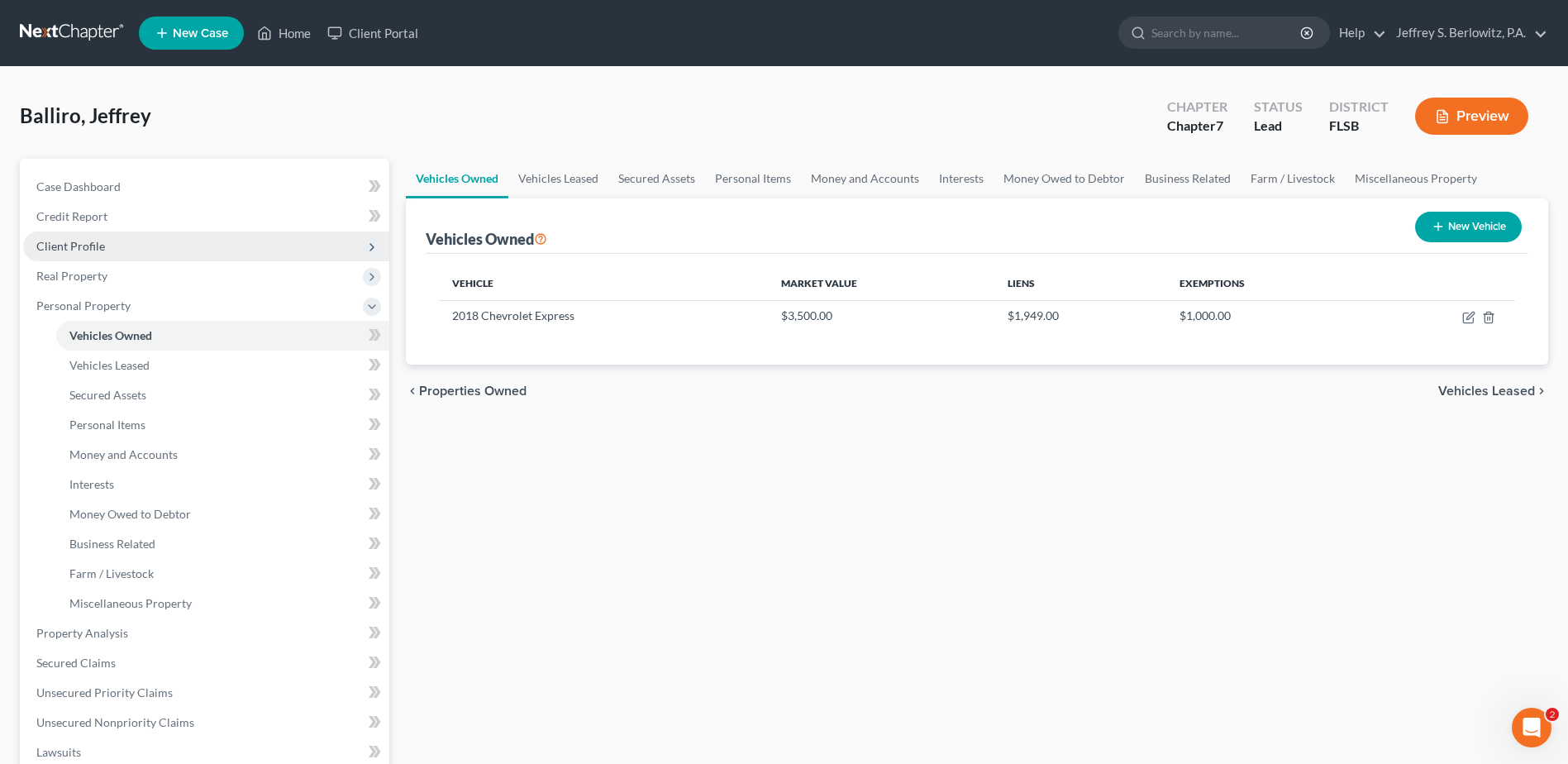 click on "Client Profile" at bounding box center [206, 246] 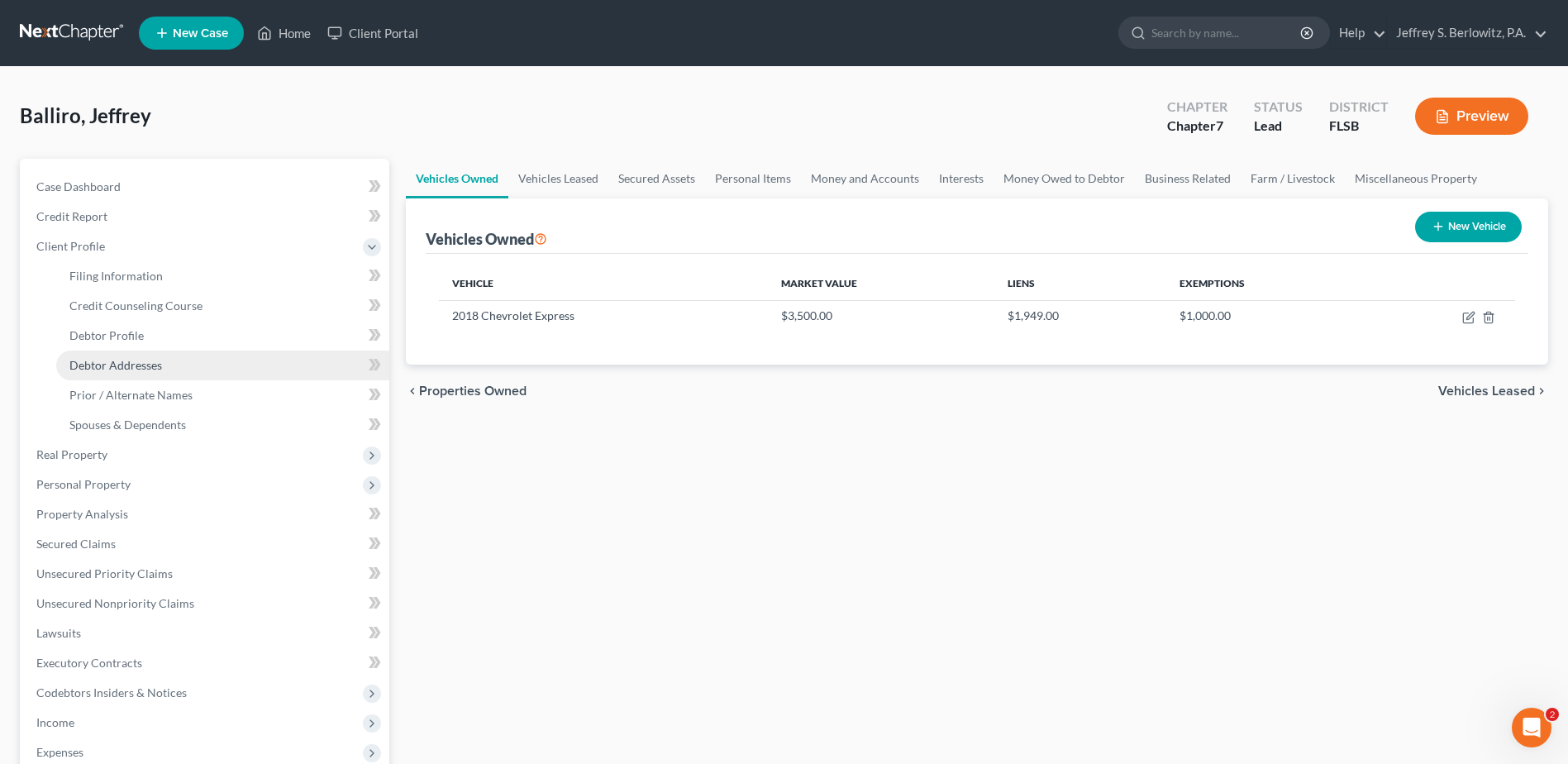 click on "Debtor Addresses" at bounding box center [222, 365] 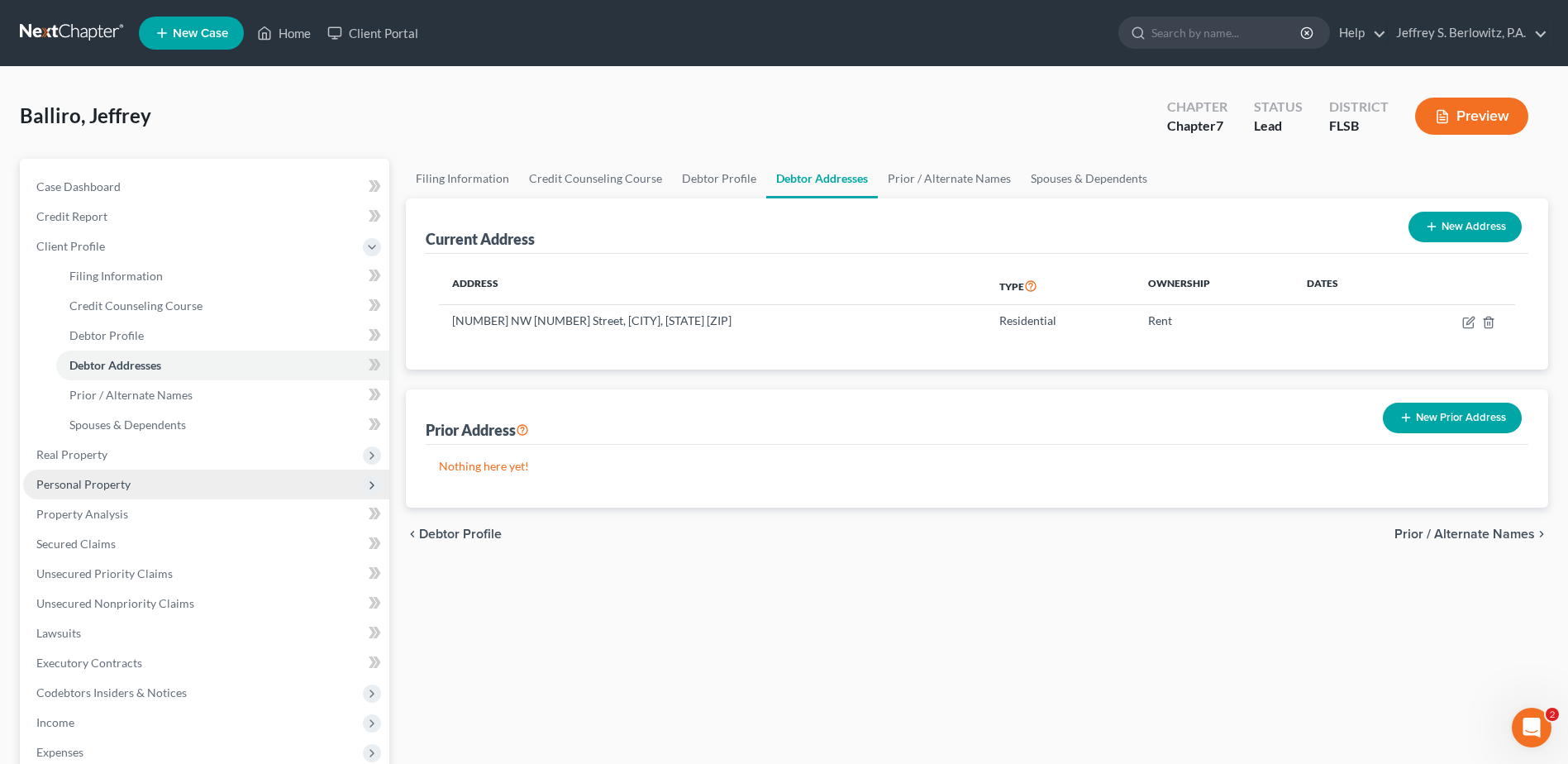 click on "Personal Property" at bounding box center [83, 484] 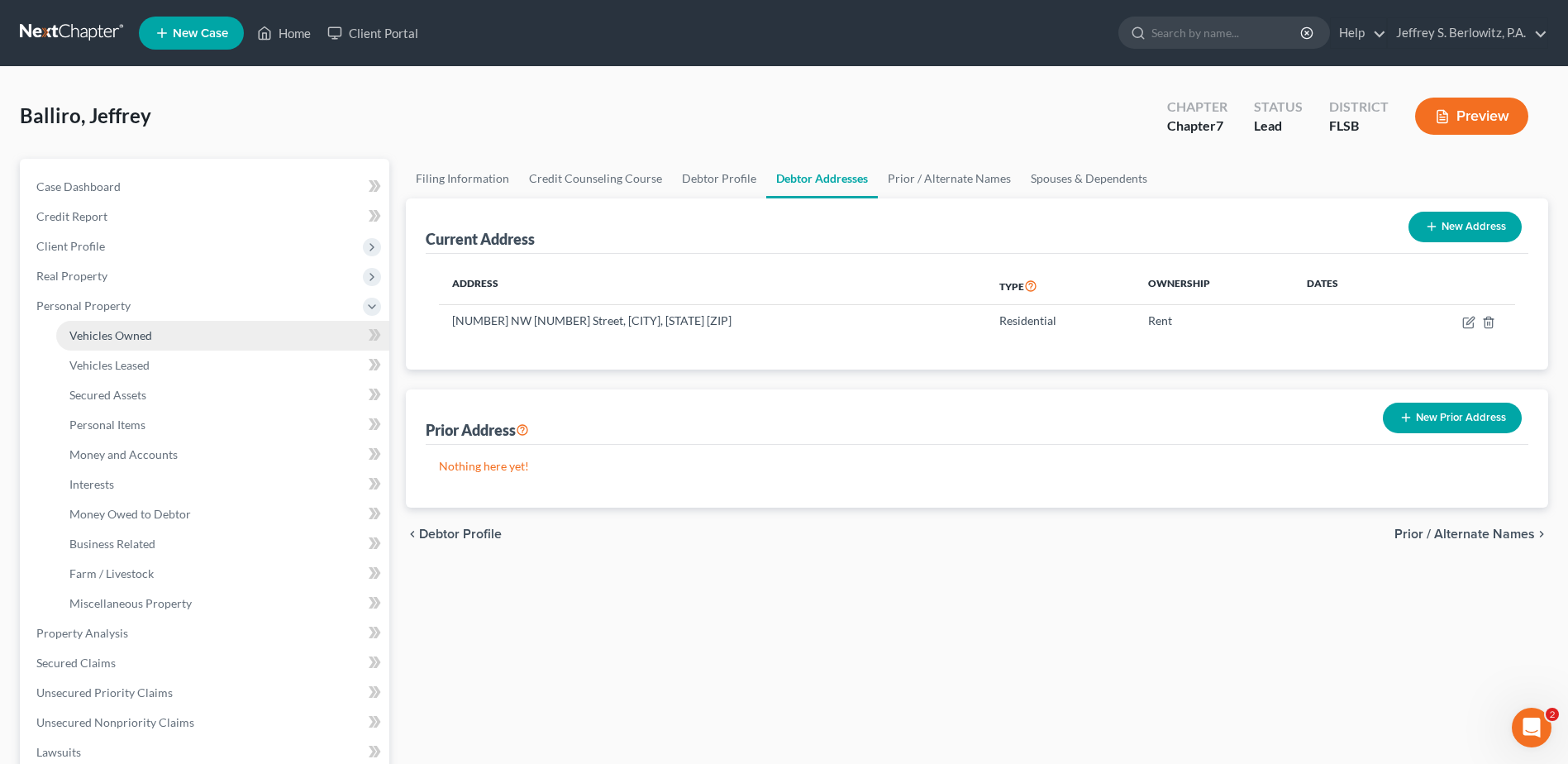click on "Vehicles Owned" at bounding box center (111, 335) 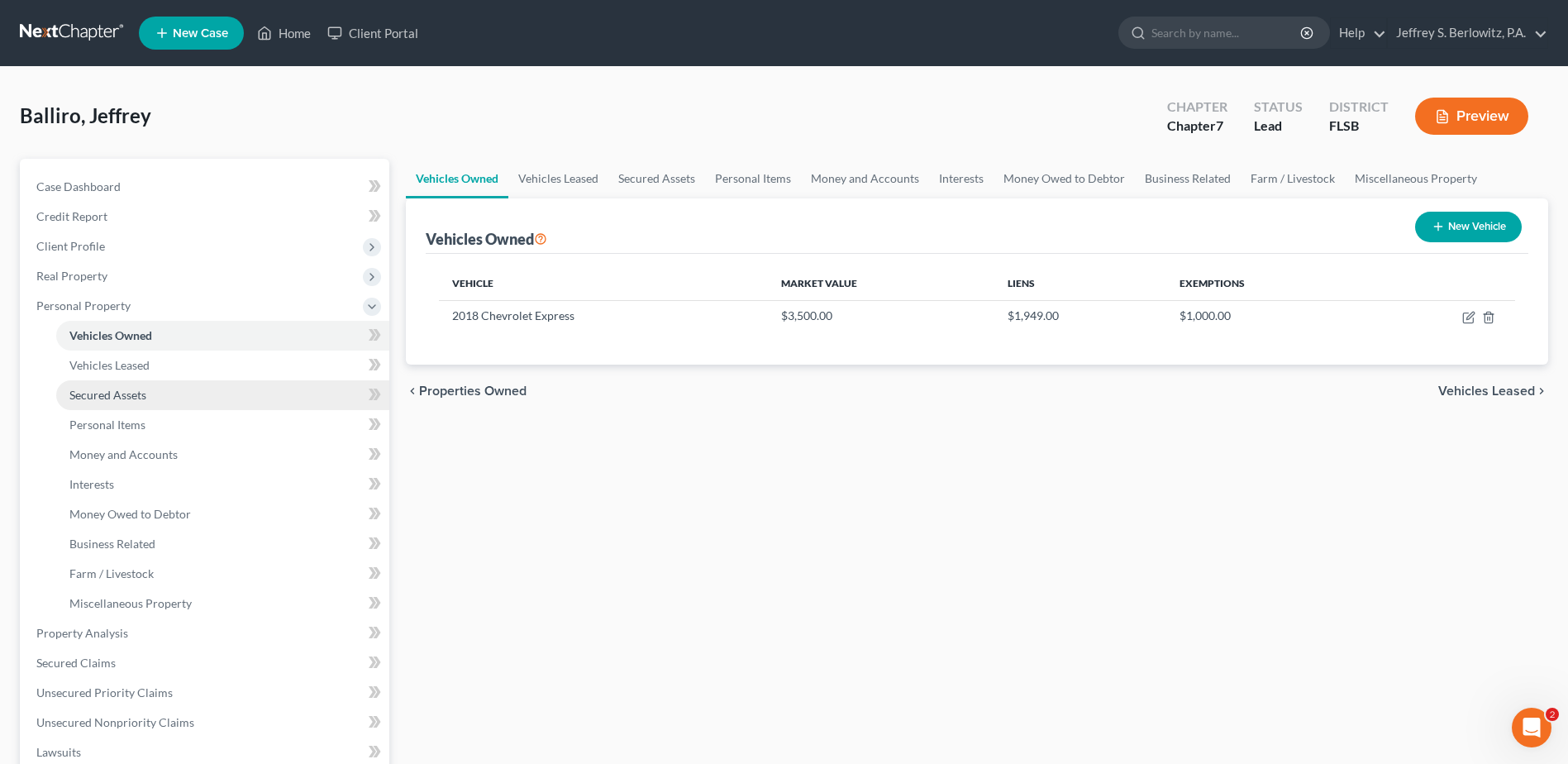 click on "Secured Assets" at bounding box center [107, 394] 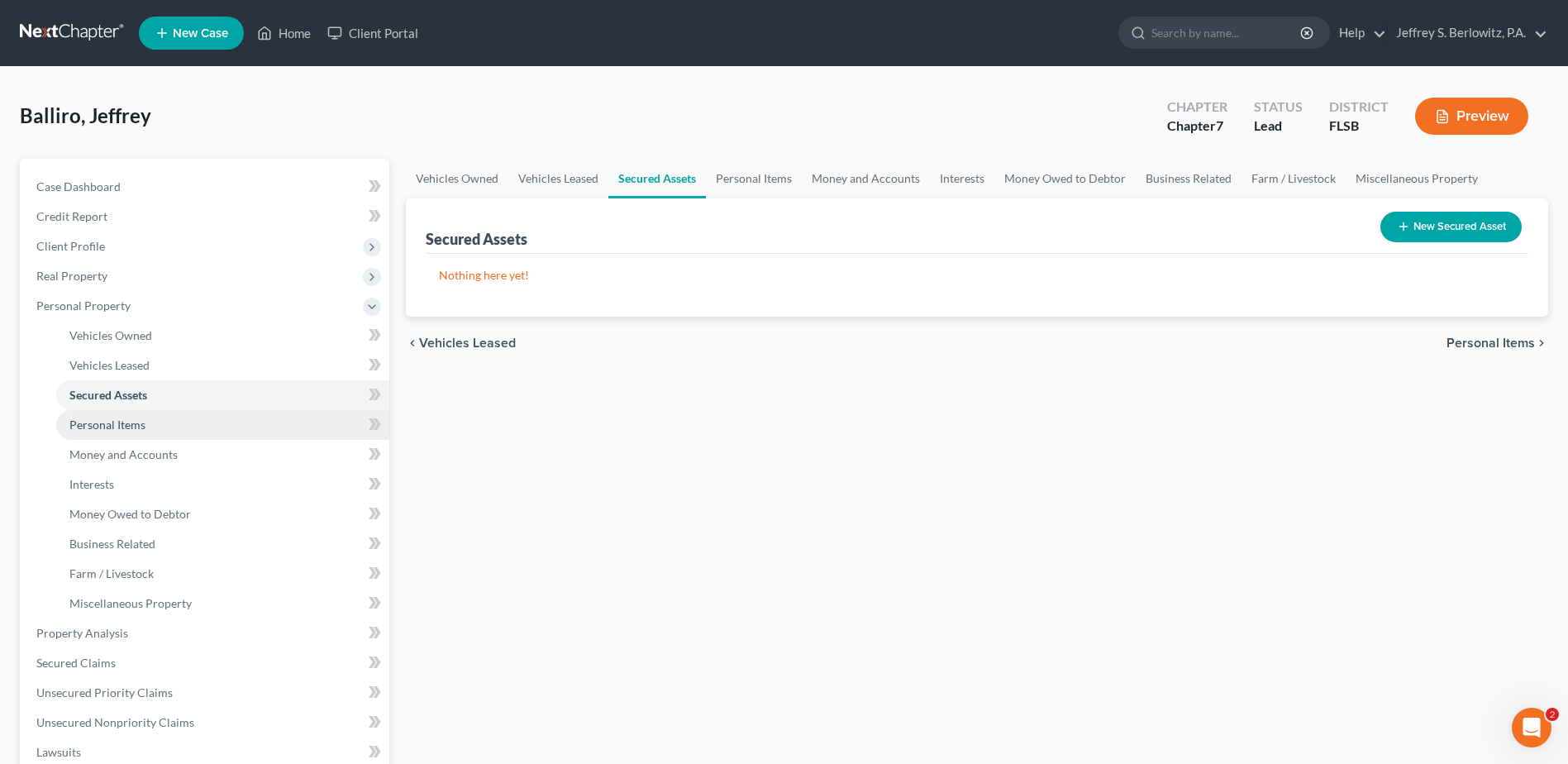 click on "Personal Items" at bounding box center [107, 424] 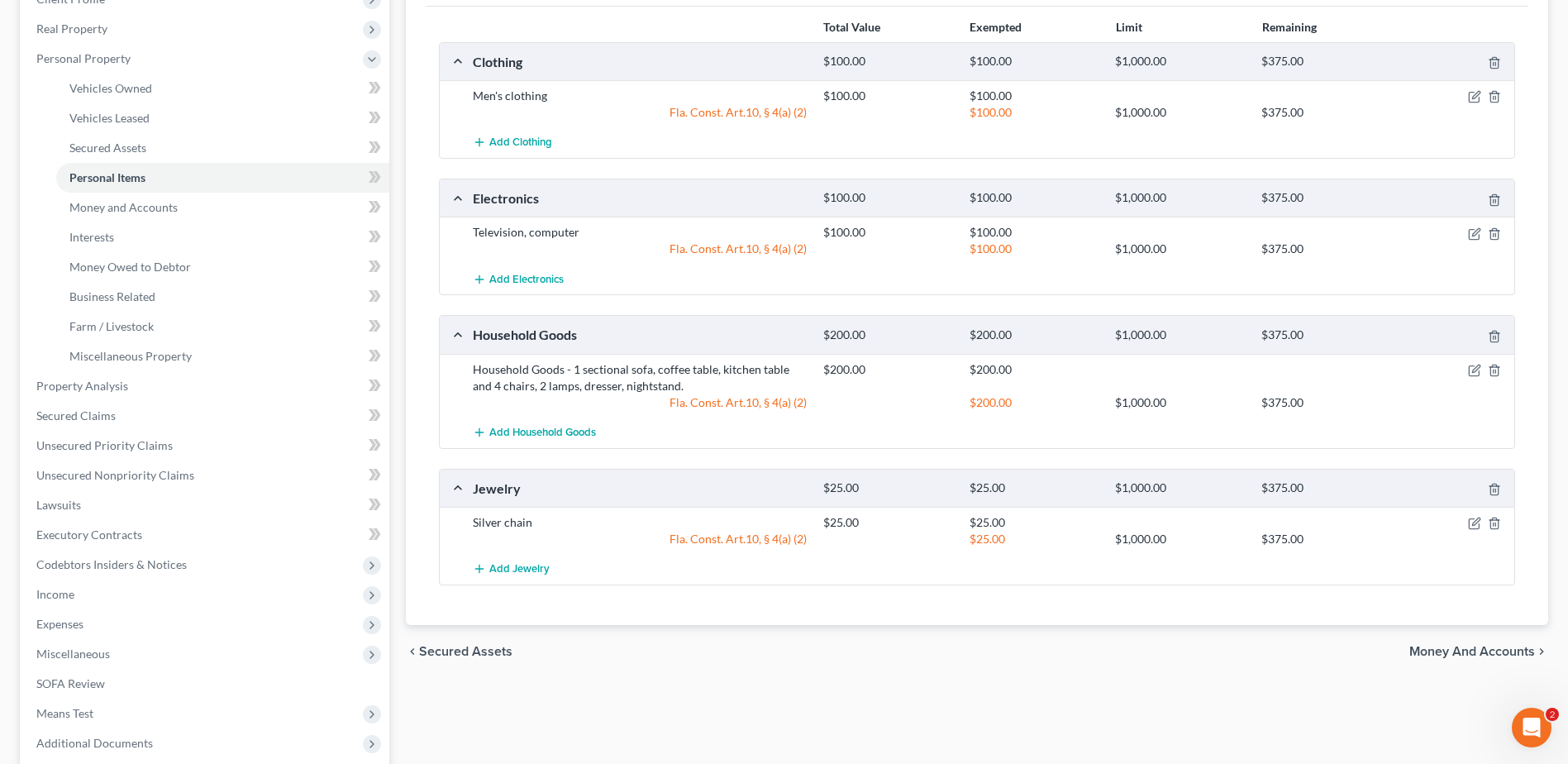 scroll, scrollTop: 248, scrollLeft: 0, axis: vertical 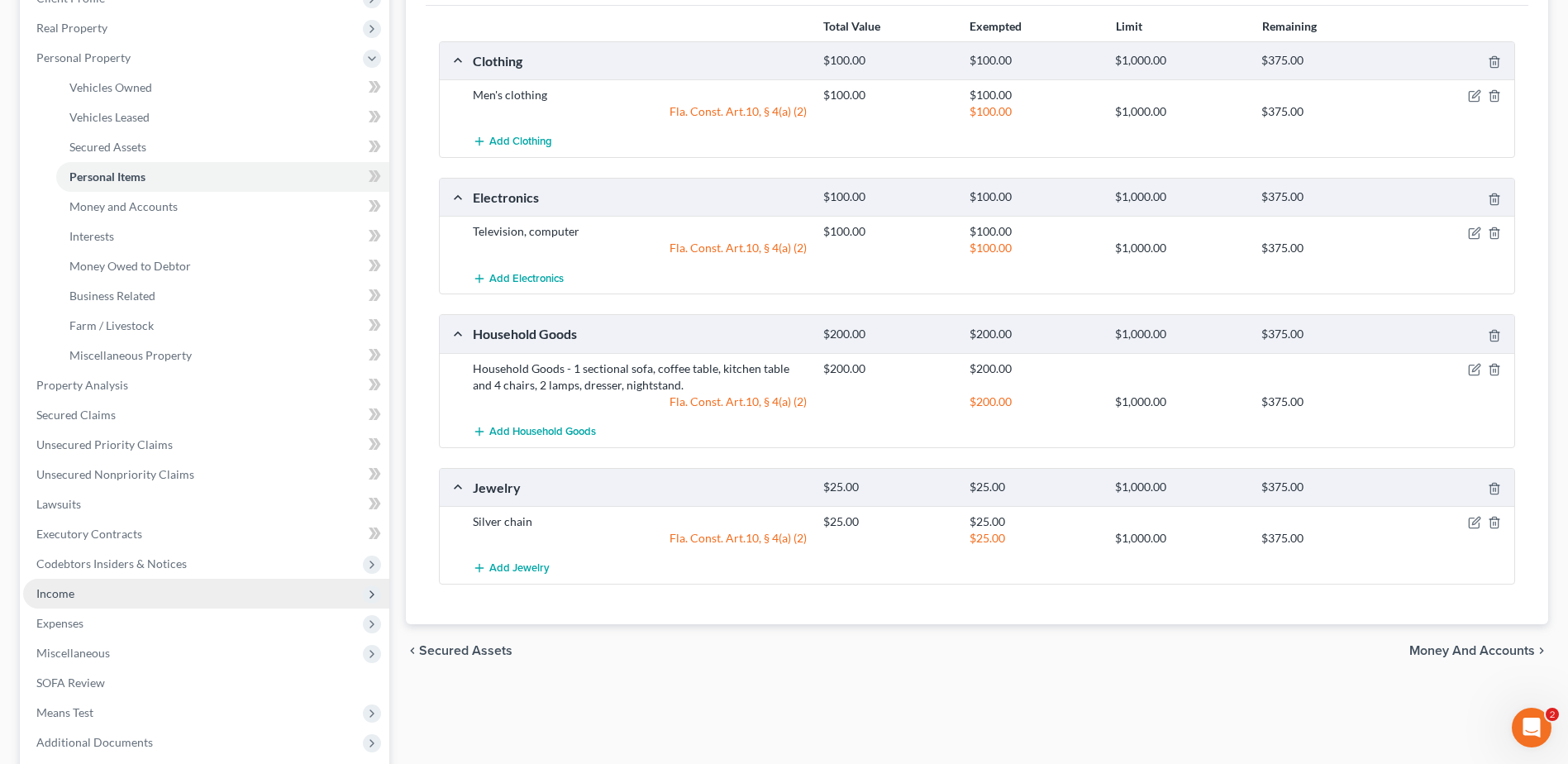 click on "Income" at bounding box center (206, 594) 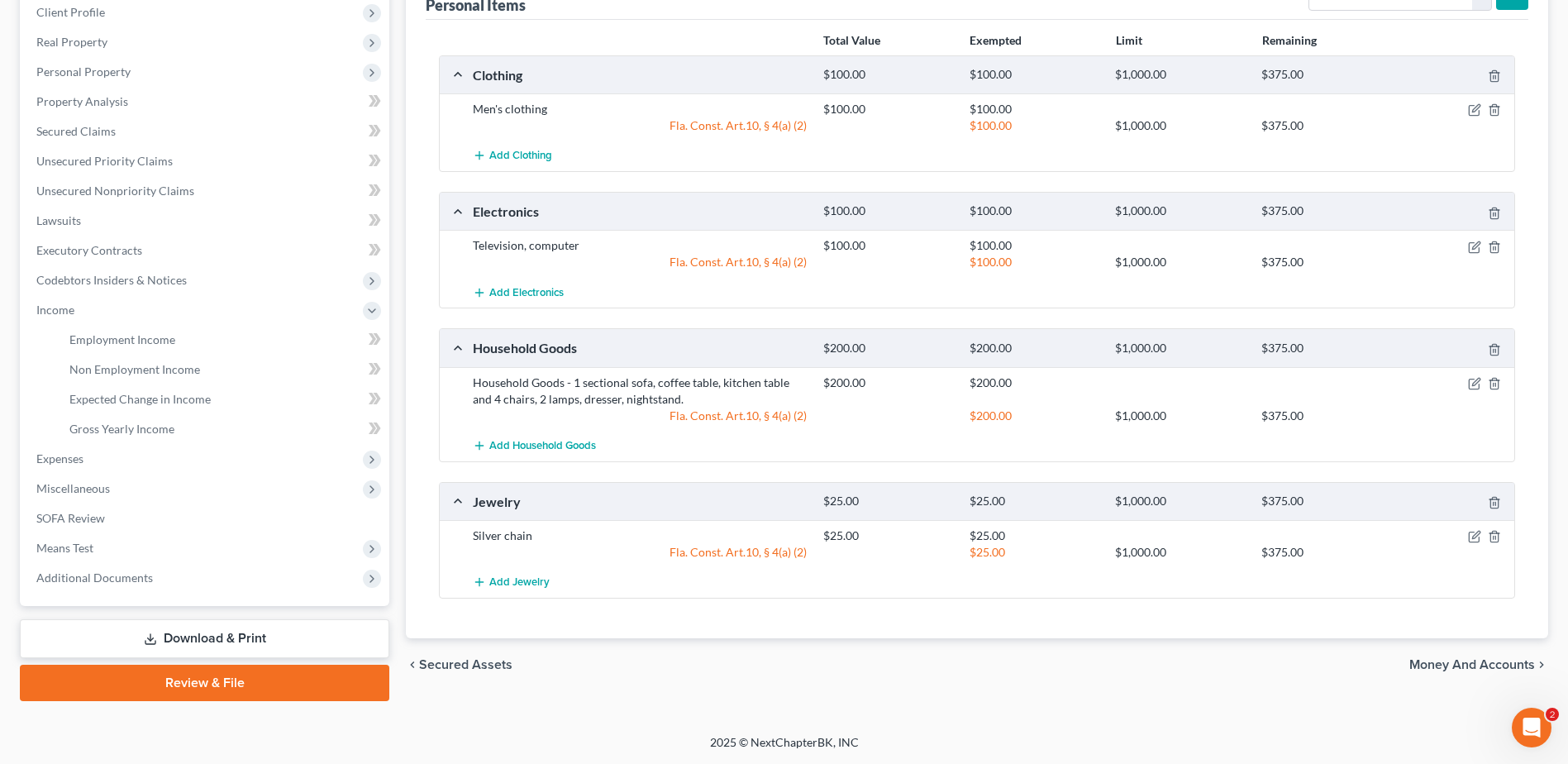 scroll, scrollTop: 234, scrollLeft: 0, axis: vertical 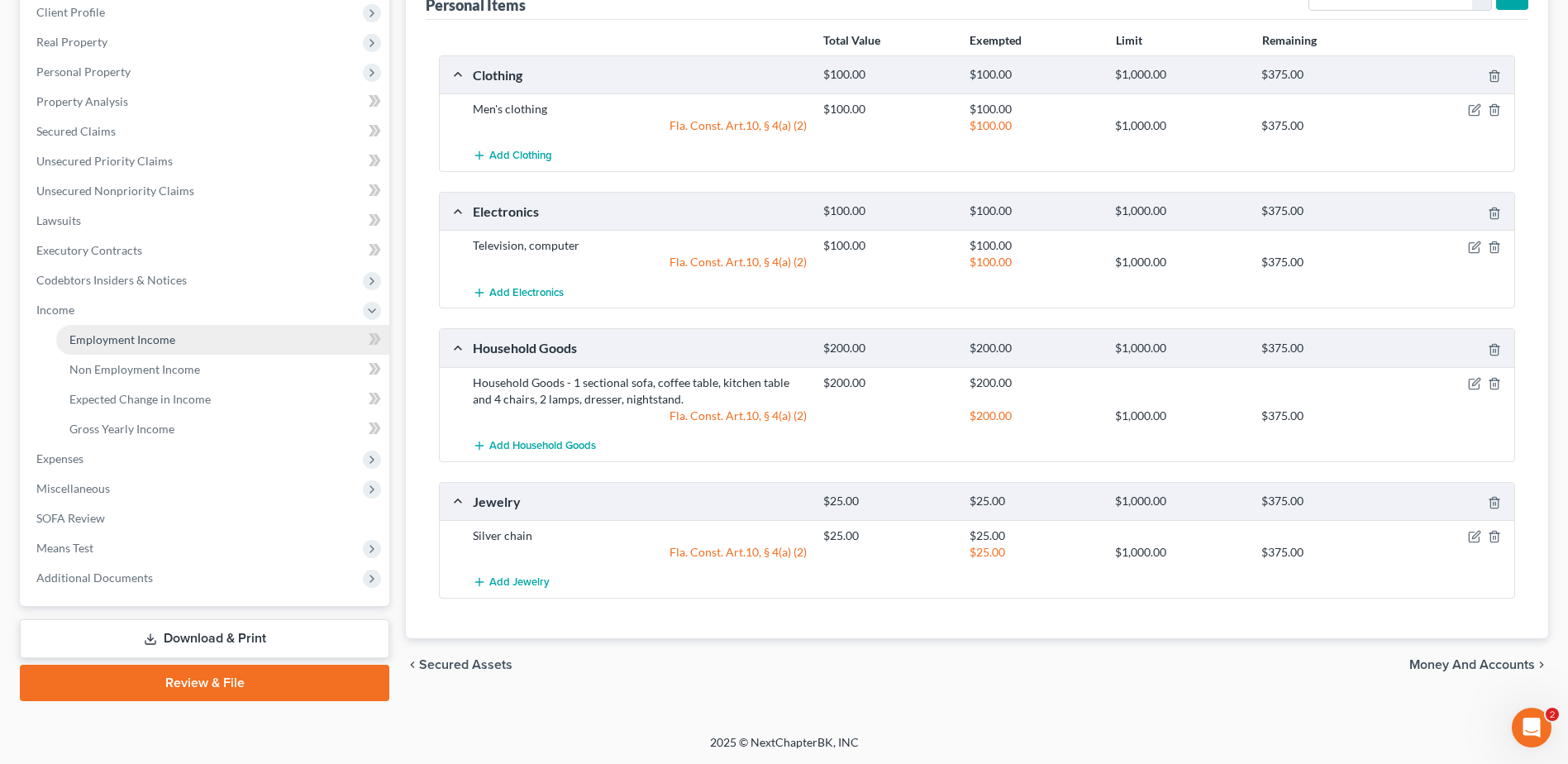 click on "Employment Income" at bounding box center (122, 339) 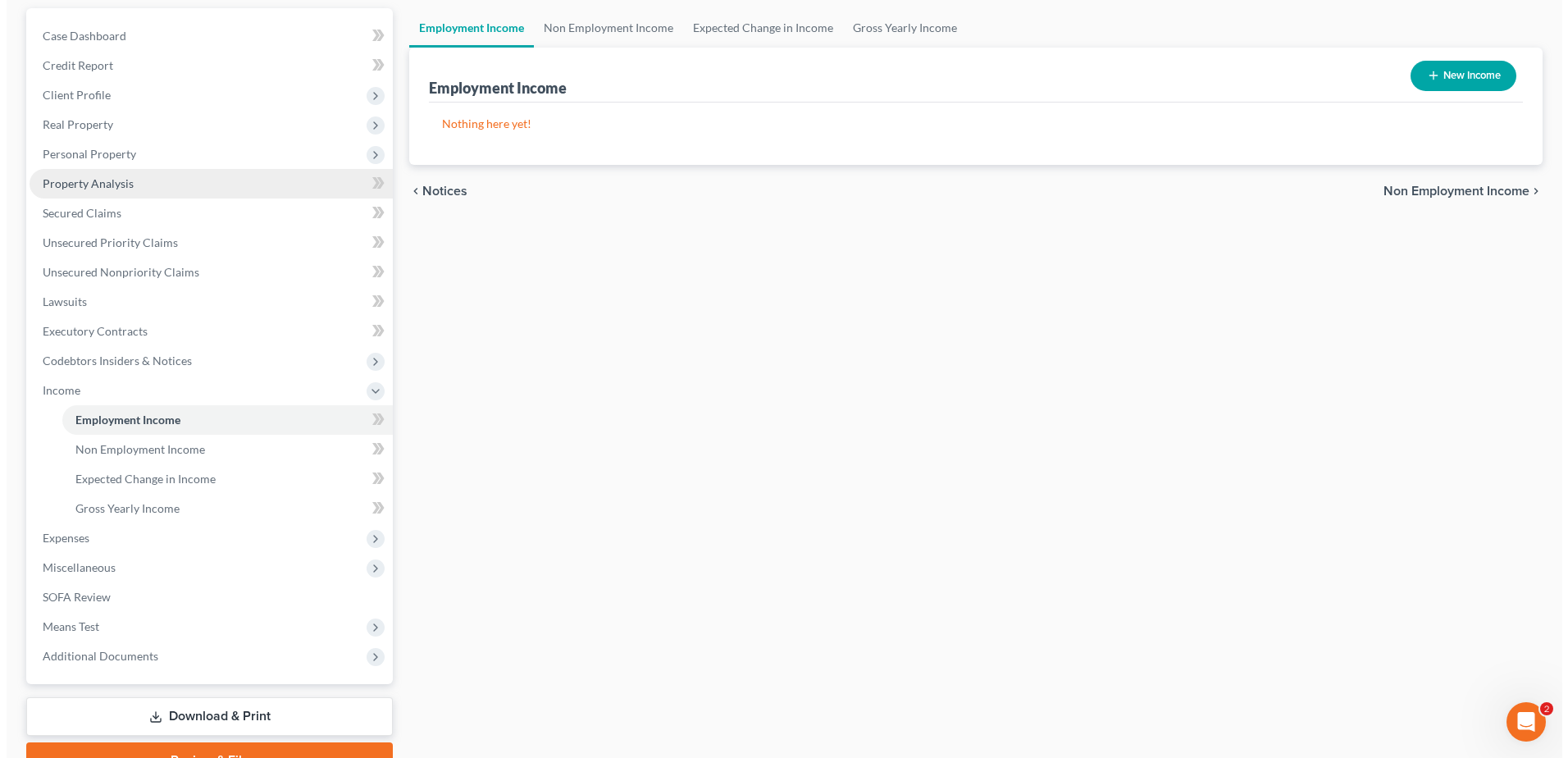 scroll, scrollTop: 0, scrollLeft: 0, axis: both 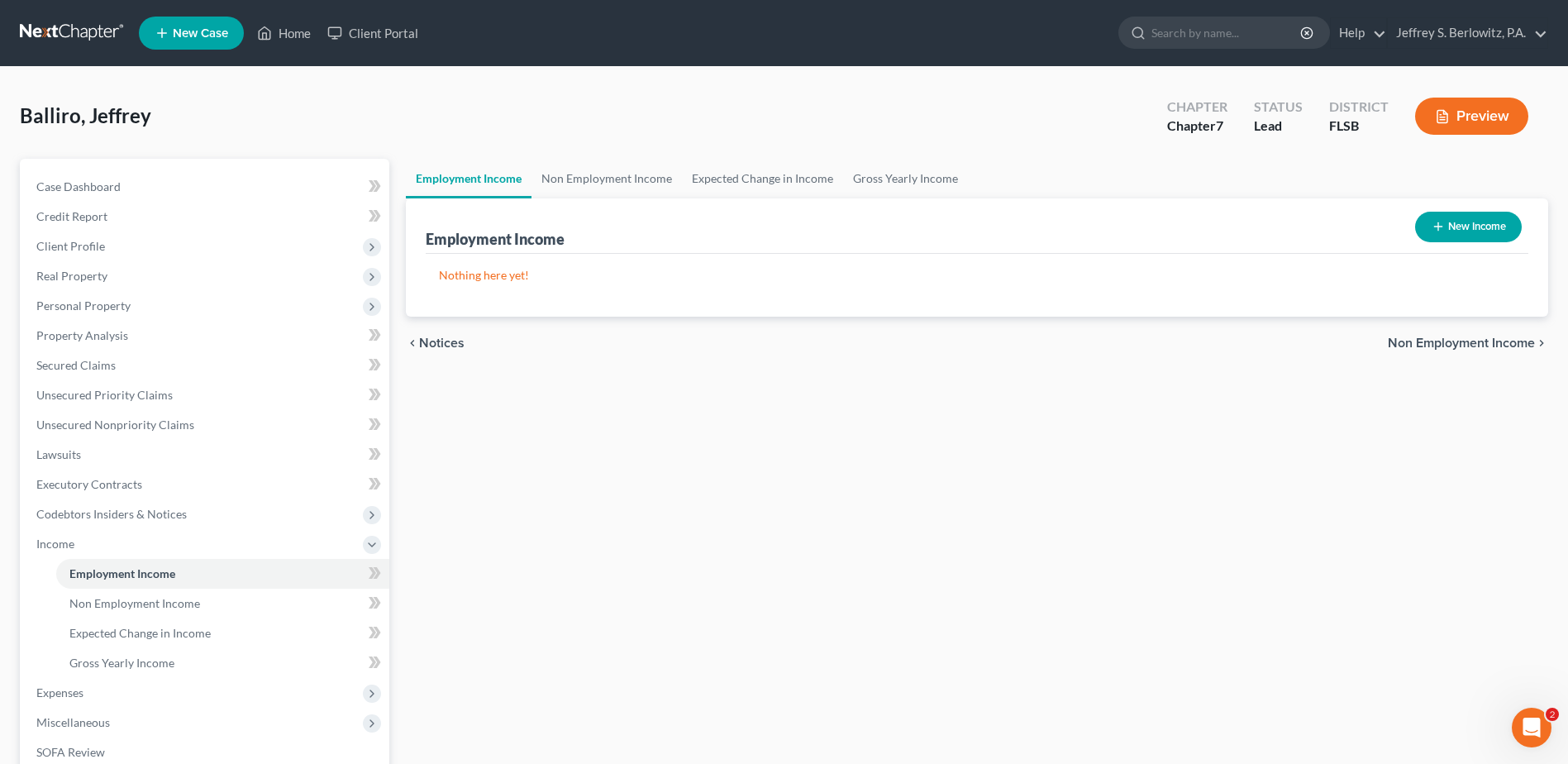 click on "New Income" at bounding box center [1468, 227] 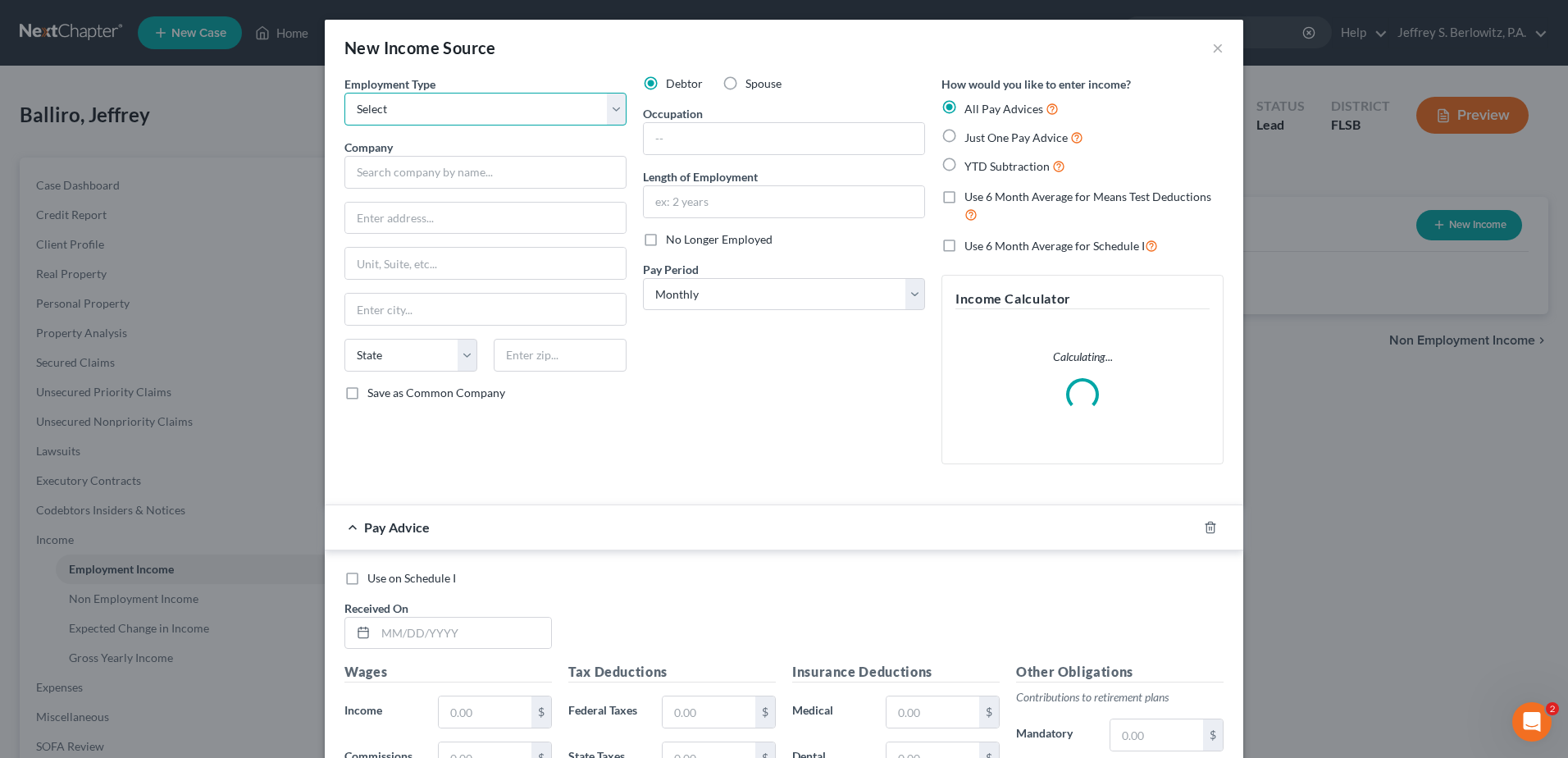 click on "Select Full or Part Time Employment Self Employment" at bounding box center [485, 109] 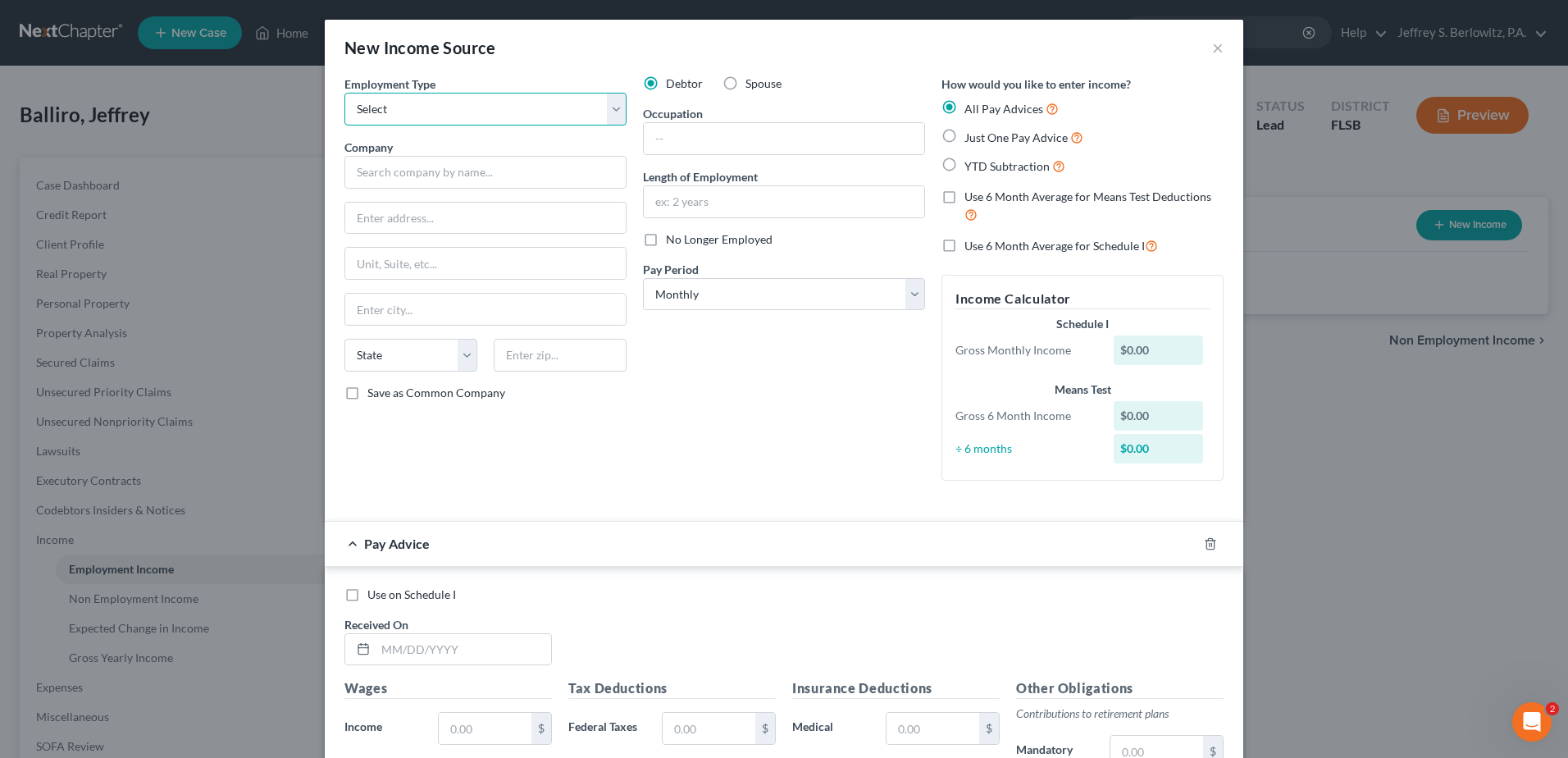 select on "1" 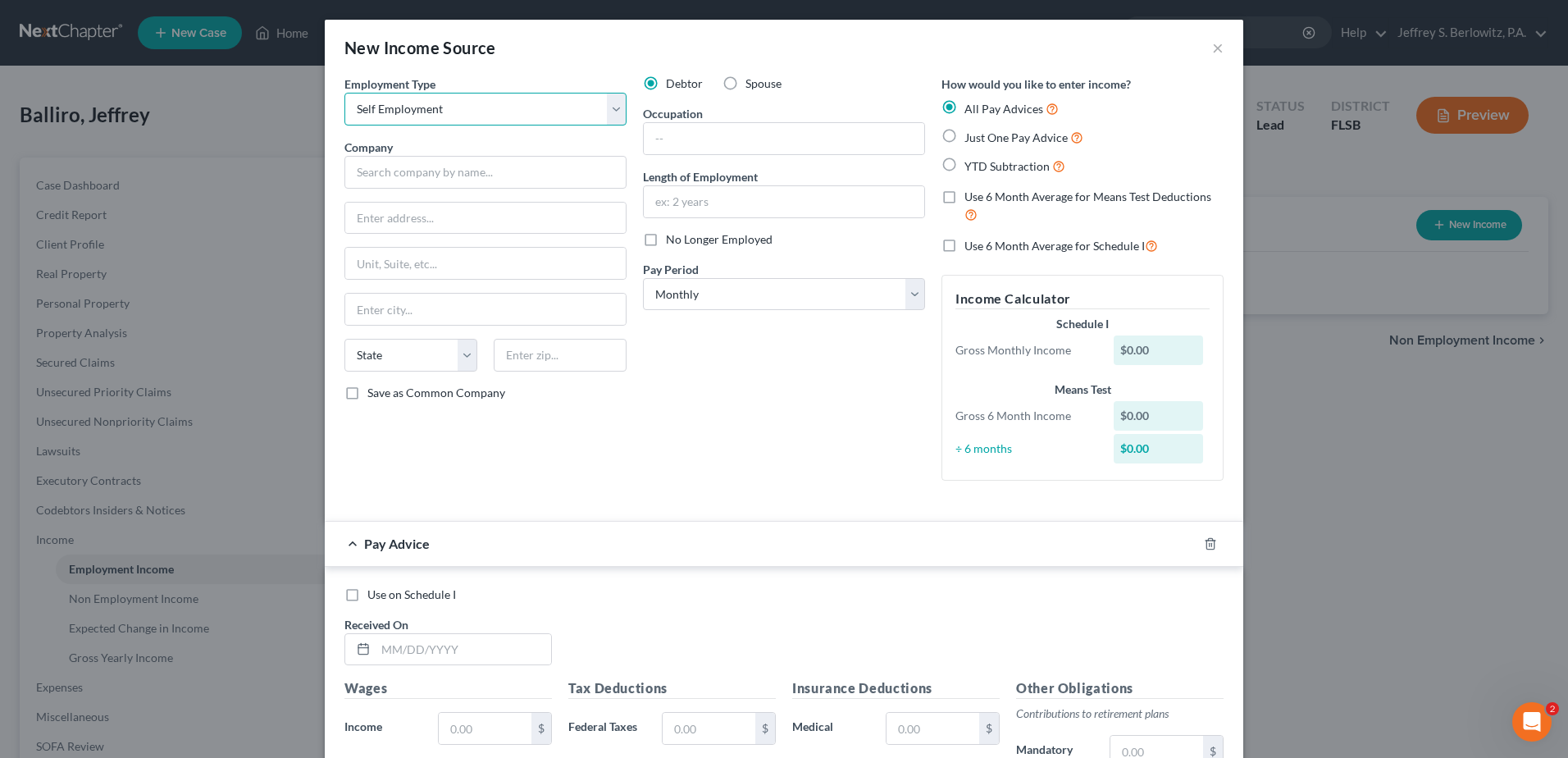 click on "Select Full or Part Time Employment Self Employment" at bounding box center (485, 109) 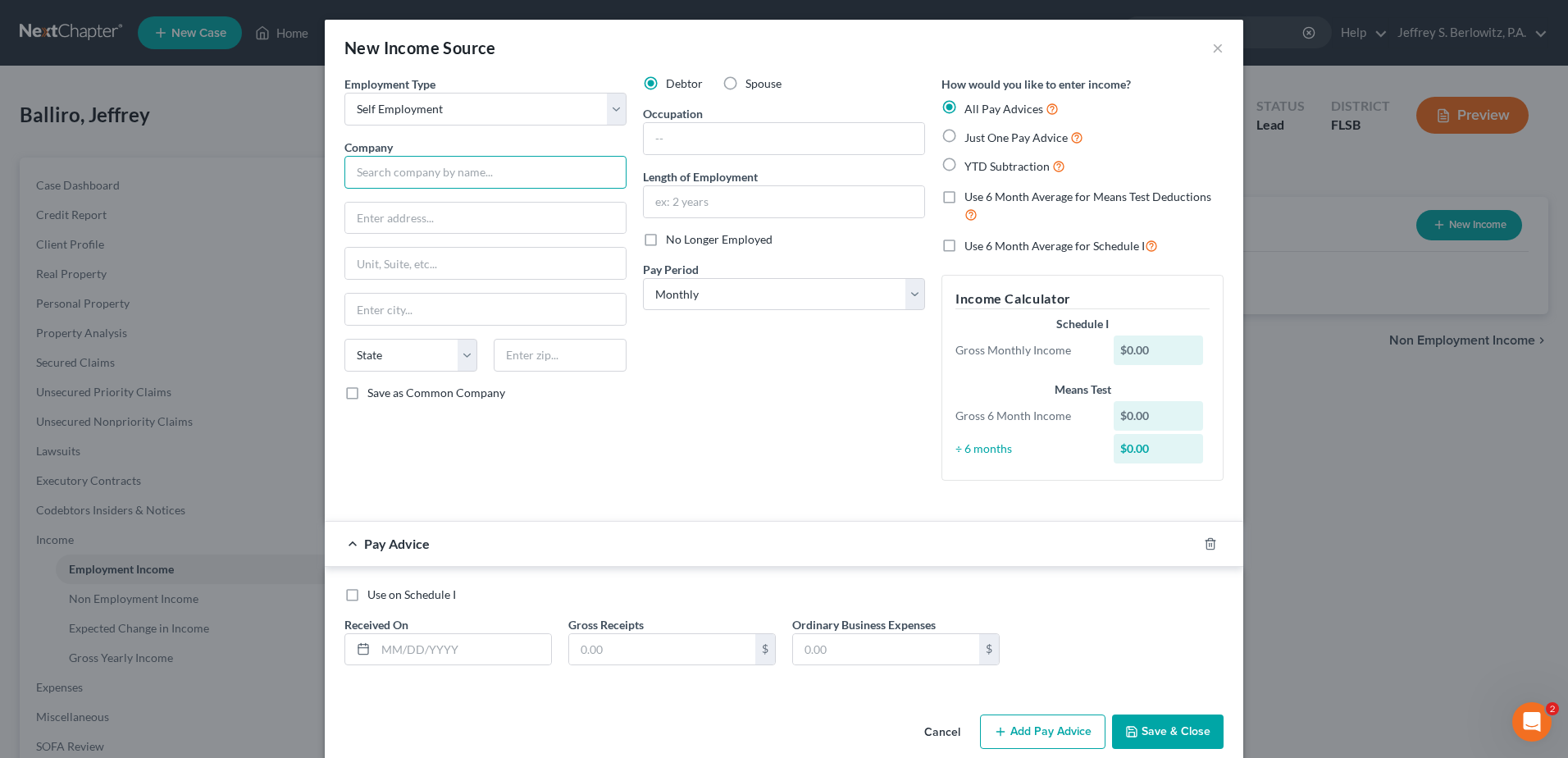 click at bounding box center [485, 172] 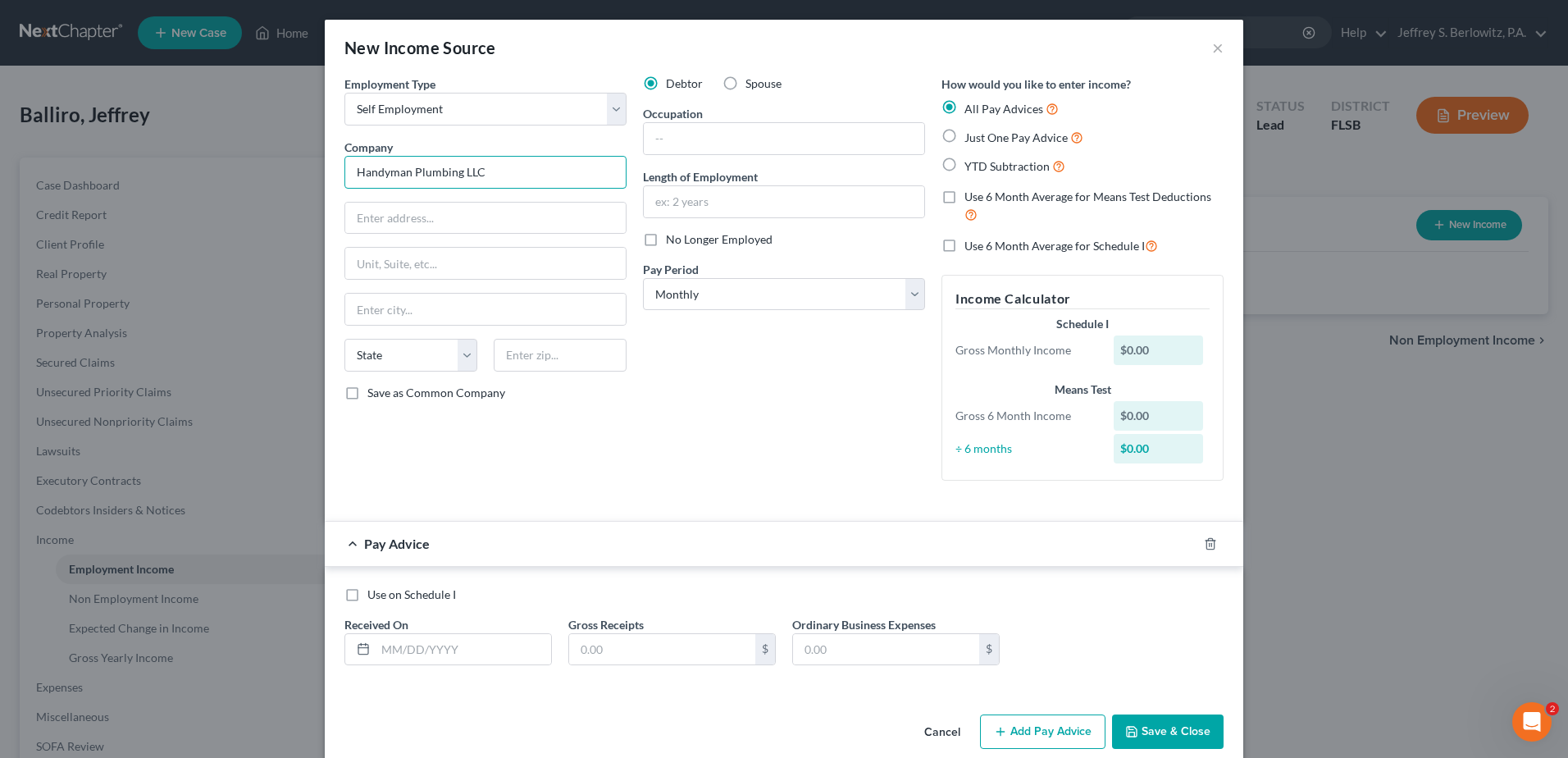 click on "Handyman Plumbing LLC" at bounding box center [485, 172] 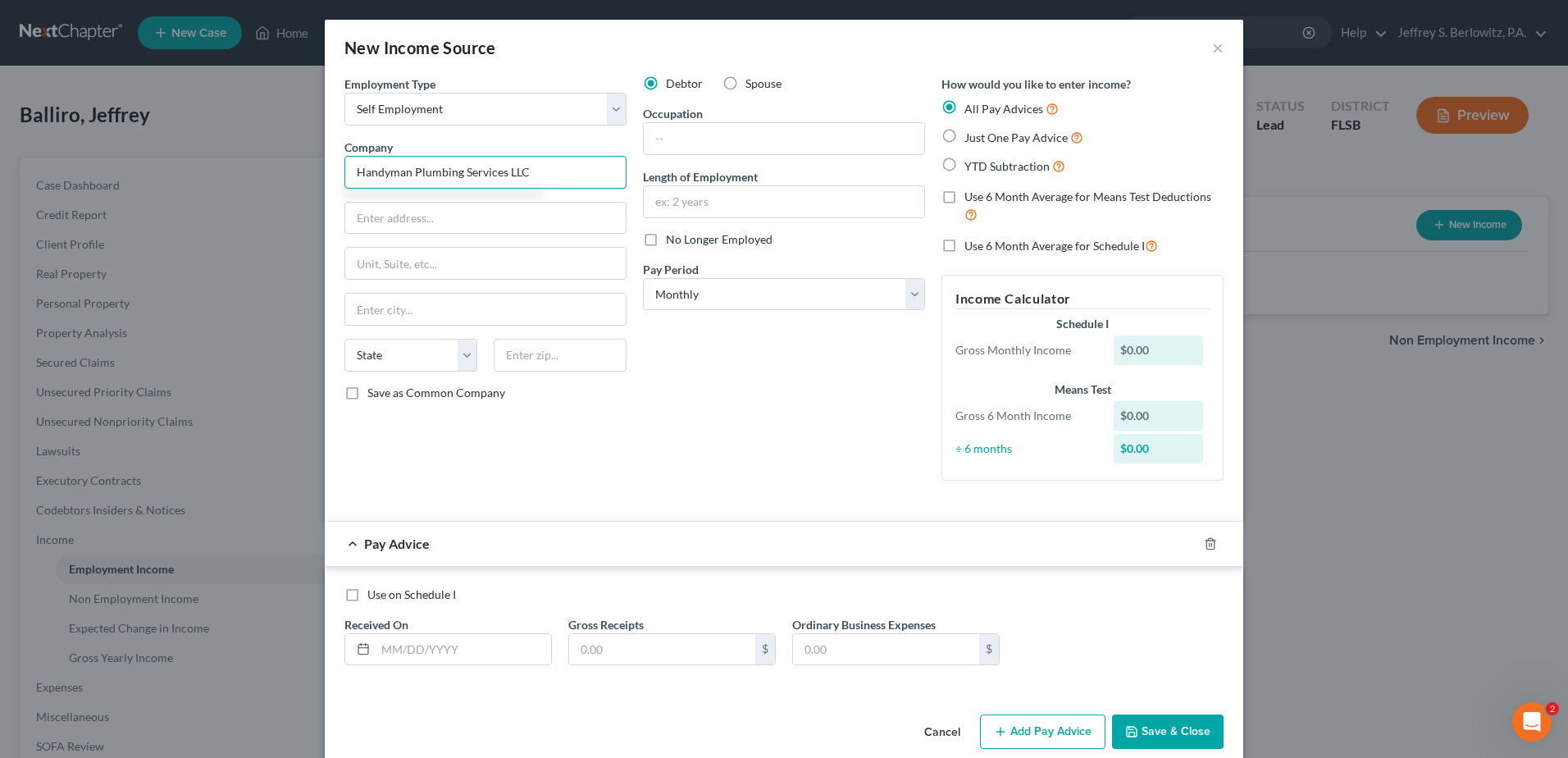 type on "Handyman Plumbing Services LLC" 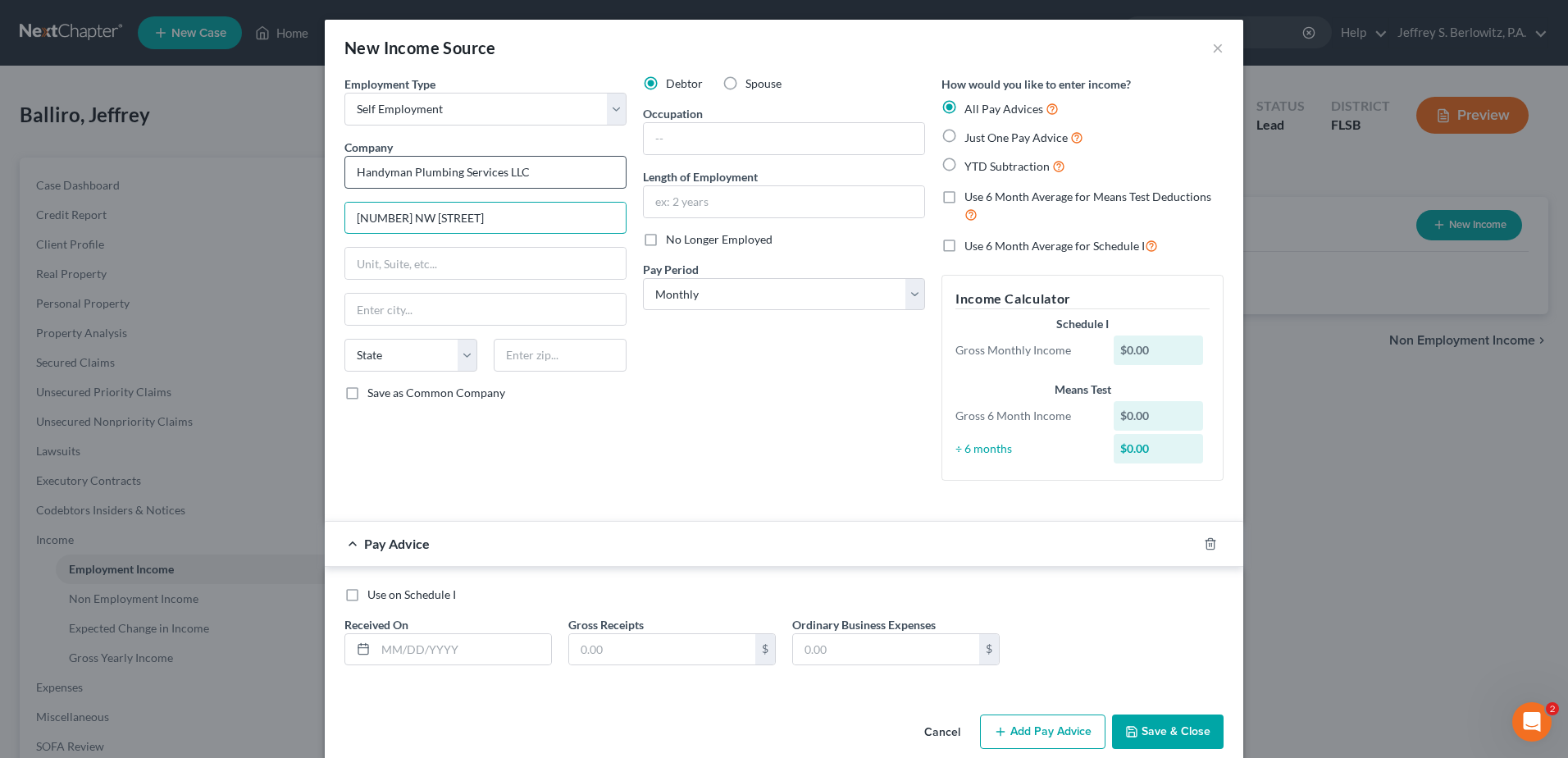 type on "[NUMBER] NW [STREET]" 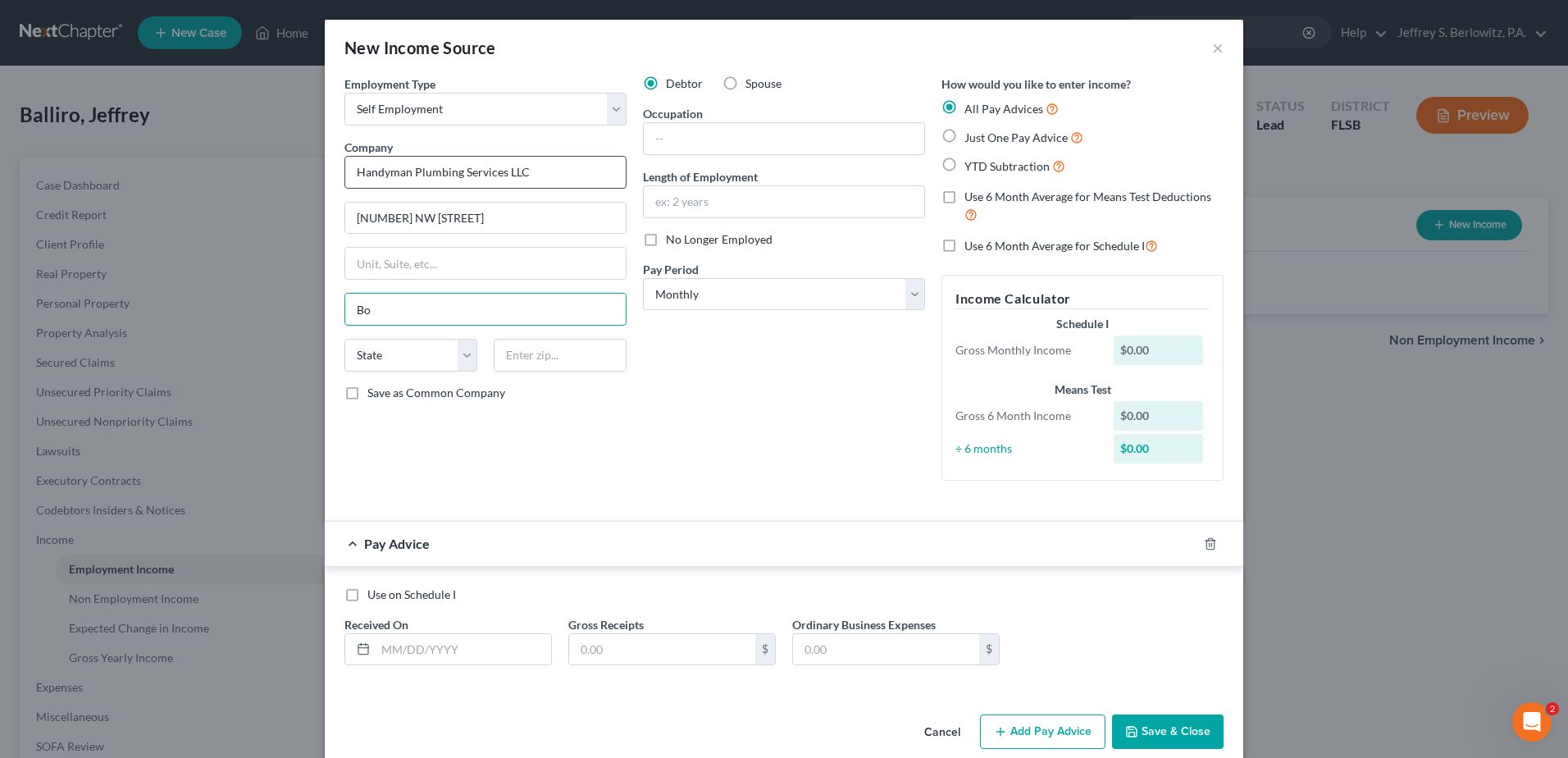 type on "Boca Raton" 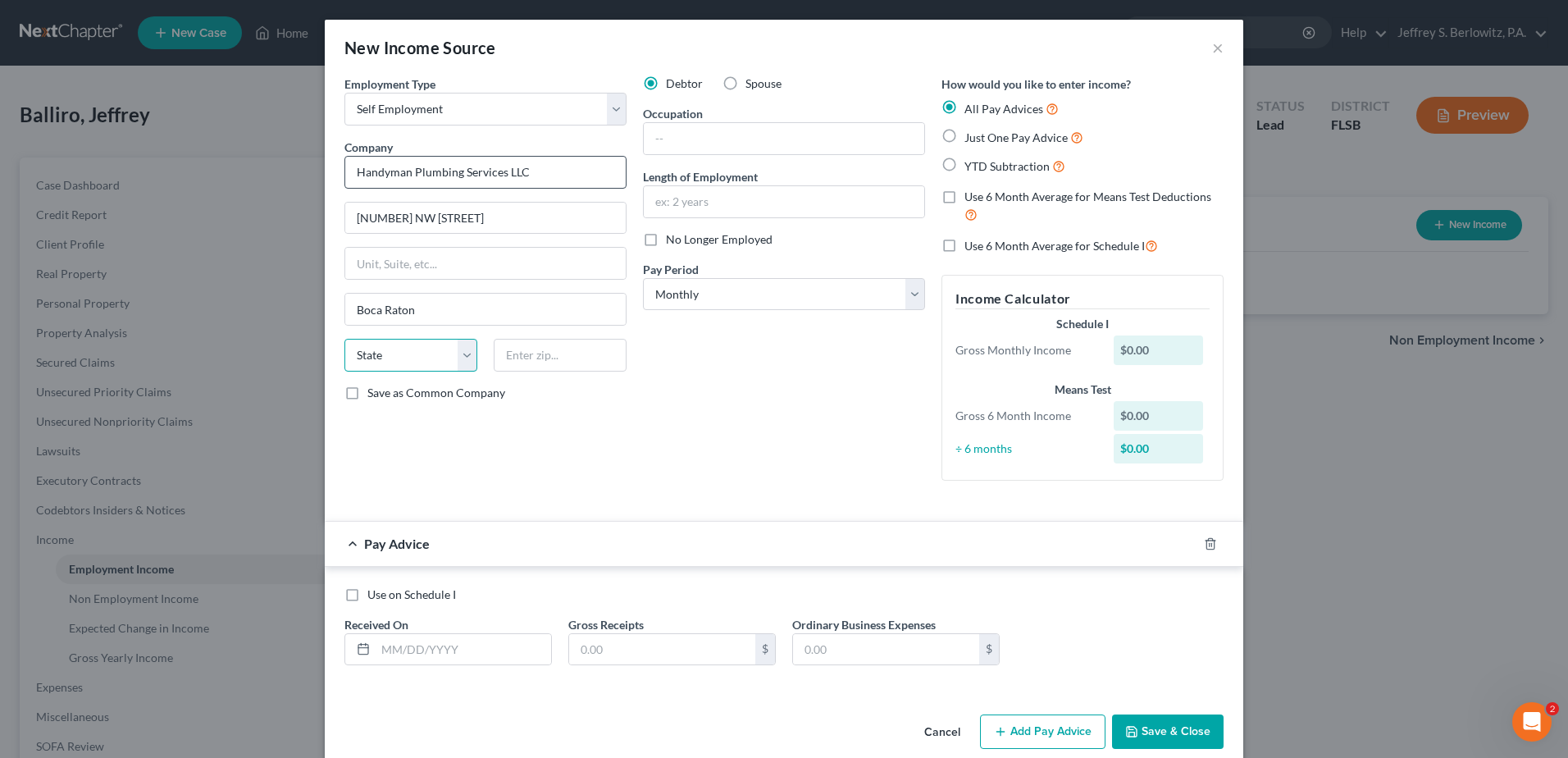 select on "9" 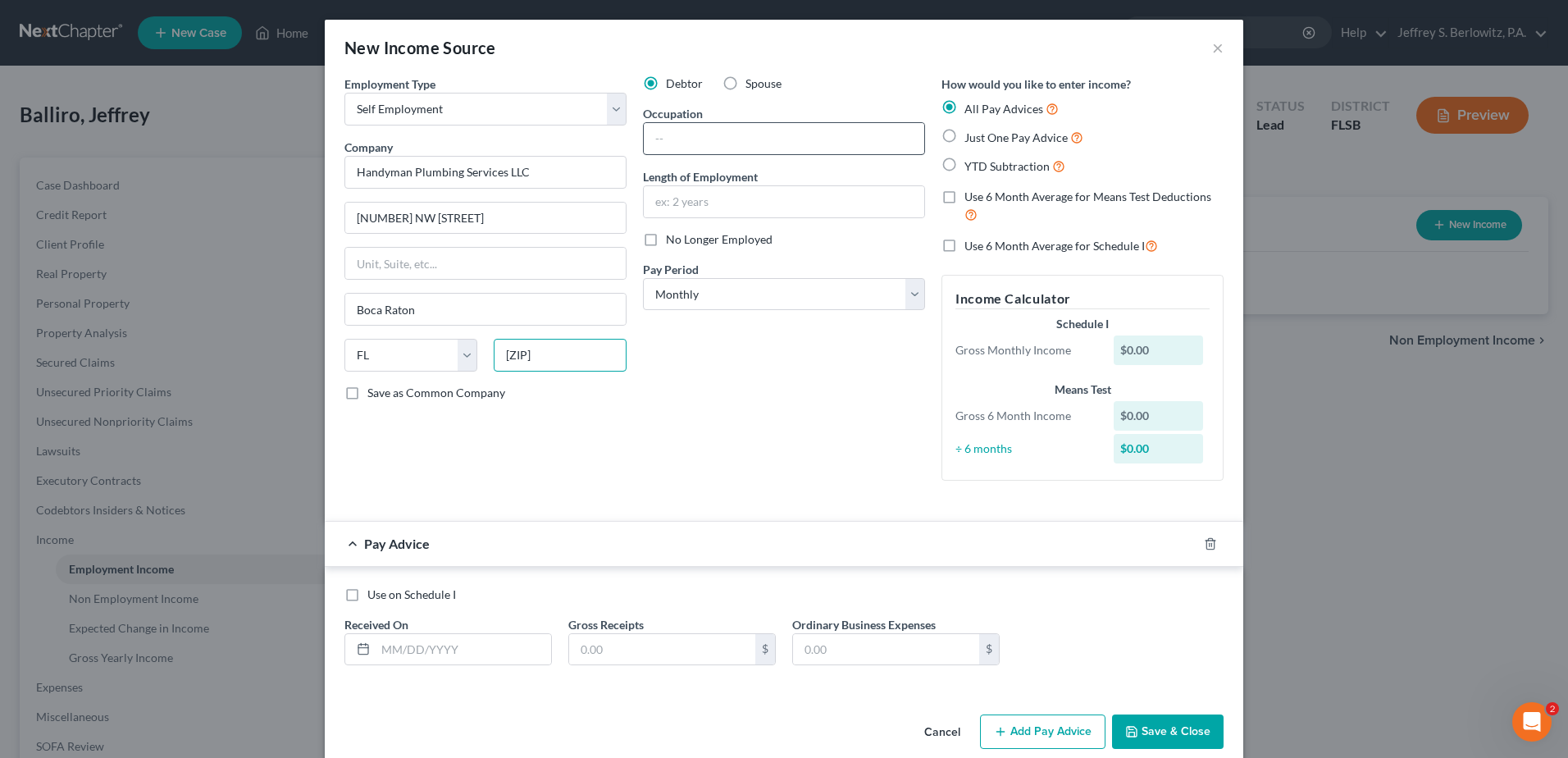 type on "[ZIP]" 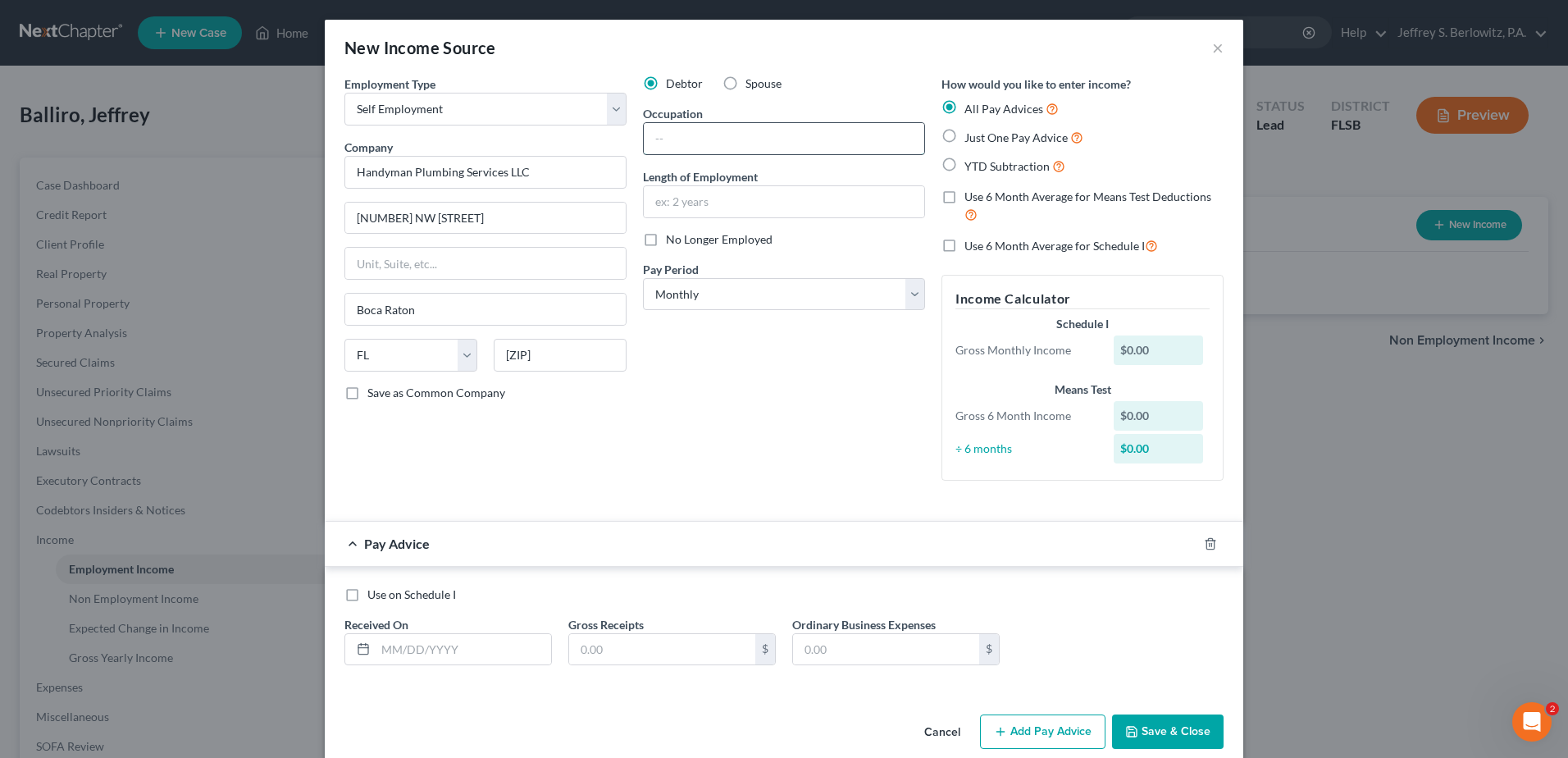 click at bounding box center (784, 139) 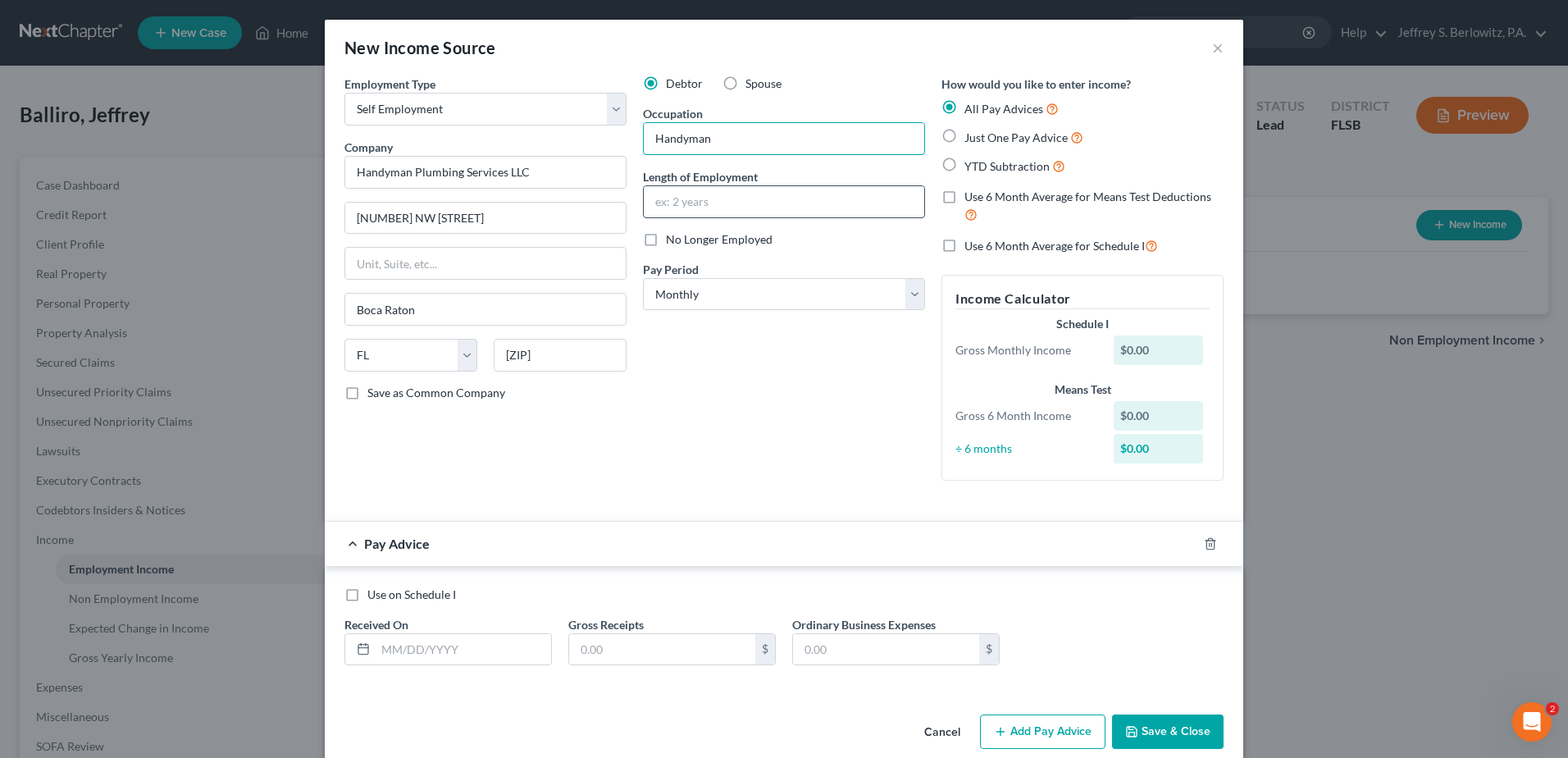type on "Handyman" 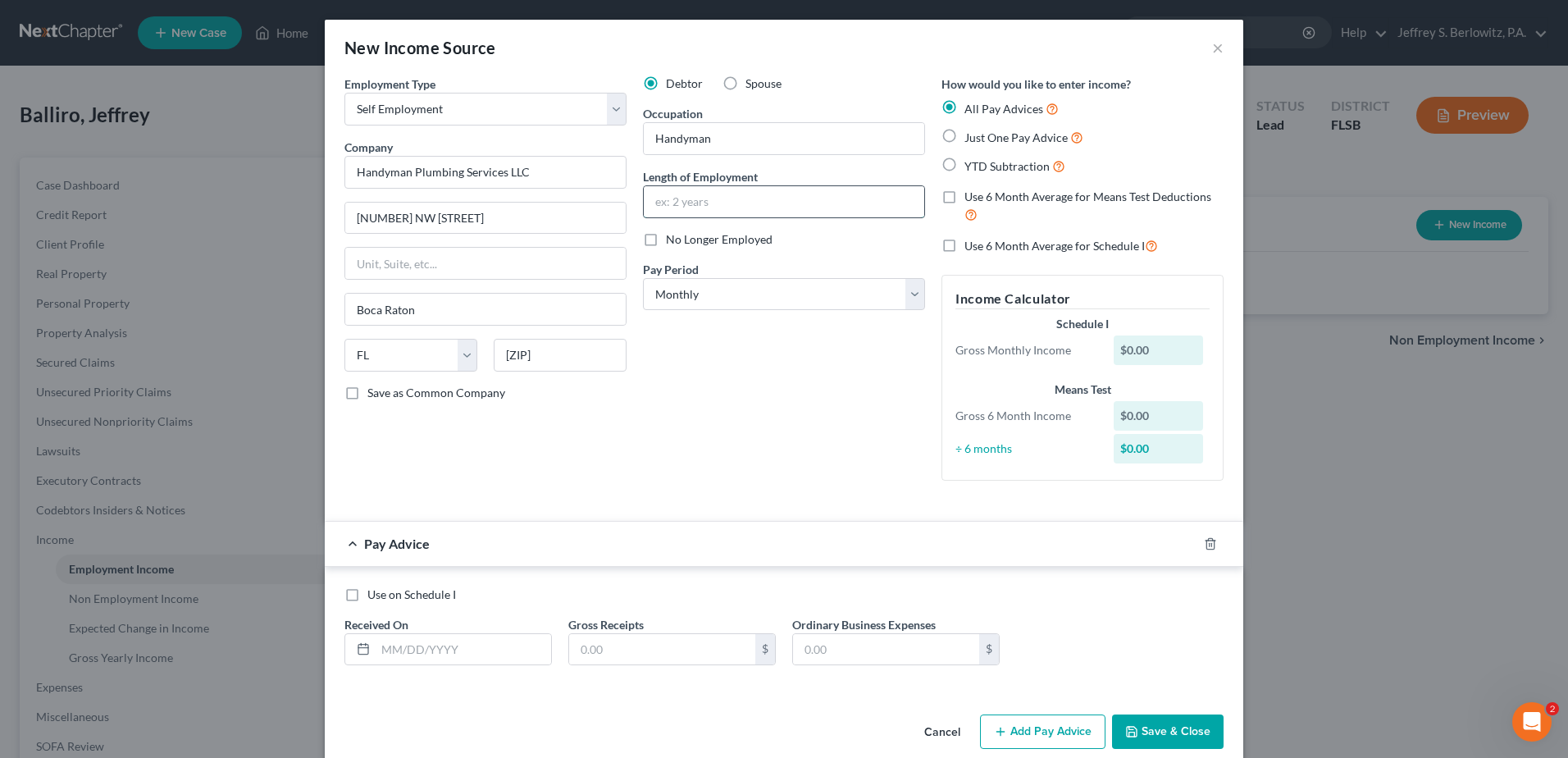 click at bounding box center (784, 202) 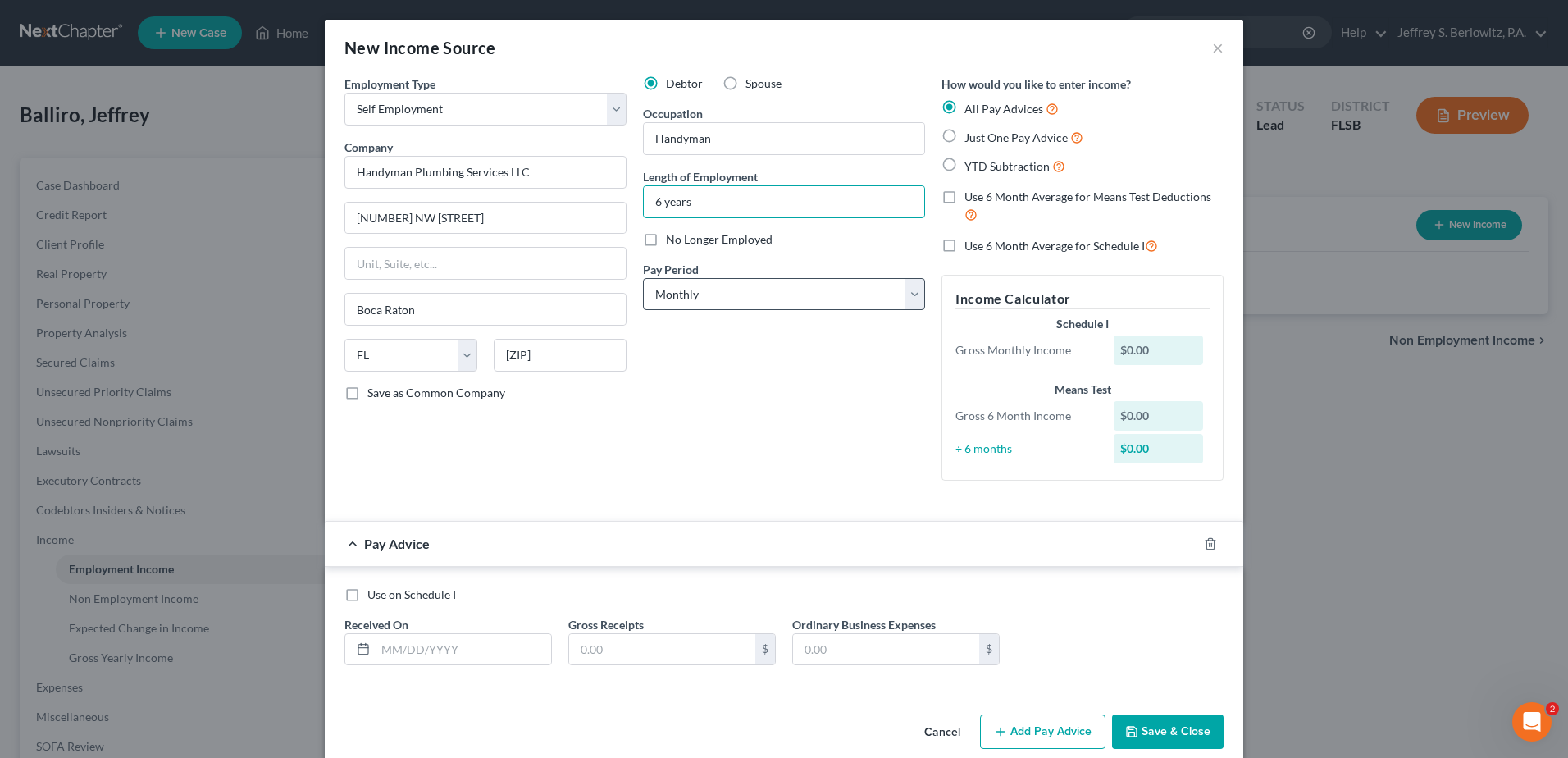 type on "6 years" 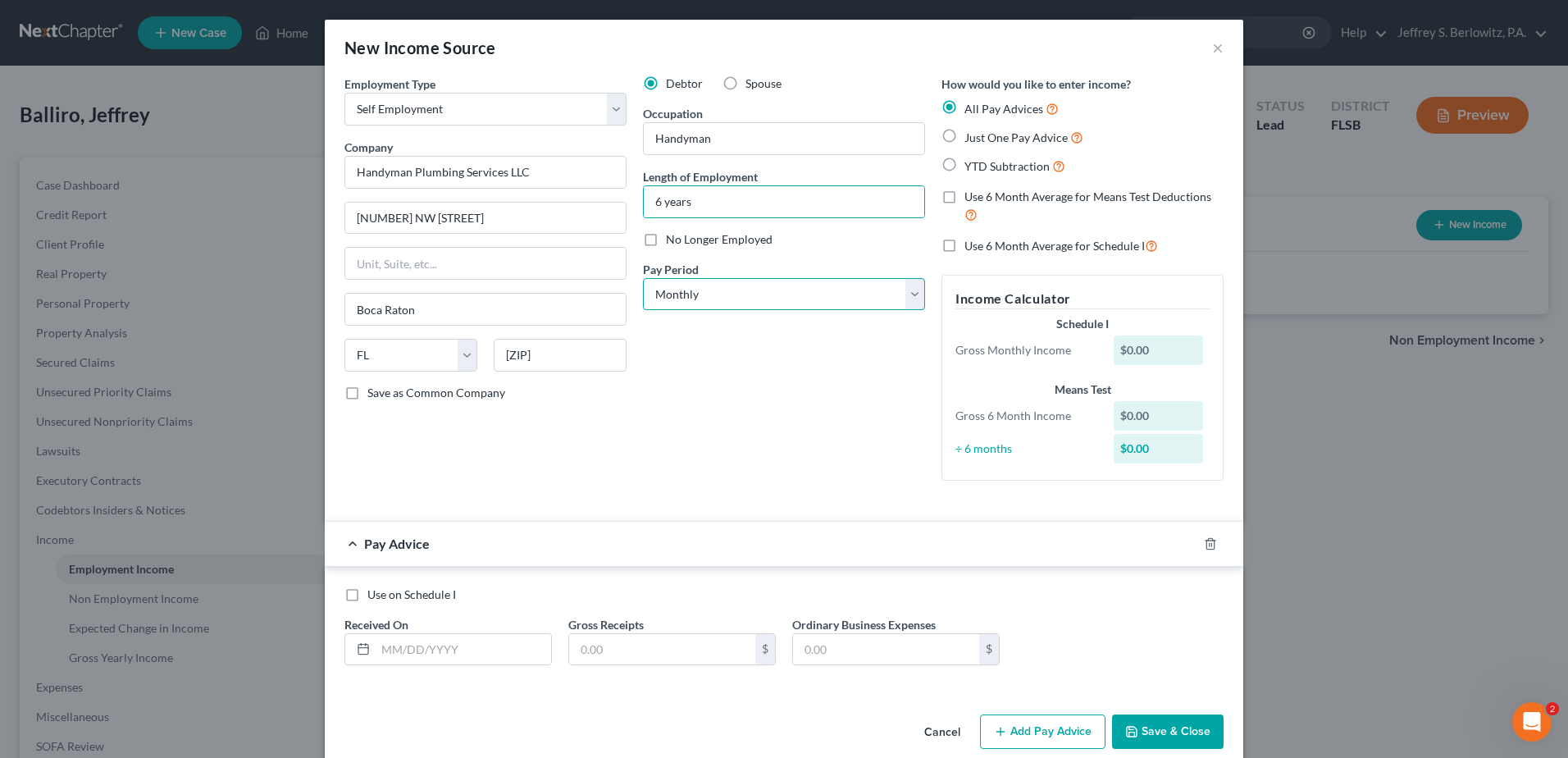 click on "Select Monthly Twice Monthly Every Other Week Weekly" at bounding box center (784, 295) 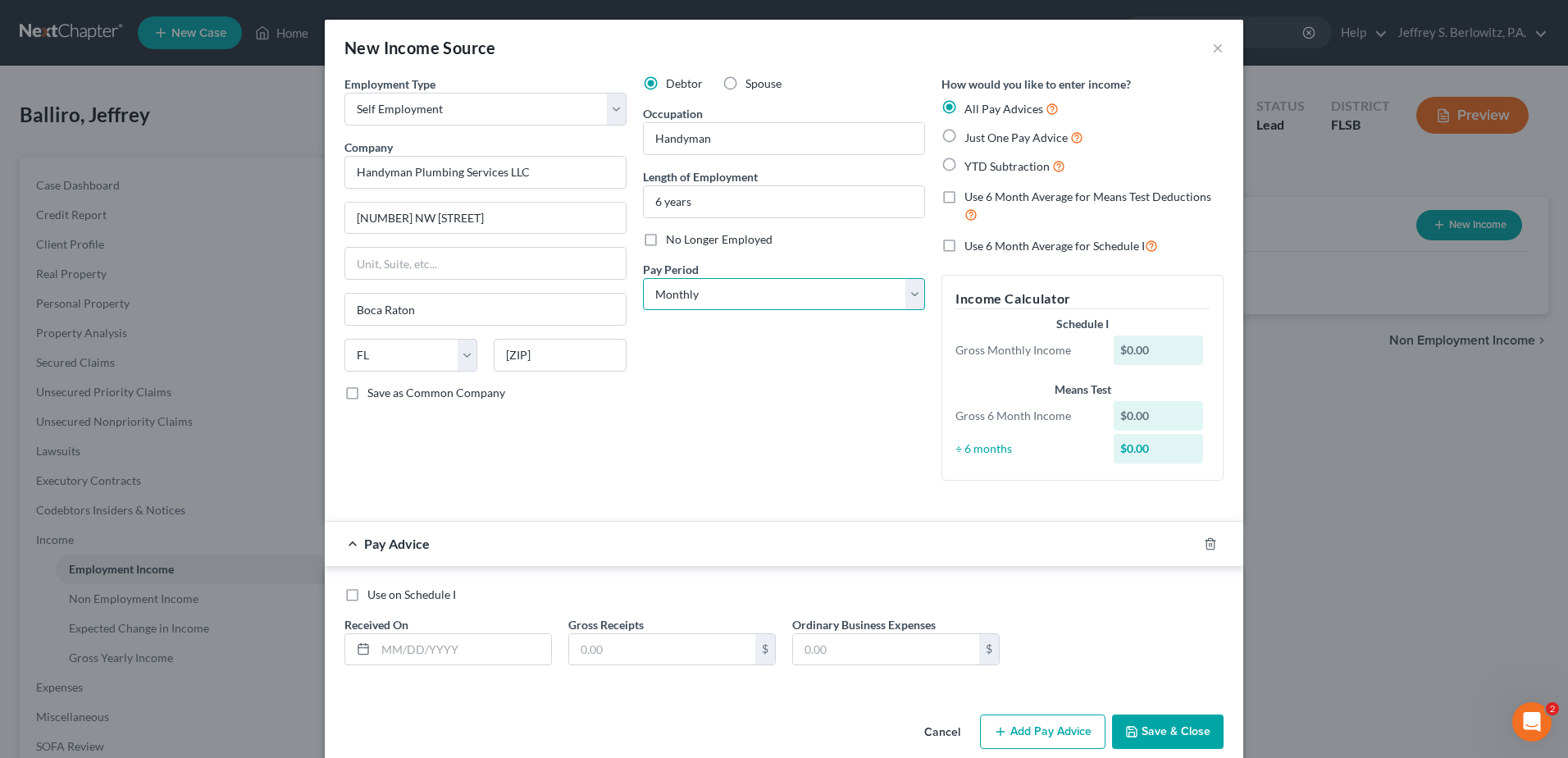 select on "2" 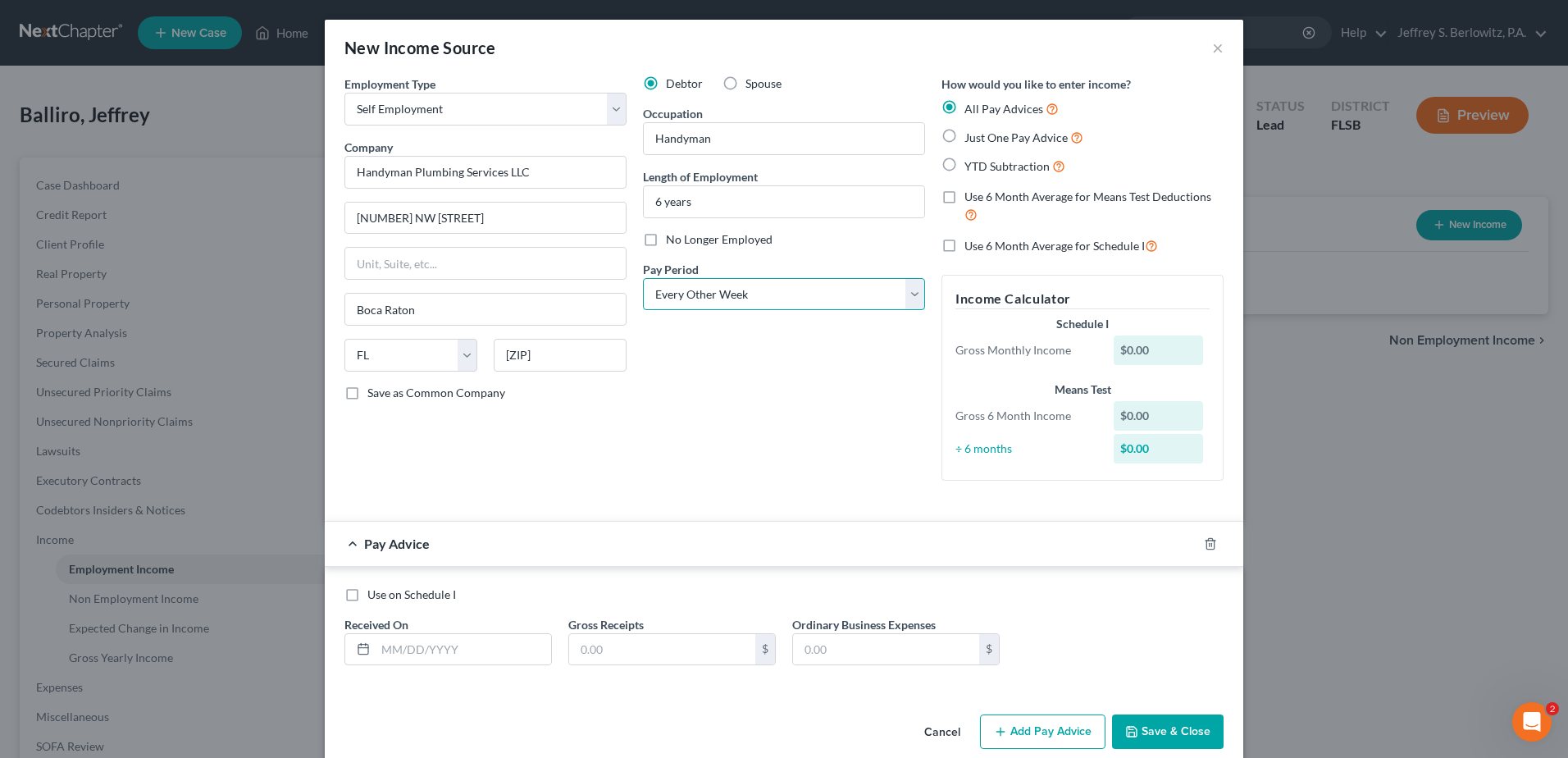 click on "Select Monthly Twice Monthly Every Other Week Weekly" at bounding box center [784, 295] 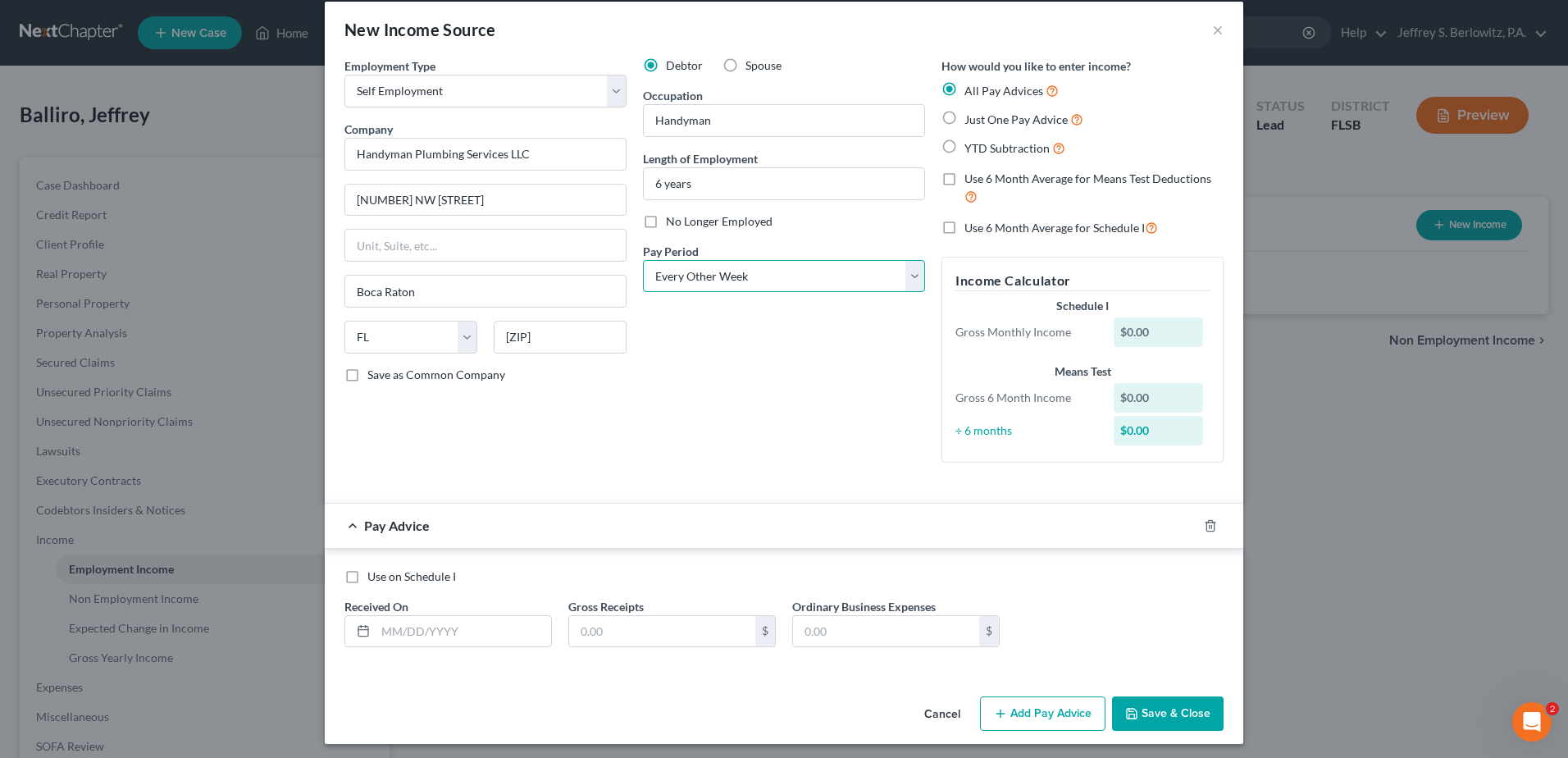 scroll, scrollTop: 24, scrollLeft: 0, axis: vertical 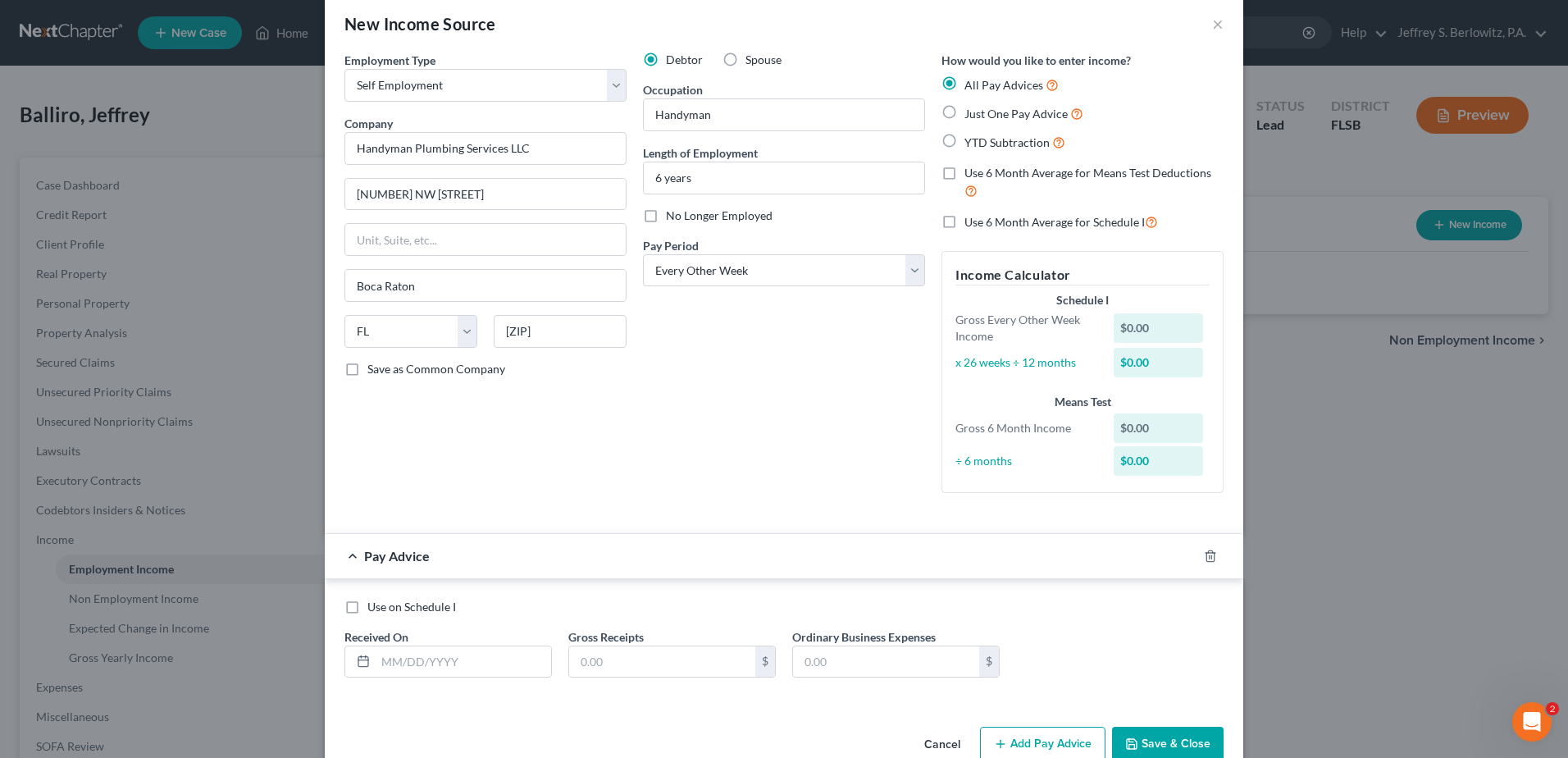 click on "Save & Close" at bounding box center (1168, 744) 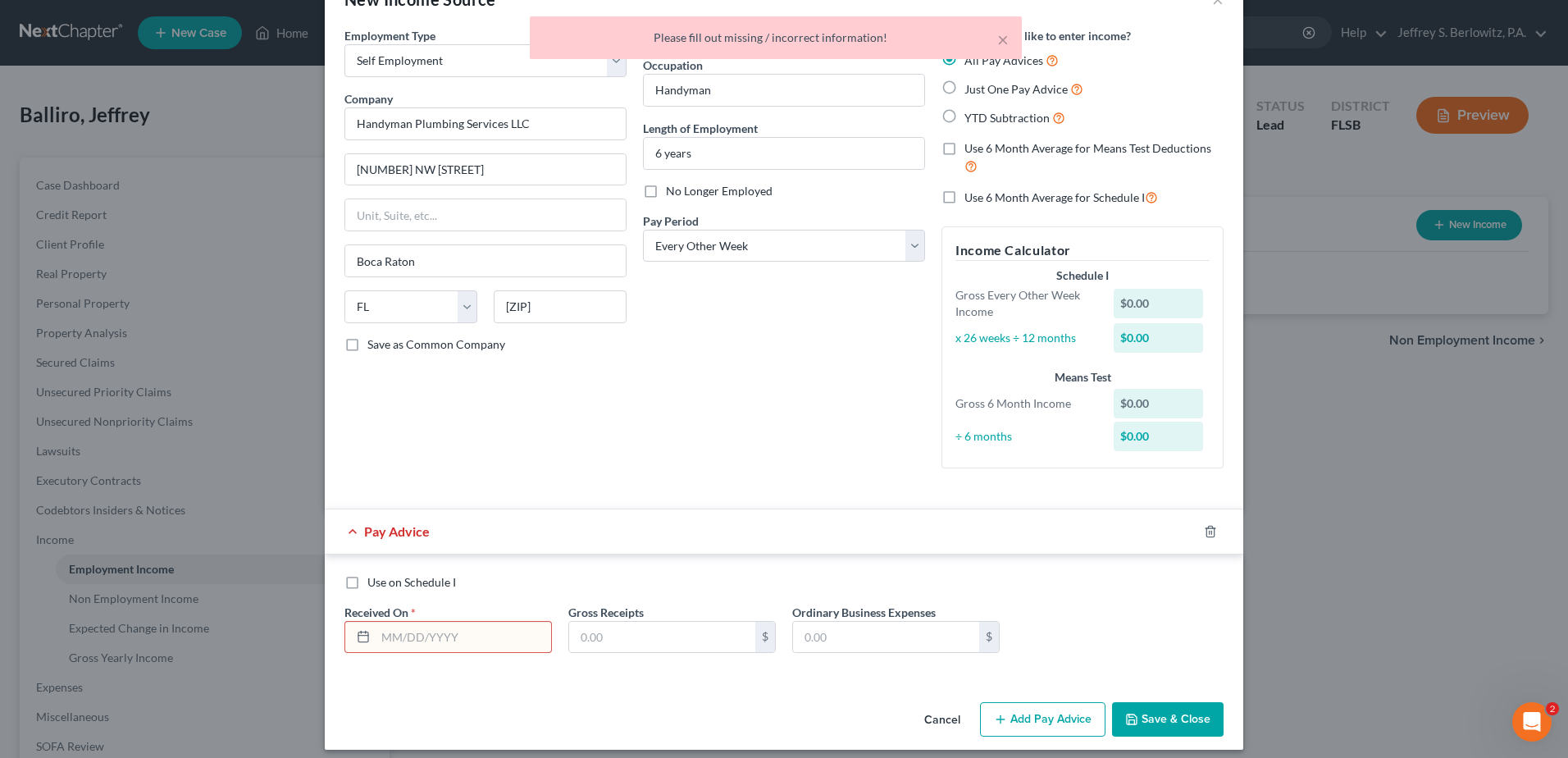 scroll, scrollTop: 60, scrollLeft: 0, axis: vertical 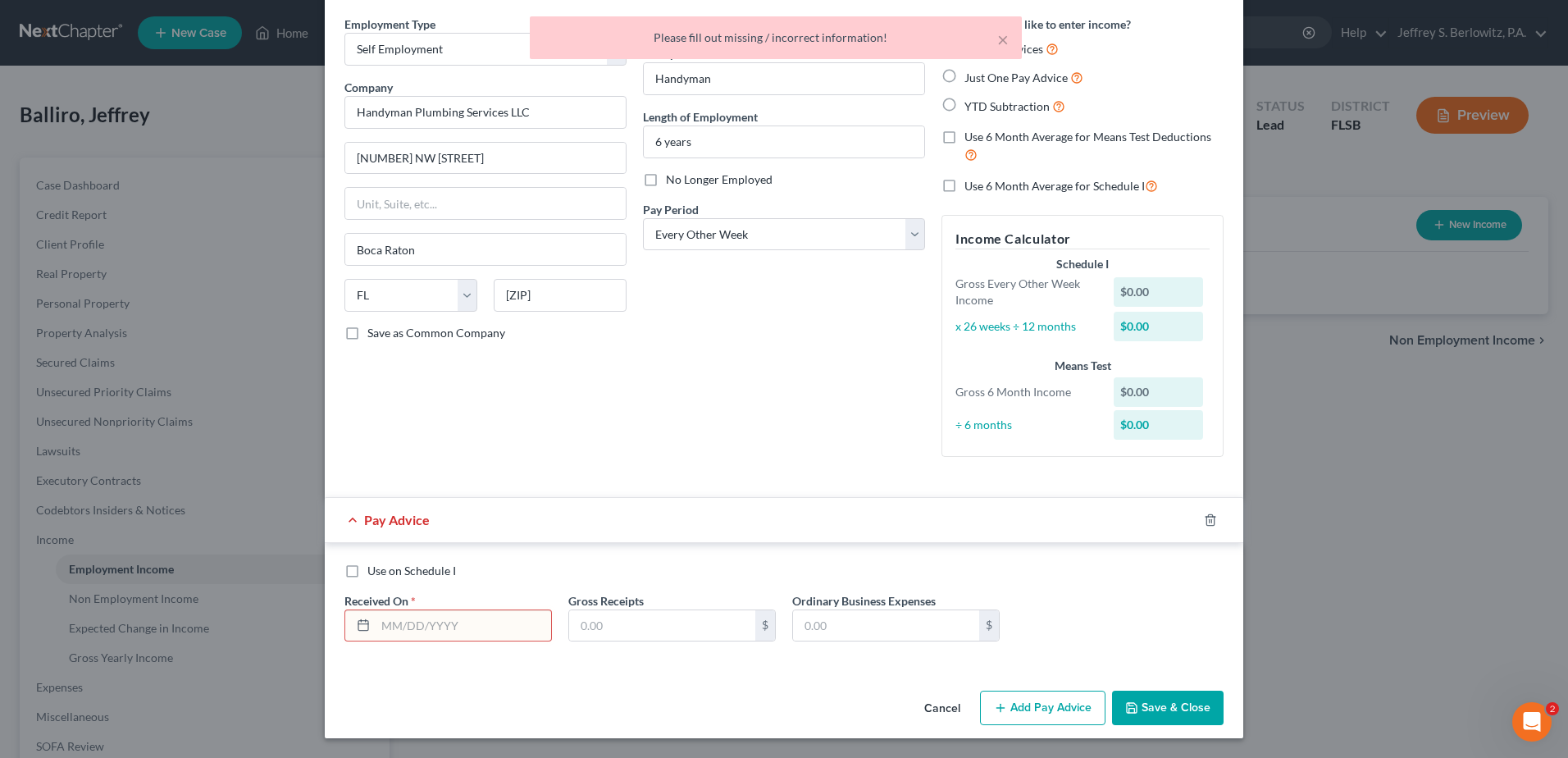click at bounding box center [463, 626] 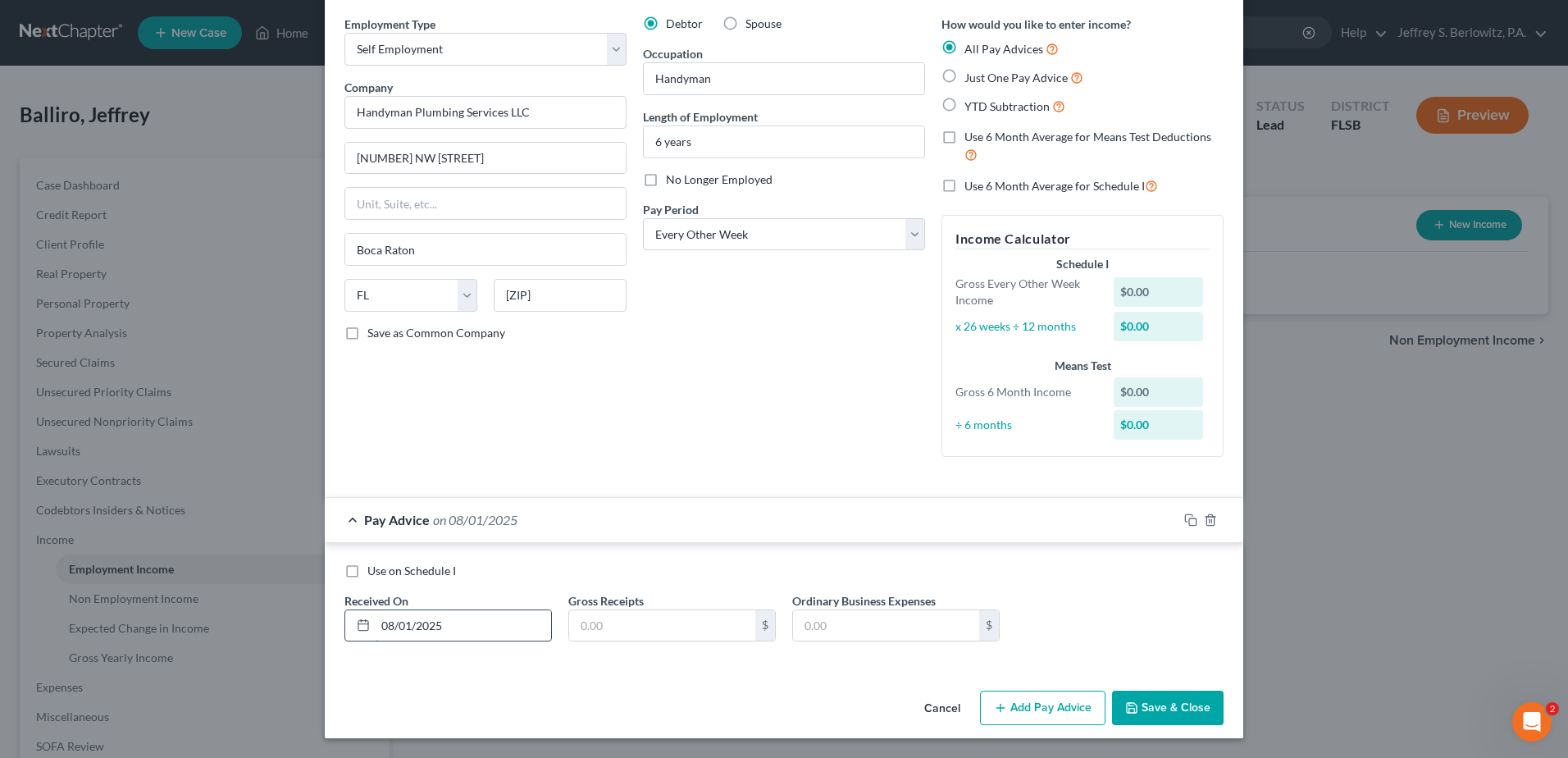 type on "08/01/2025" 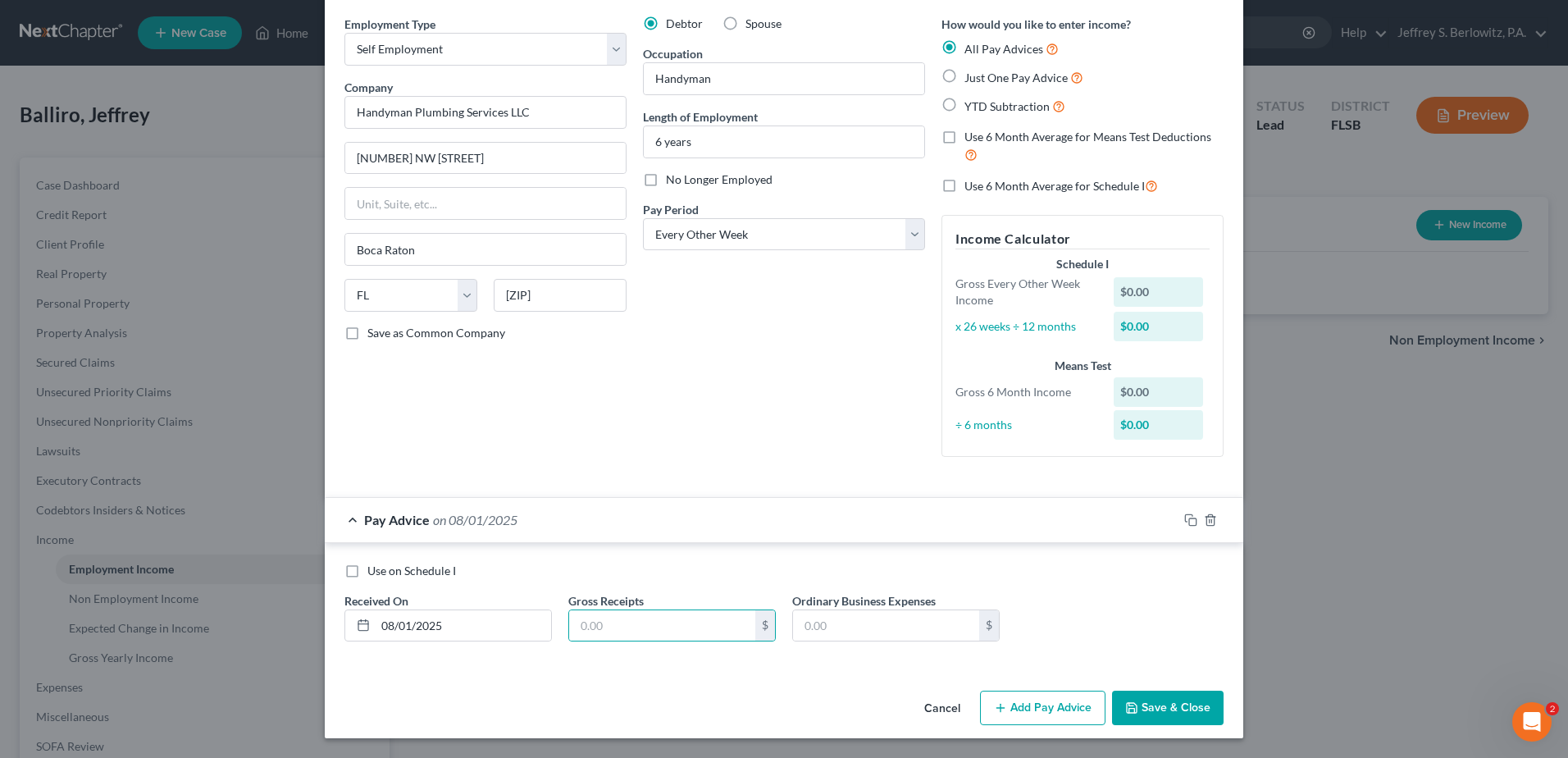 click on "Save & Close" at bounding box center (1168, 708) 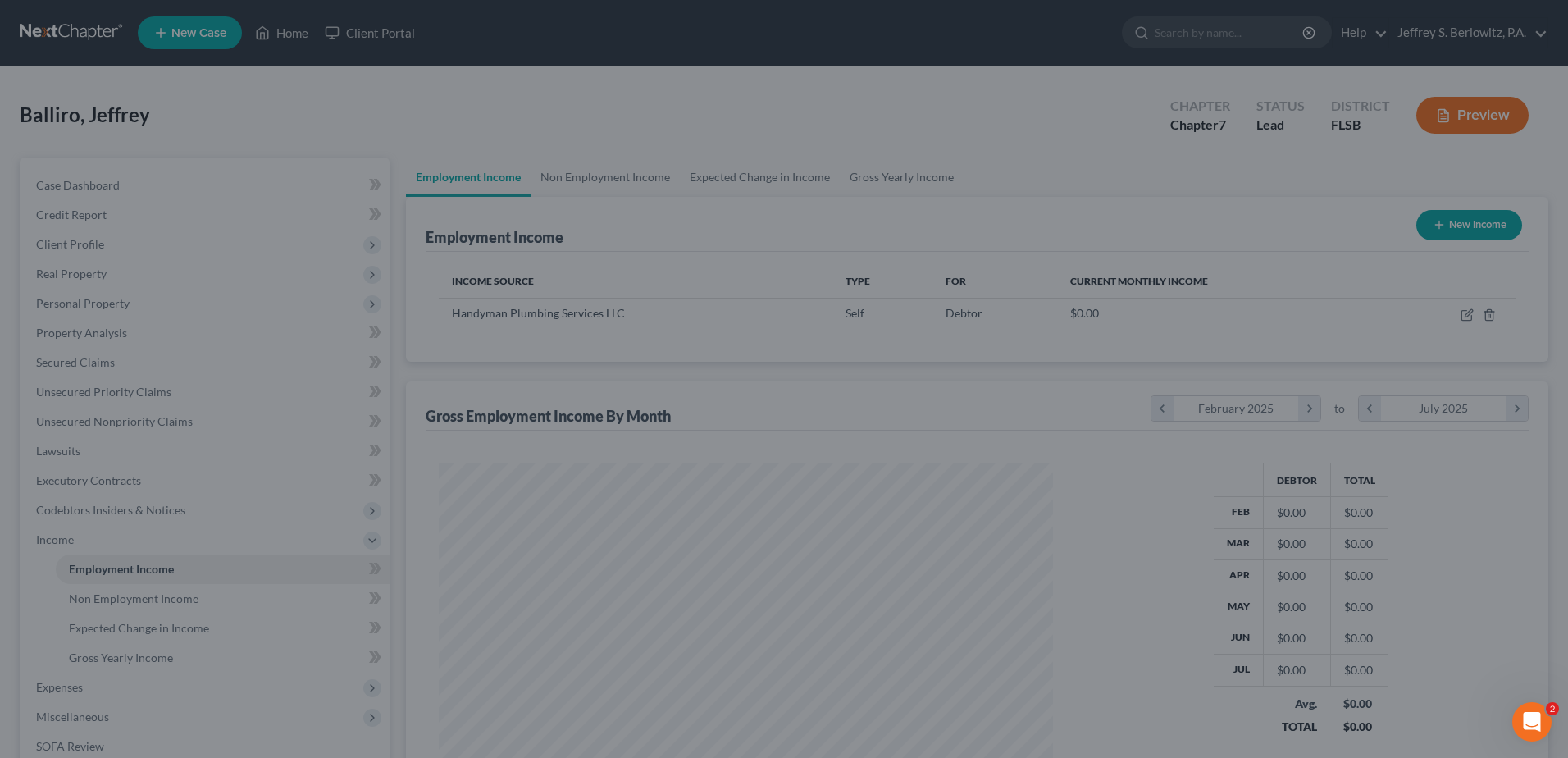 scroll, scrollTop: 820042, scrollLeft: 819442, axis: both 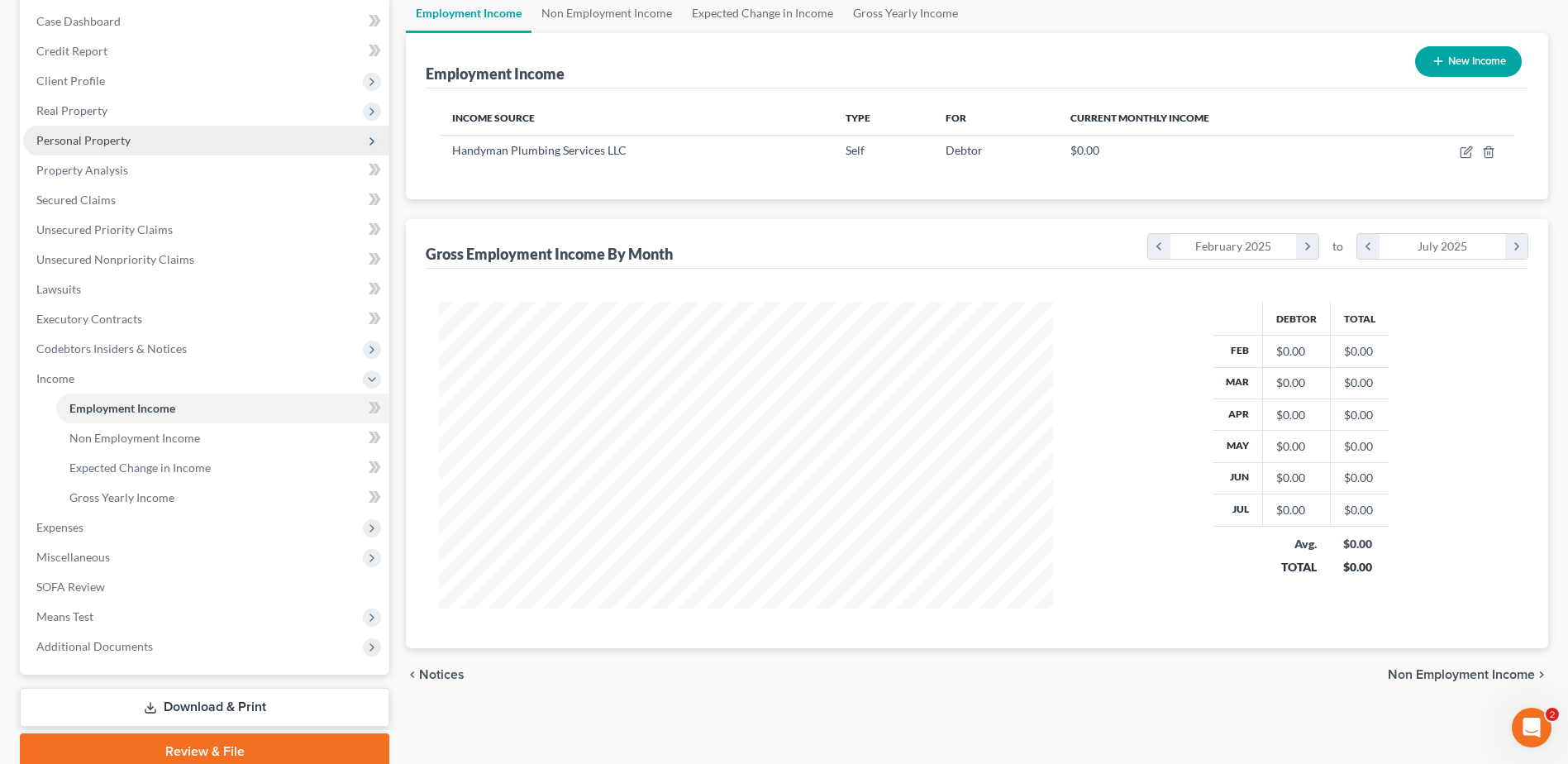click on "Personal Property" at bounding box center (83, 140) 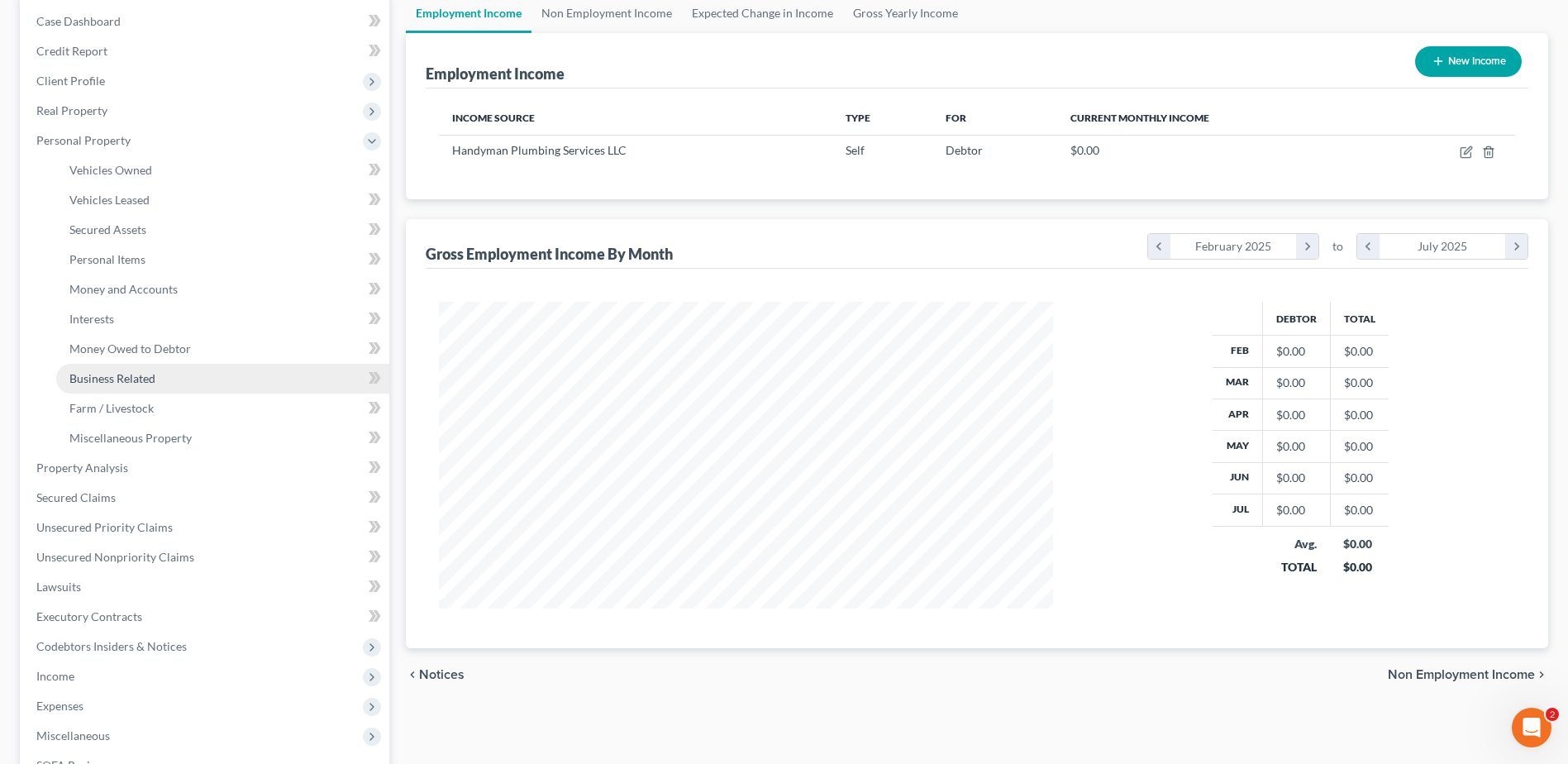 click on "Business Related" at bounding box center (112, 378) 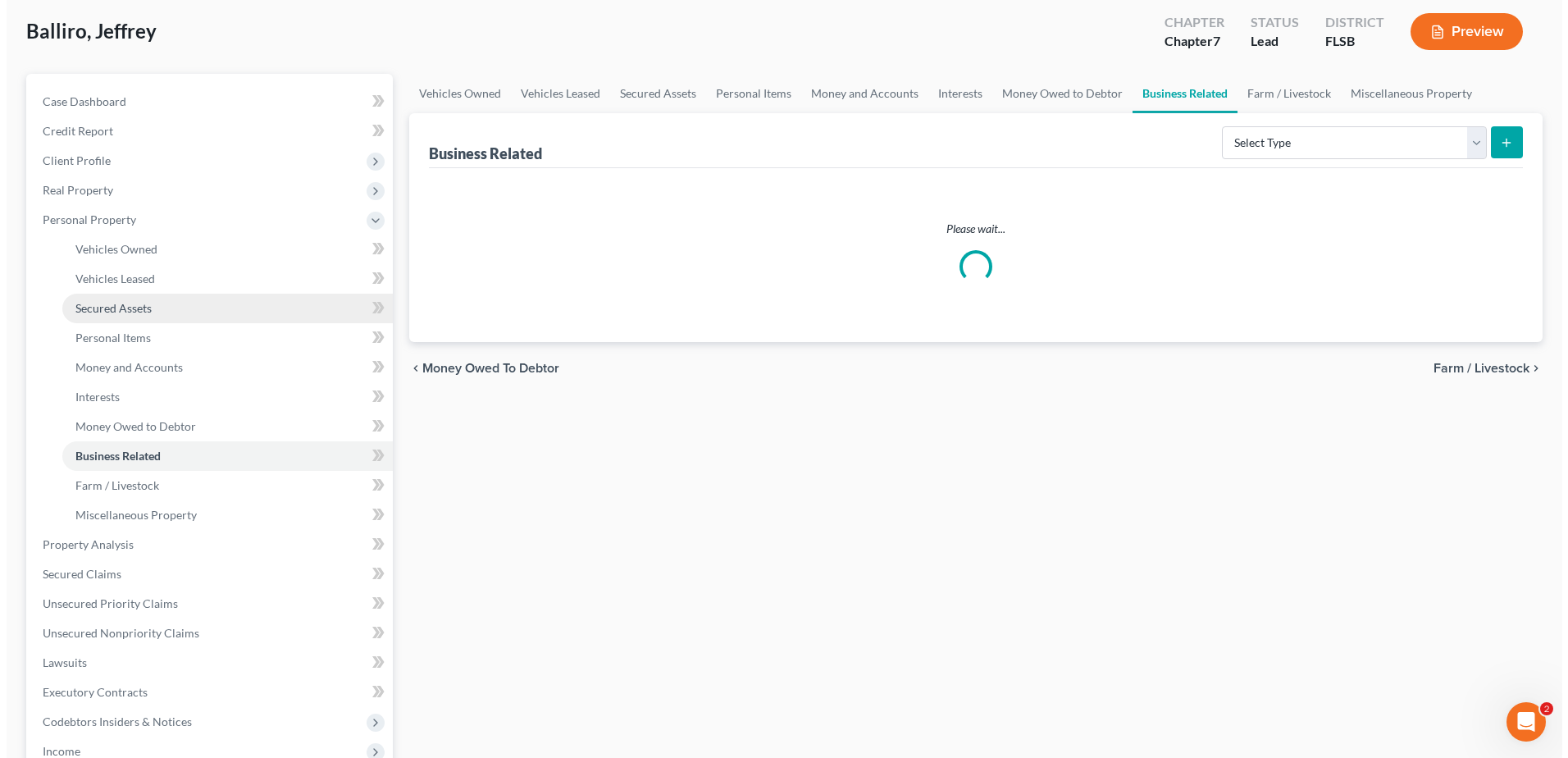 scroll, scrollTop: 0, scrollLeft: 0, axis: both 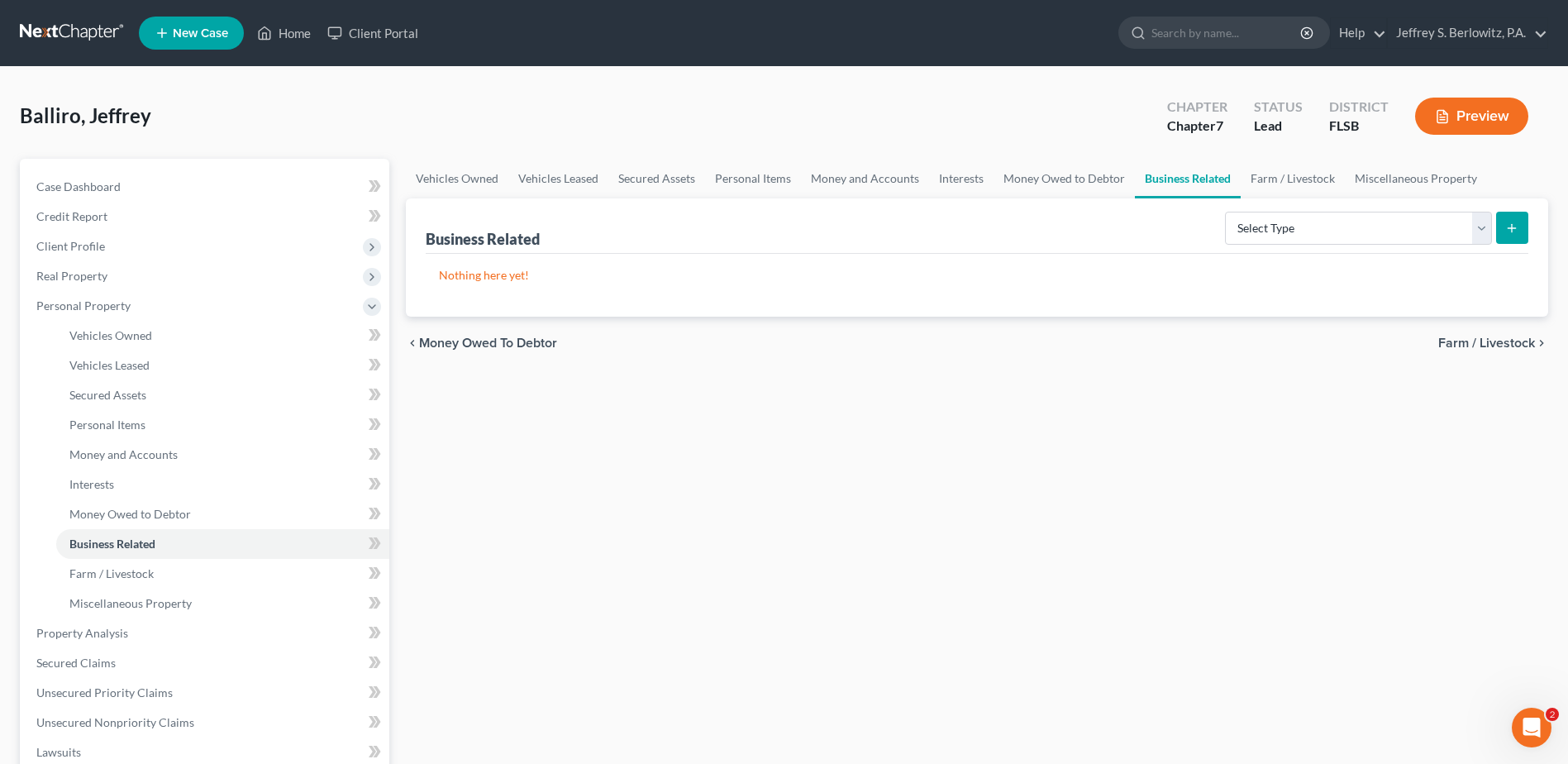 click on "Business Related" at bounding box center (1188, 179) 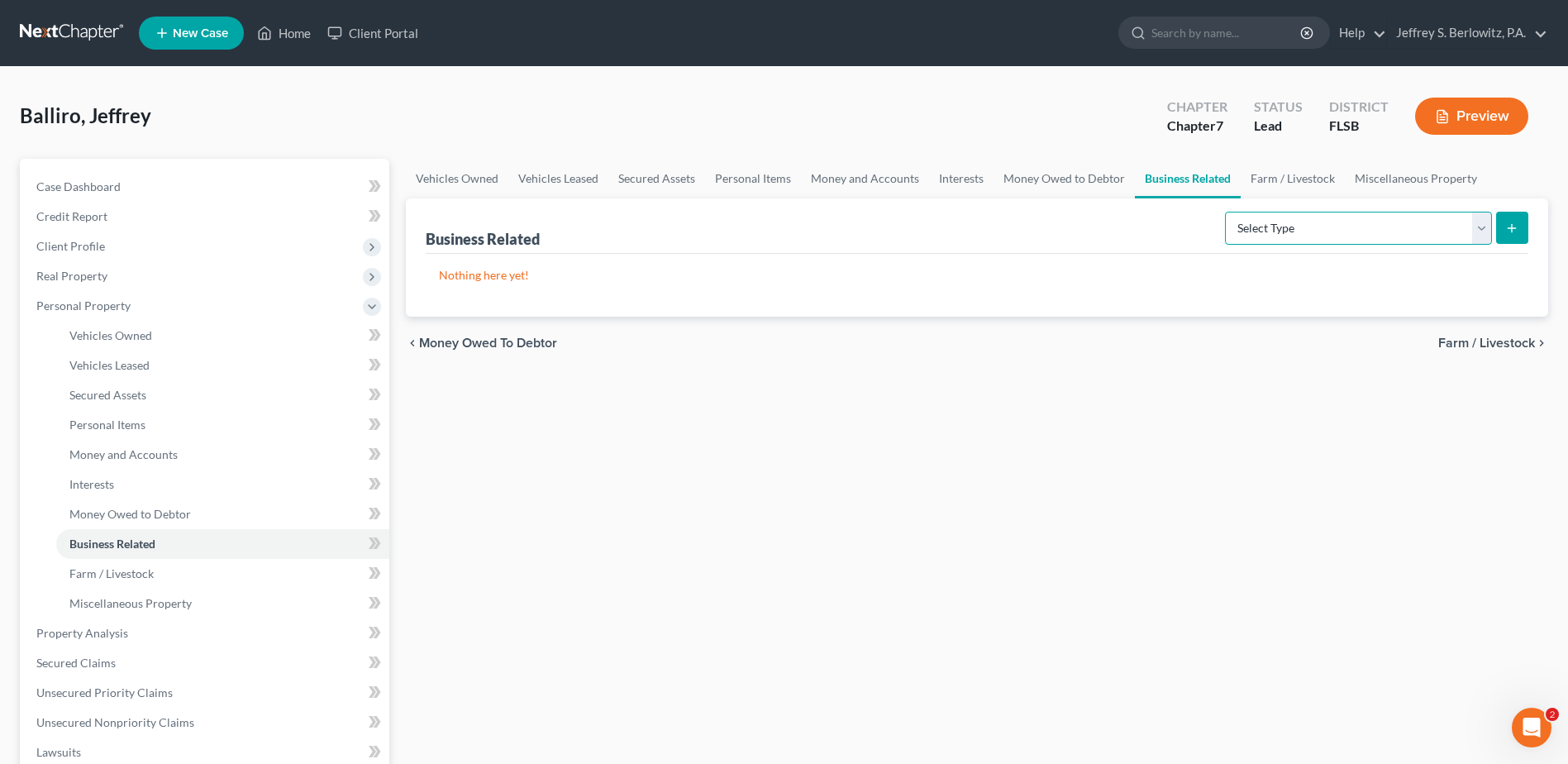 click on "Select Type Customer Lists Franchises Inventory Licenses Machinery Office Equipment, Furnishings, Supplies Other Business Related Property Not Listed Patents, Copyrights, Intellectual Property" at bounding box center [1358, 228] 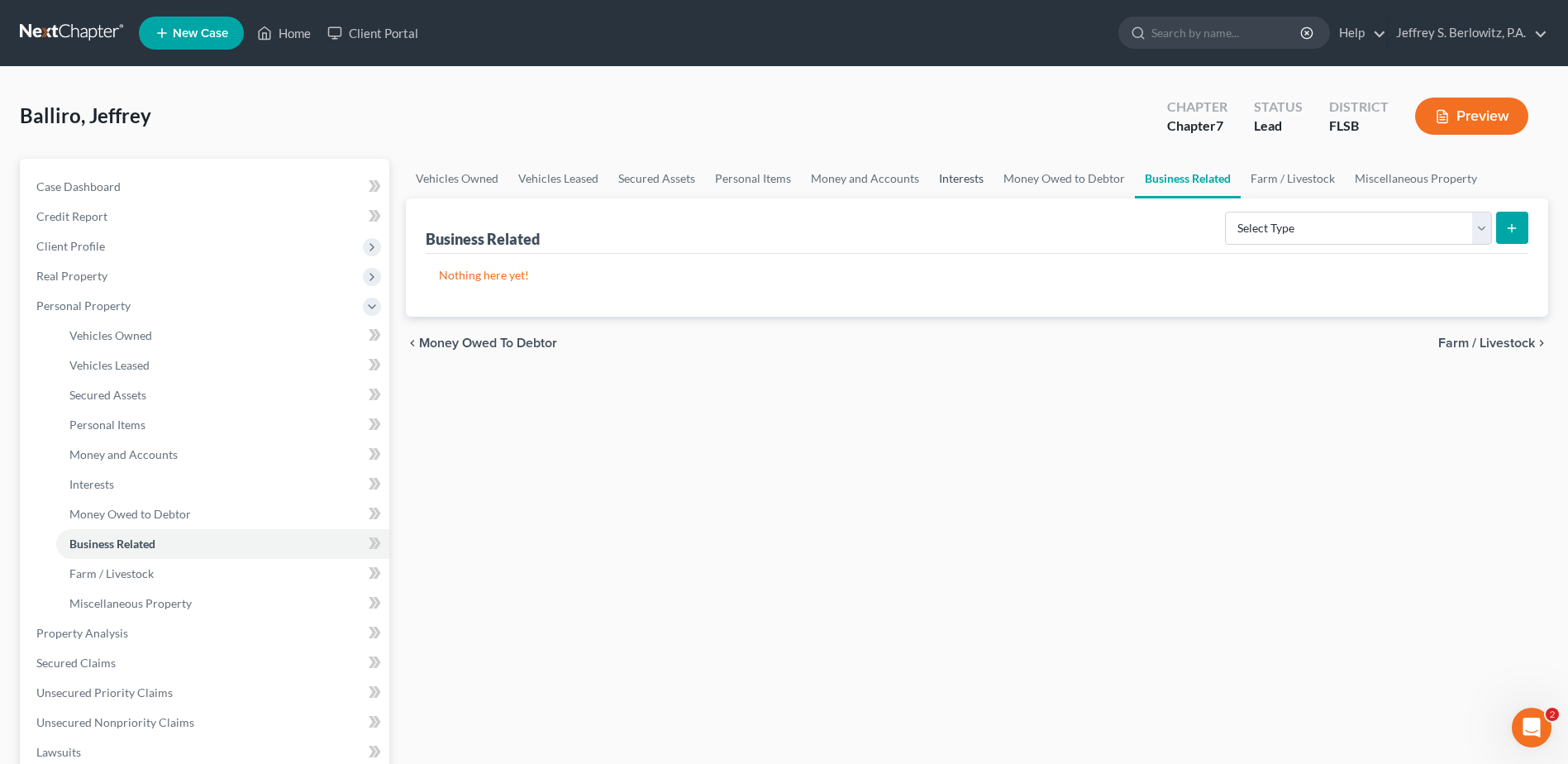 click on "Interests" at bounding box center (961, 179) 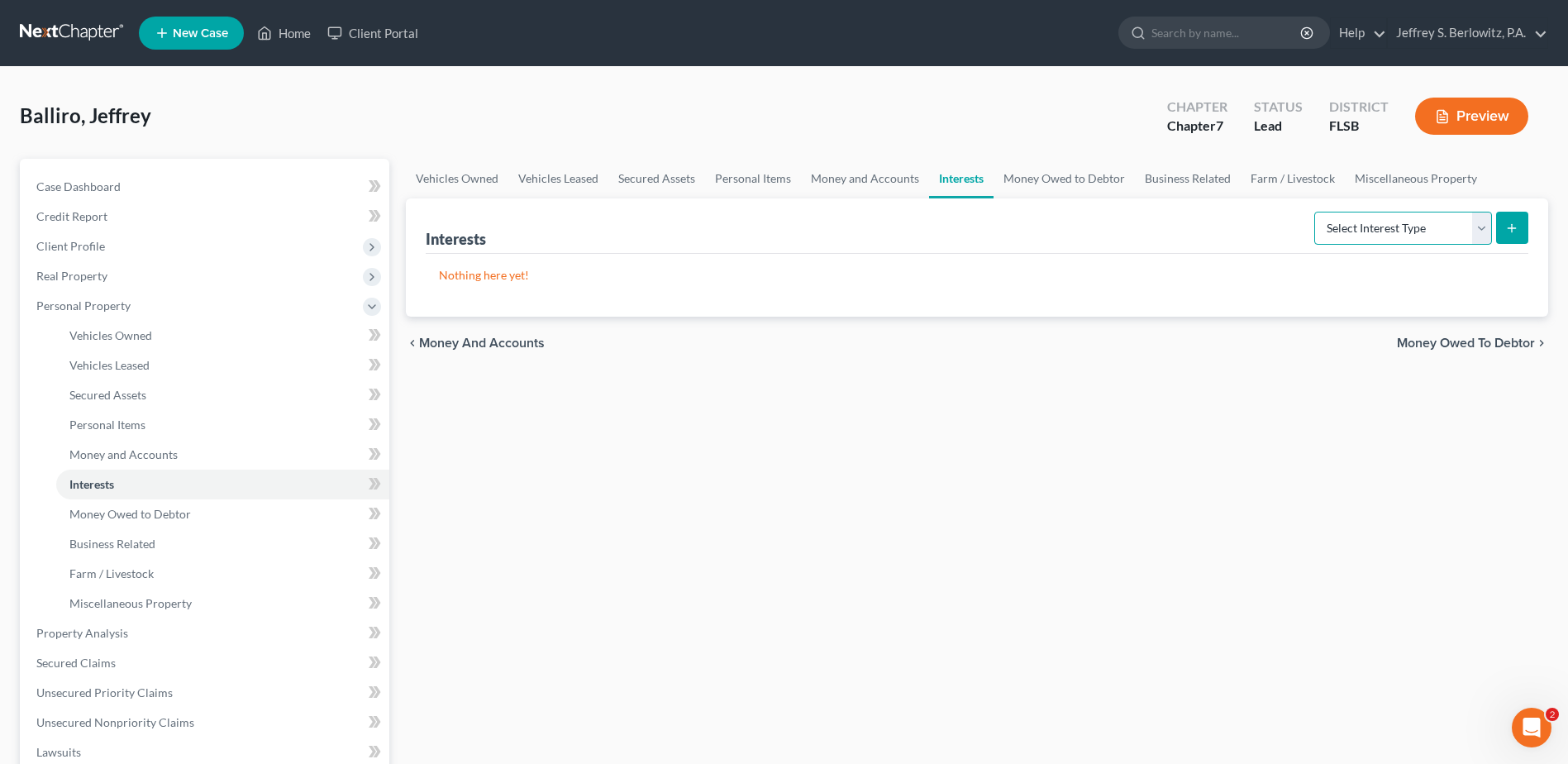 click on "Select Interest Type 401K Annuity Bond Education IRA Government Bond Government Pension Plan Incorporated Business IRA Joint Venture (Active) Joint Venture (Inactive) Keogh Mutual Fund Other Retirement Plan Partnership (Active) Partnership (Inactive) Pension Plan Stock Term Life Insurance Unincorporated Business Whole Life Insurance" at bounding box center [1403, 228] 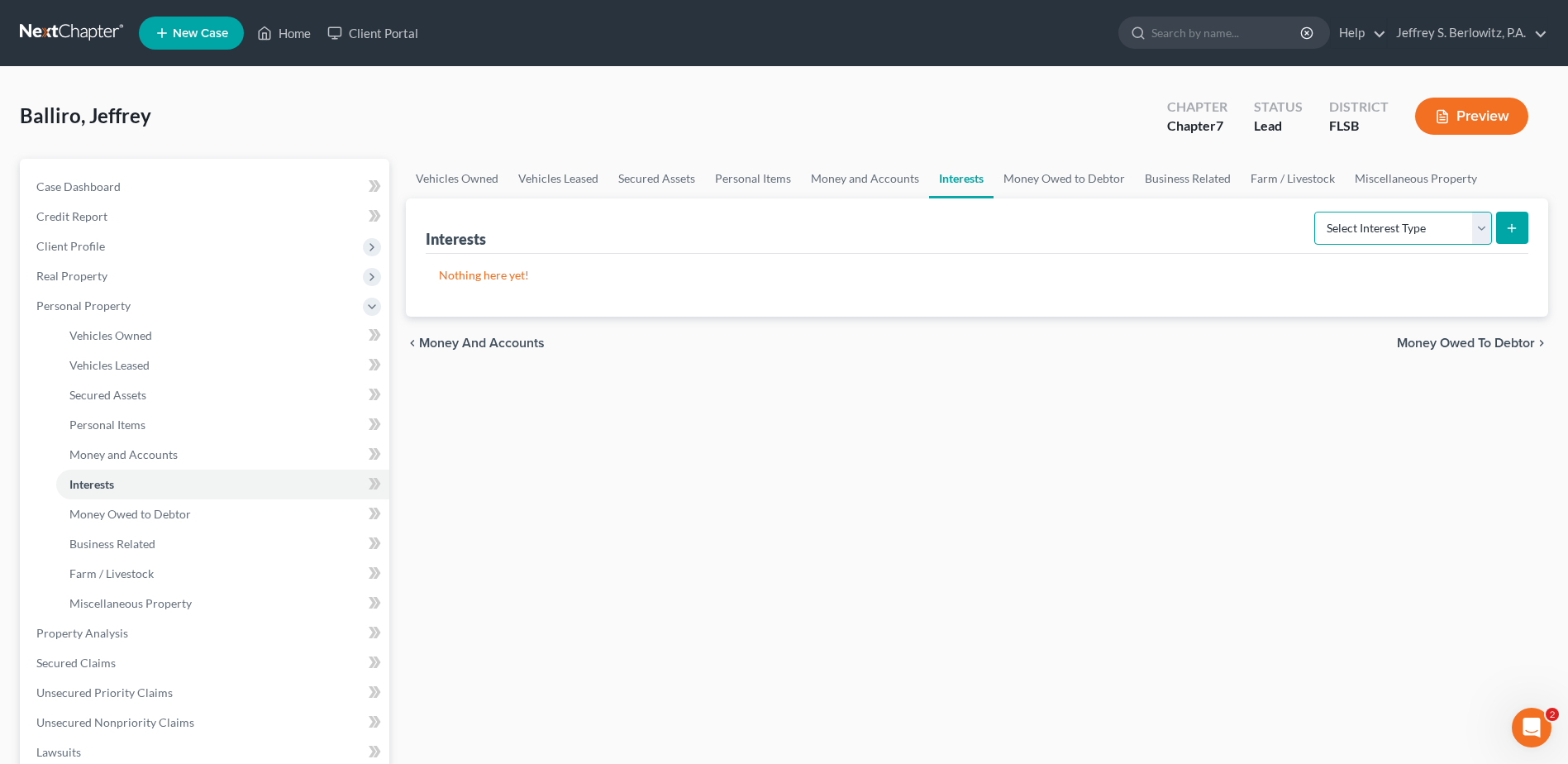 select on "incorporated_business" 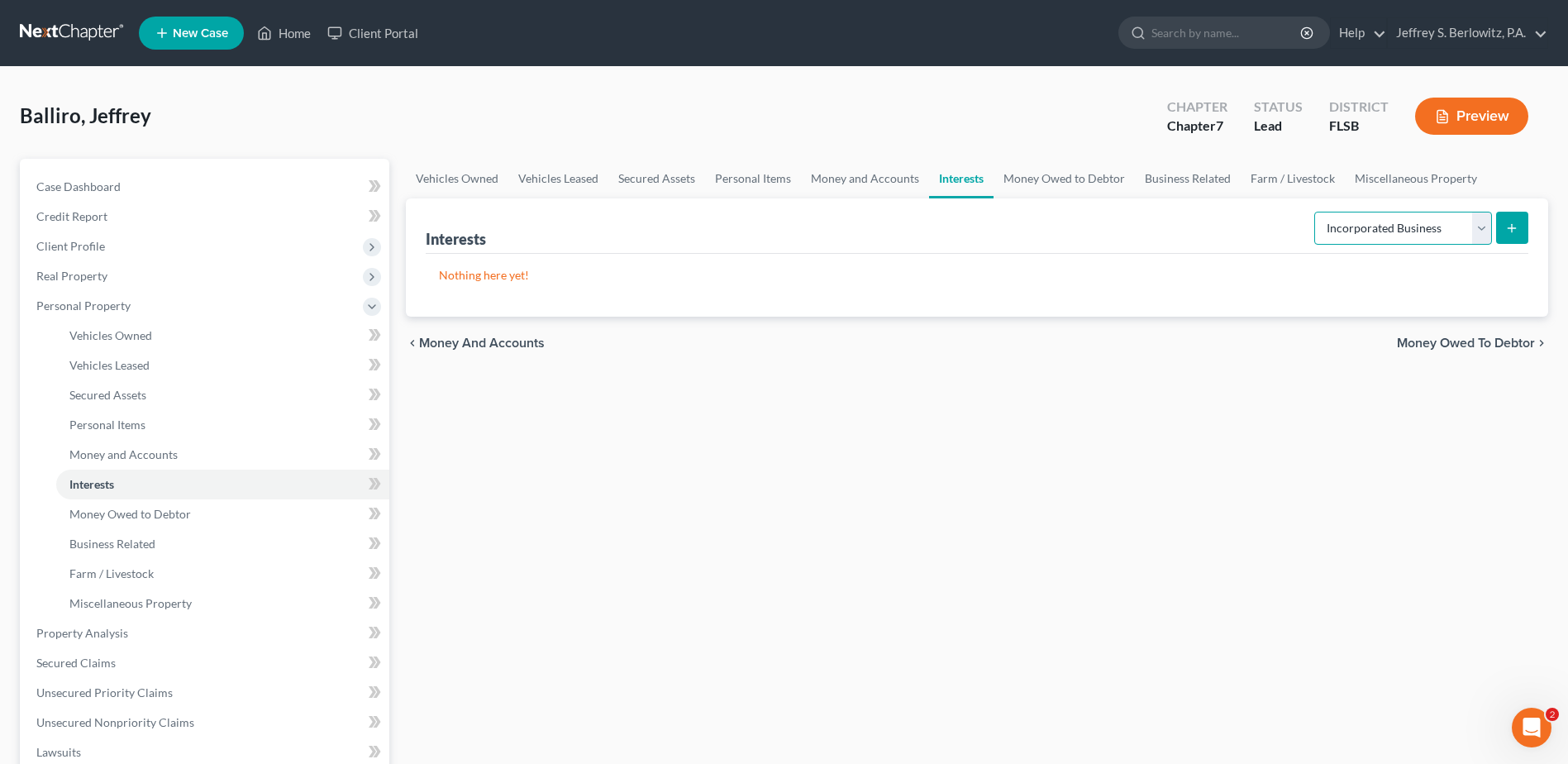 click on "Select Interest Type 401K Annuity Bond Education IRA Government Bond Government Pension Plan Incorporated Business IRA Joint Venture (Active) Joint Venture (Inactive) Keogh Mutual Fund Other Retirement Plan Partnership (Active) Partnership (Inactive) Pension Plan Stock Term Life Insurance Unincorporated Business Whole Life Insurance" at bounding box center (1403, 228) 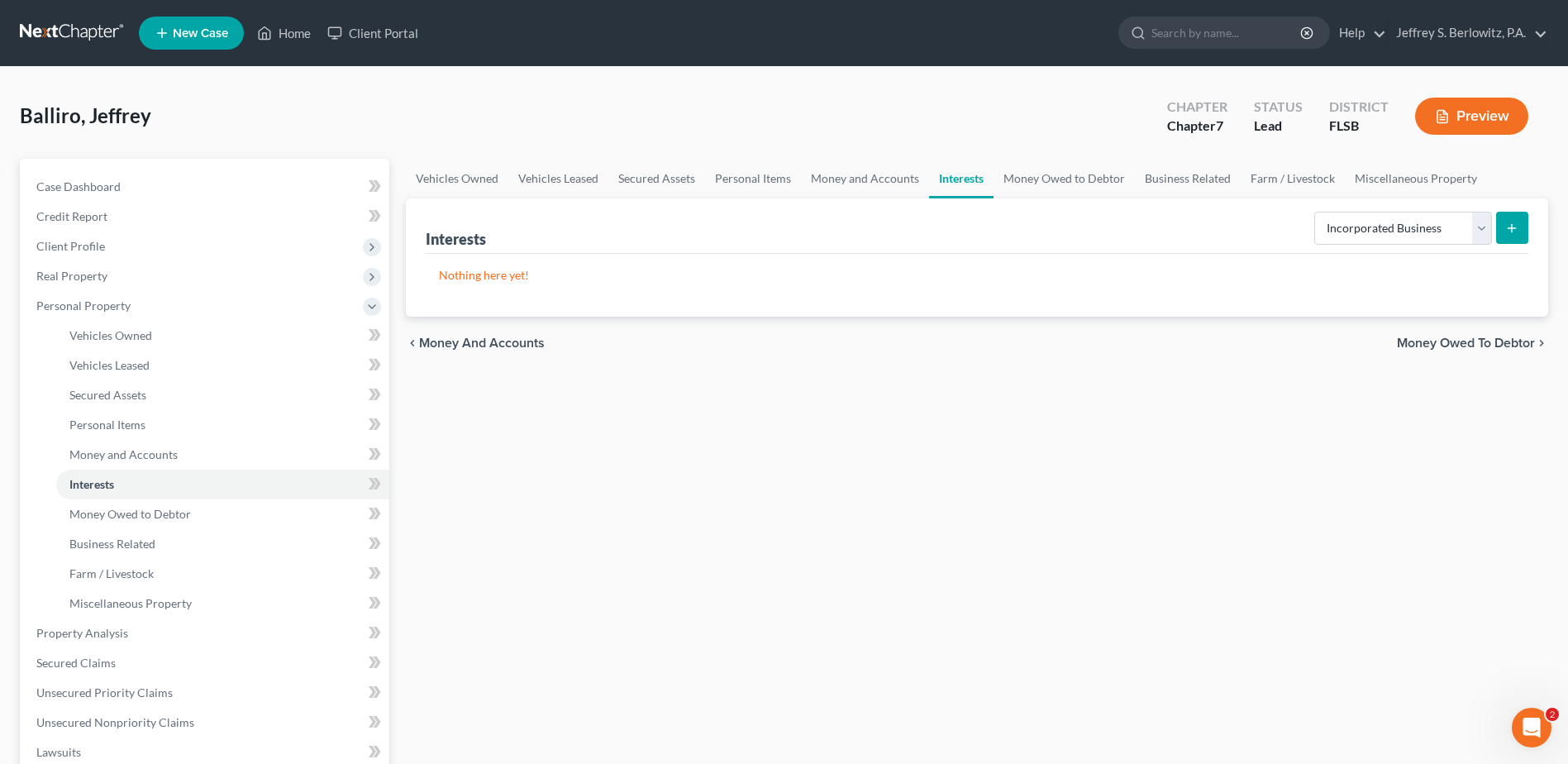 click 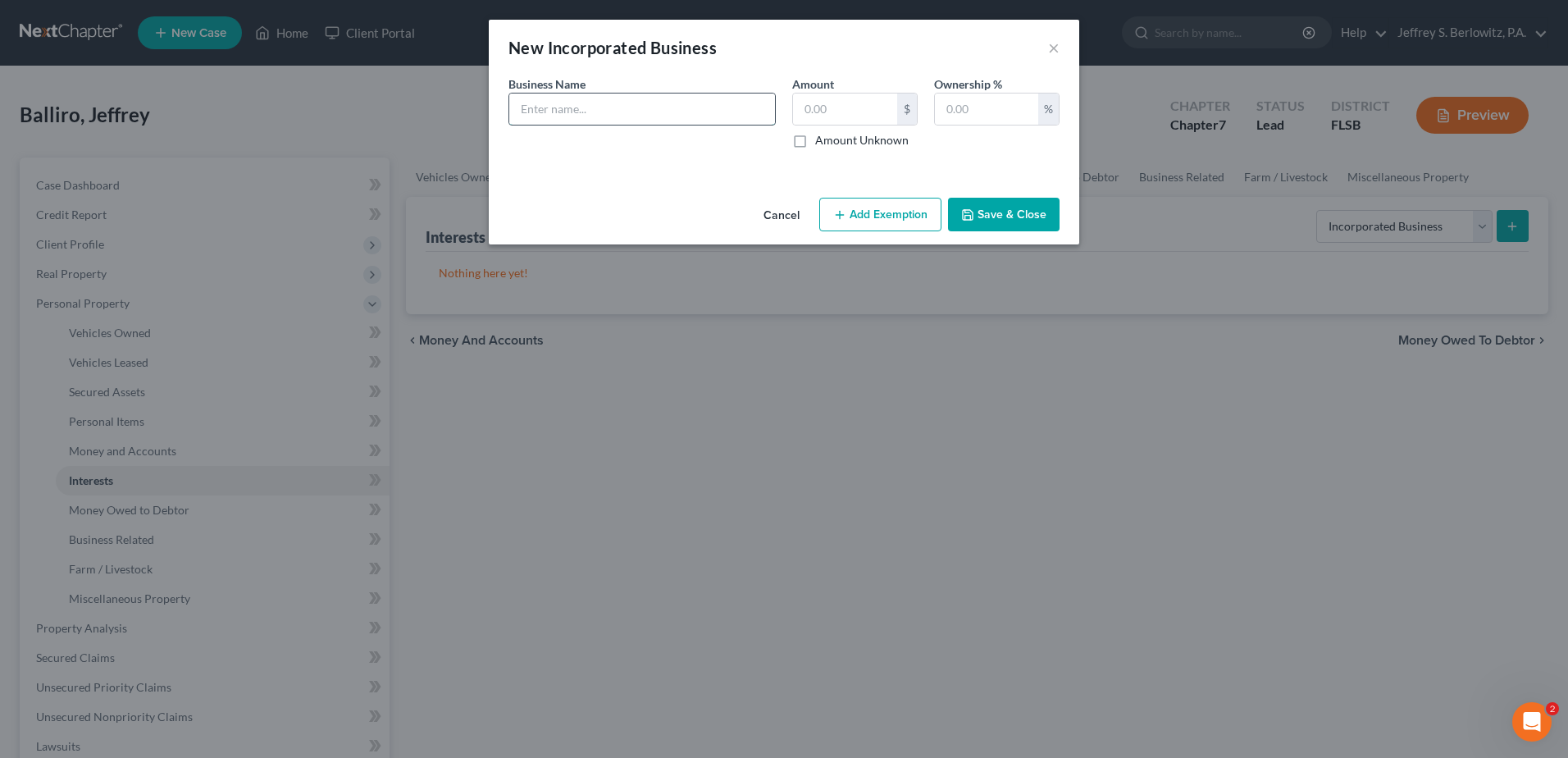 click at bounding box center (642, 109) 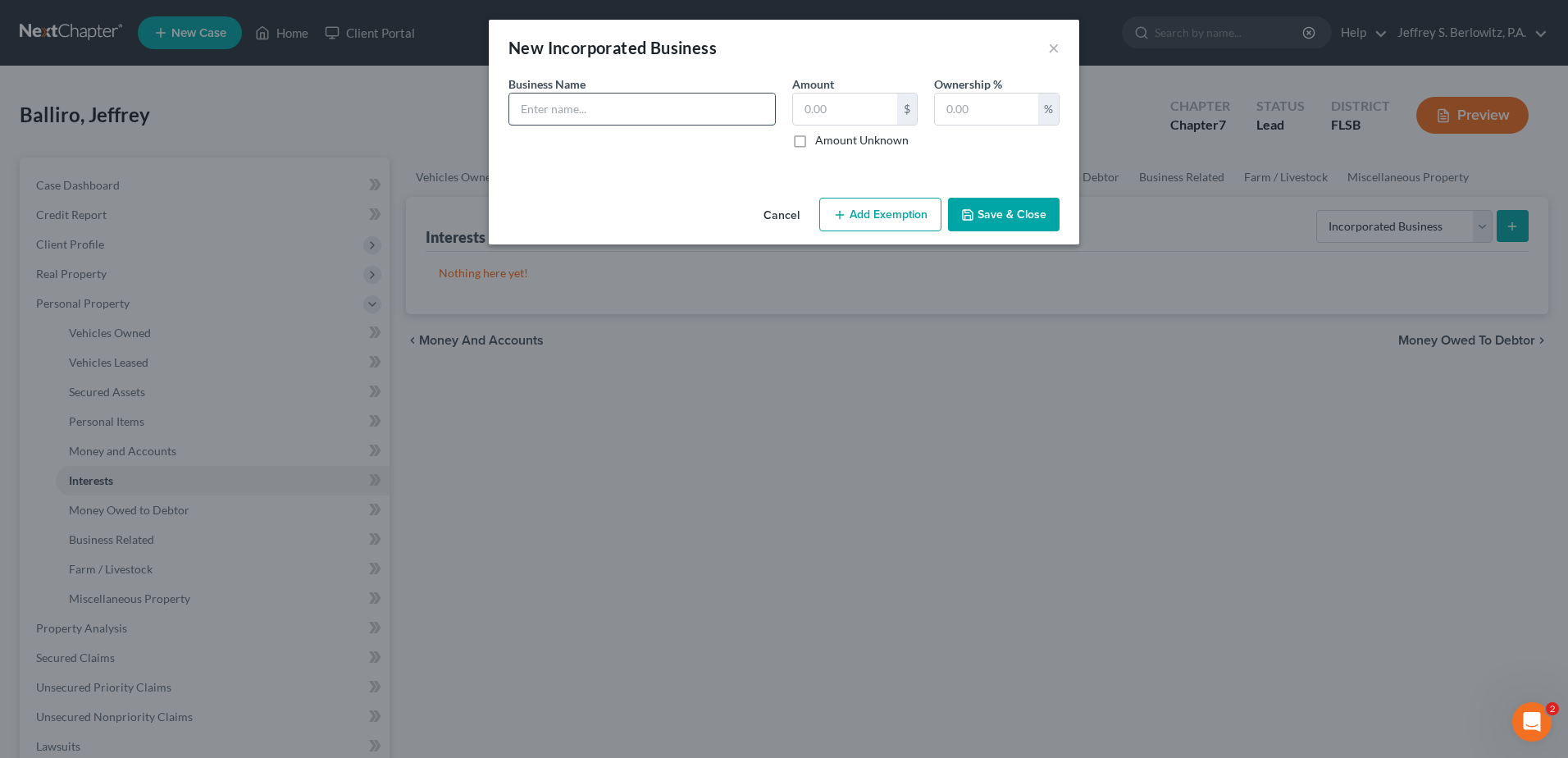 click at bounding box center [642, 109] 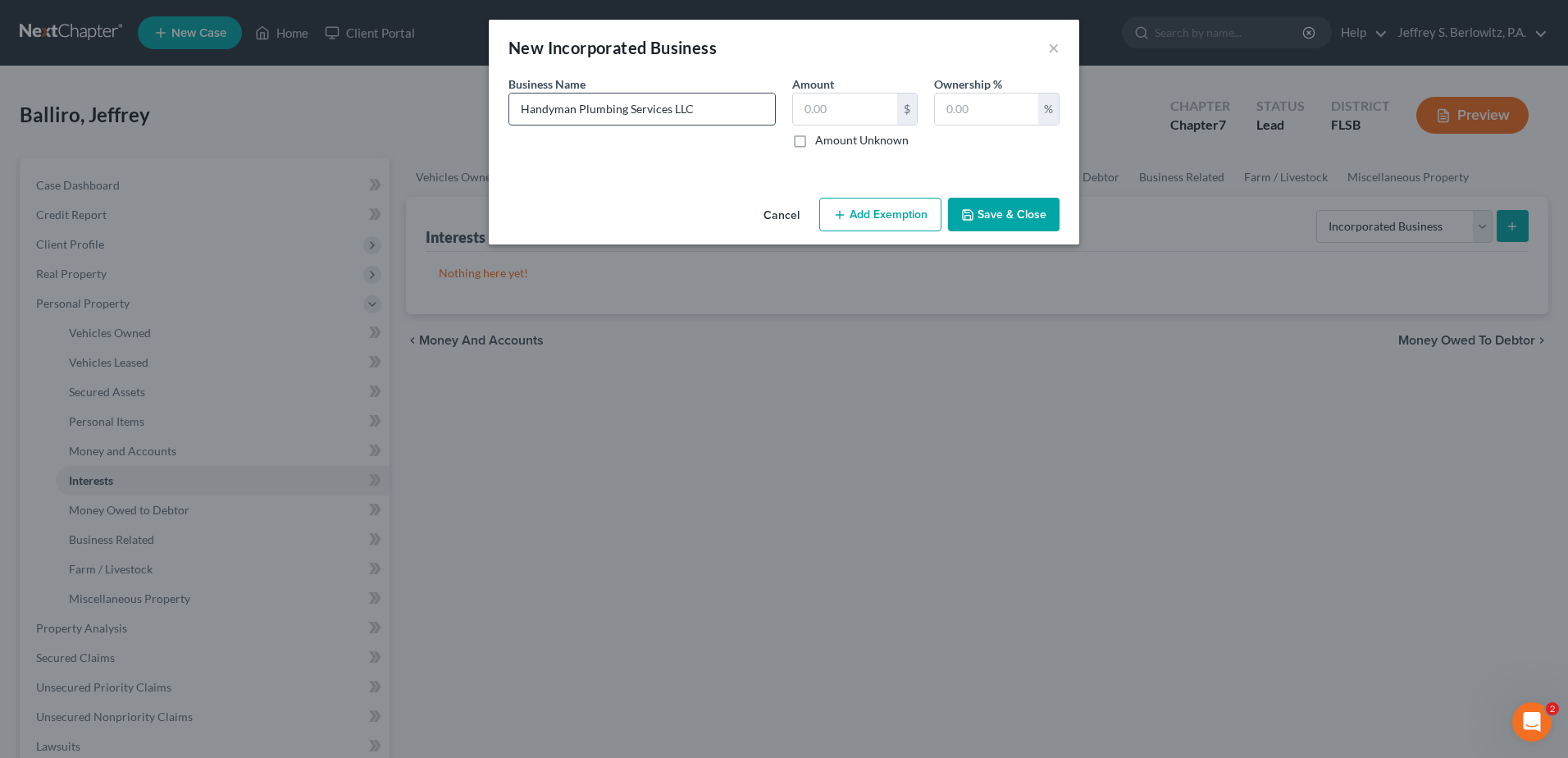 type on "Handyman Plumbing Services LLC" 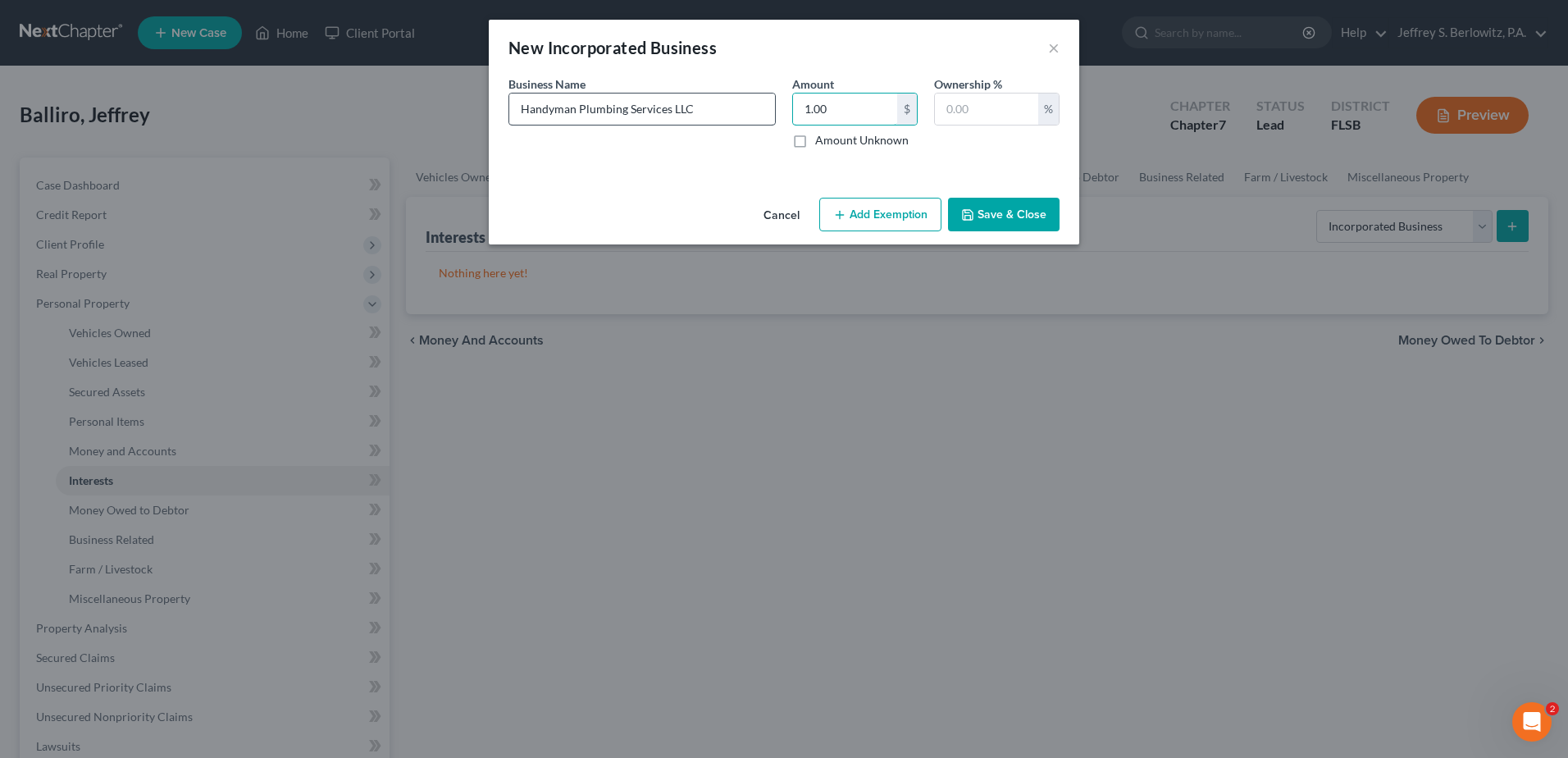 type on "1.00" 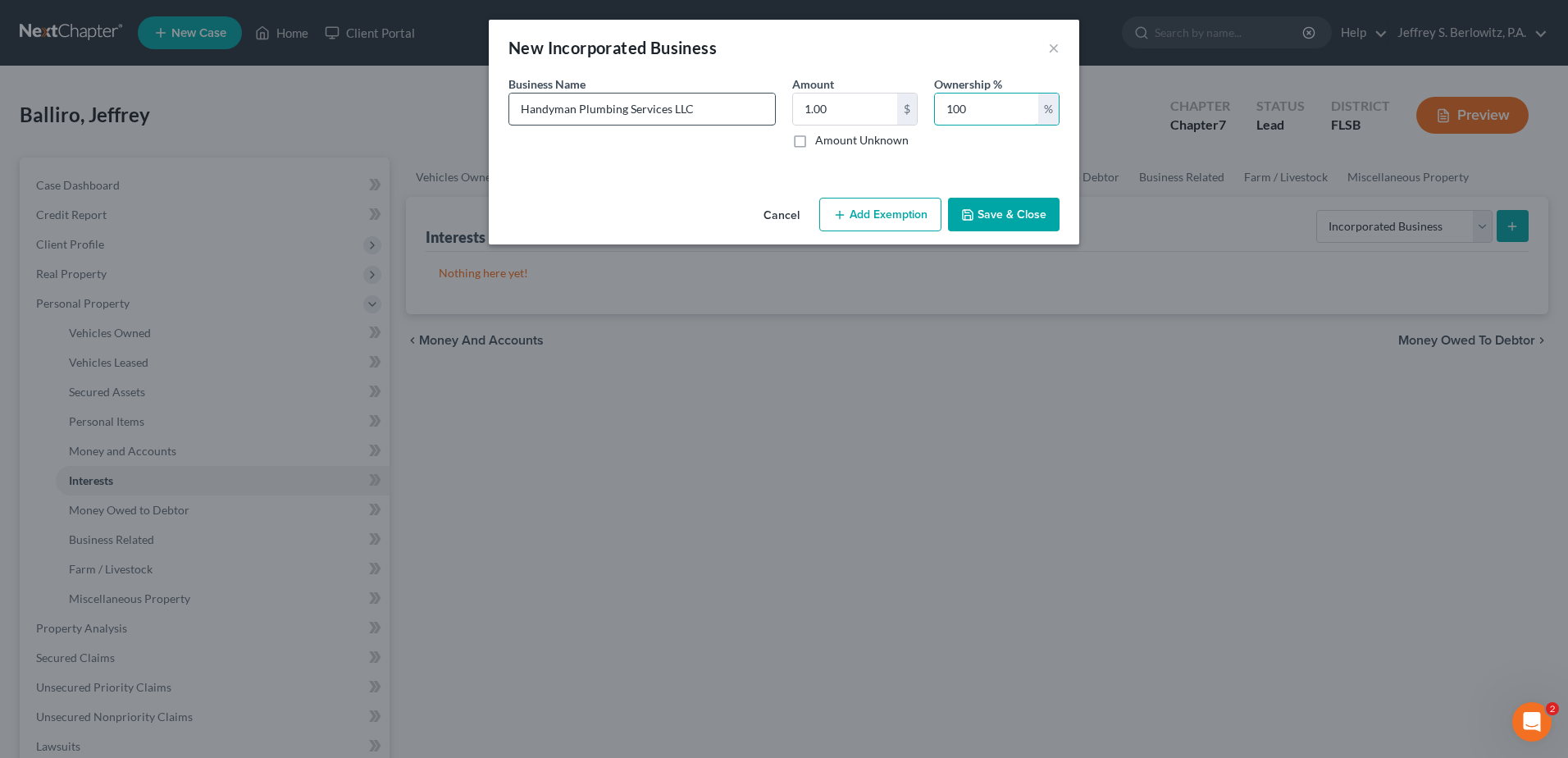 type on "100" 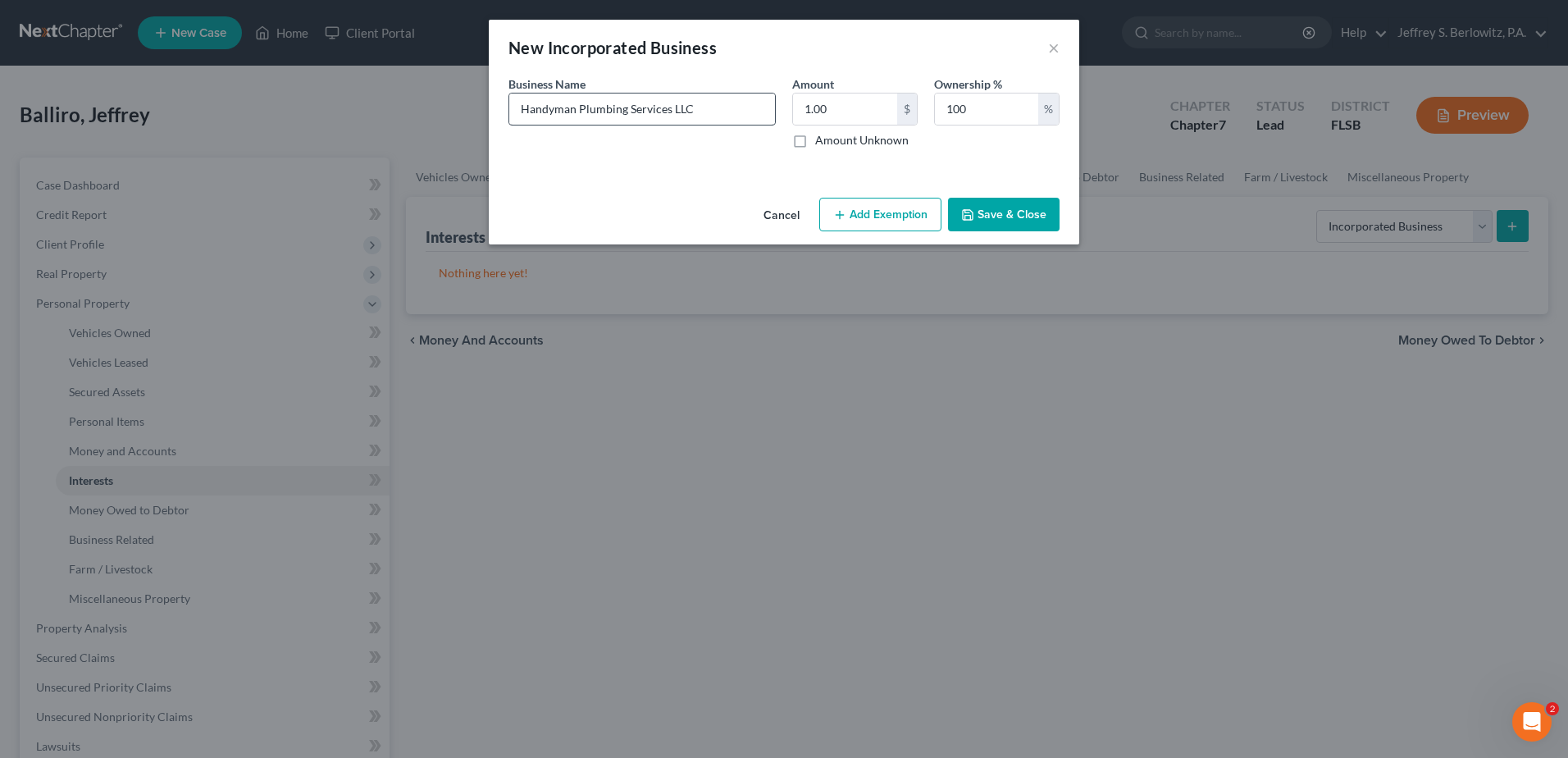 type 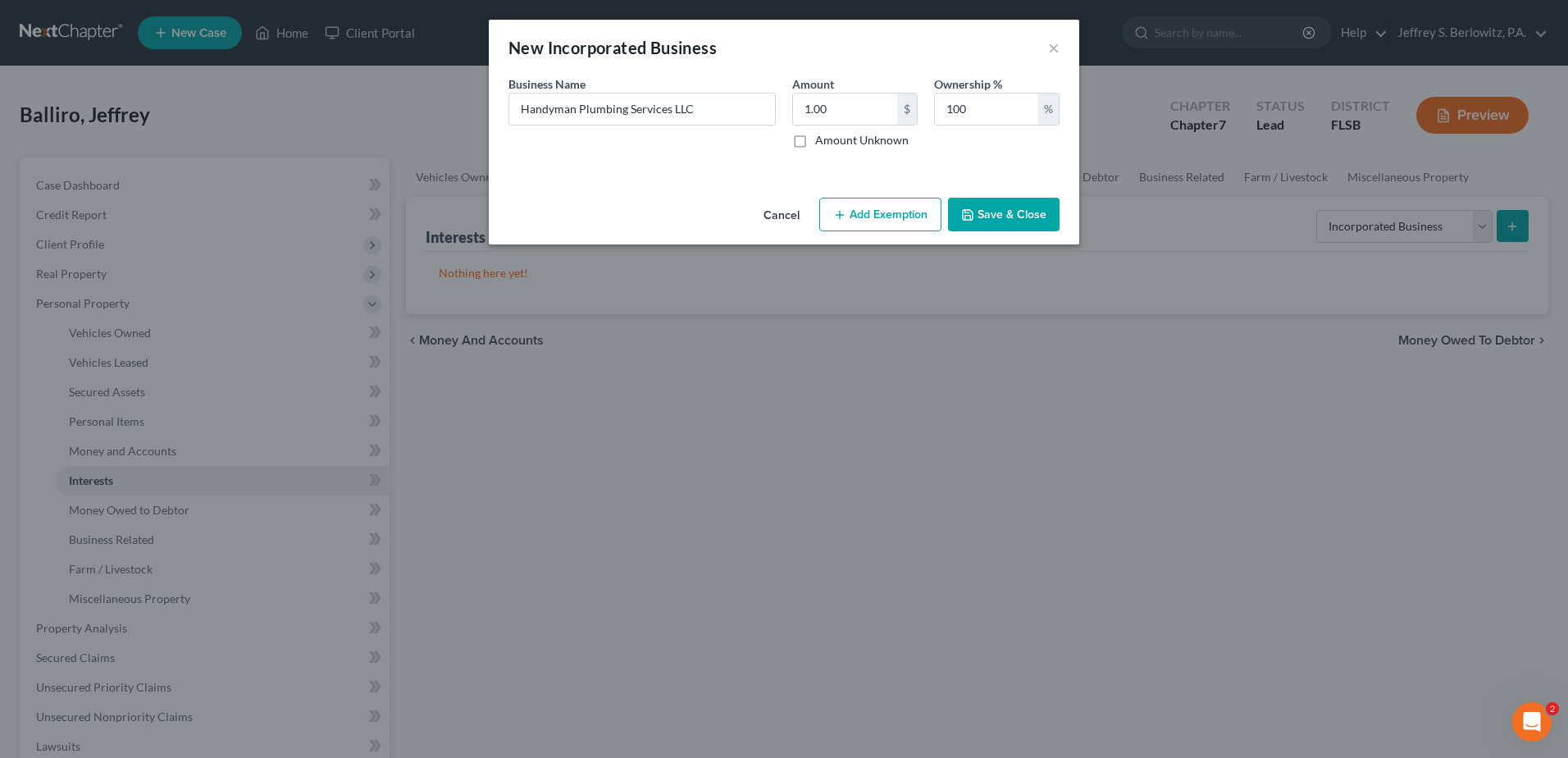 click on "Add Exemption" at bounding box center (880, 215) 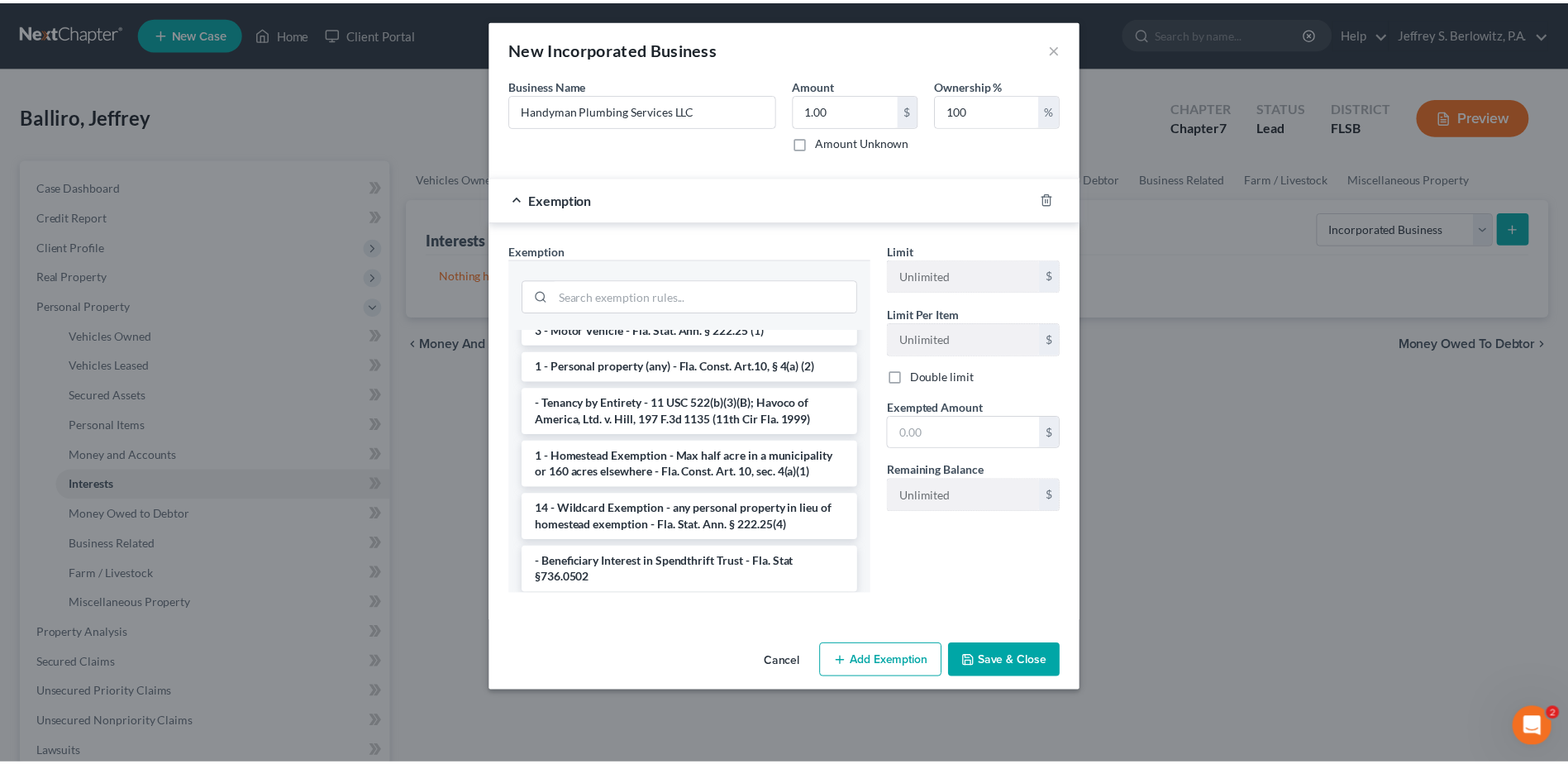 scroll, scrollTop: 1323, scrollLeft: 0, axis: vertical 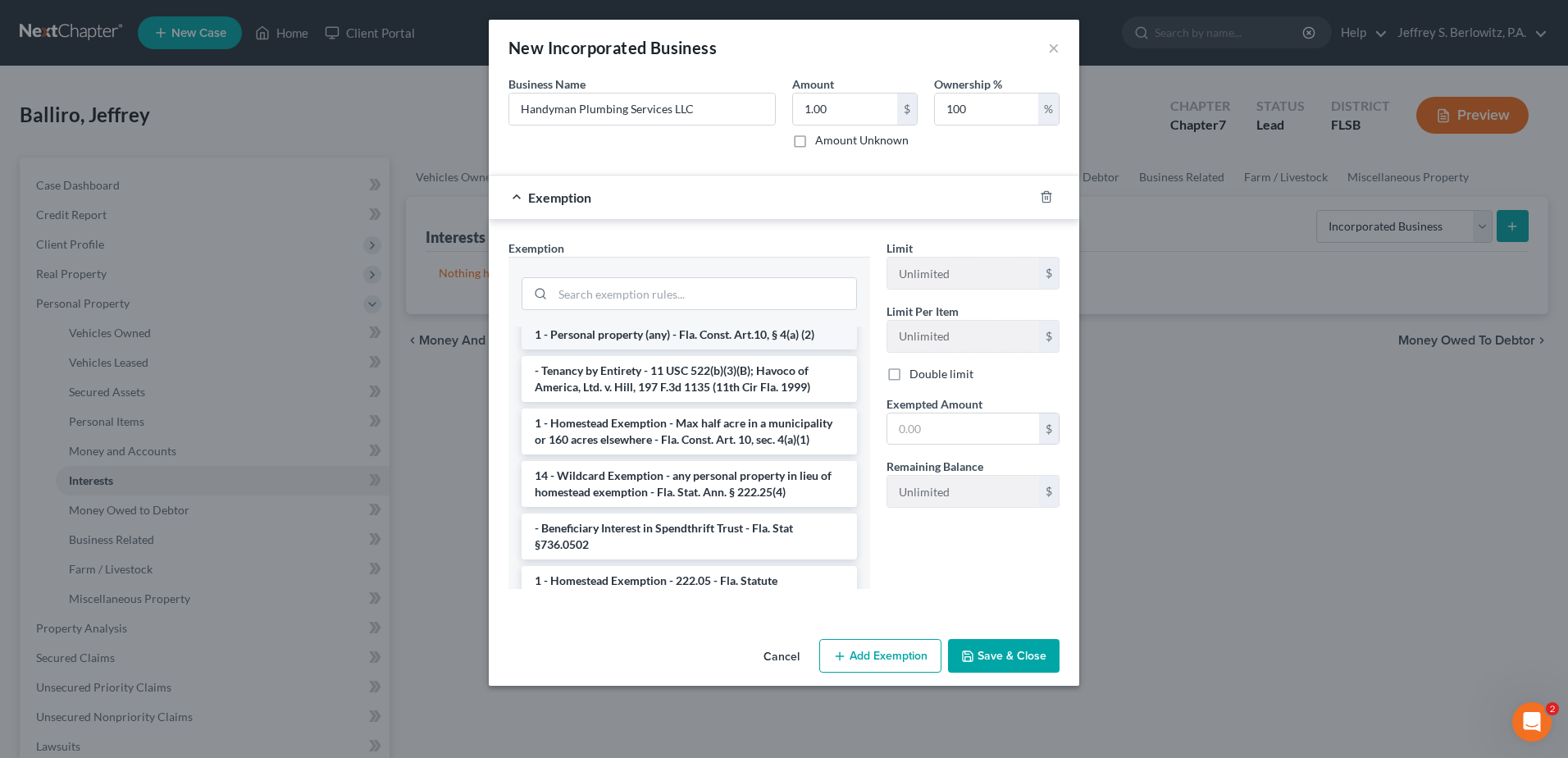 click on "1 - Personal property (any) - Fla. Const. Art.10, § 4(a) (2)" at bounding box center [689, 335] 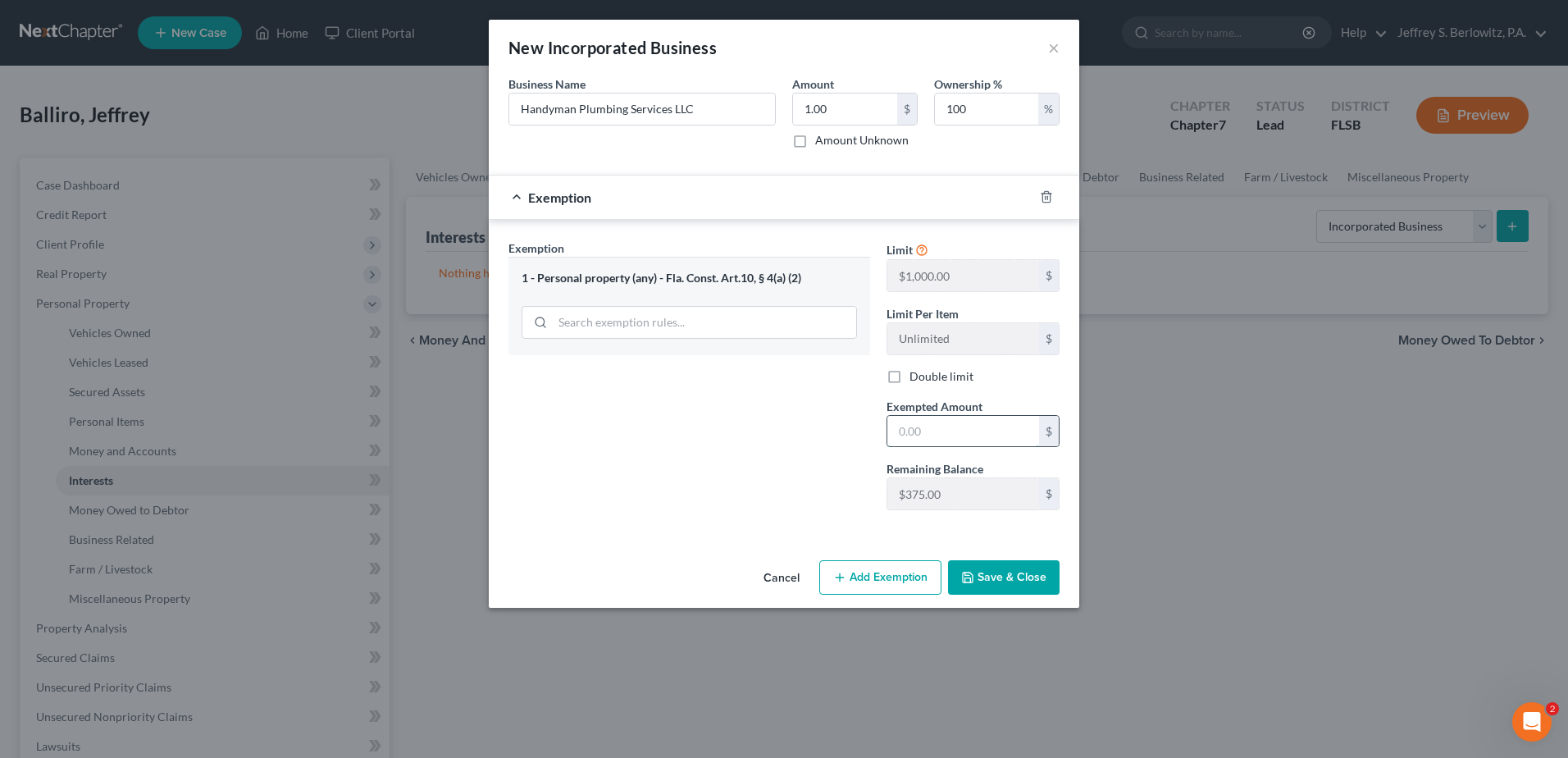 click at bounding box center (963, 432) 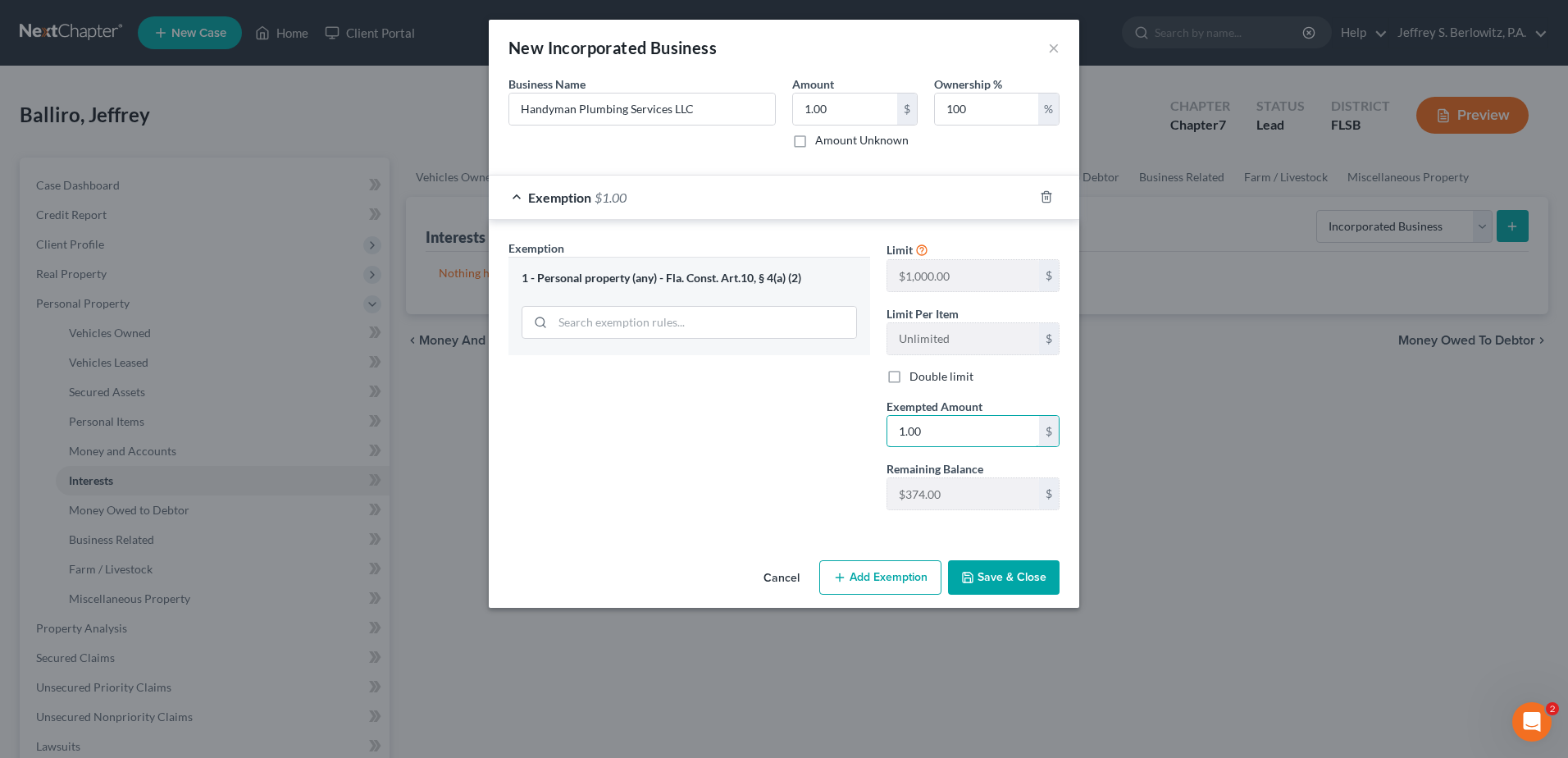 type on "1.00" 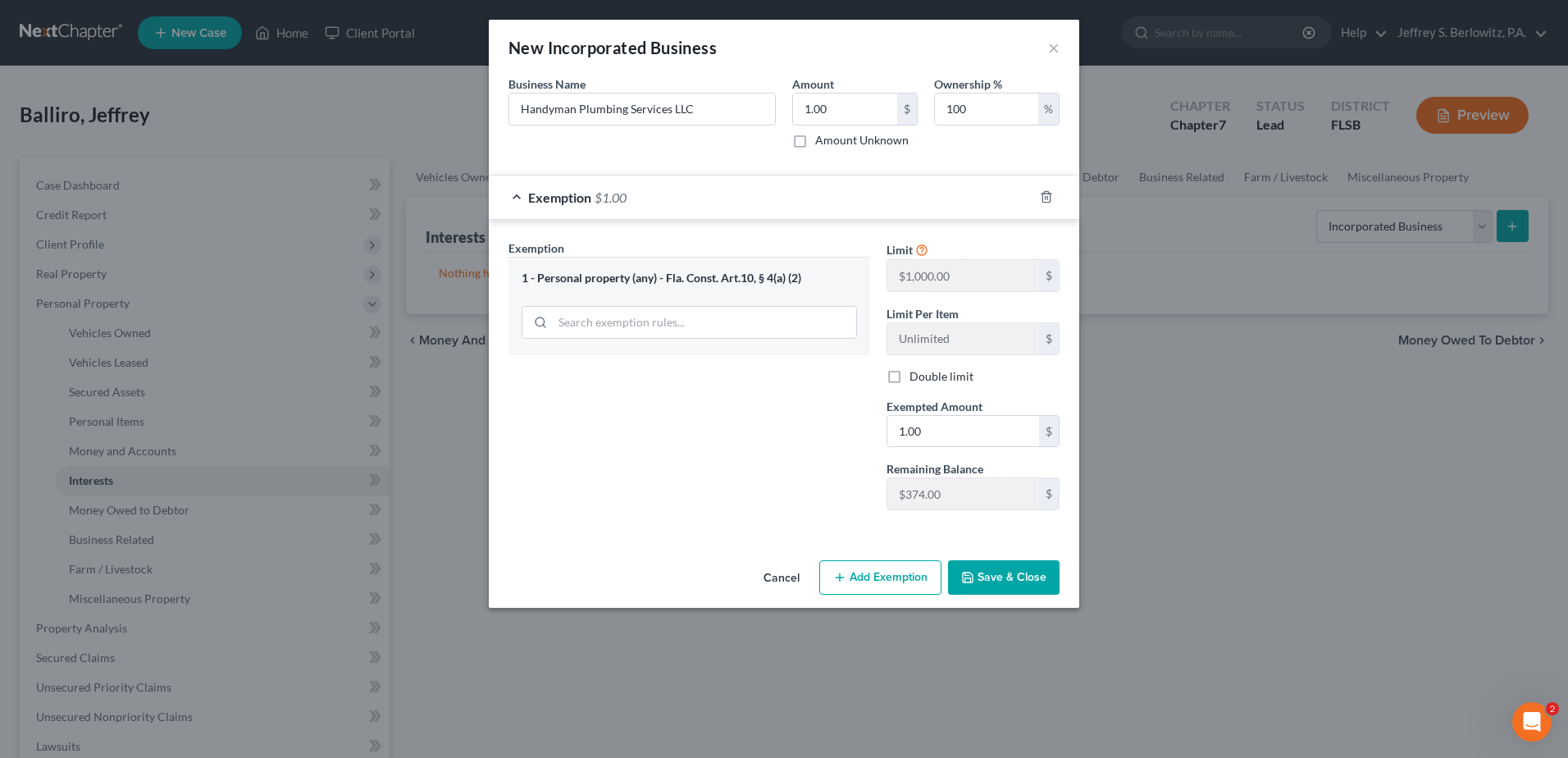 click on "Save & Close" at bounding box center (1004, 578) 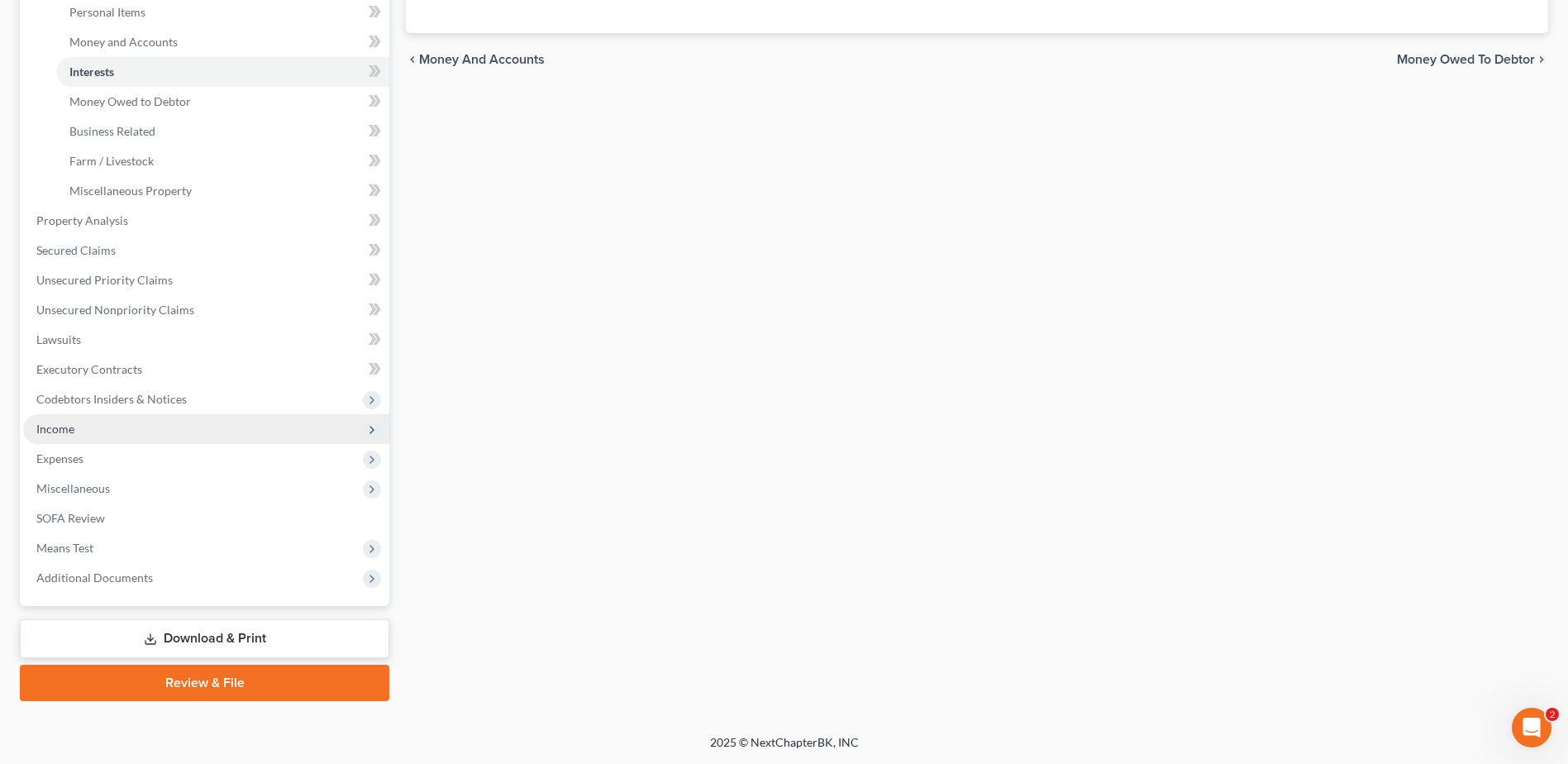click on "Income" at bounding box center [206, 429] 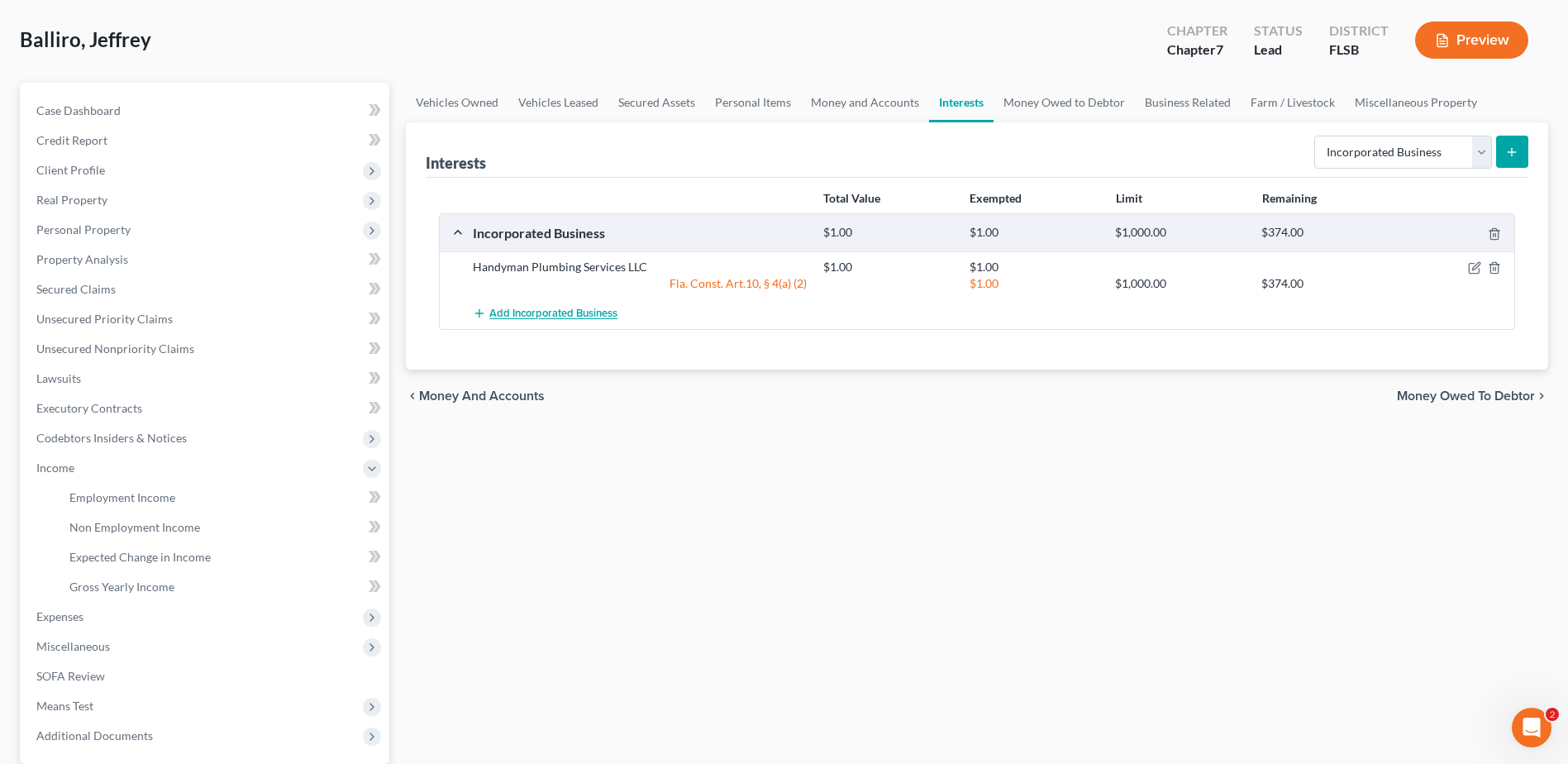 scroll, scrollTop: 69, scrollLeft: 0, axis: vertical 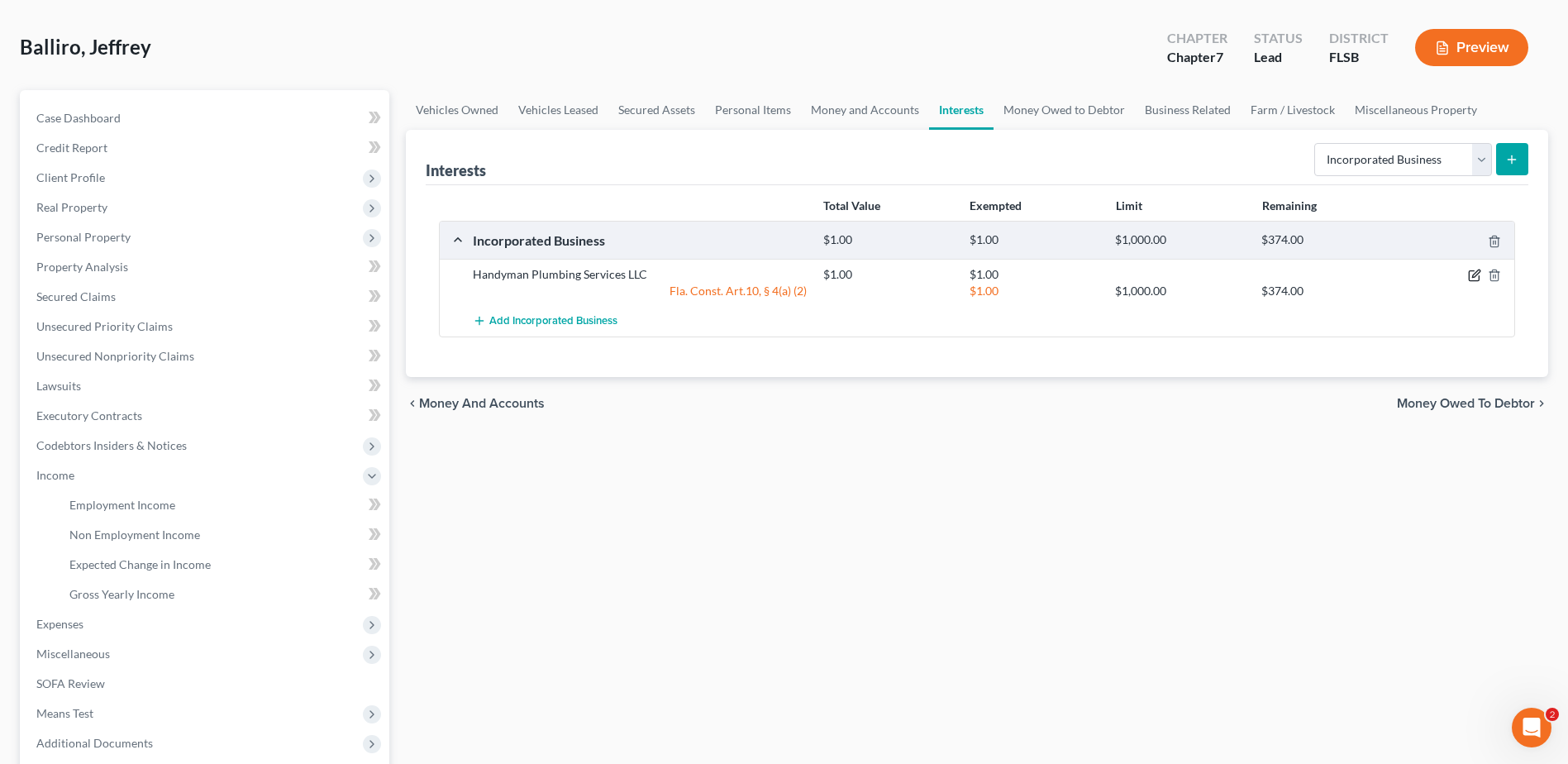 click 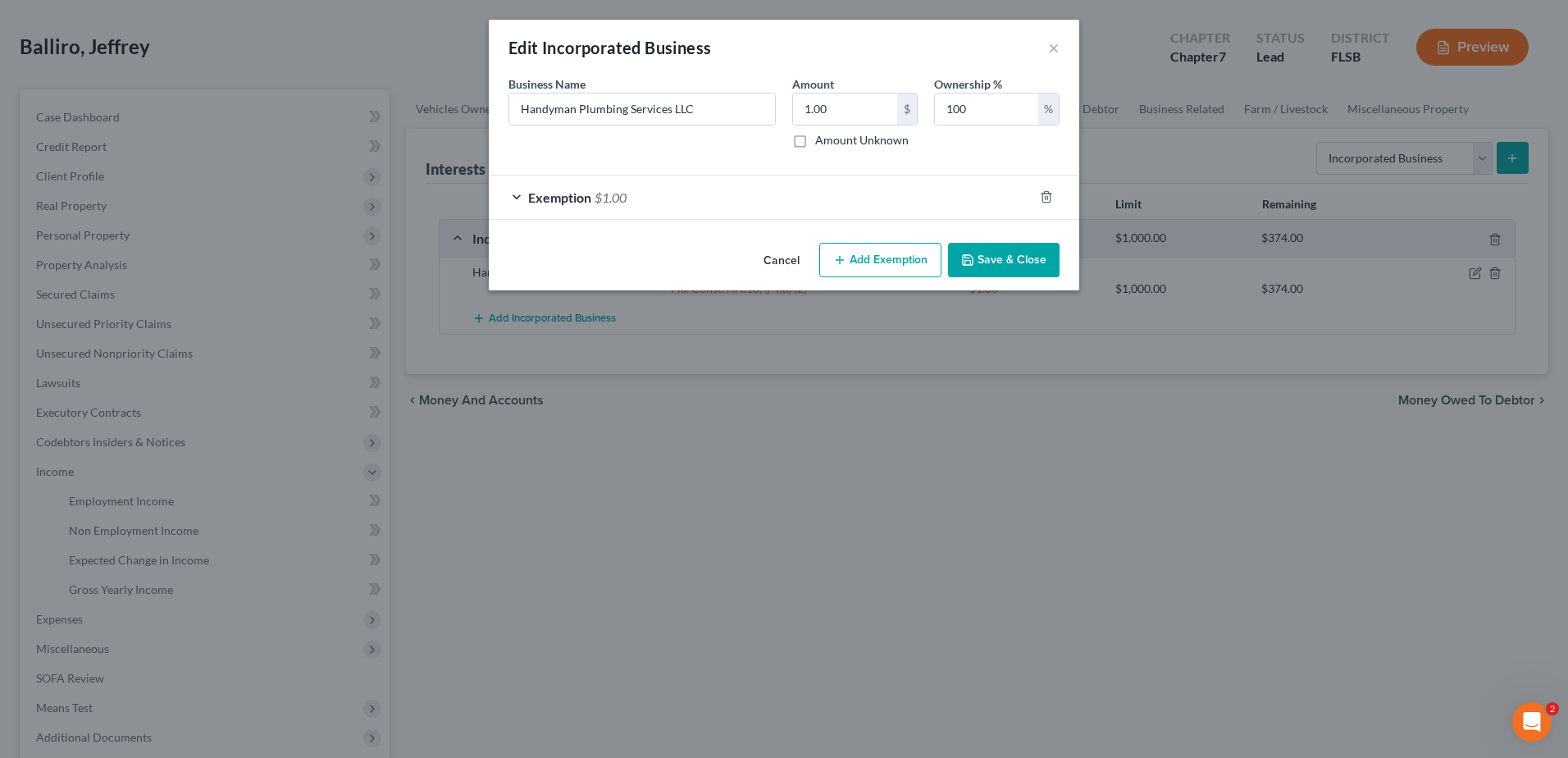 click on "Save & Close" at bounding box center [1004, 260] 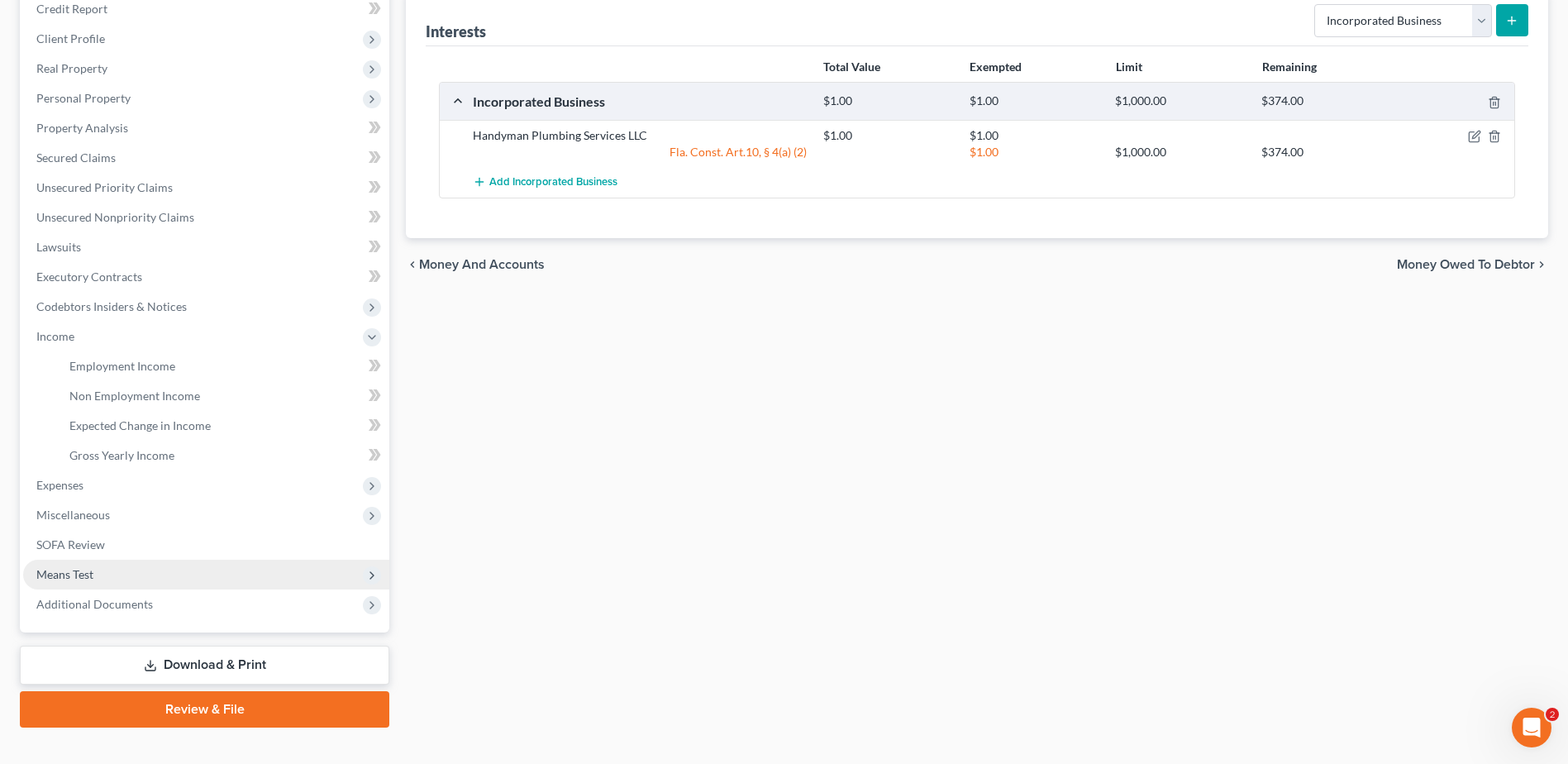 scroll, scrollTop: 234, scrollLeft: 0, axis: vertical 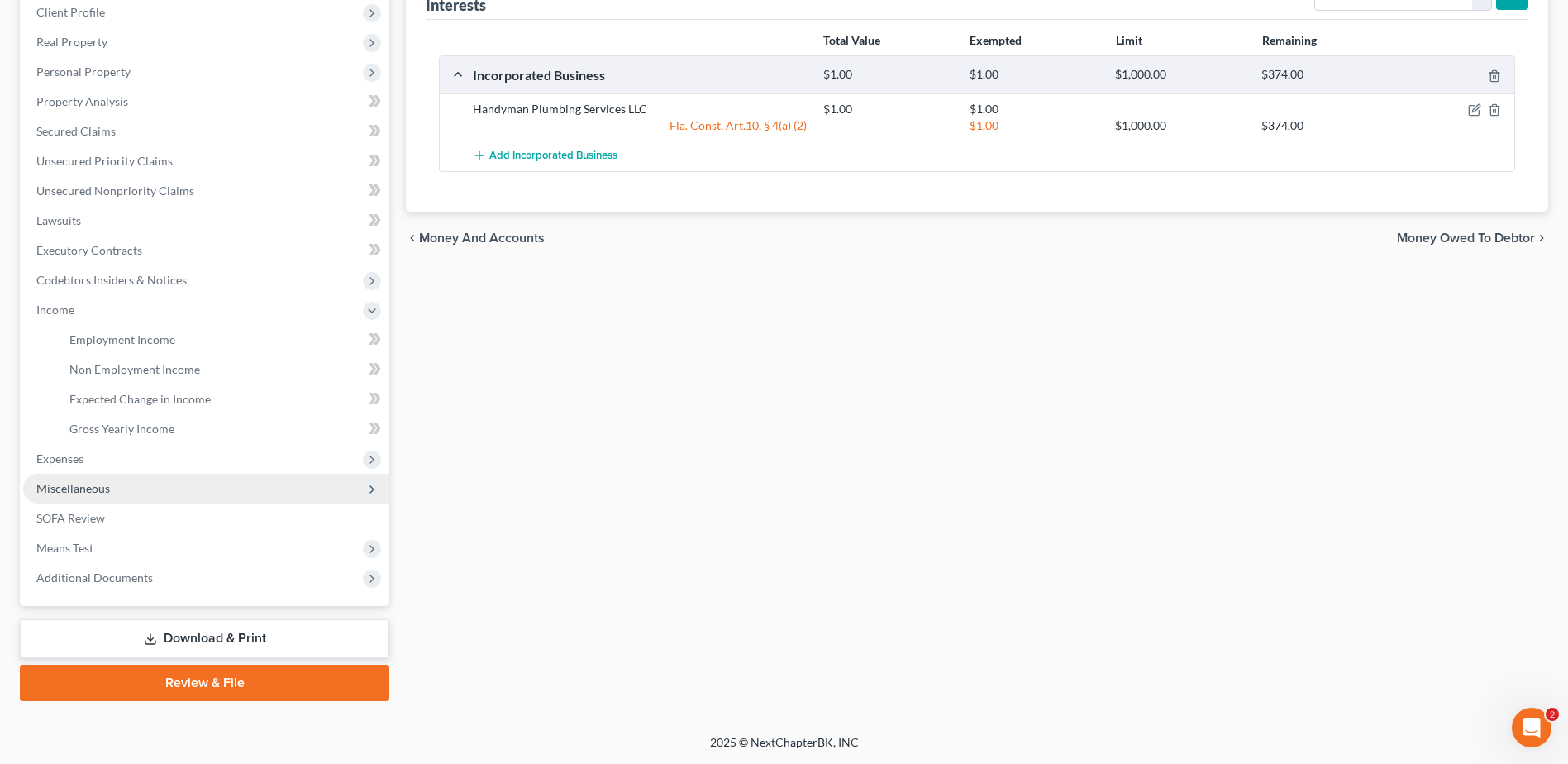 click on "Miscellaneous" at bounding box center (73, 488) 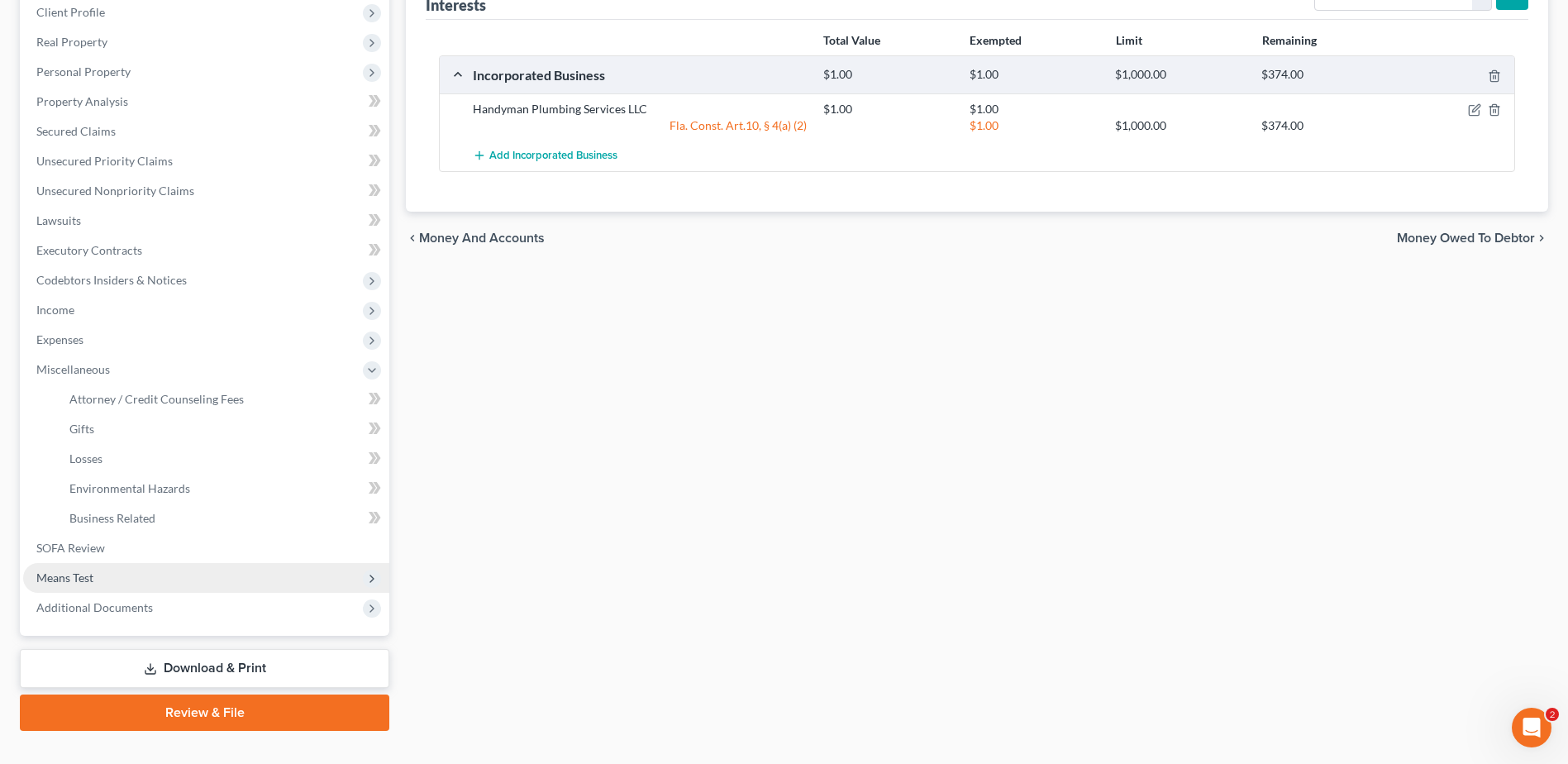 scroll, scrollTop: 0, scrollLeft: 0, axis: both 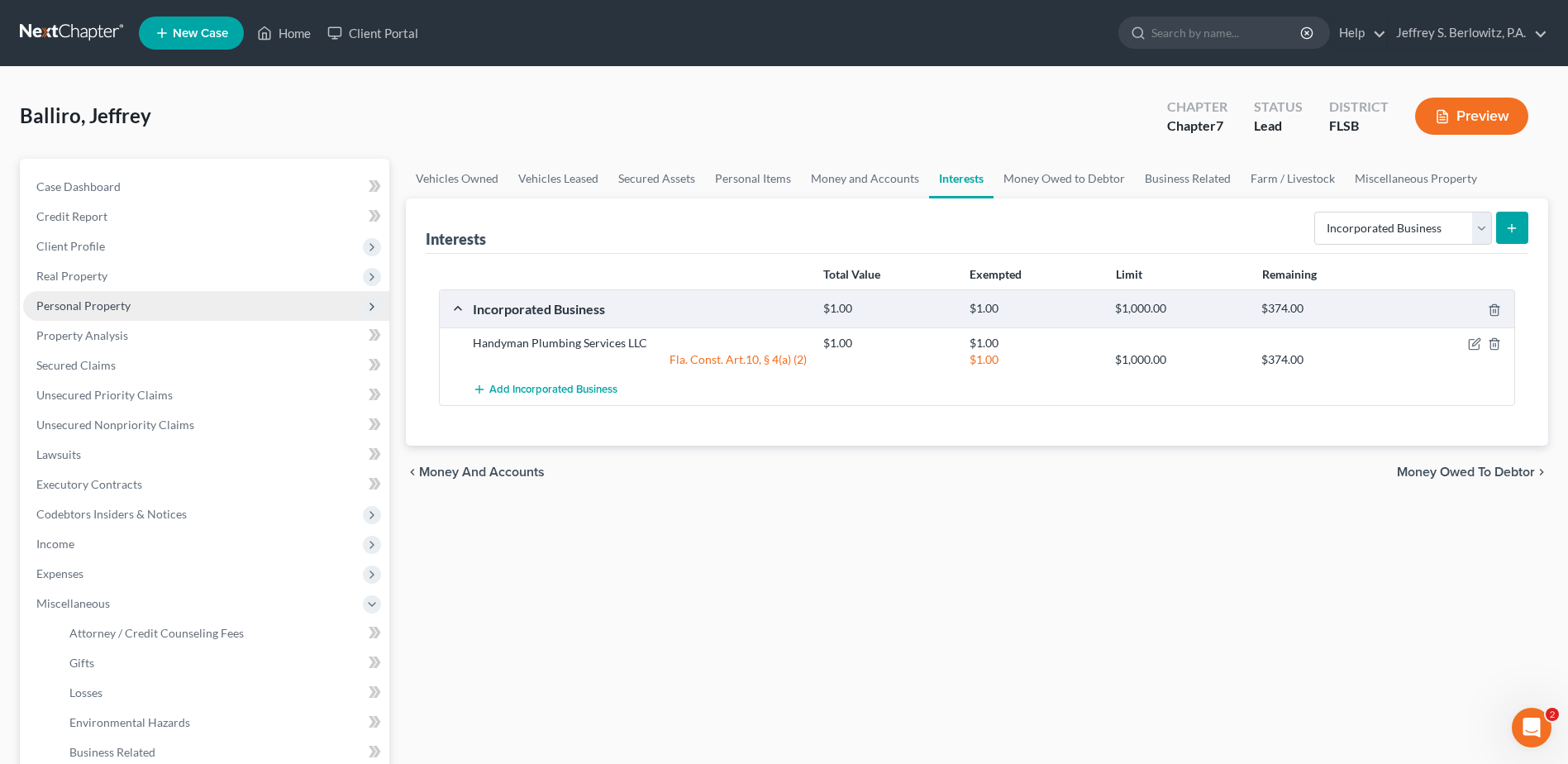 click on "Personal Property" at bounding box center (206, 306) 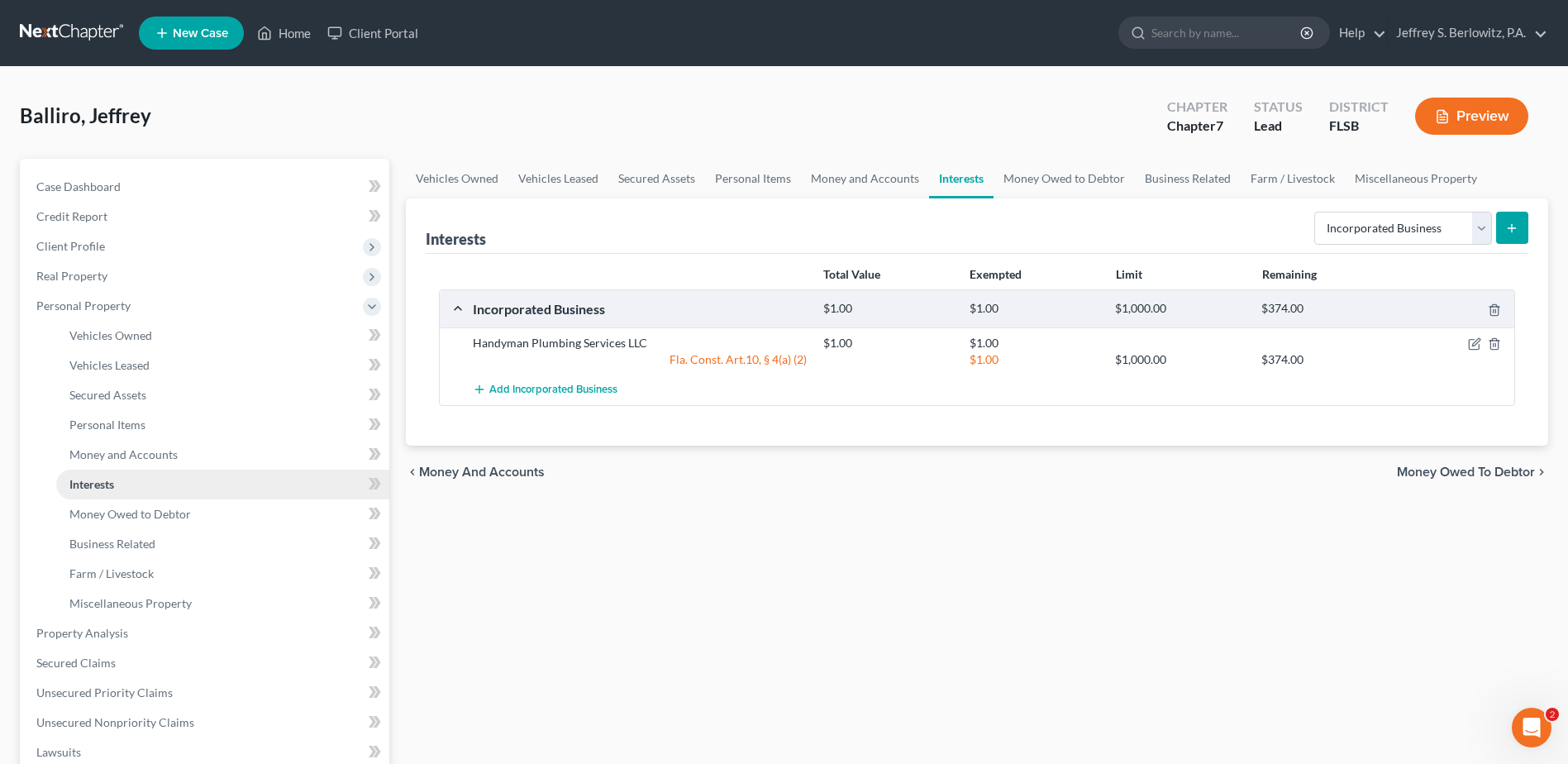 click on "Interests" at bounding box center (92, 484) 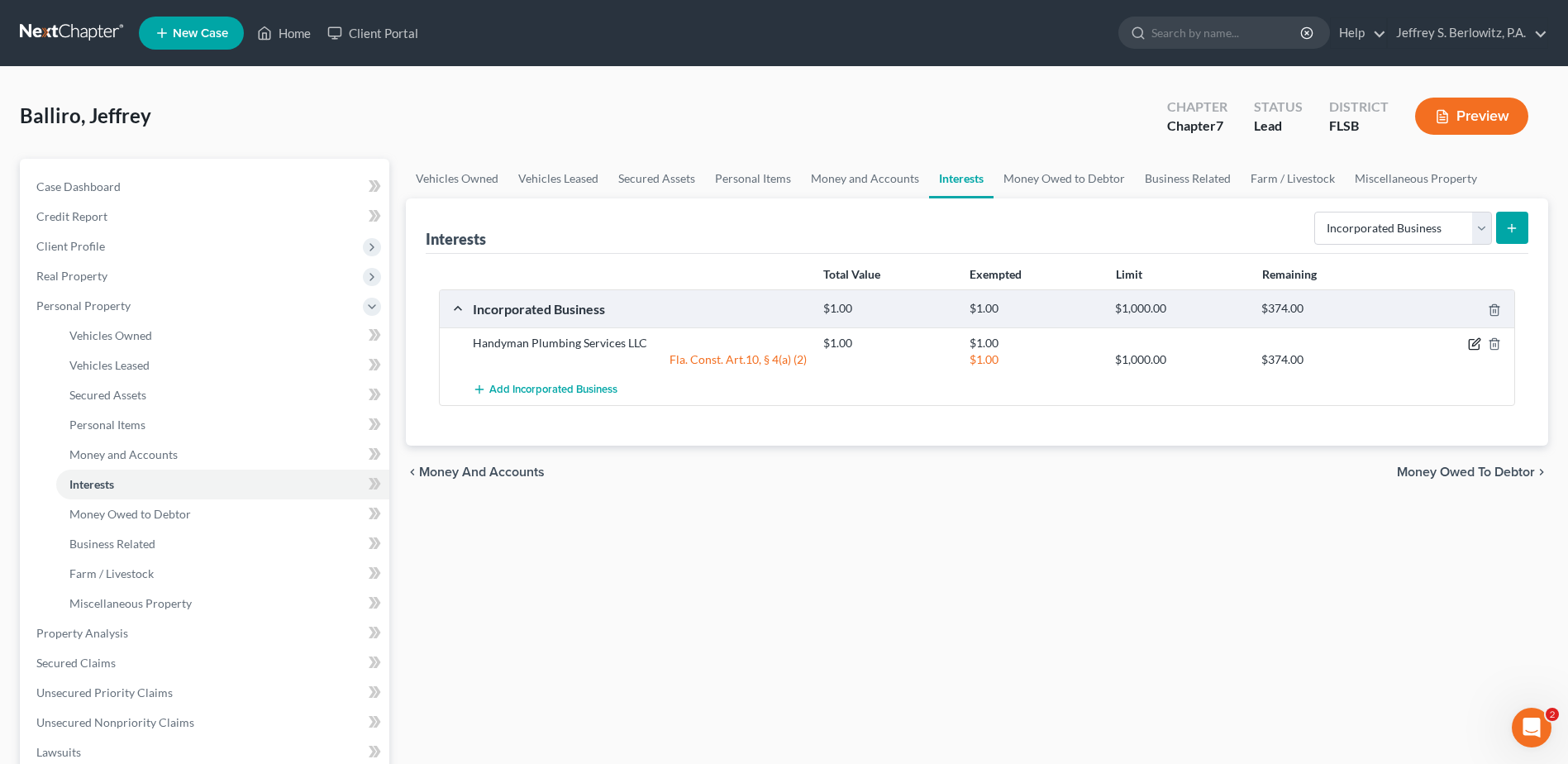 click 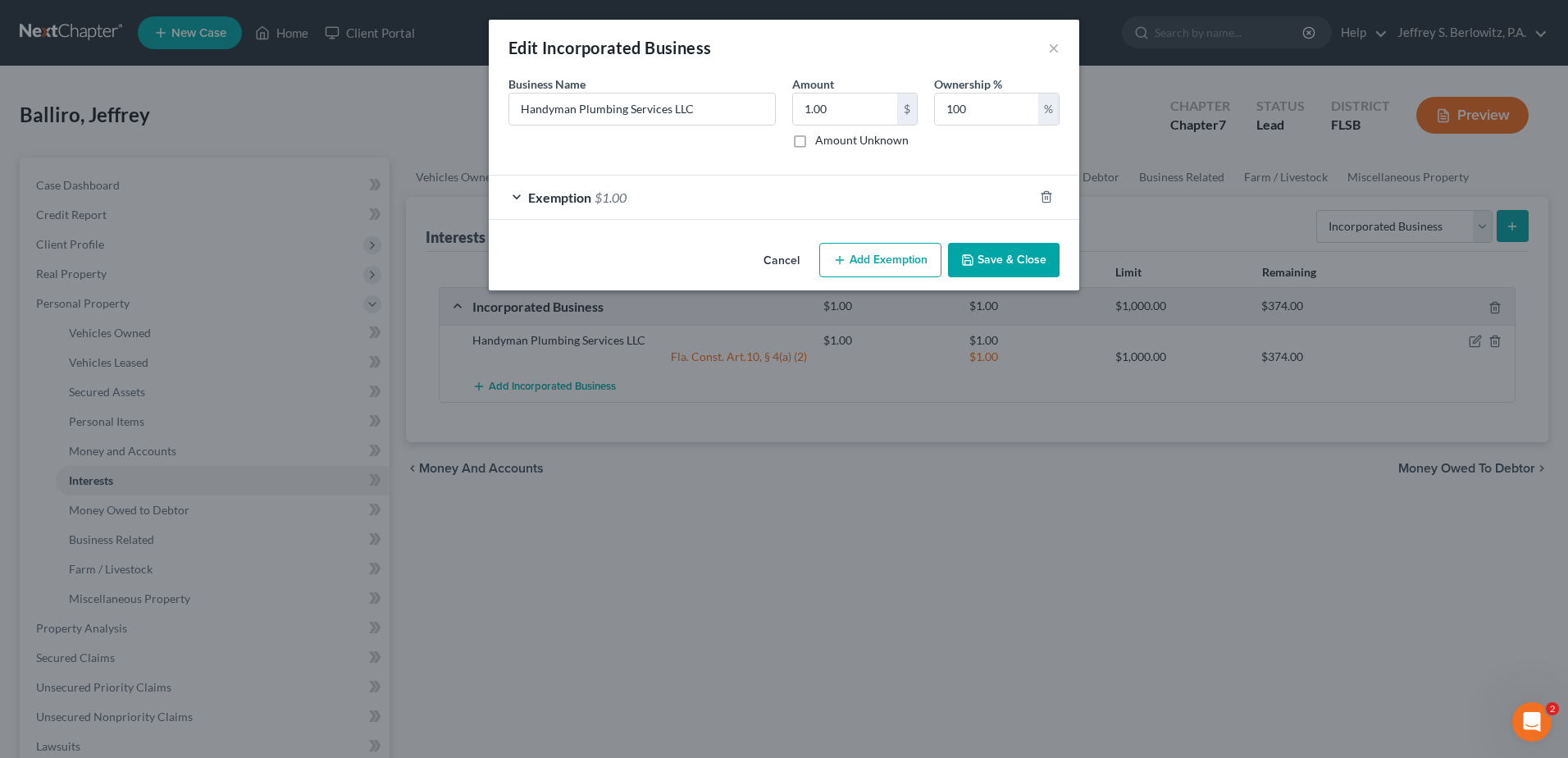 click on "Save & Close" at bounding box center (1004, 260) 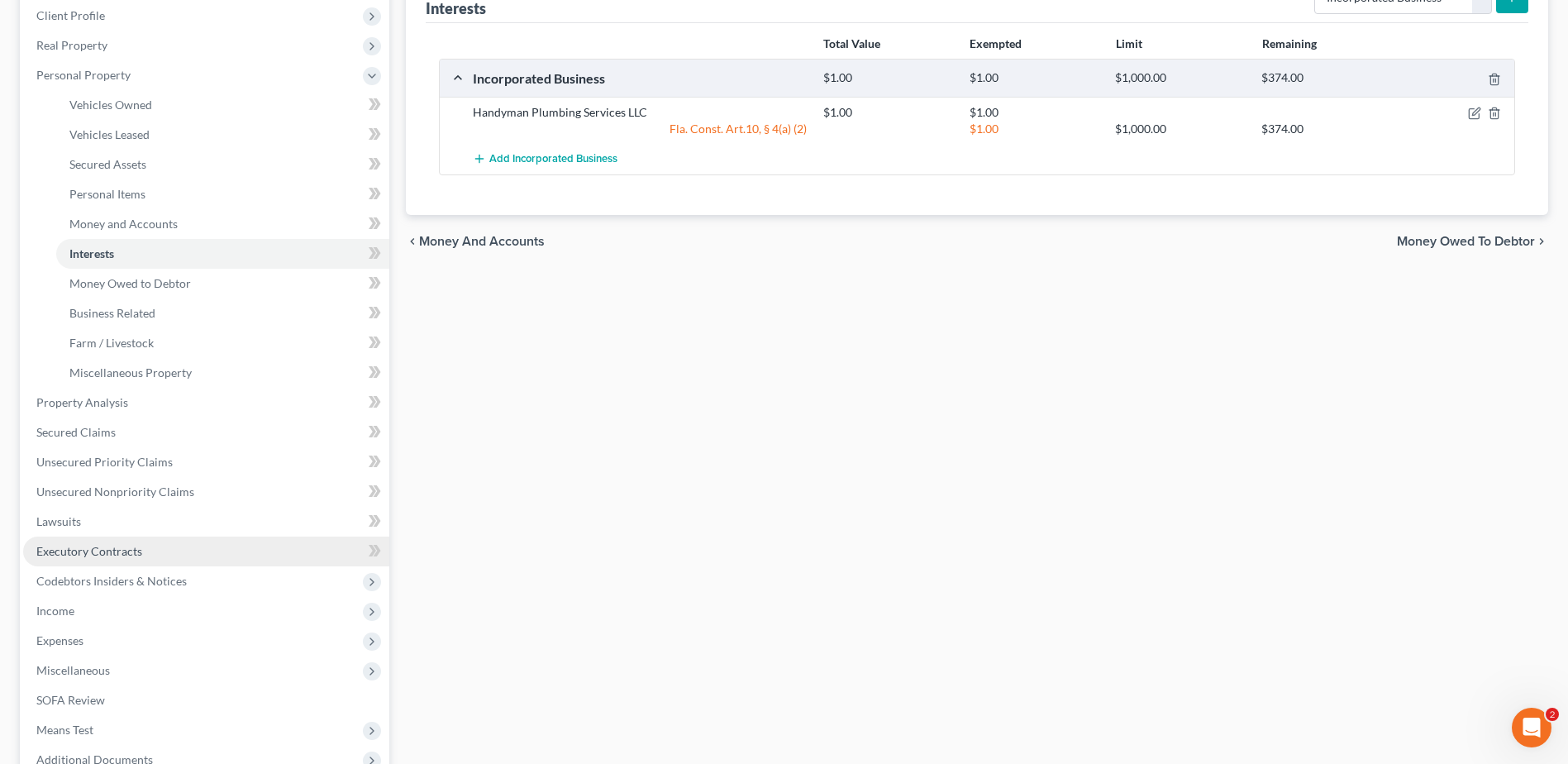 scroll, scrollTop: 331, scrollLeft: 0, axis: vertical 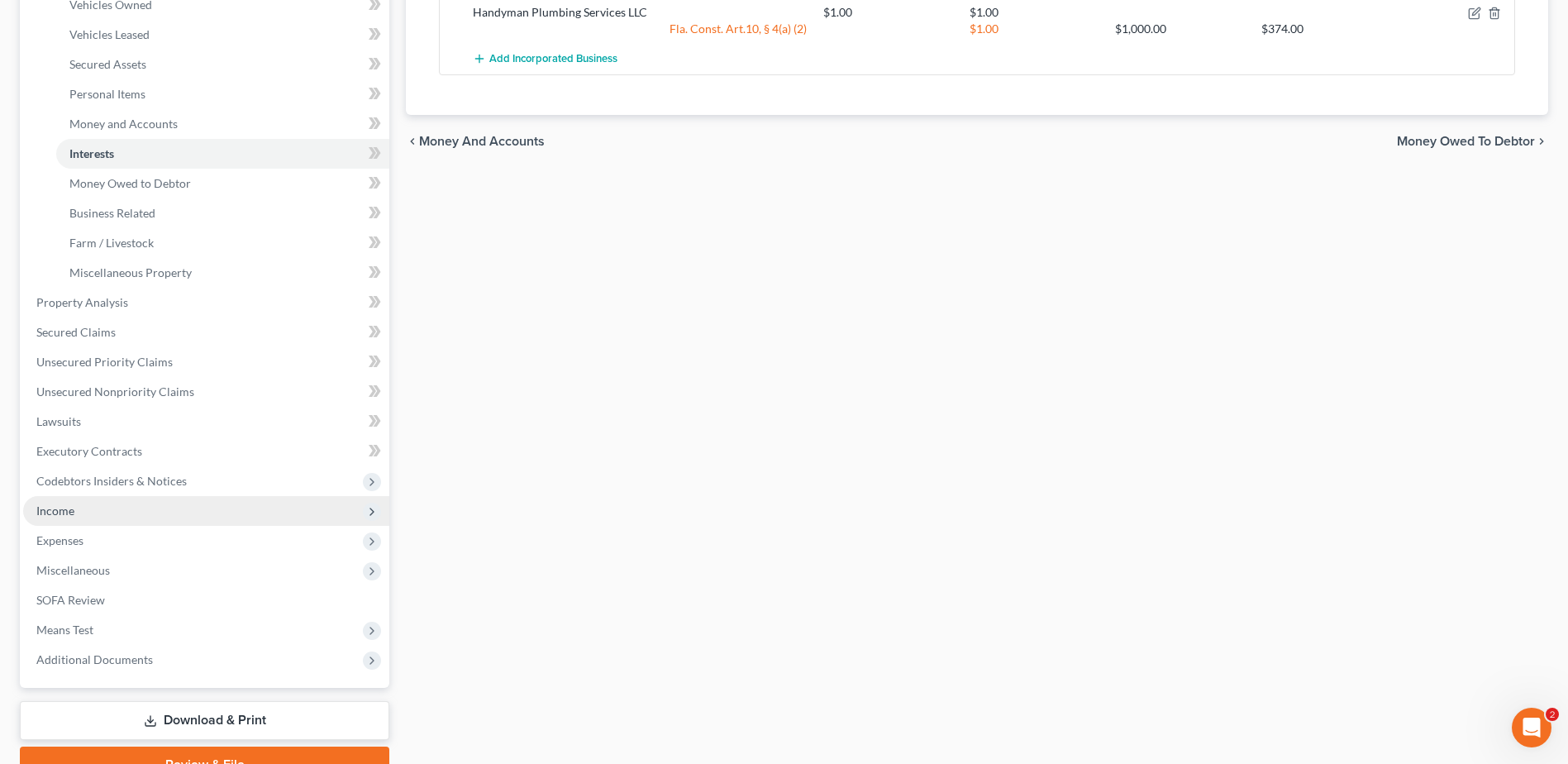 click on "Income" at bounding box center (55, 510) 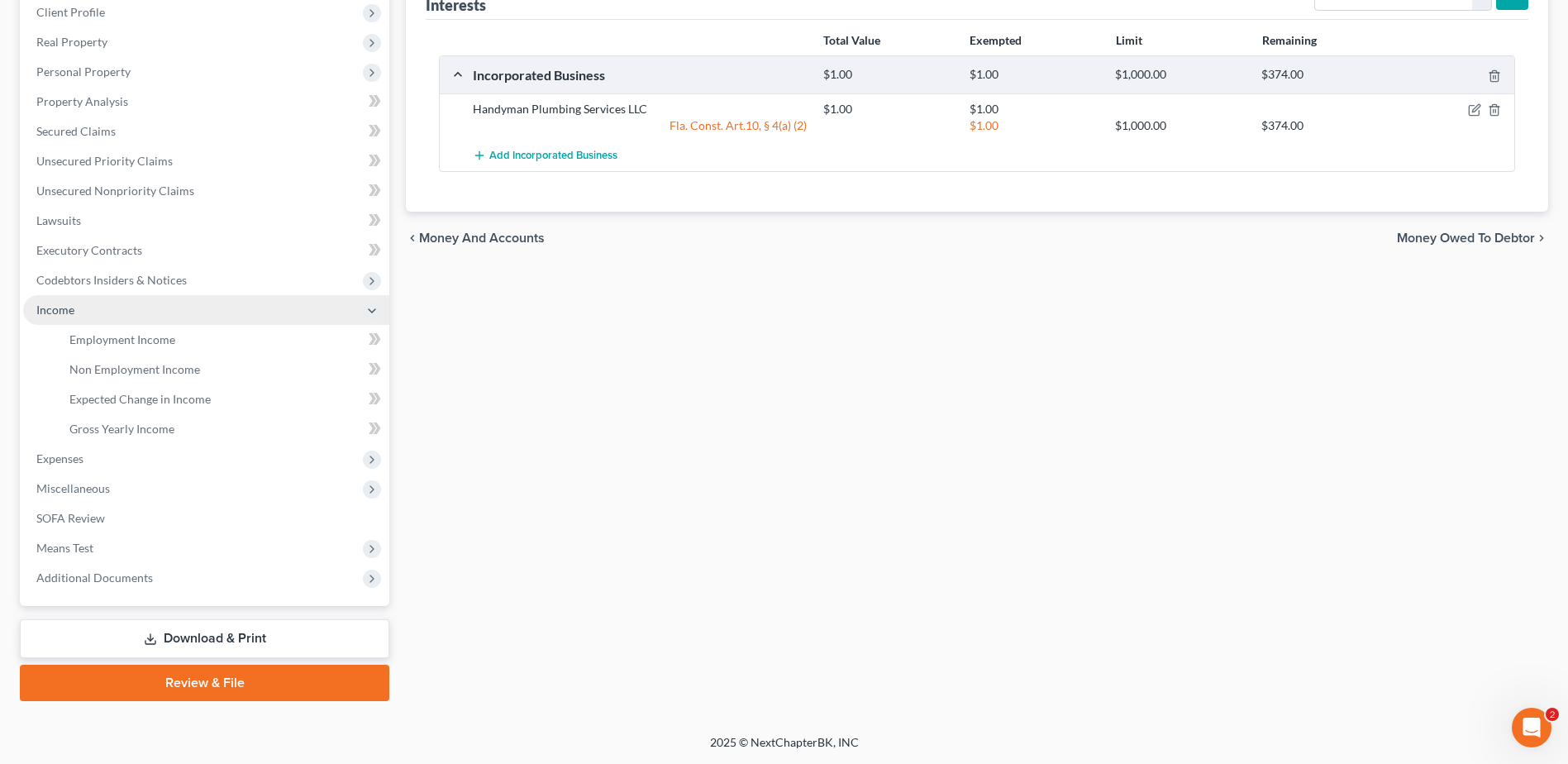 scroll, scrollTop: 234, scrollLeft: 0, axis: vertical 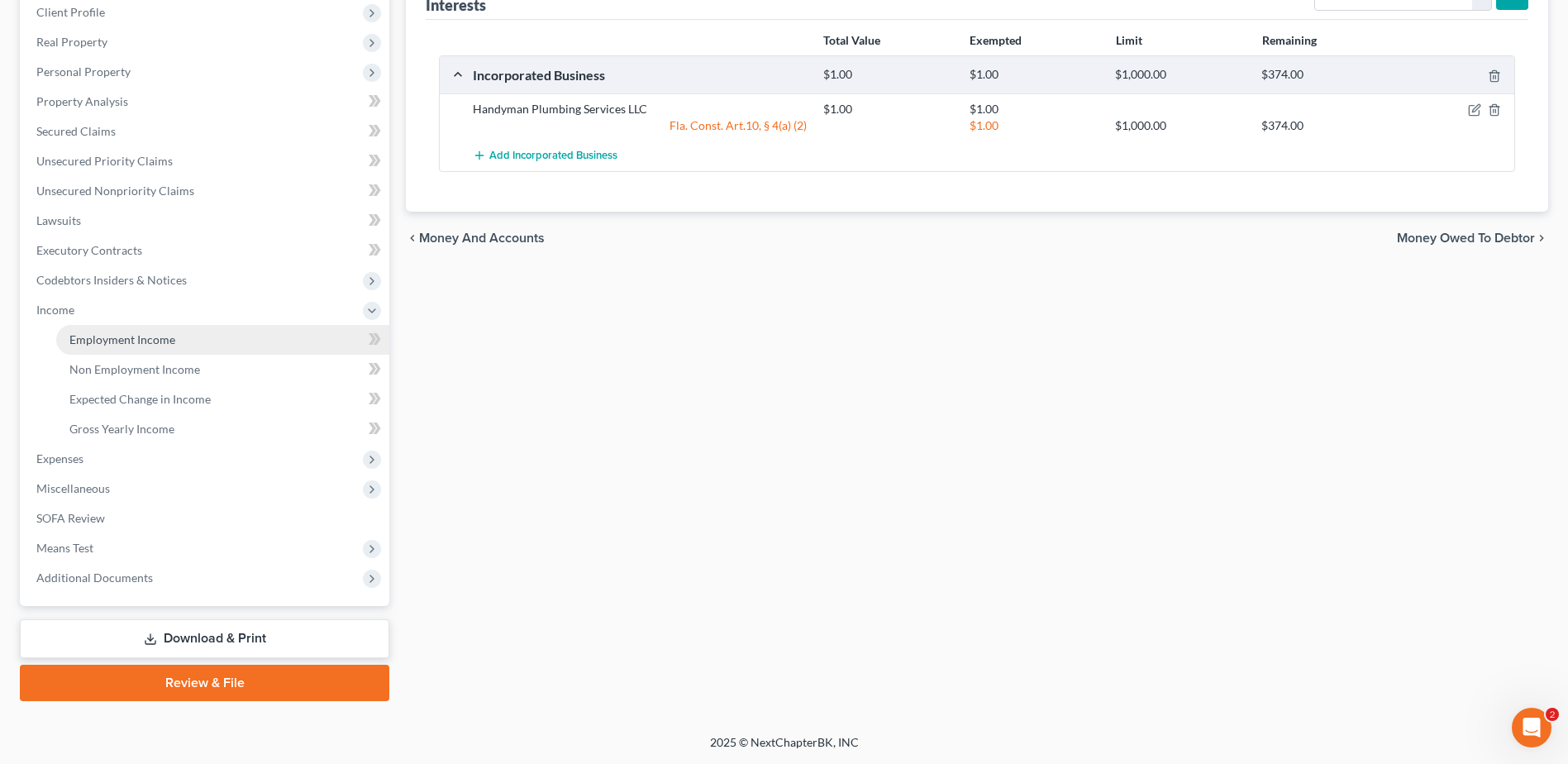 click on "Employment Income" at bounding box center [122, 339] 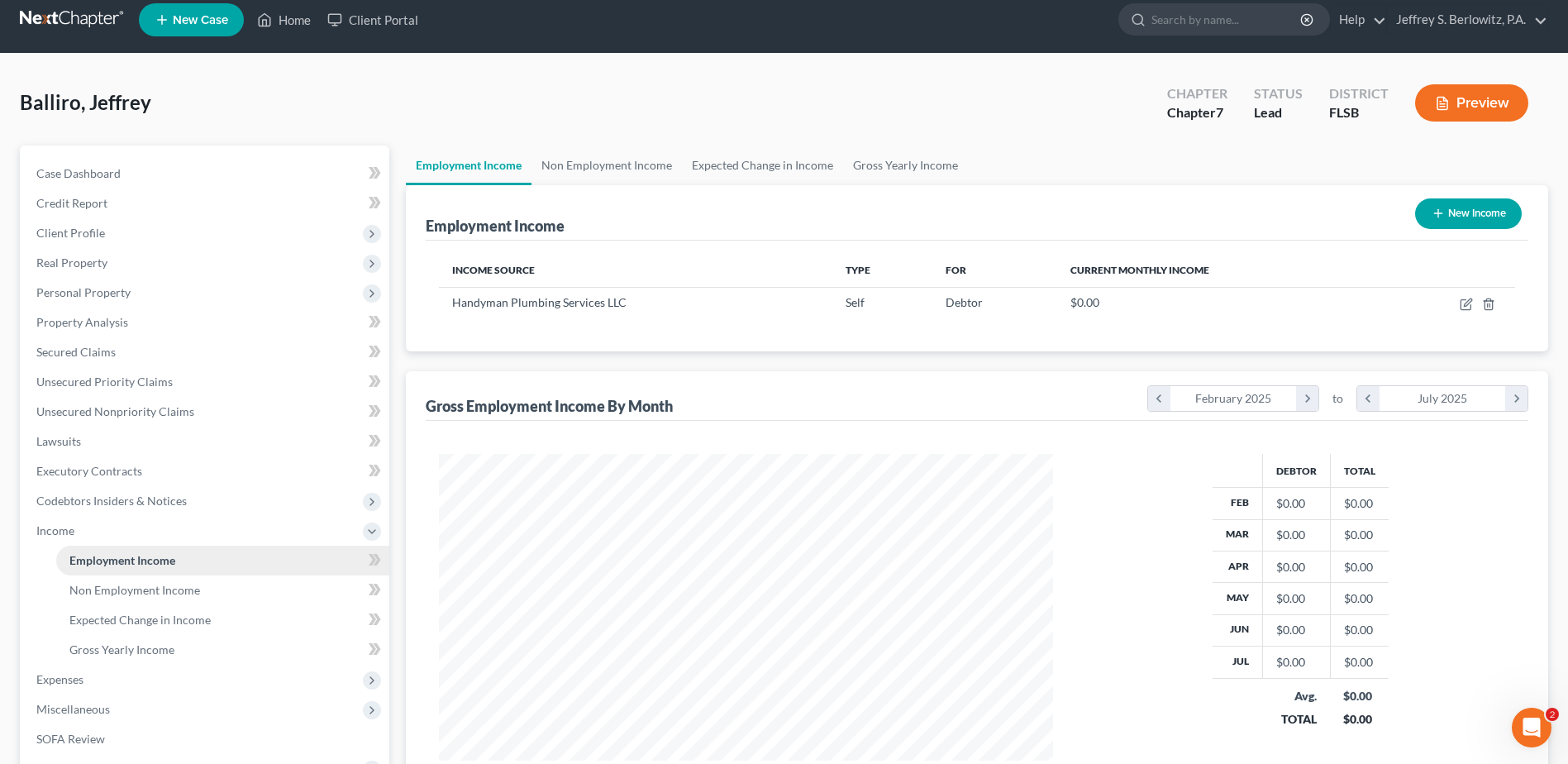 scroll, scrollTop: 0, scrollLeft: 0, axis: both 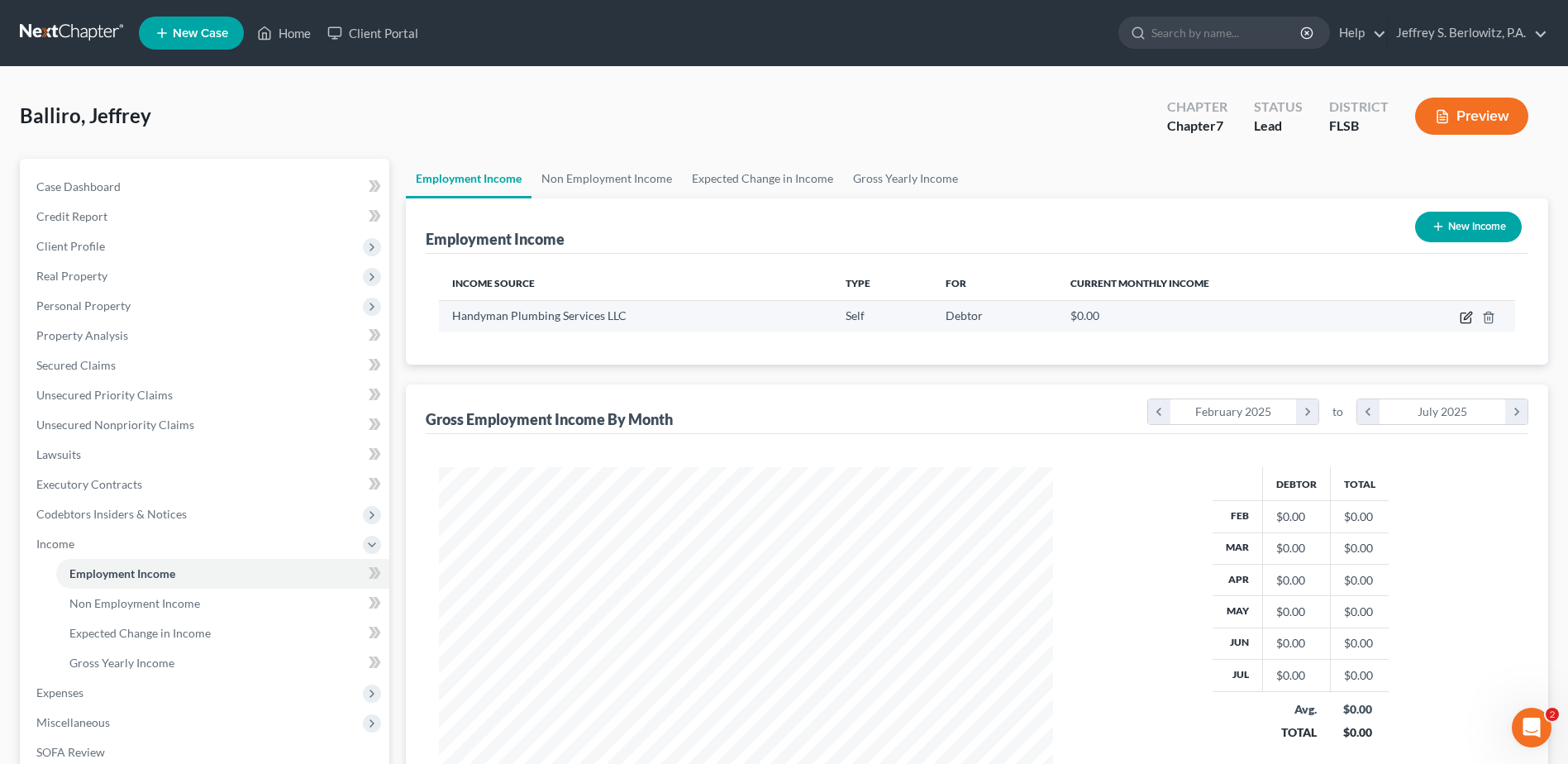 click 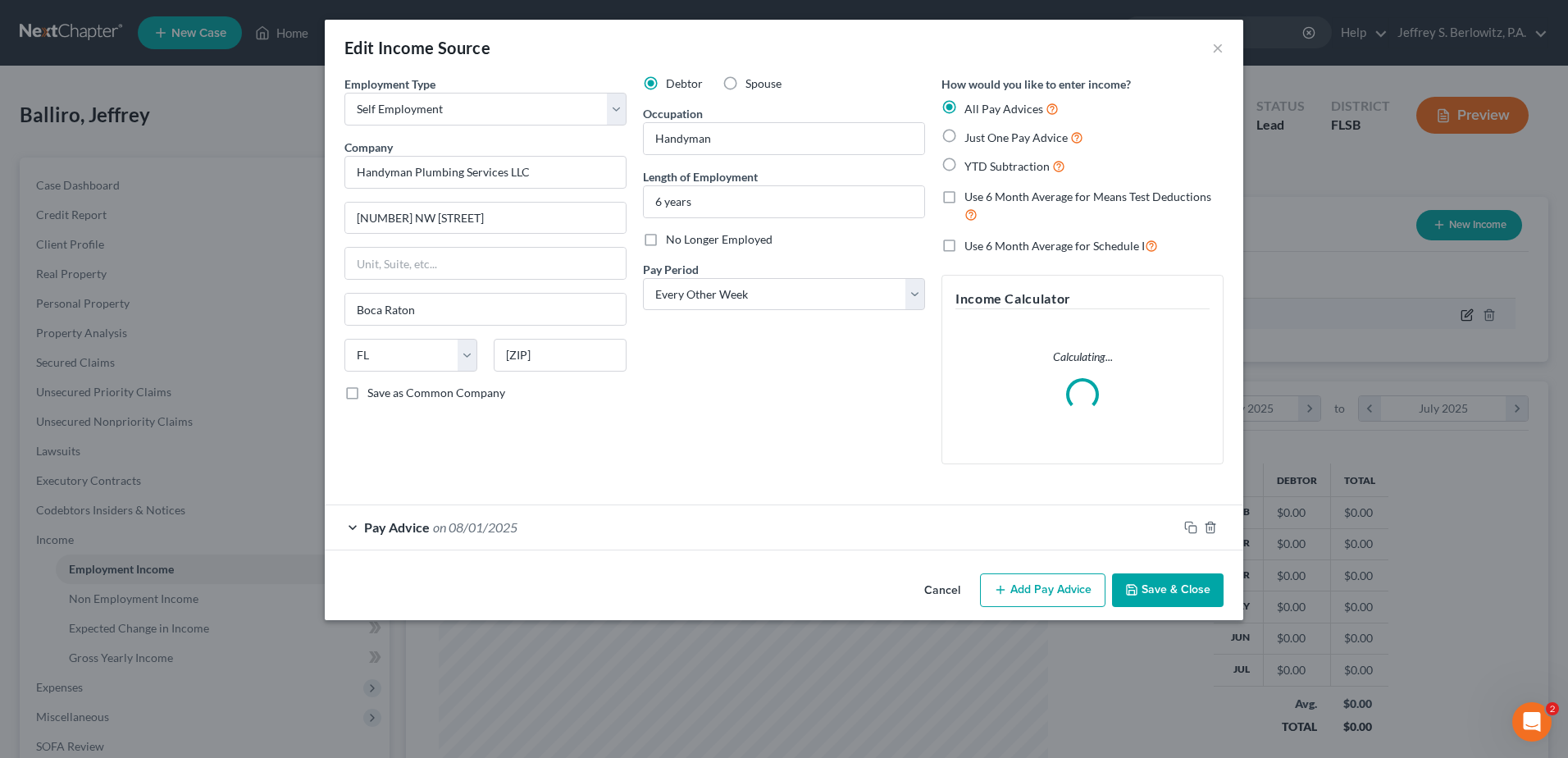 scroll, scrollTop: 820040, scrollLeft: 819437, axis: both 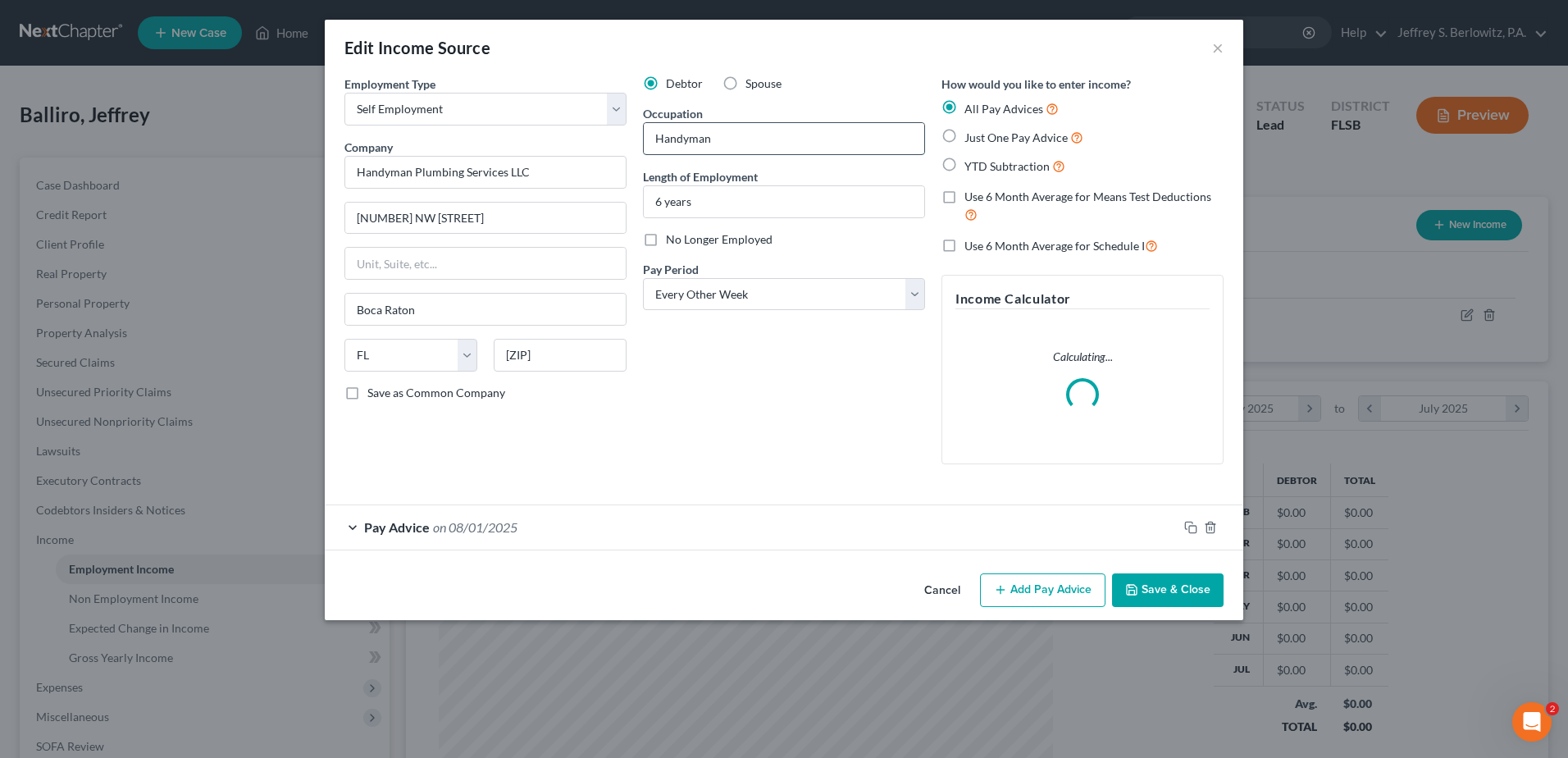 click on "Handyman" at bounding box center (784, 139) 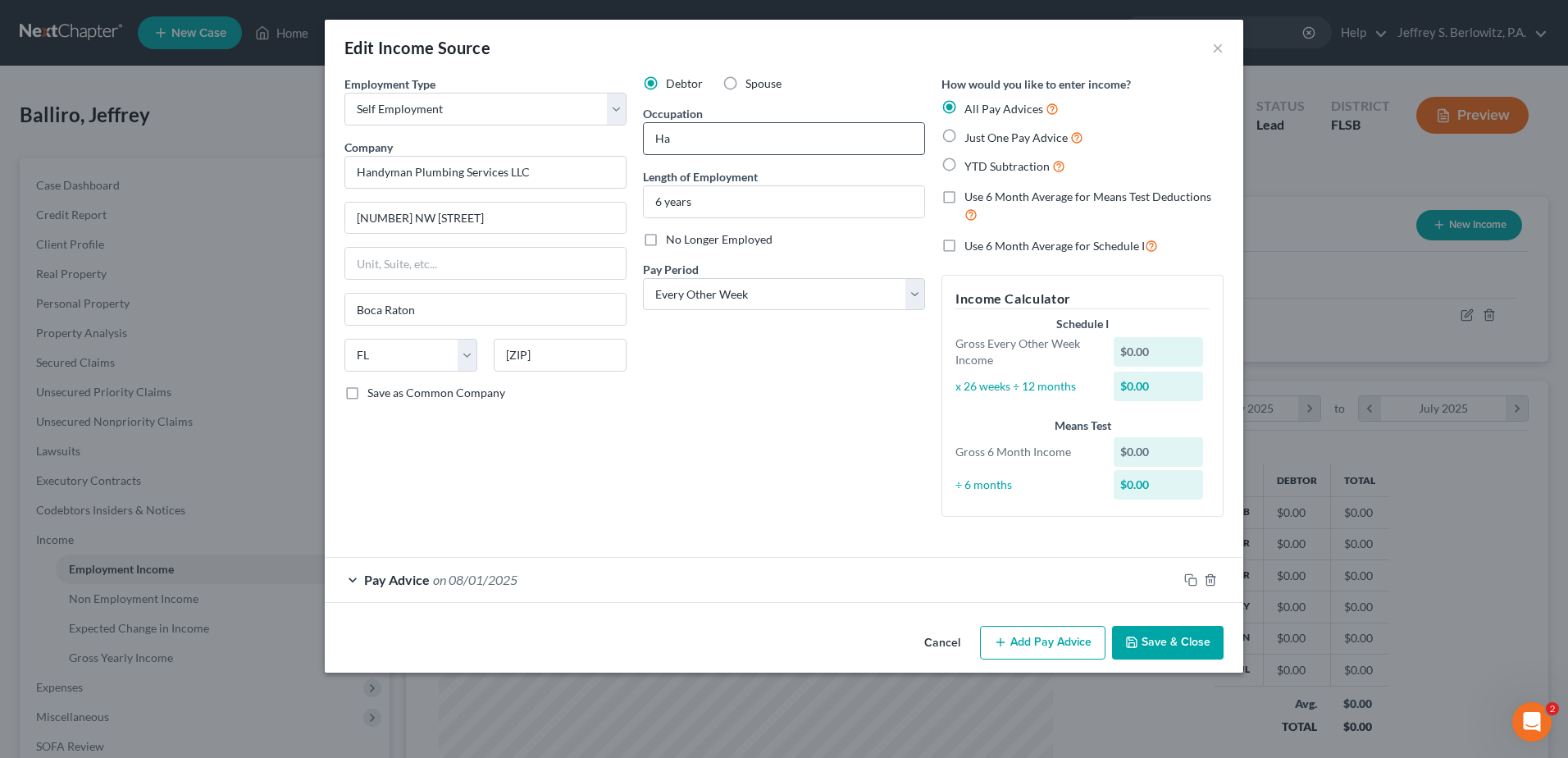 type on "H" 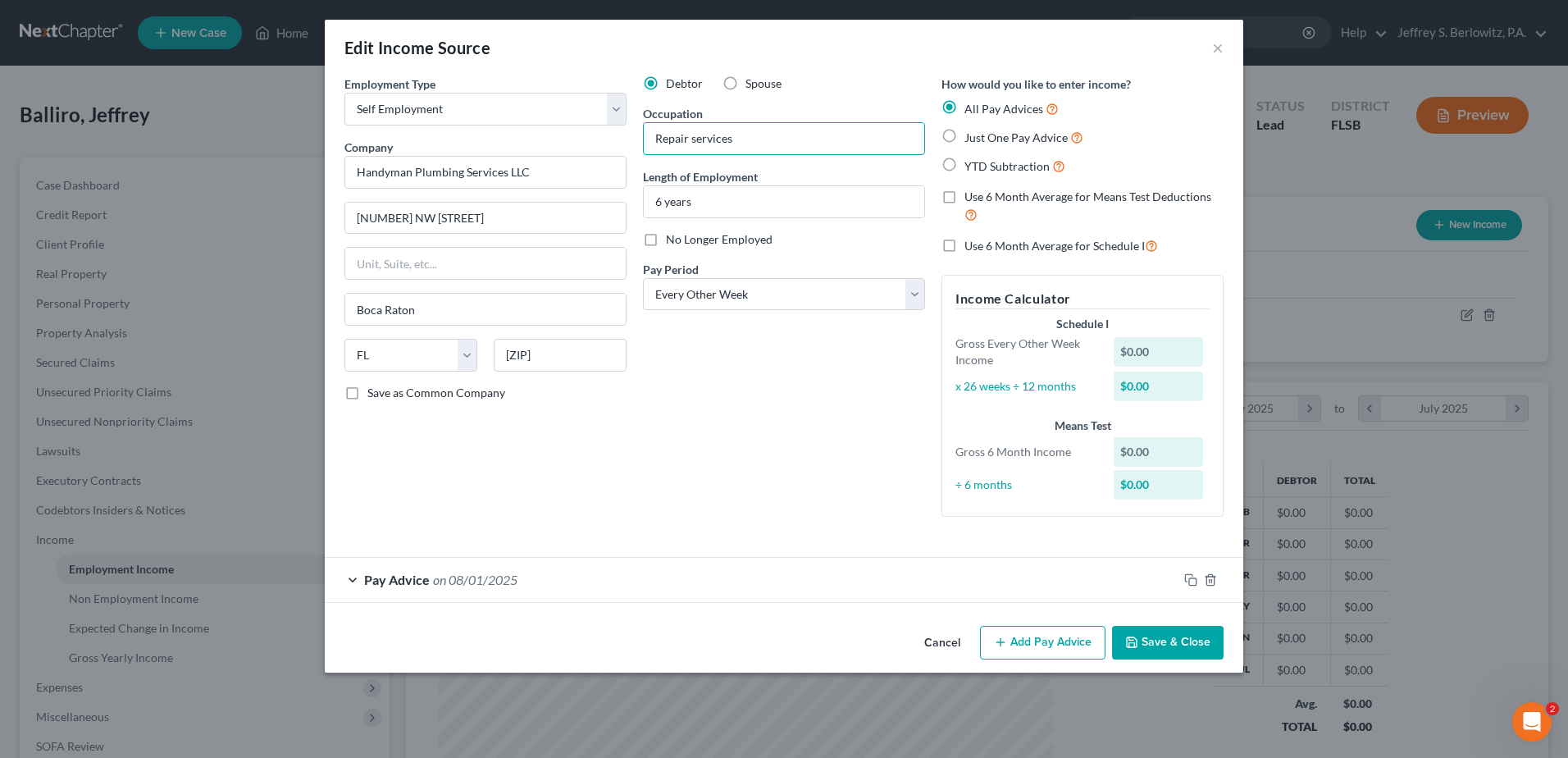 type on "Repair services" 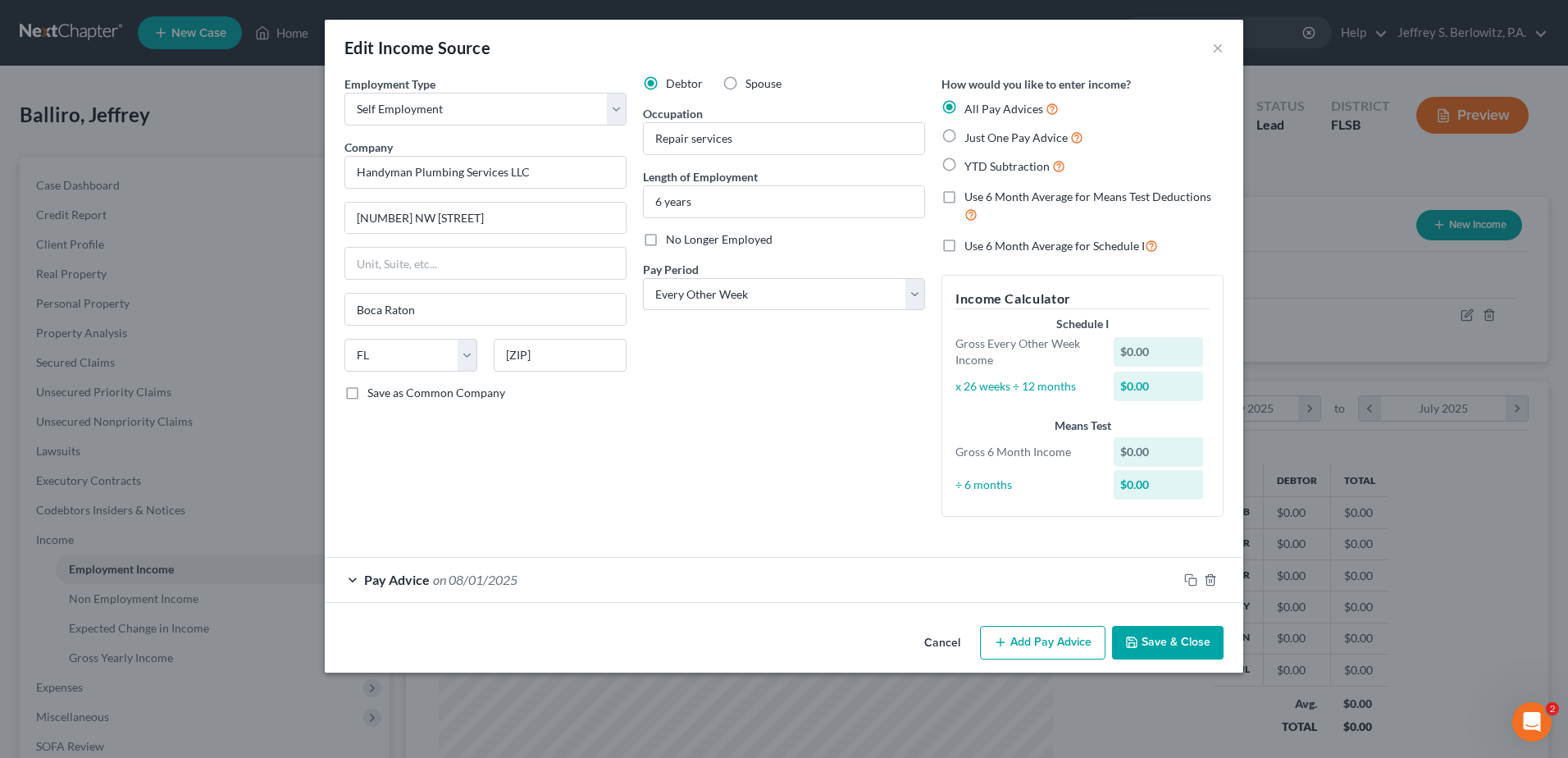 click on "Save & Close" at bounding box center (1168, 643) 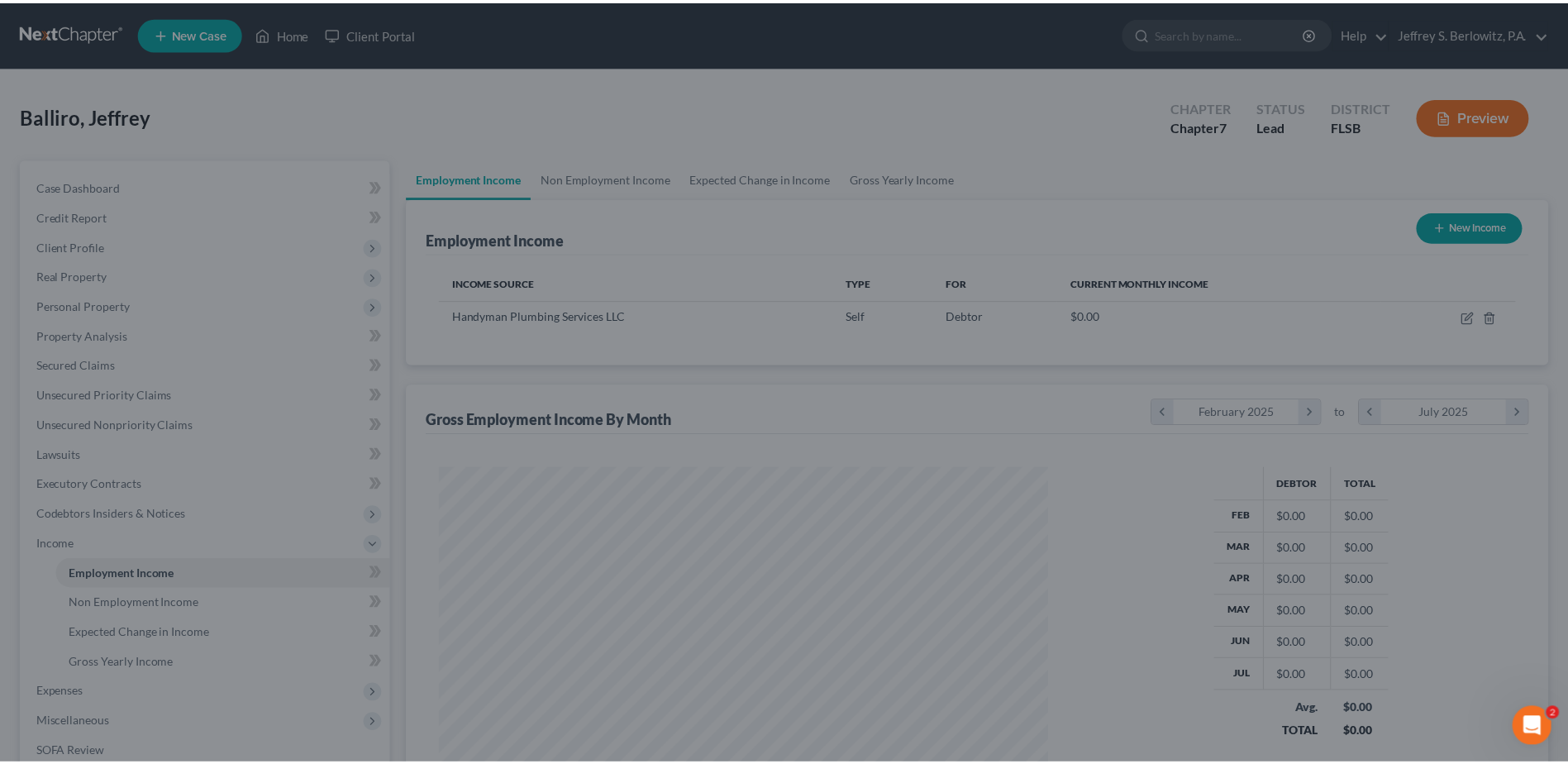 scroll, scrollTop: 307, scrollLeft: 646, axis: both 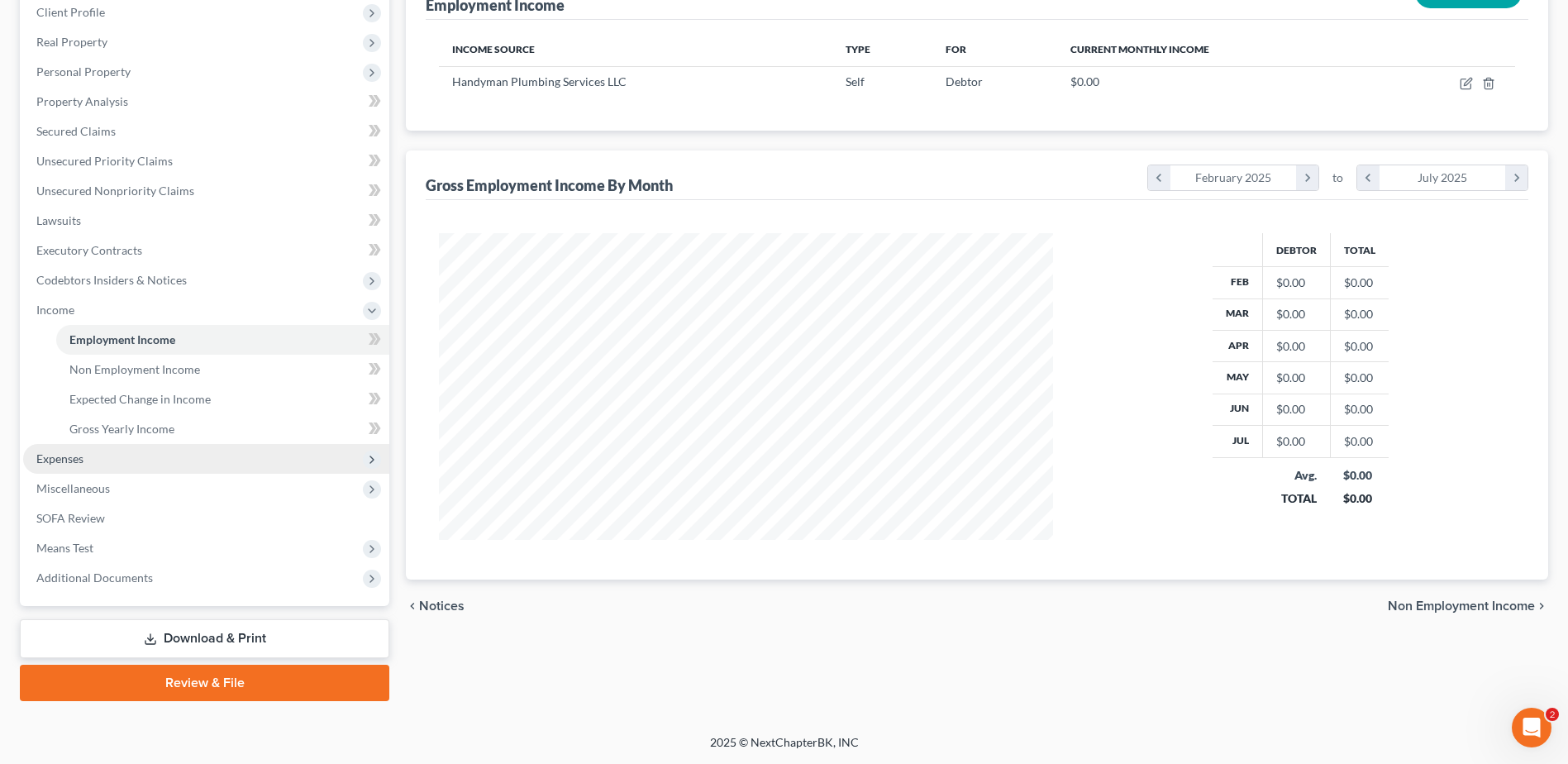 click on "Expenses" at bounding box center [60, 458] 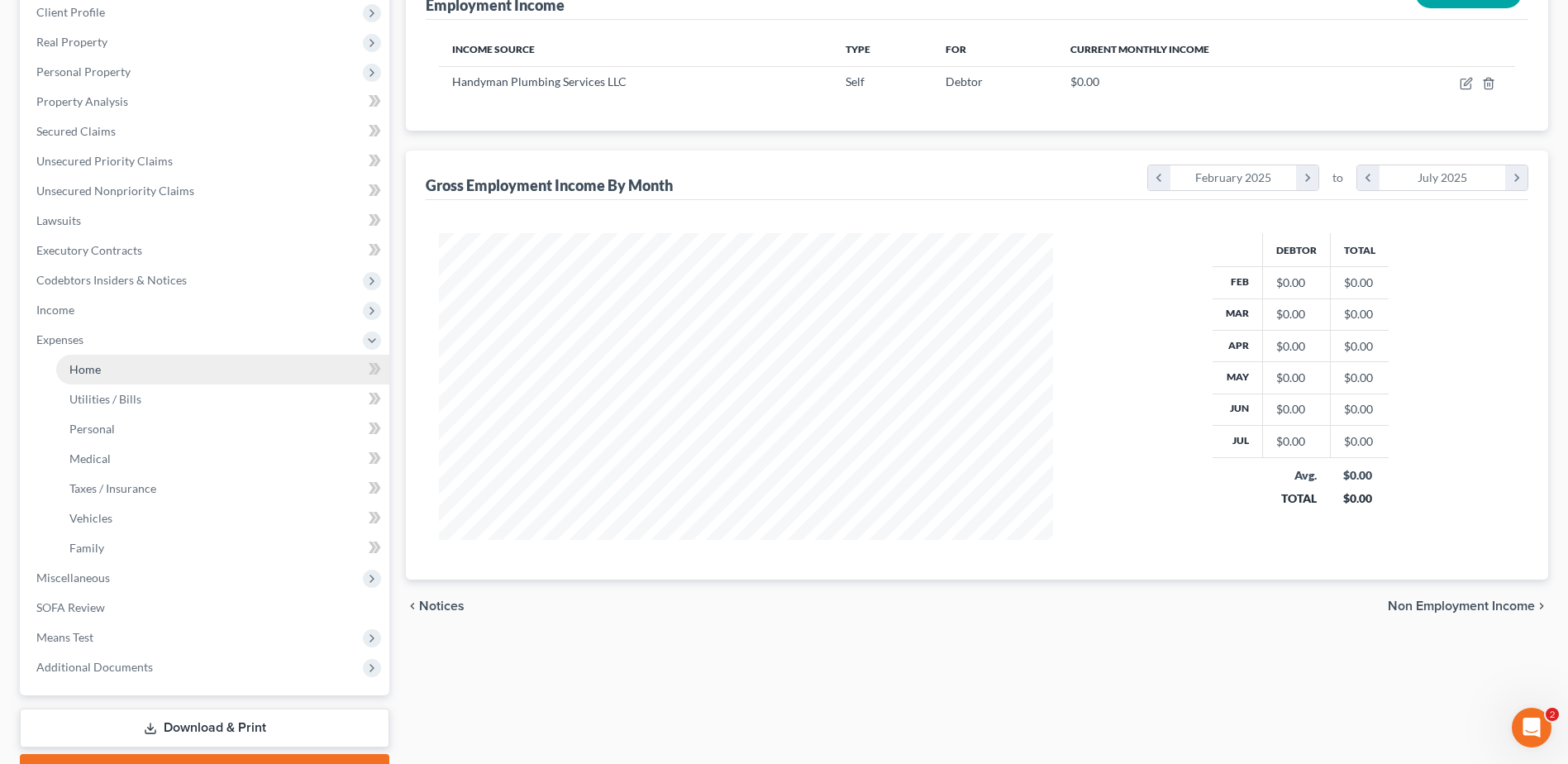 click on "Home" at bounding box center (85, 369) 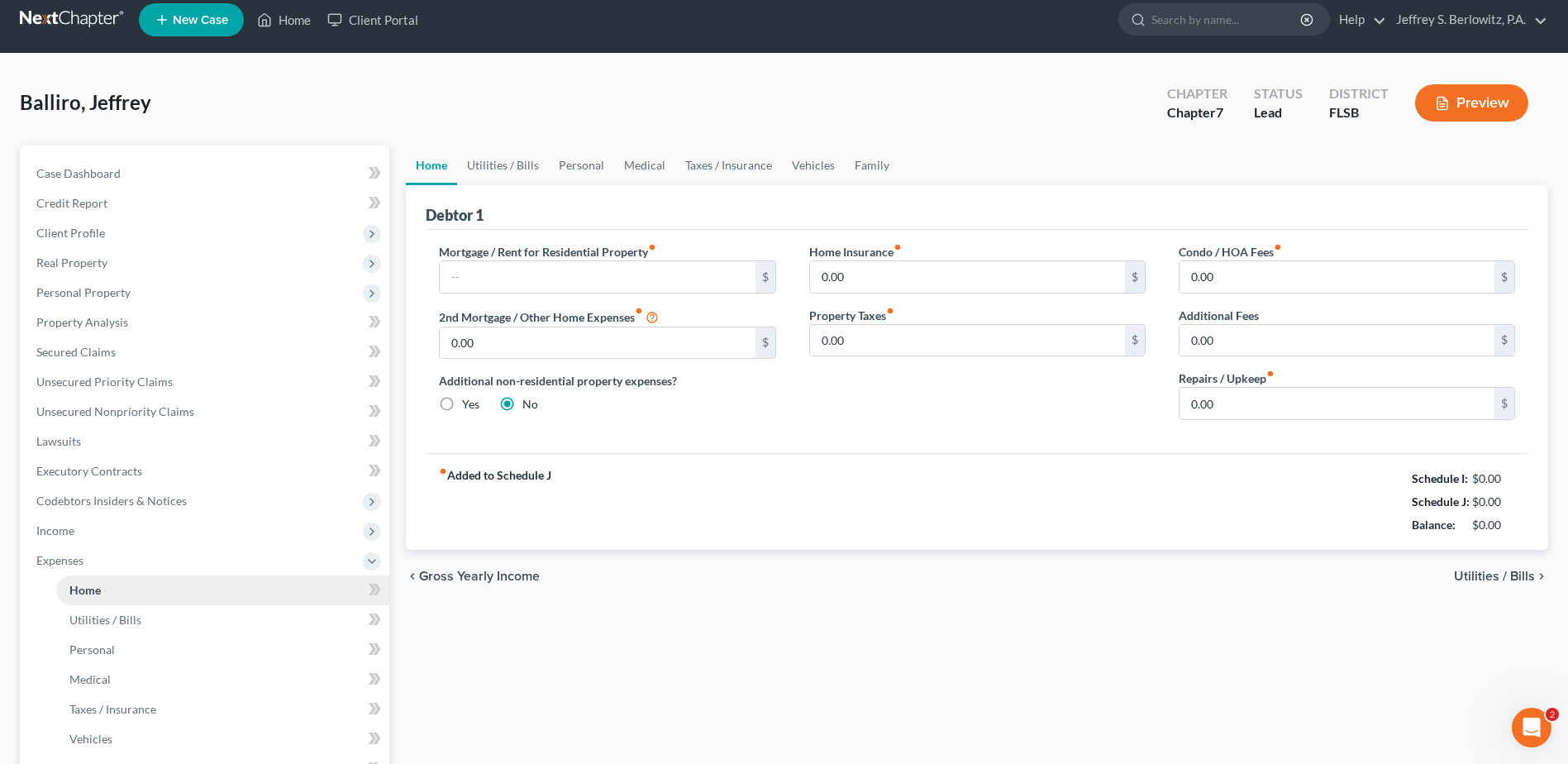 scroll, scrollTop: 0, scrollLeft: 0, axis: both 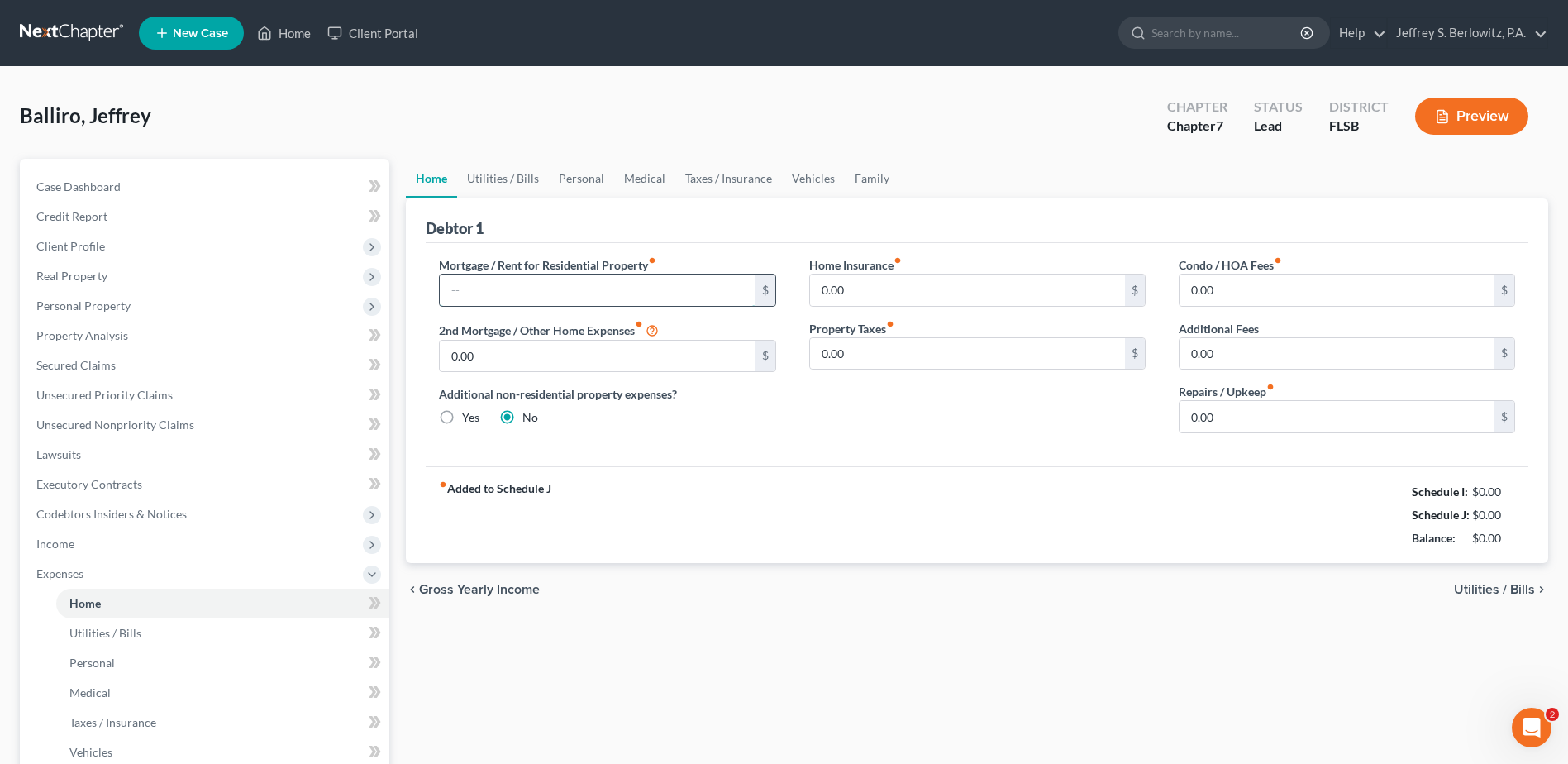 click at bounding box center (597, 290) 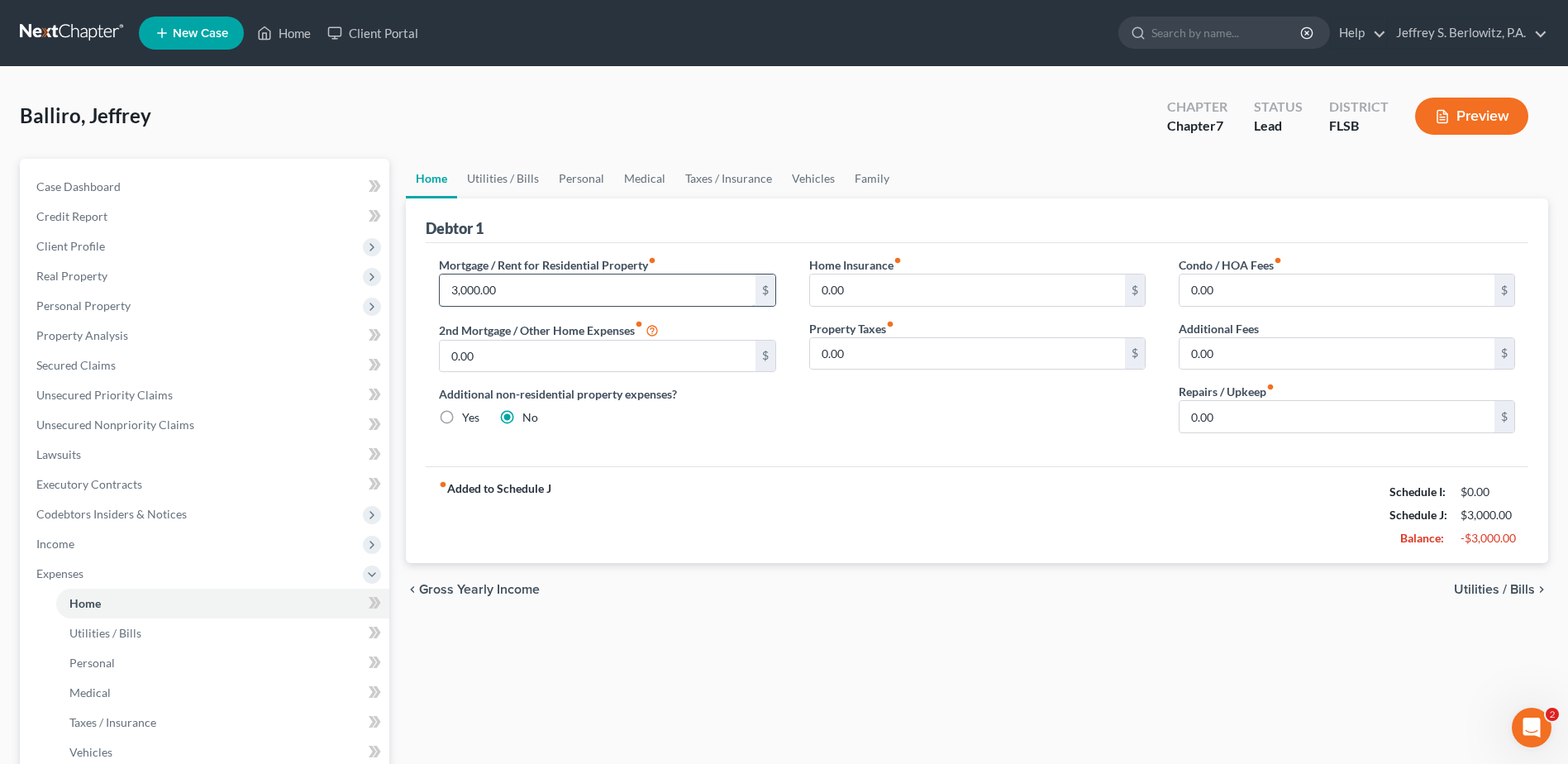 type on "3,000.00" 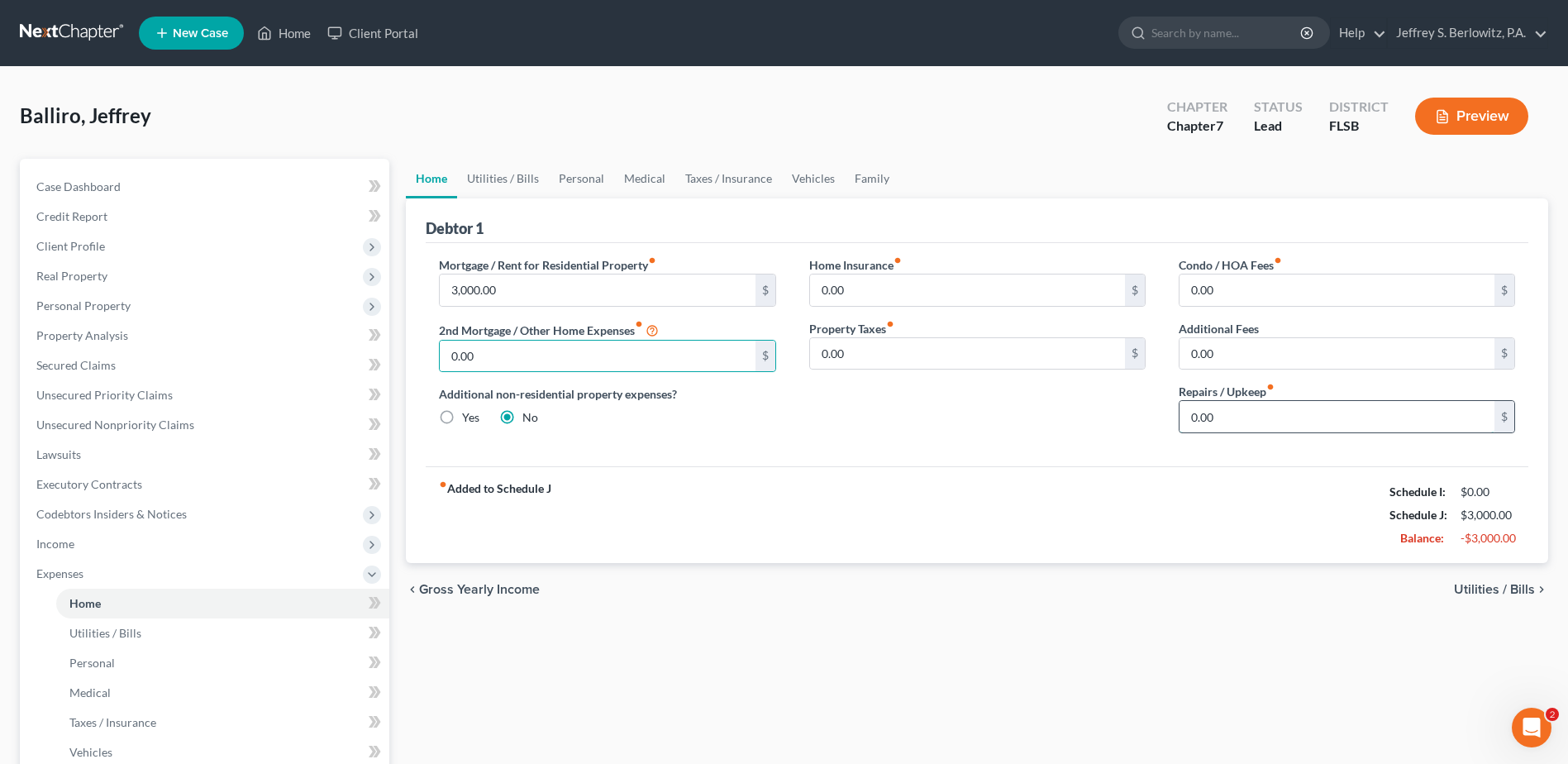 click on "0.00" at bounding box center [1337, 417] 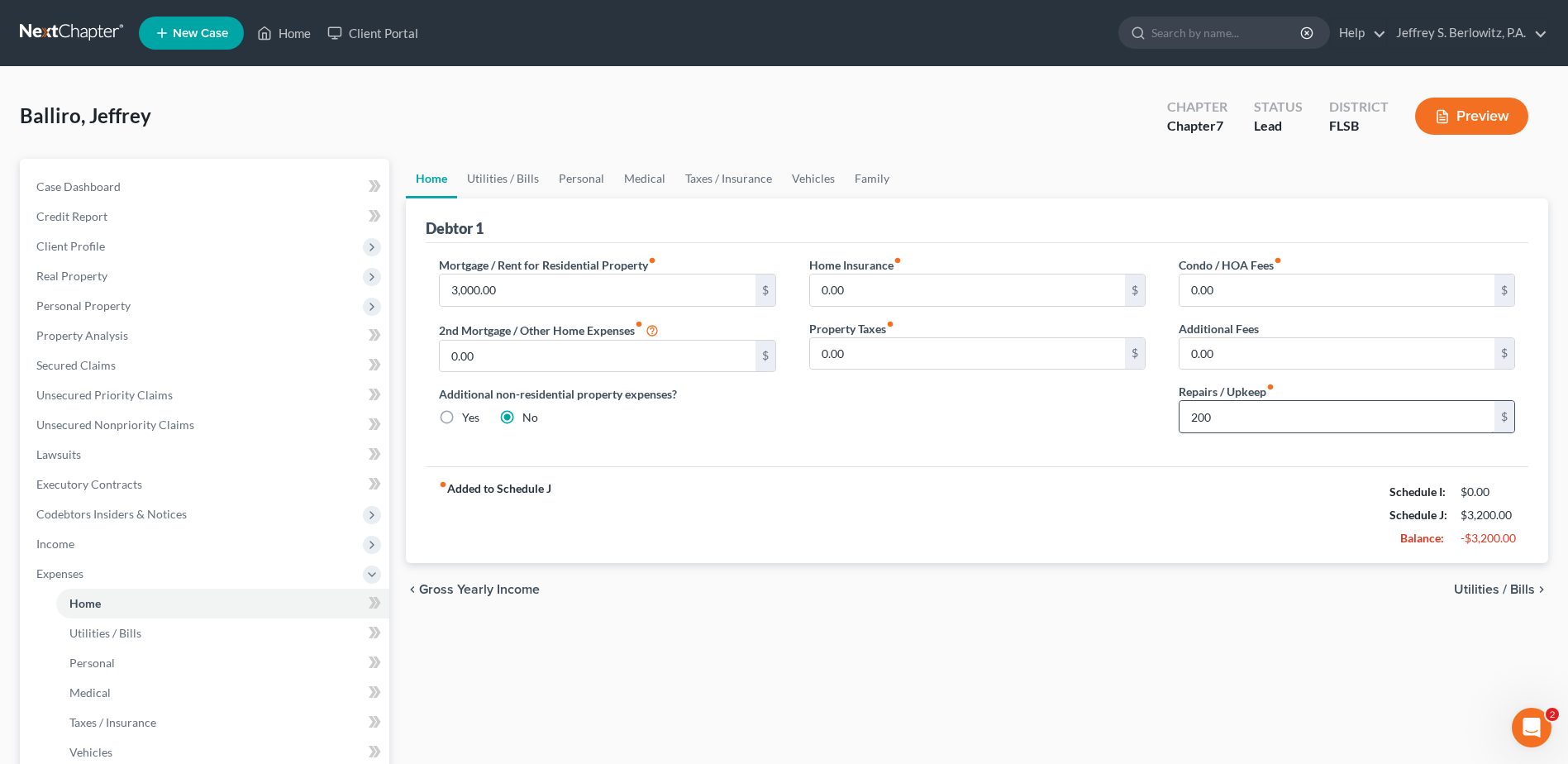 type on "200.00" 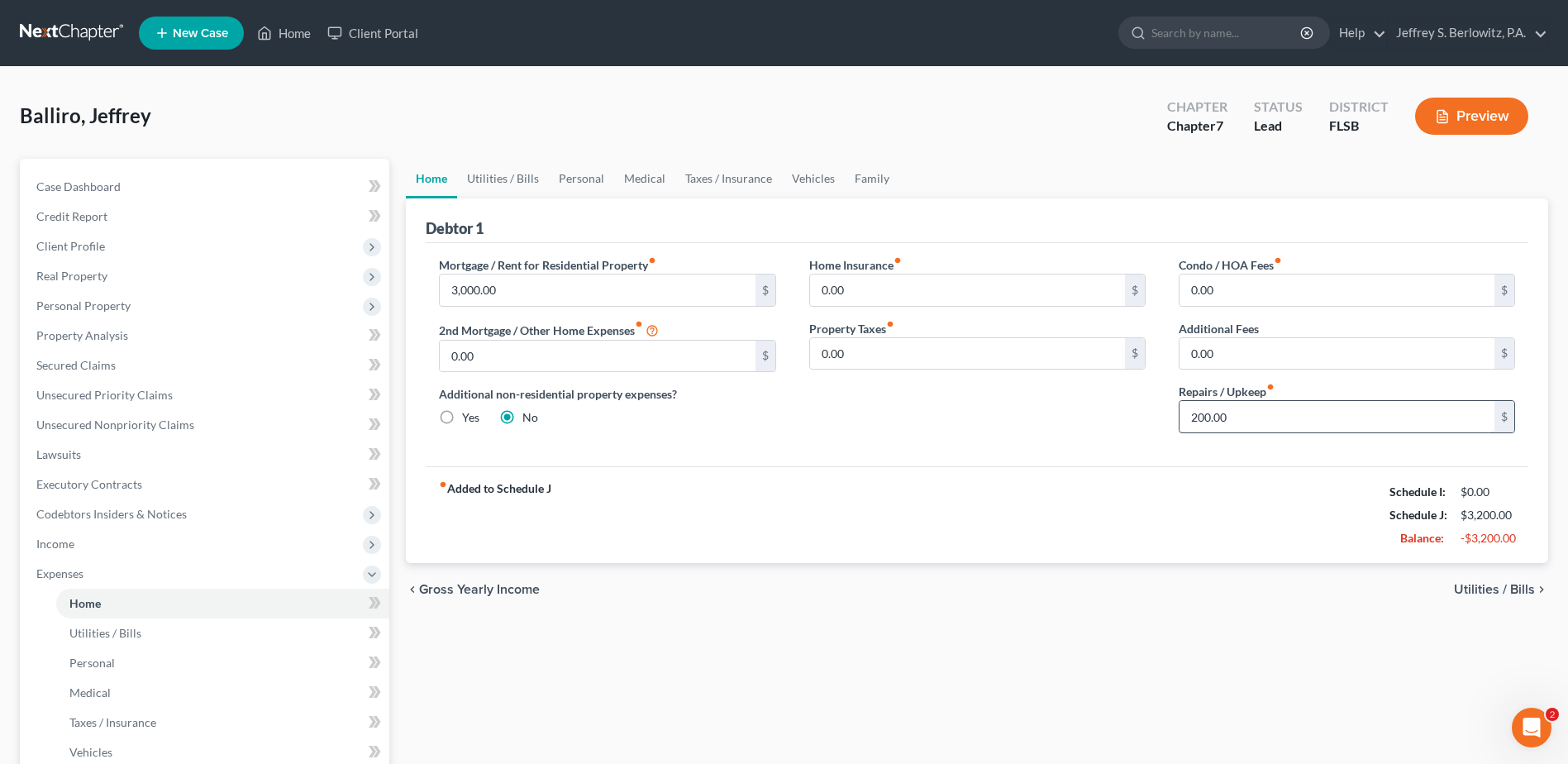 type 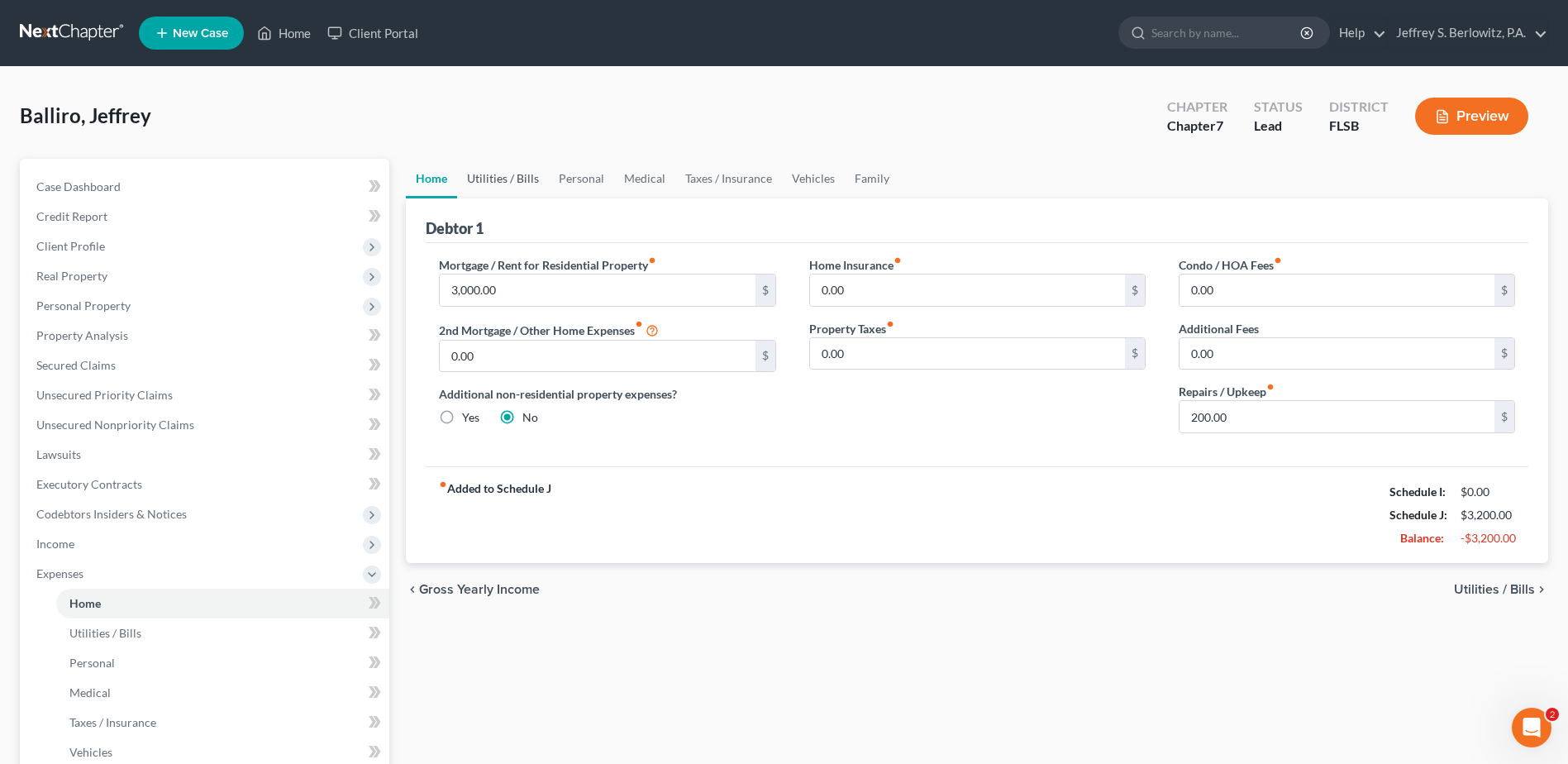 click on "Utilities / Bills" at bounding box center [503, 179] 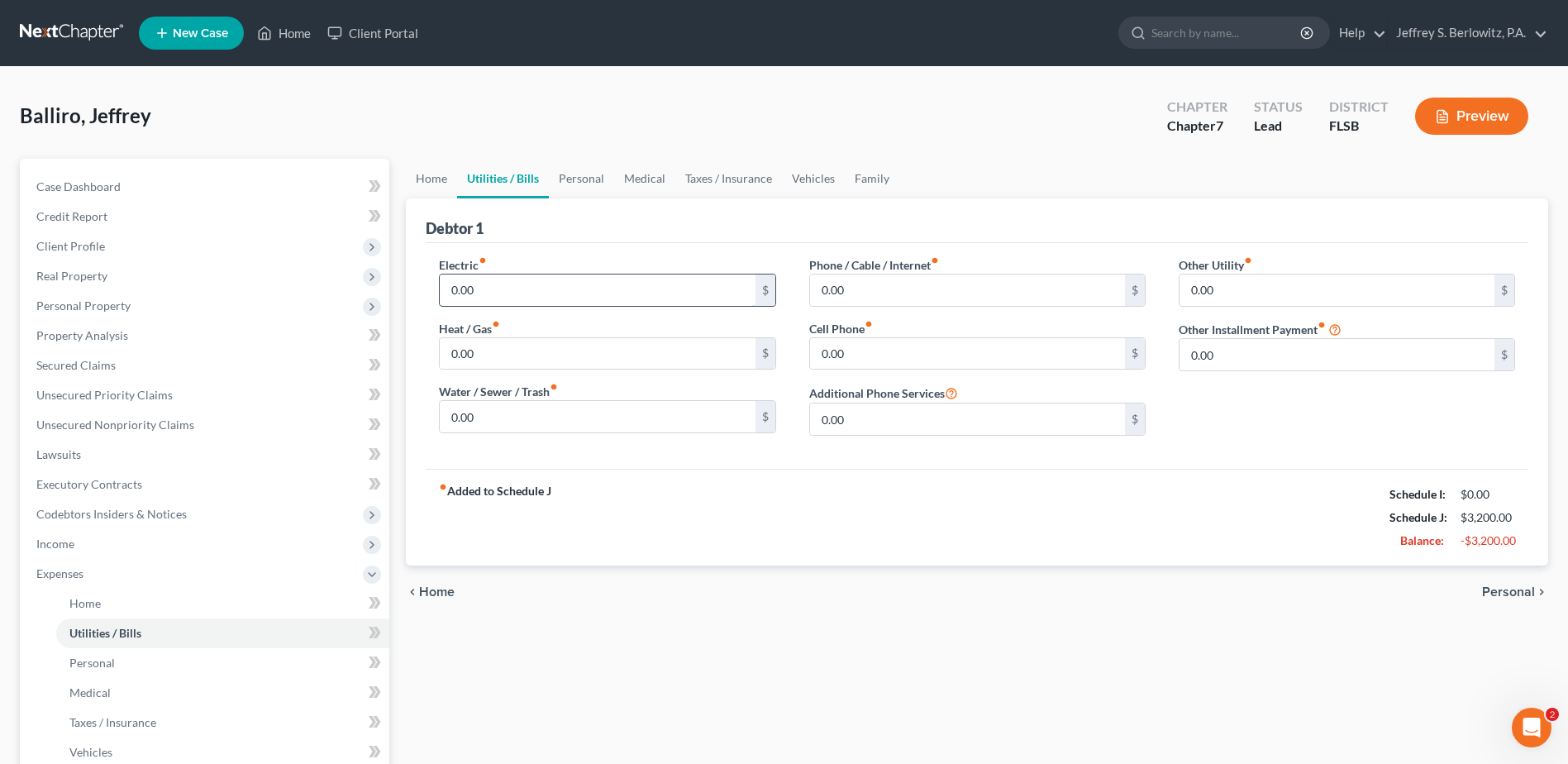 click on "0.00" at bounding box center (597, 290) 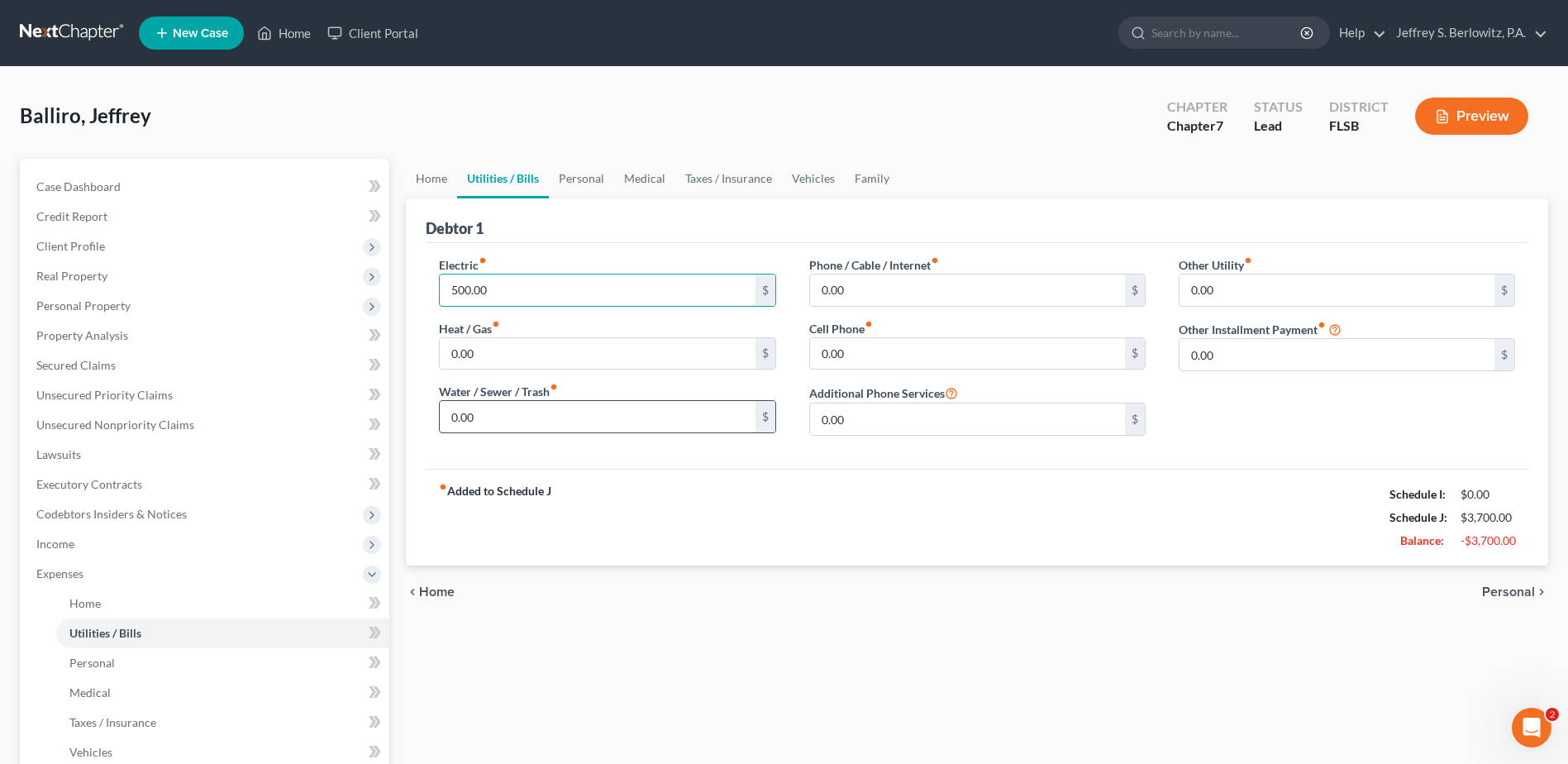type on "500.00" 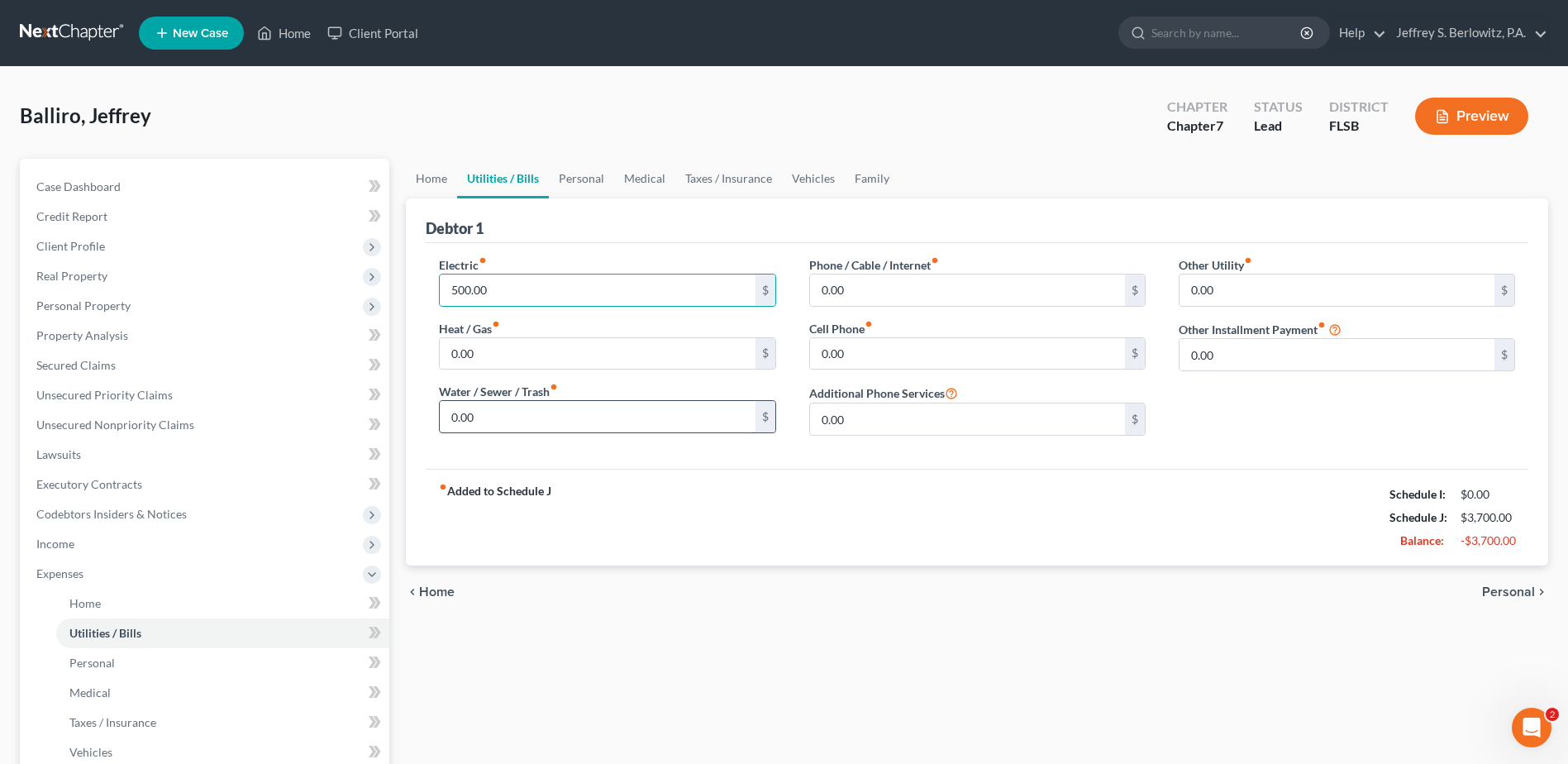 click on "0.00" at bounding box center [597, 417] 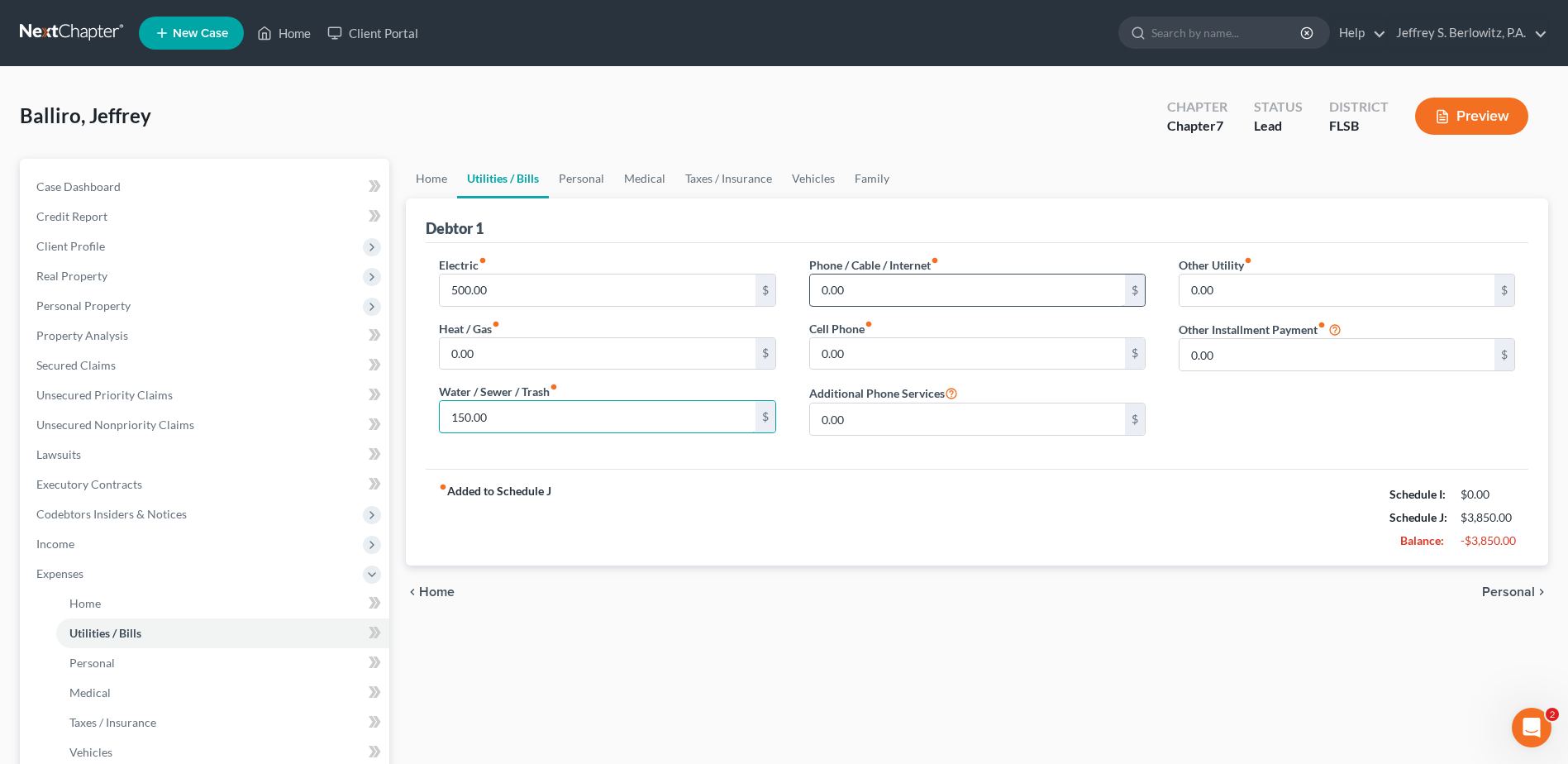 type on "150.00" 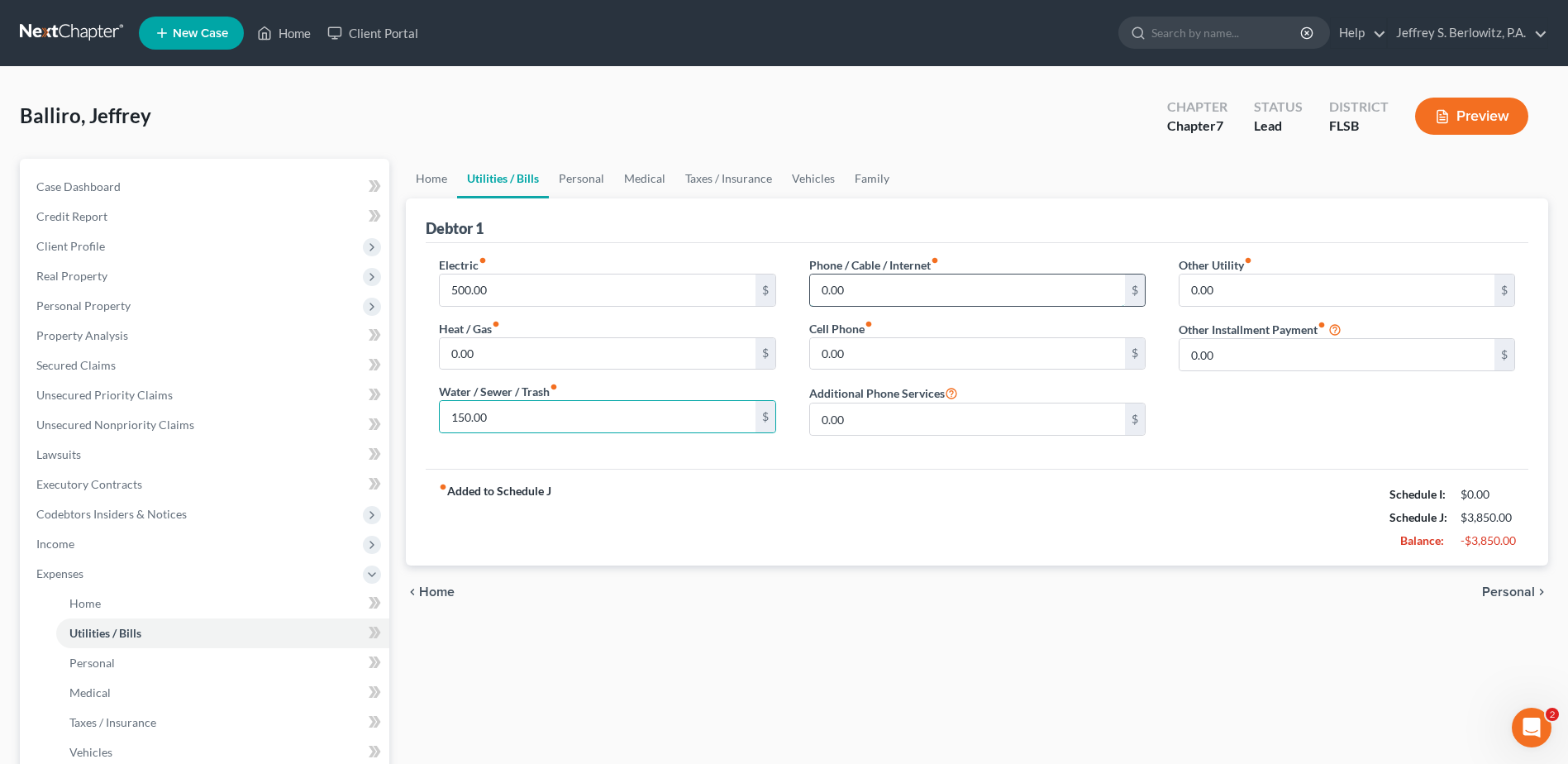 click on "0.00" at bounding box center (967, 290) 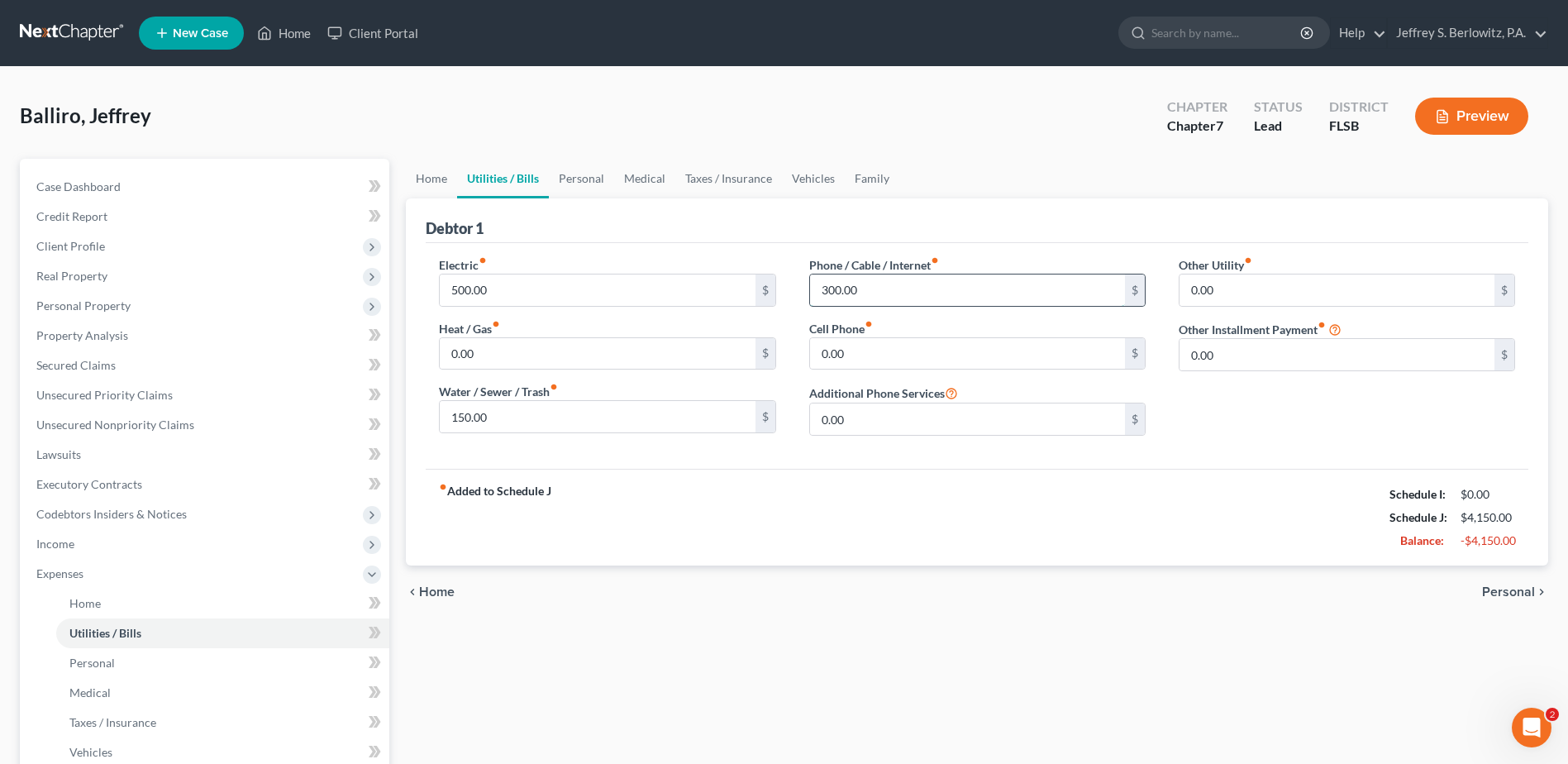 type on "300.00" 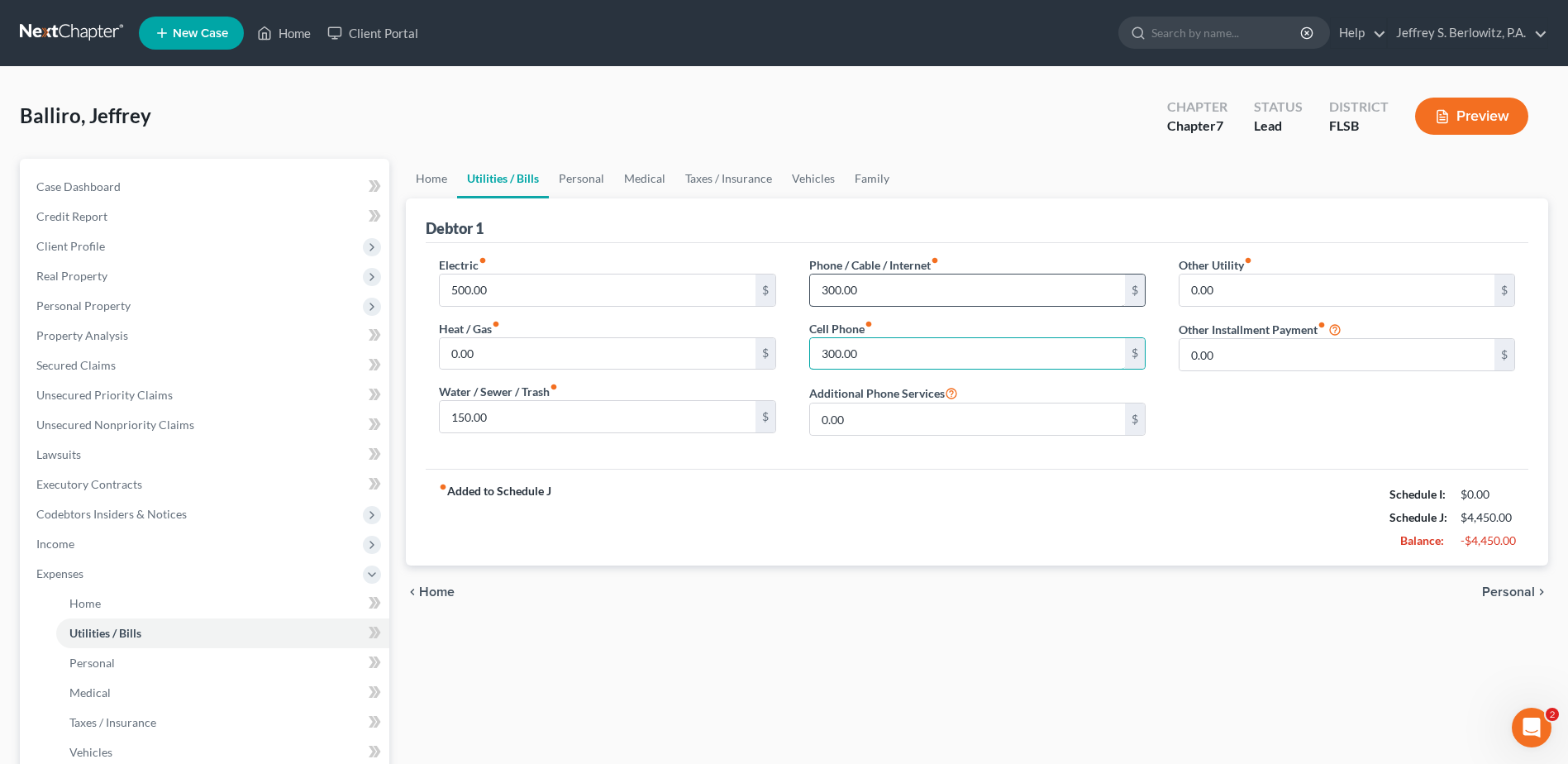 type on "300.00" 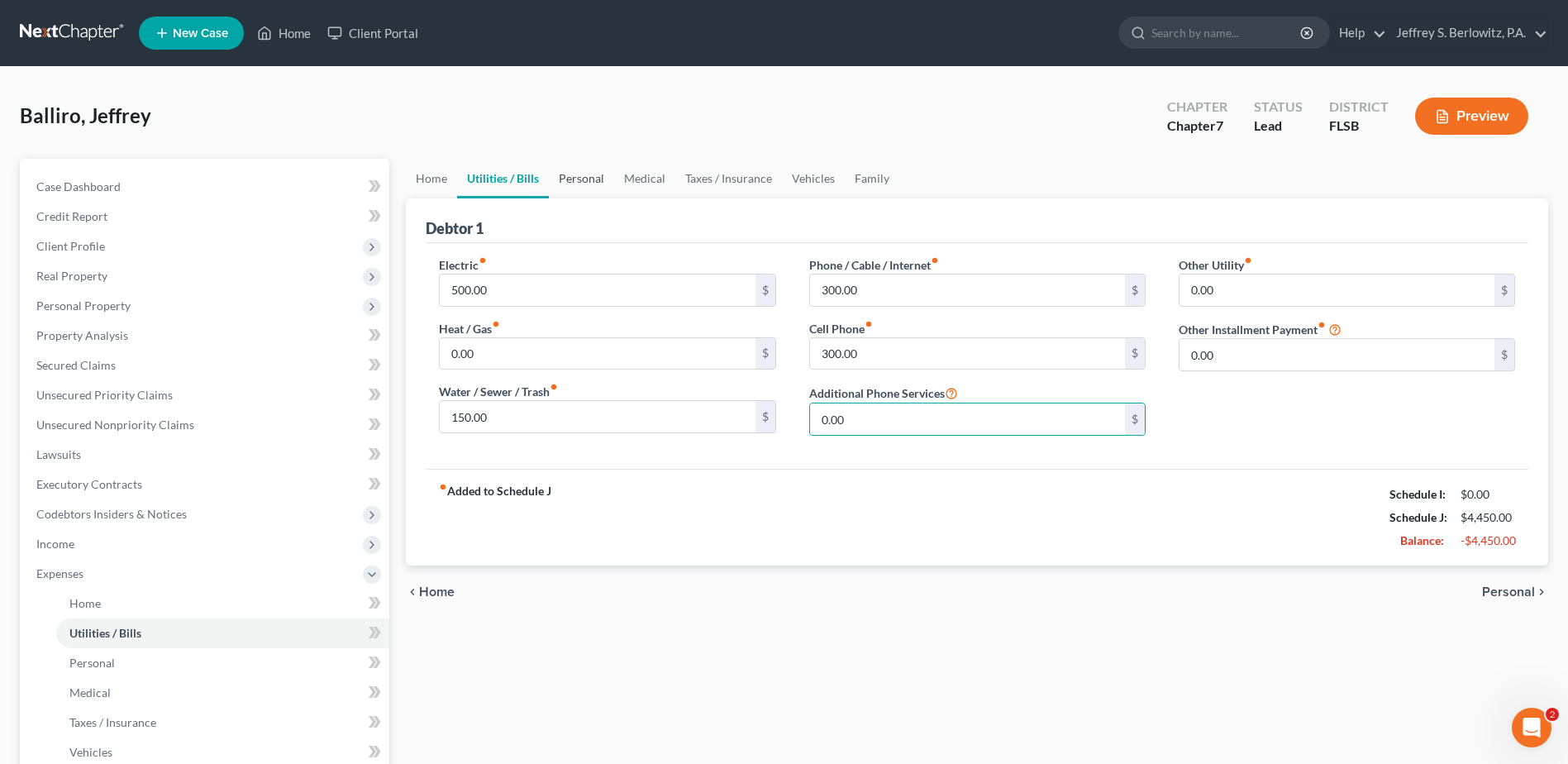click on "Personal" at bounding box center [581, 179] 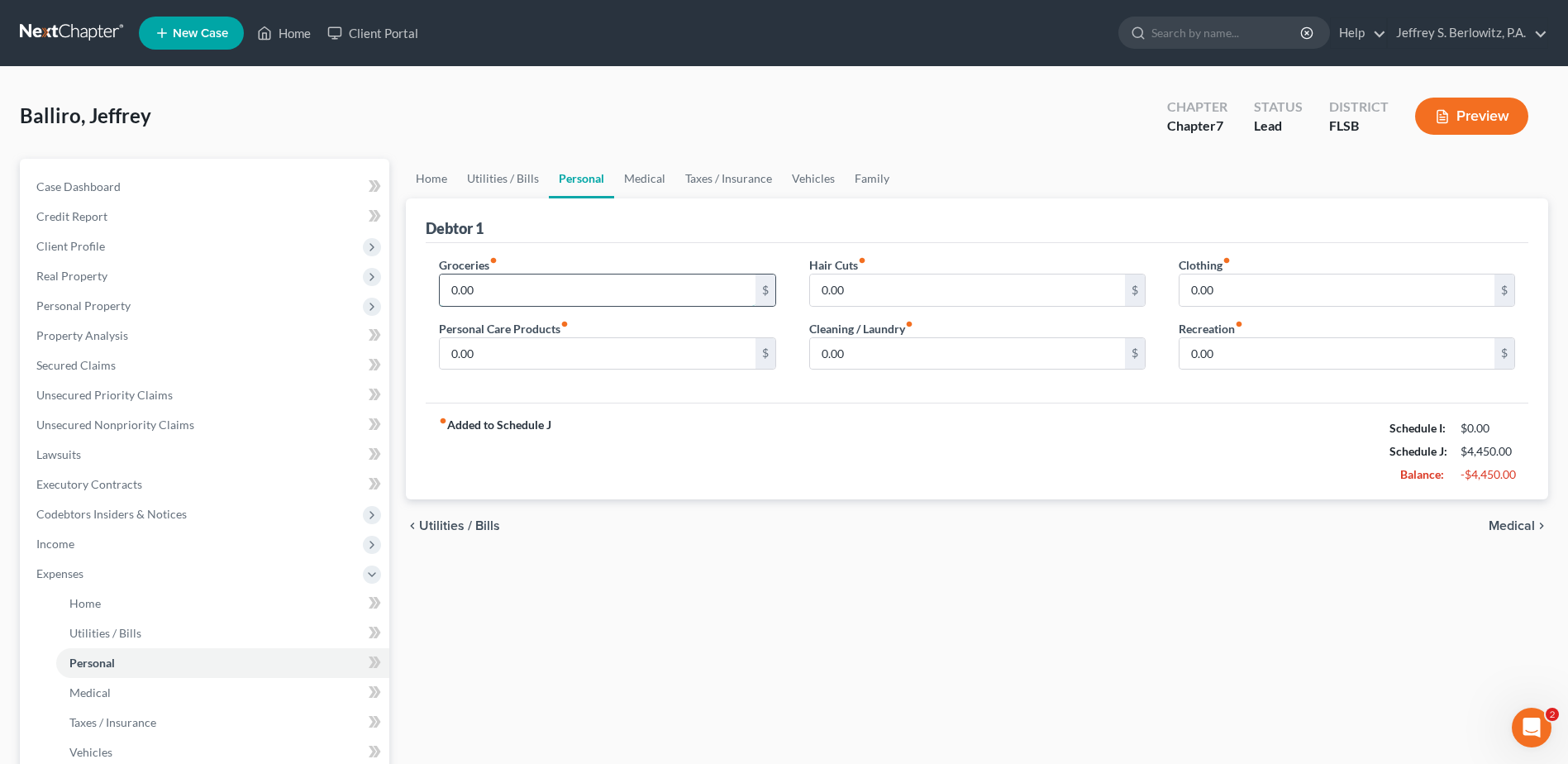 drag, startPoint x: 541, startPoint y: 304, endPoint x: 553, endPoint y: 296, distance: 14.42221 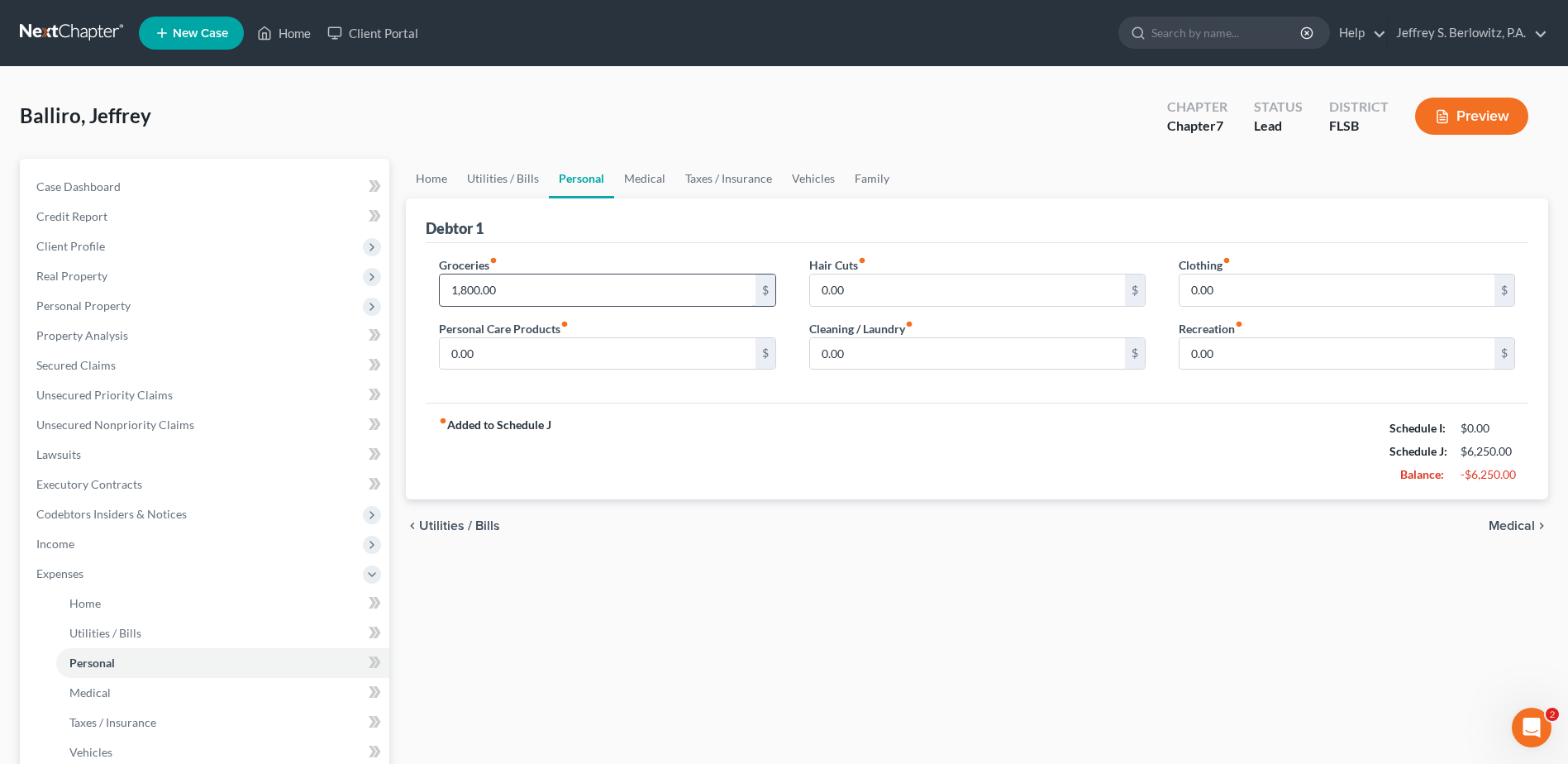 type on "1,800.00" 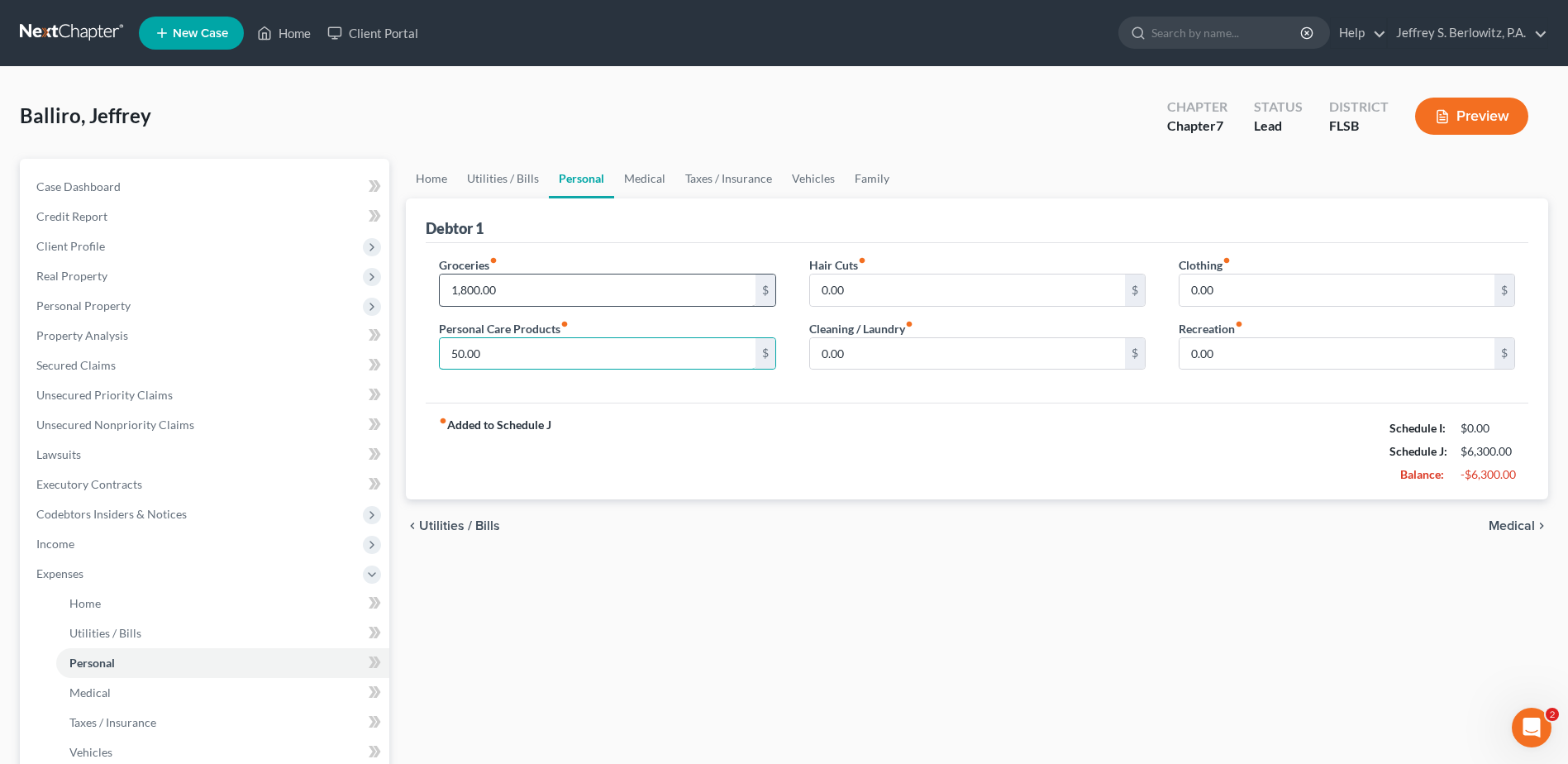 type on "50.00" 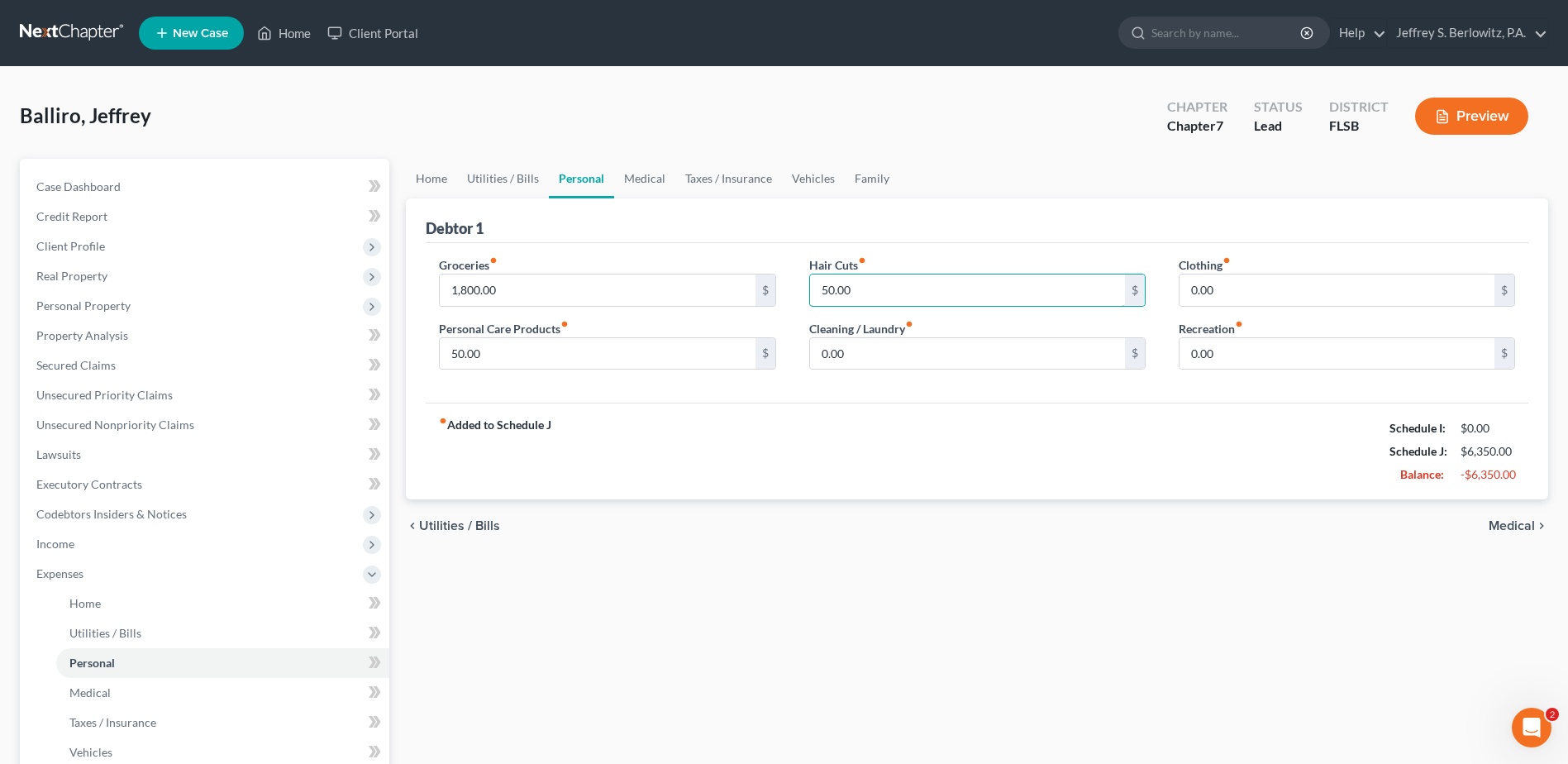 type on "50.00" 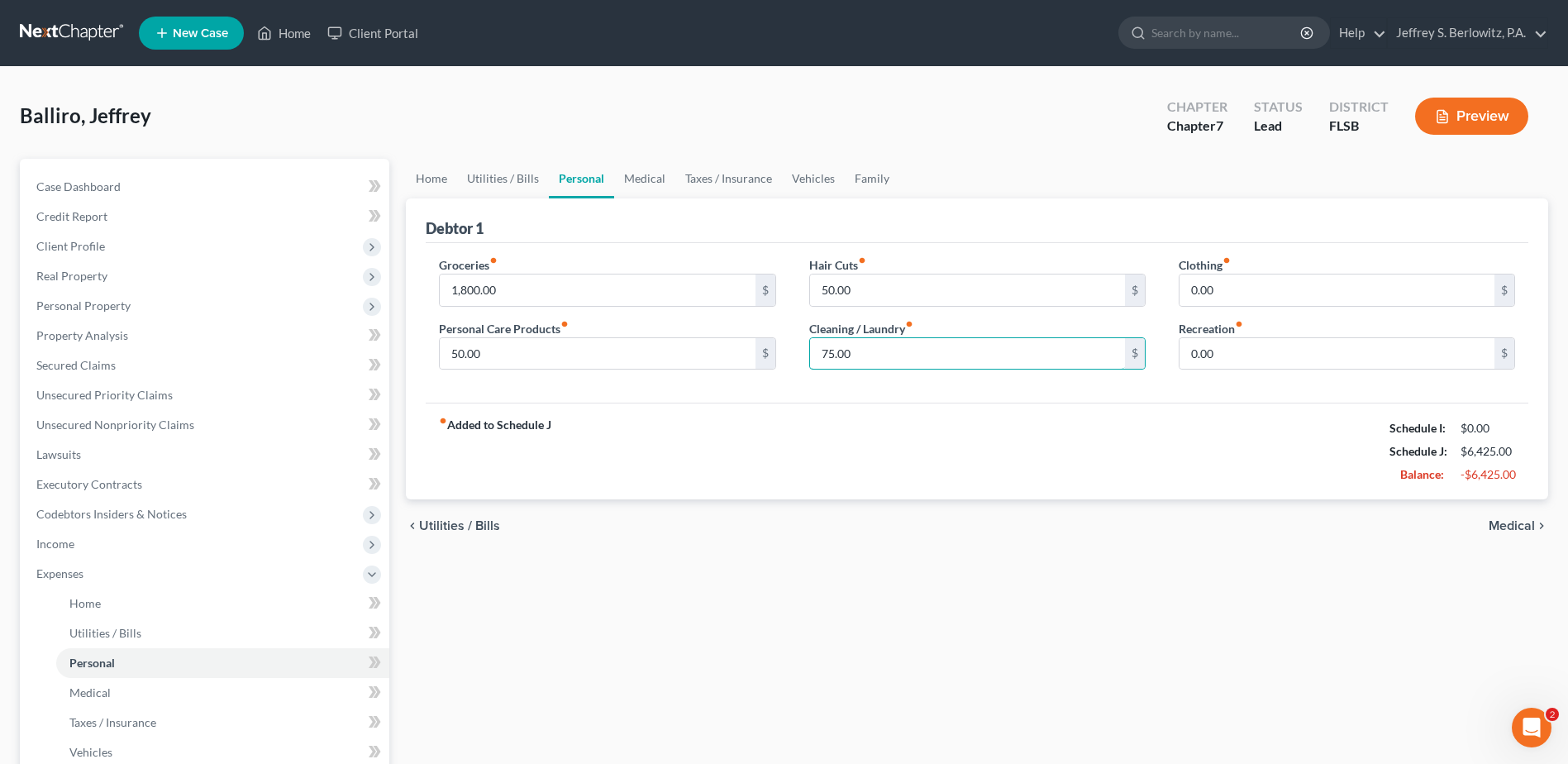 type on "75.00" 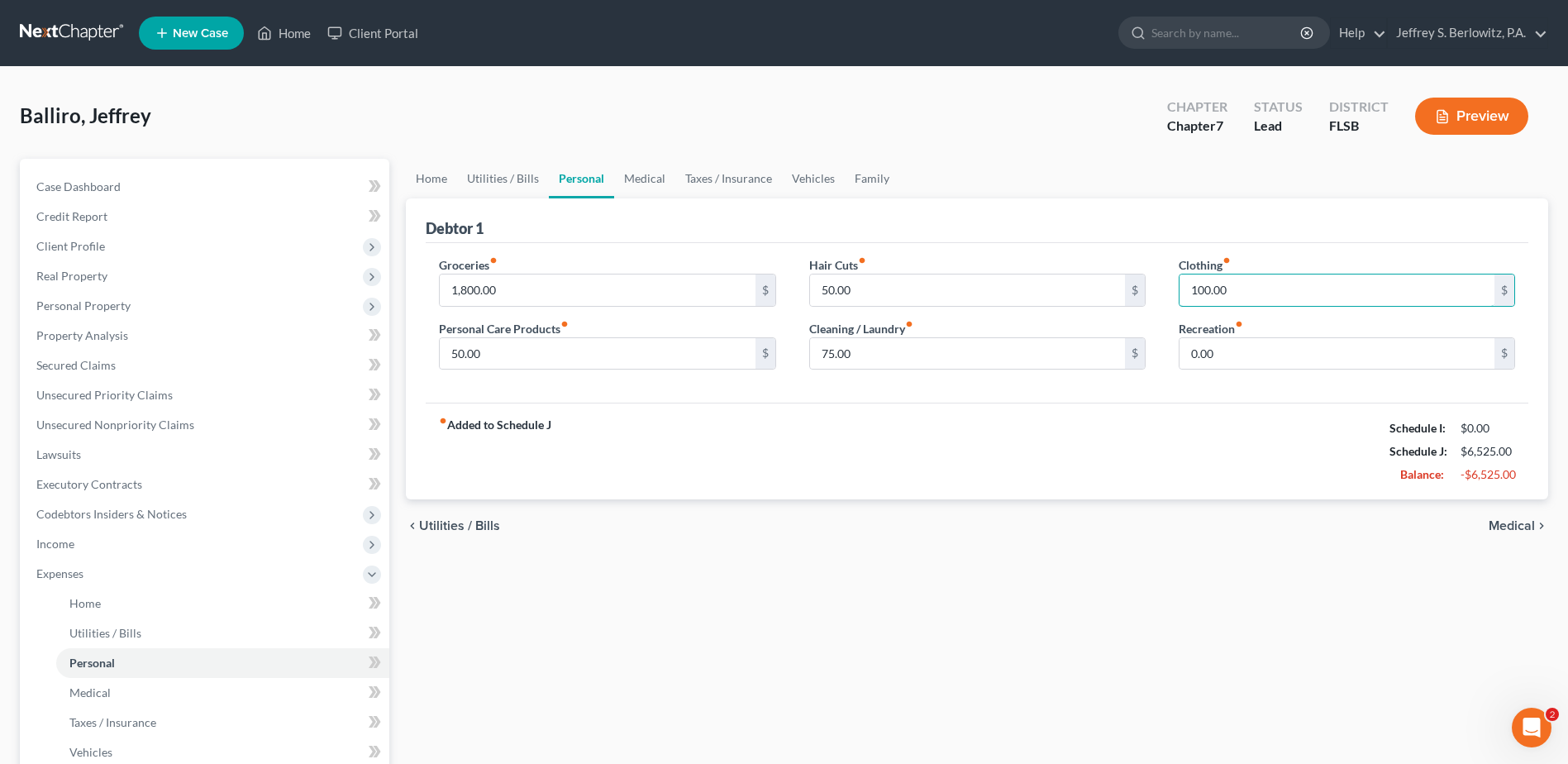 type on "100.00" 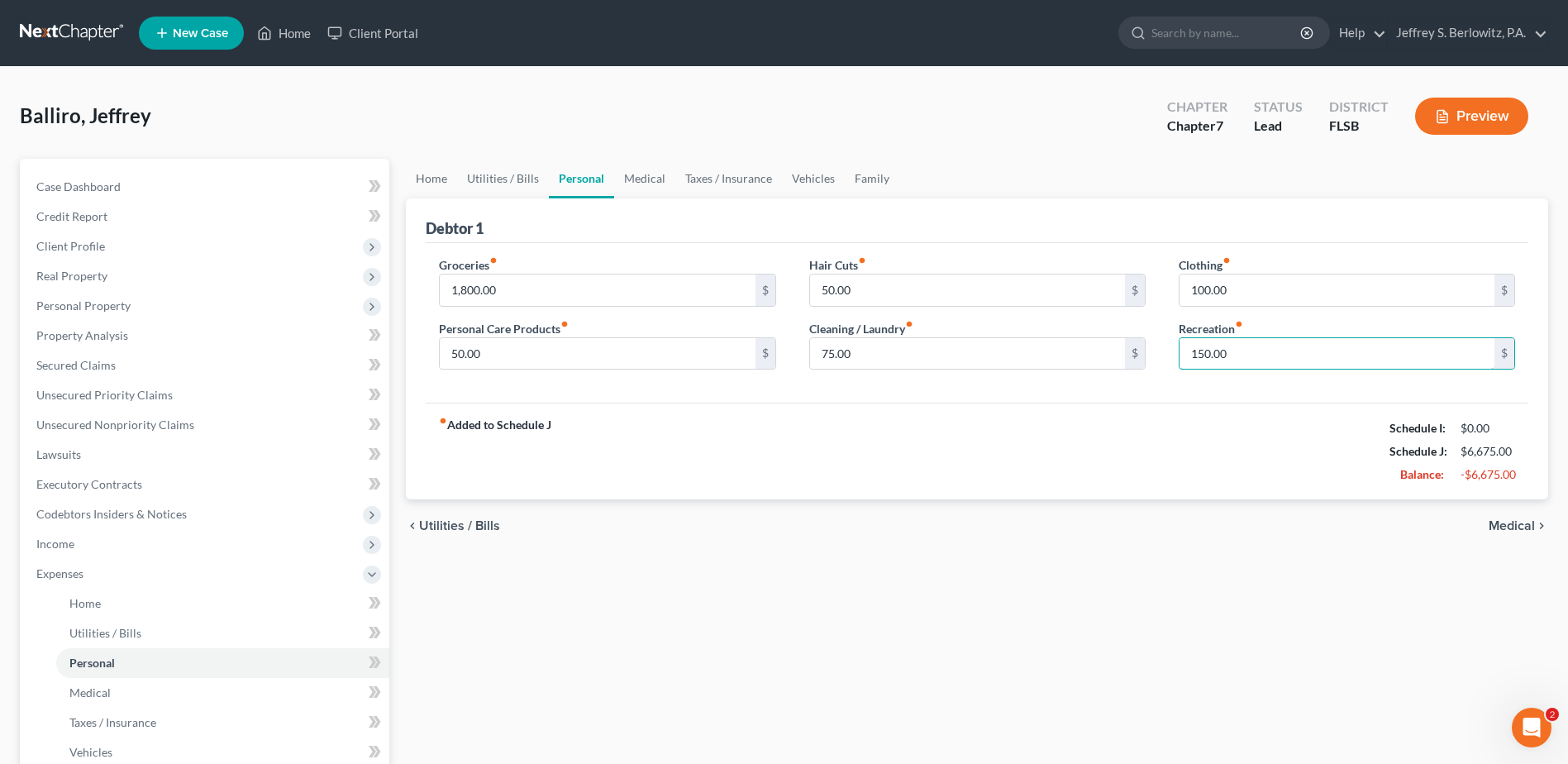 type on "150.00" 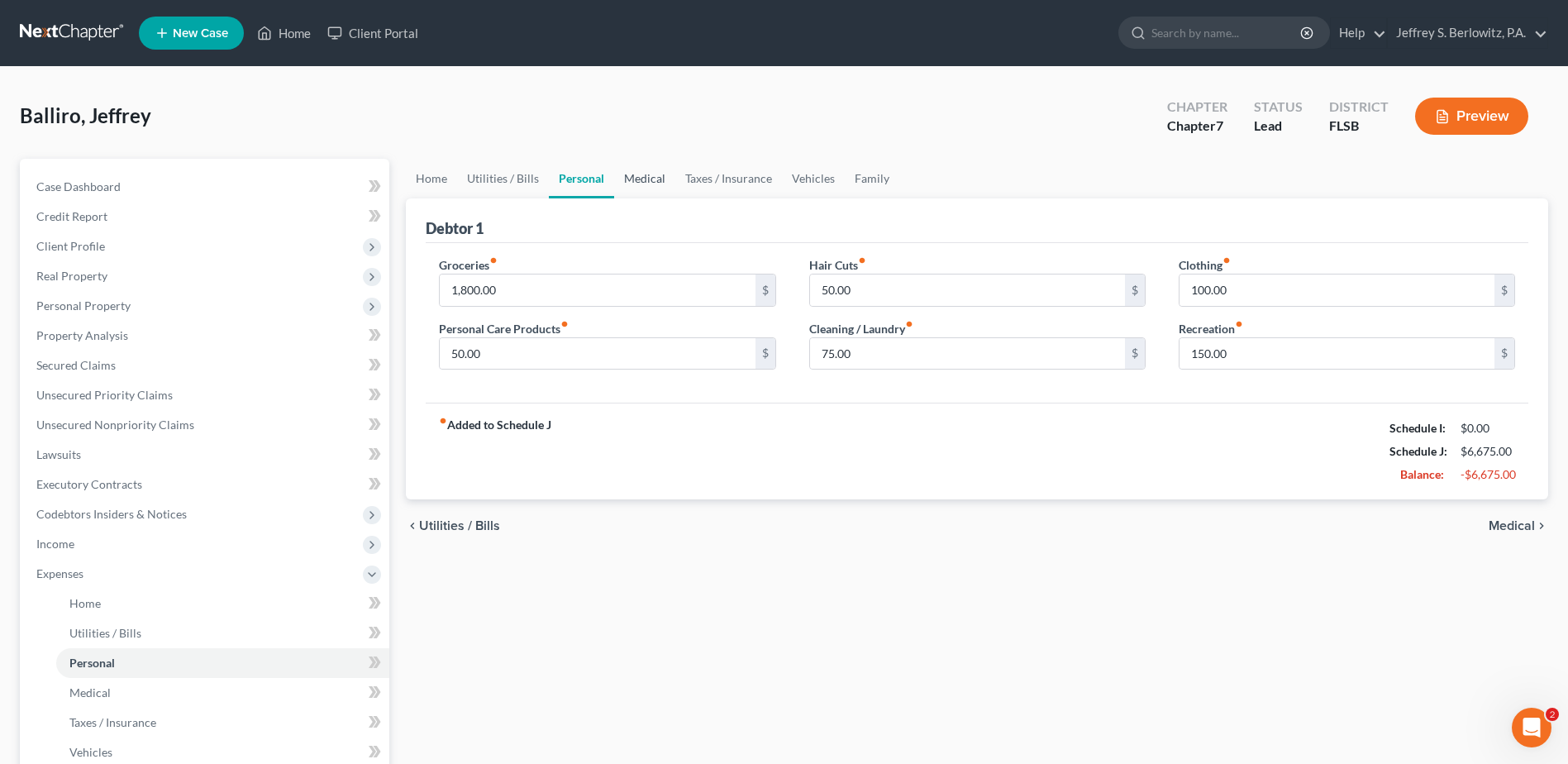 click on "Medical" at bounding box center (645, 179) 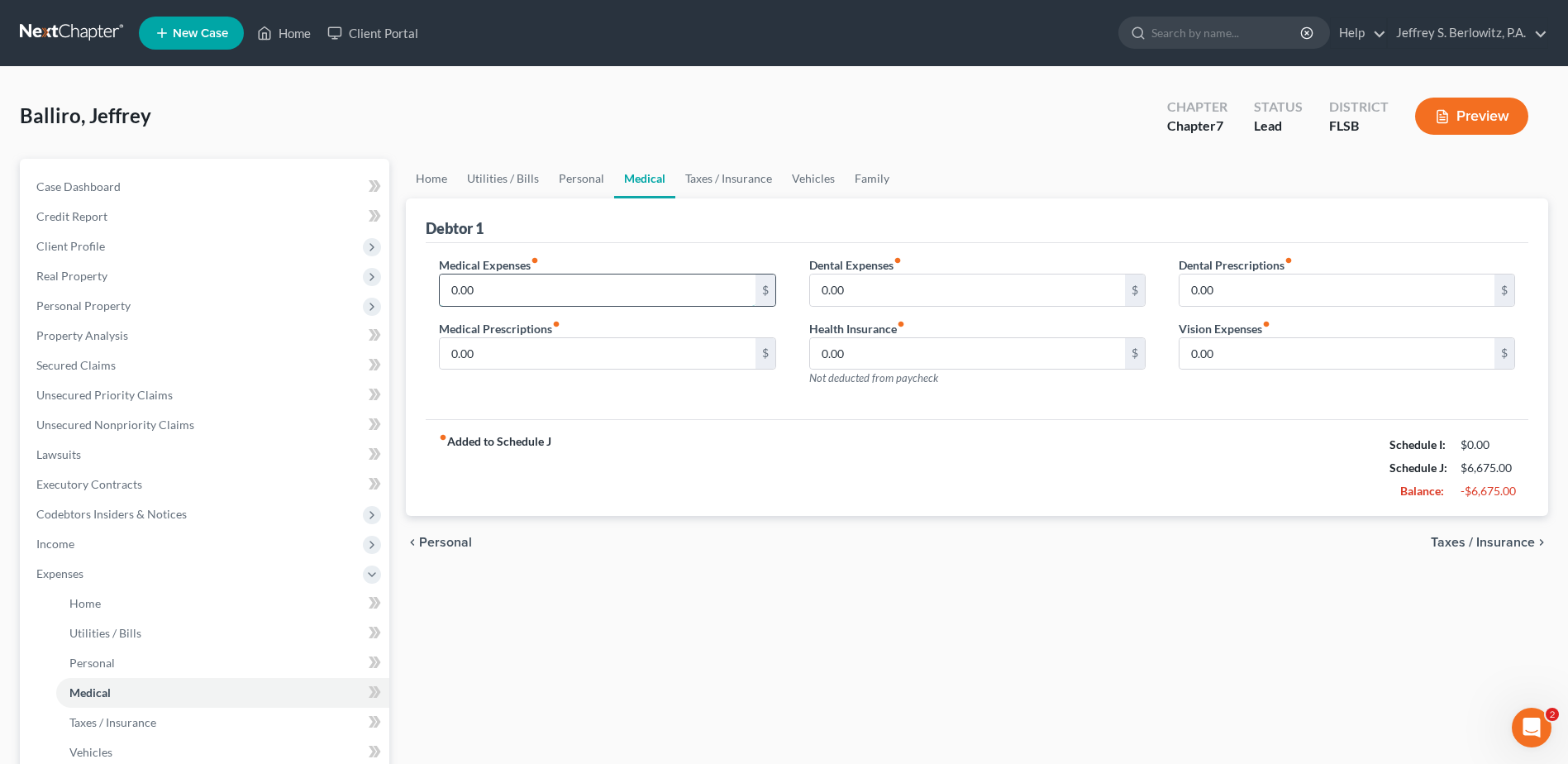 click on "0.00" at bounding box center (597, 290) 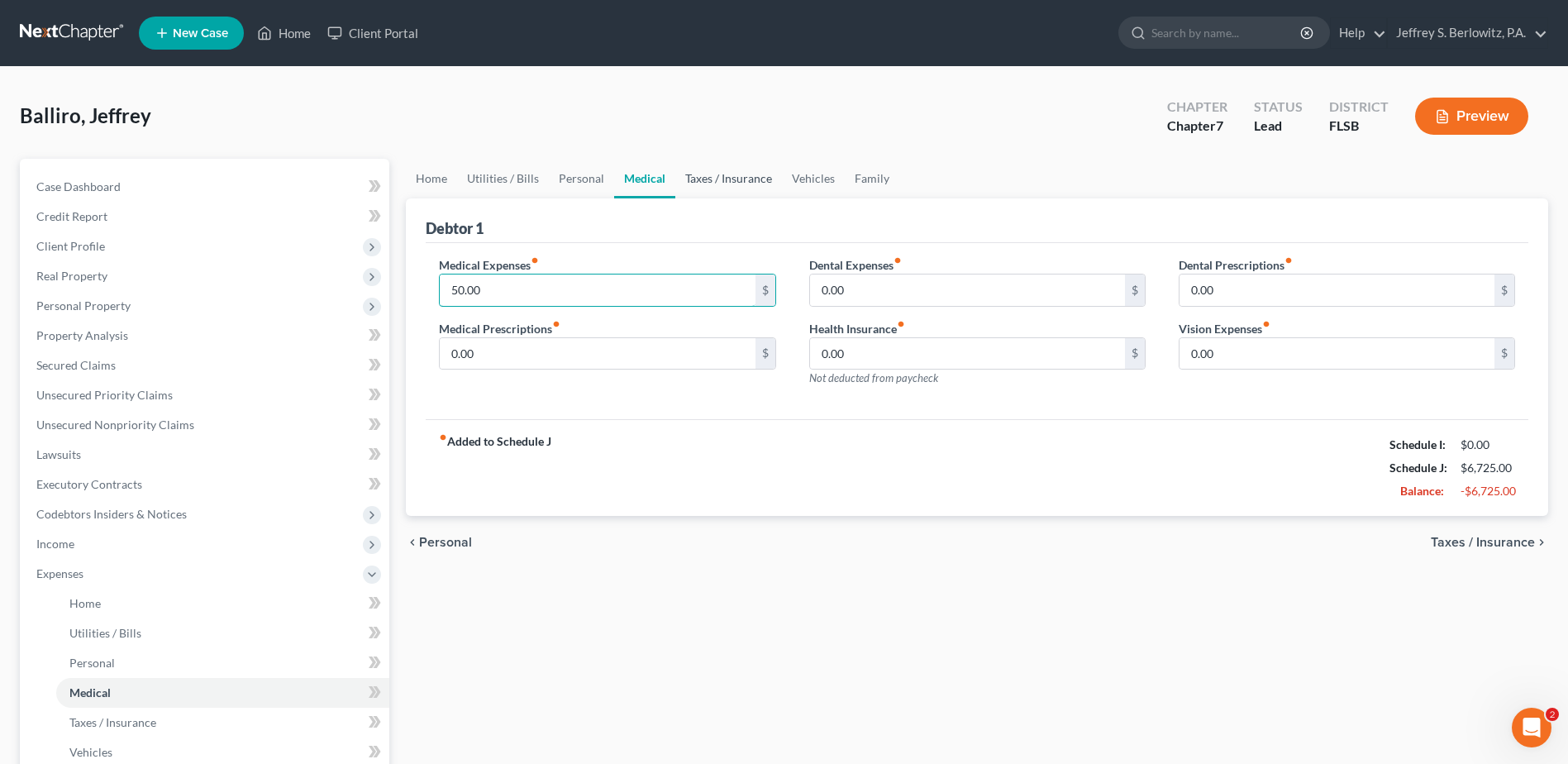 type on "50.00" 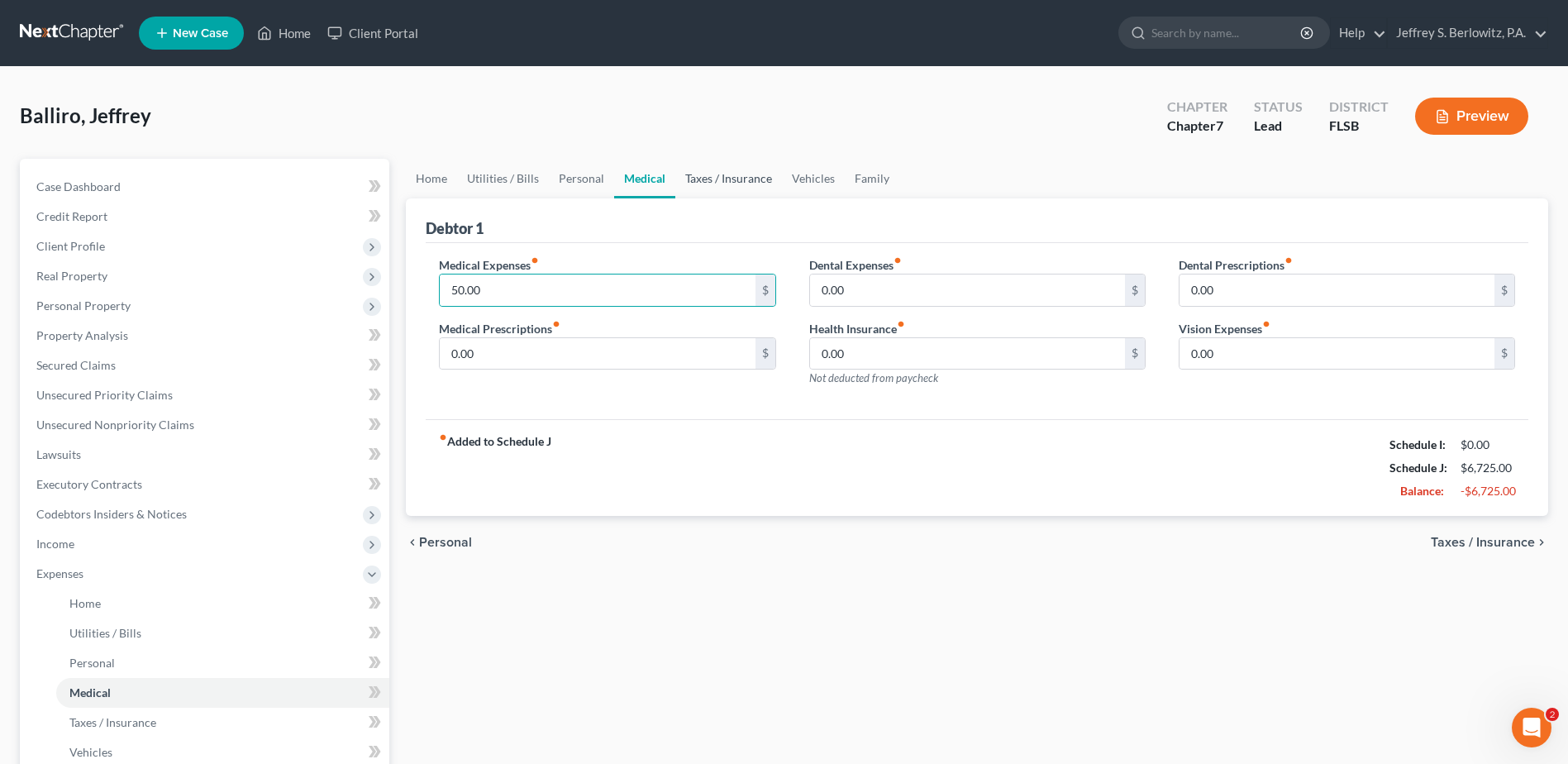 click on "Taxes / Insurance" at bounding box center (728, 179) 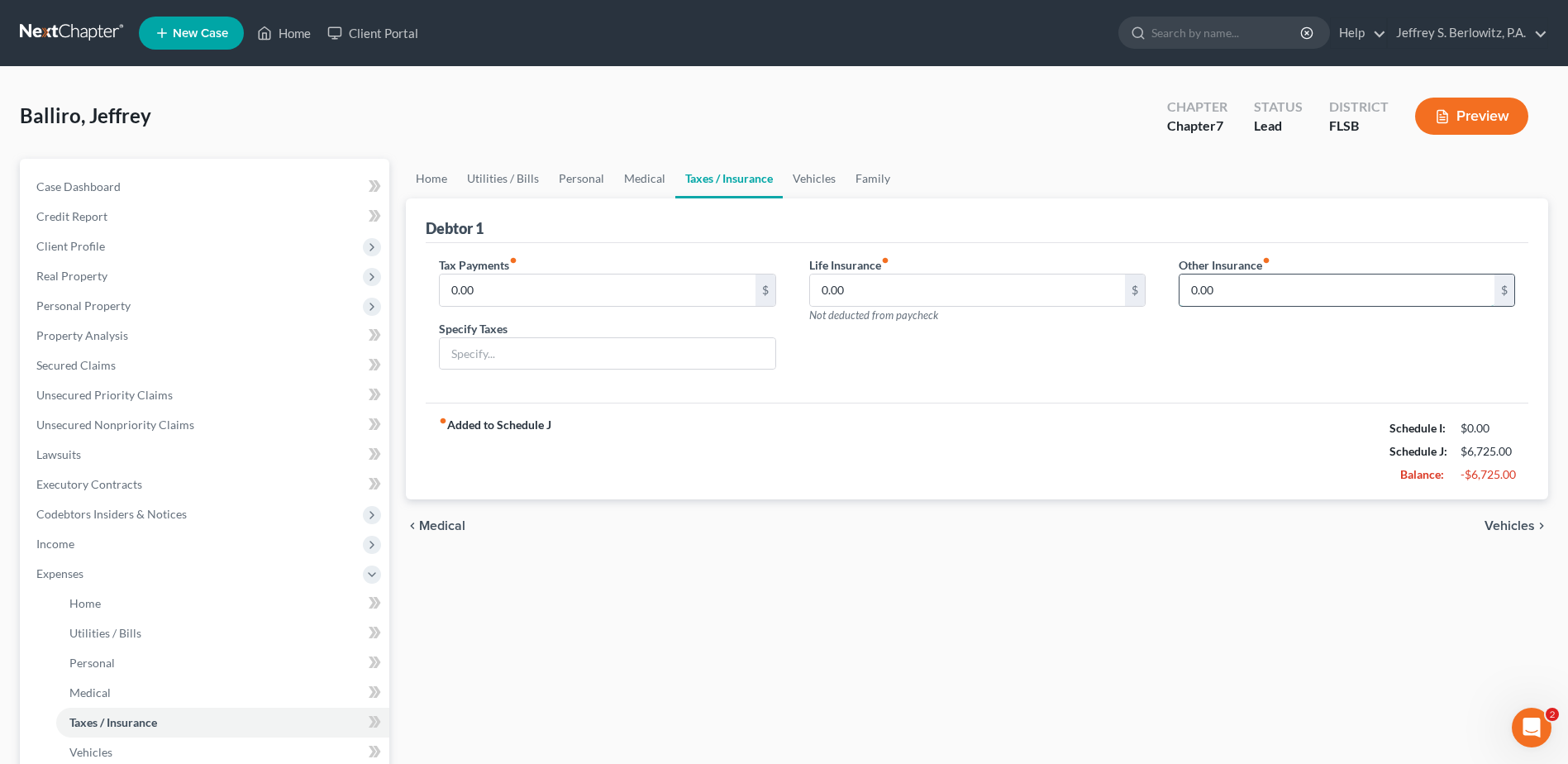 click on "0.00" at bounding box center (1337, 290) 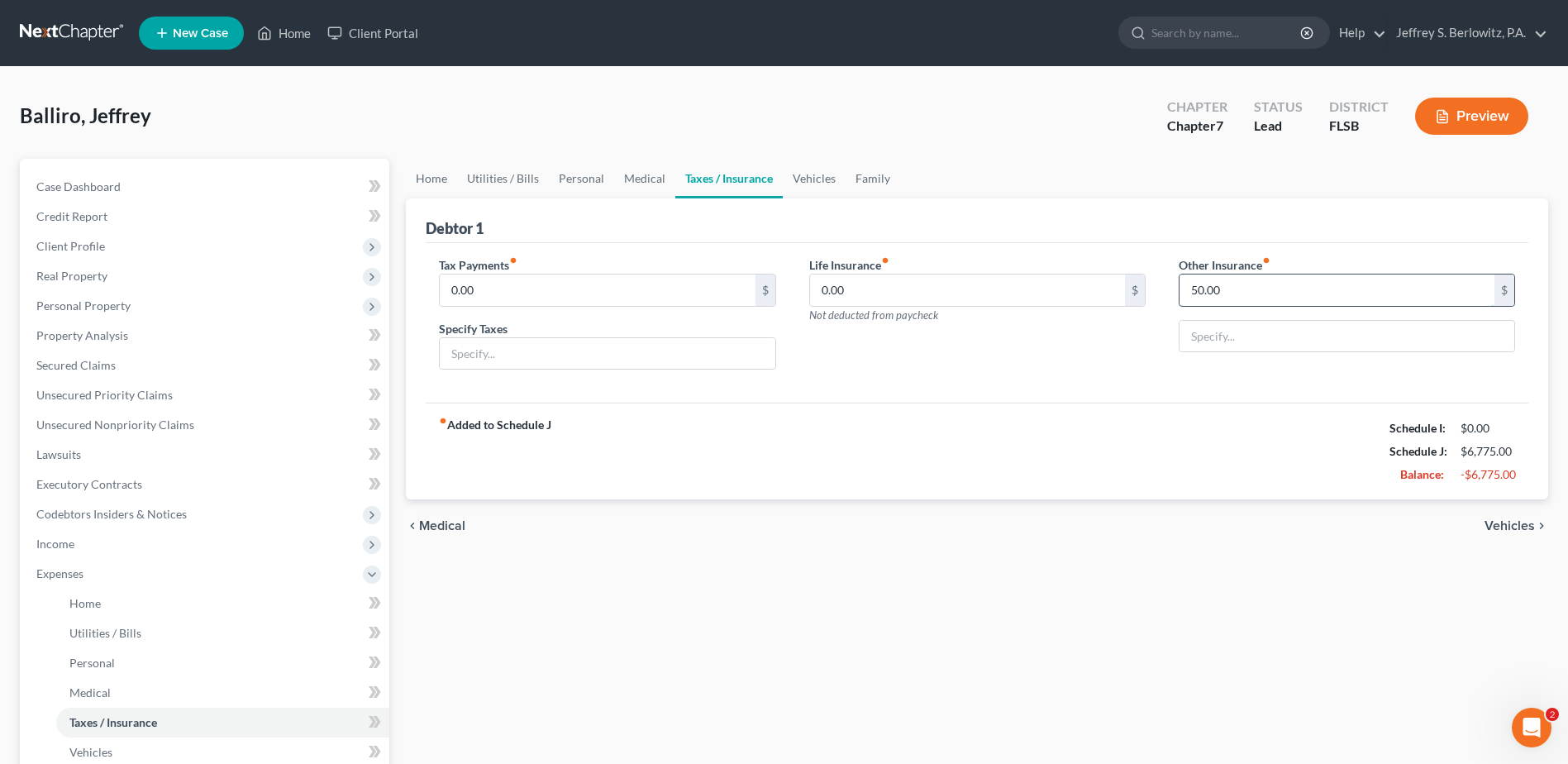type on "50.00" 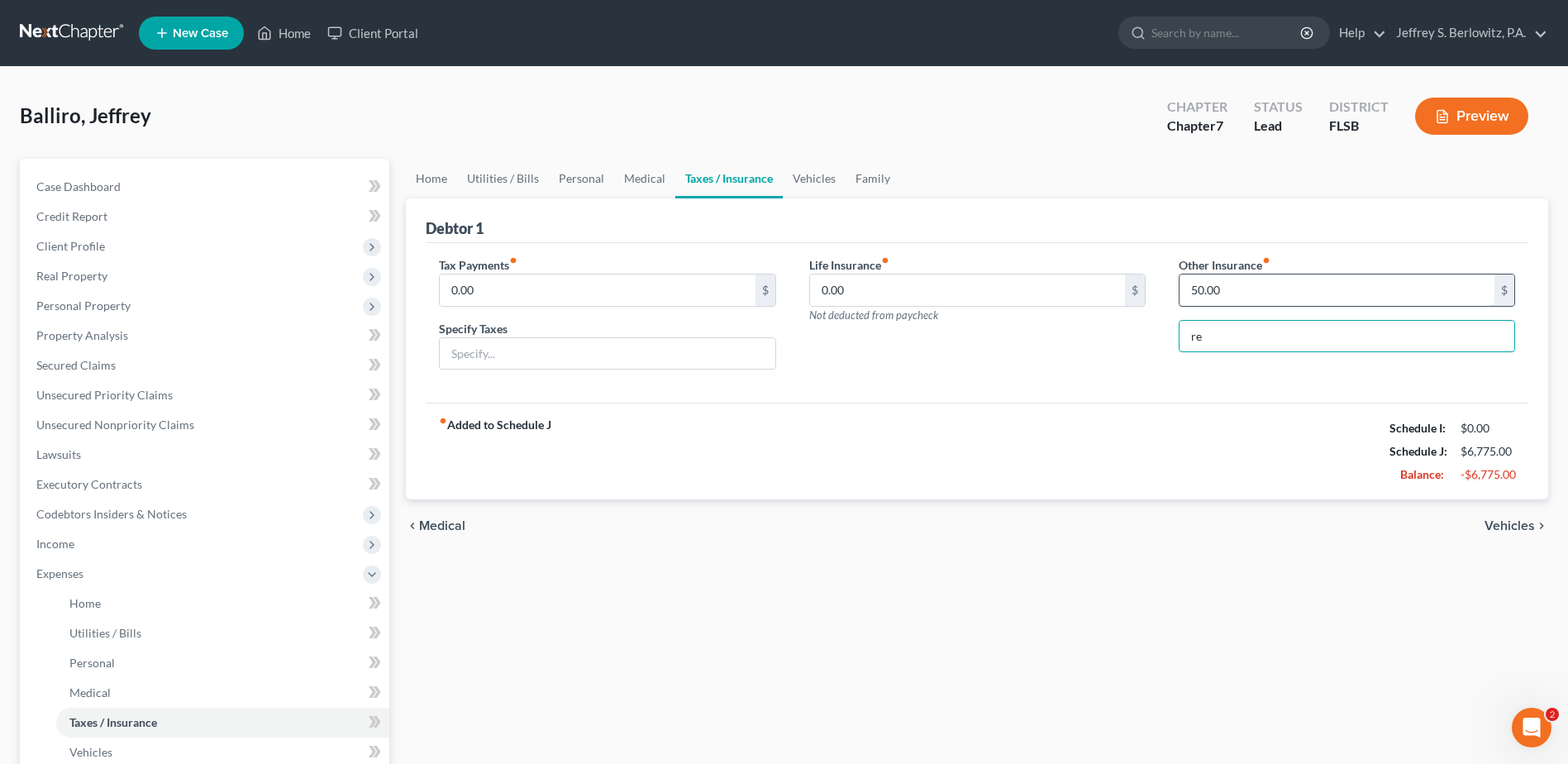 type on "r" 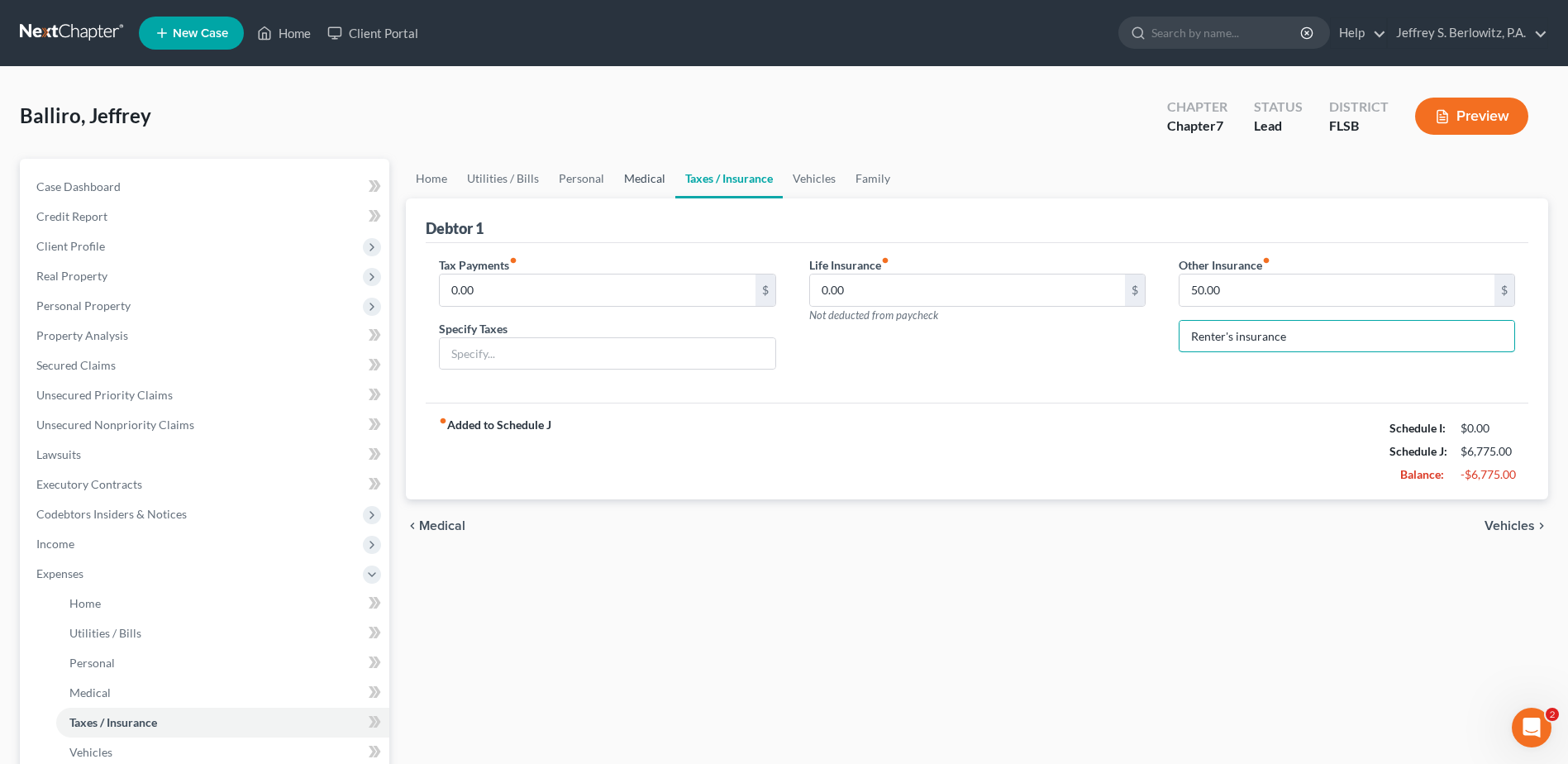 type on "Renter's insurance" 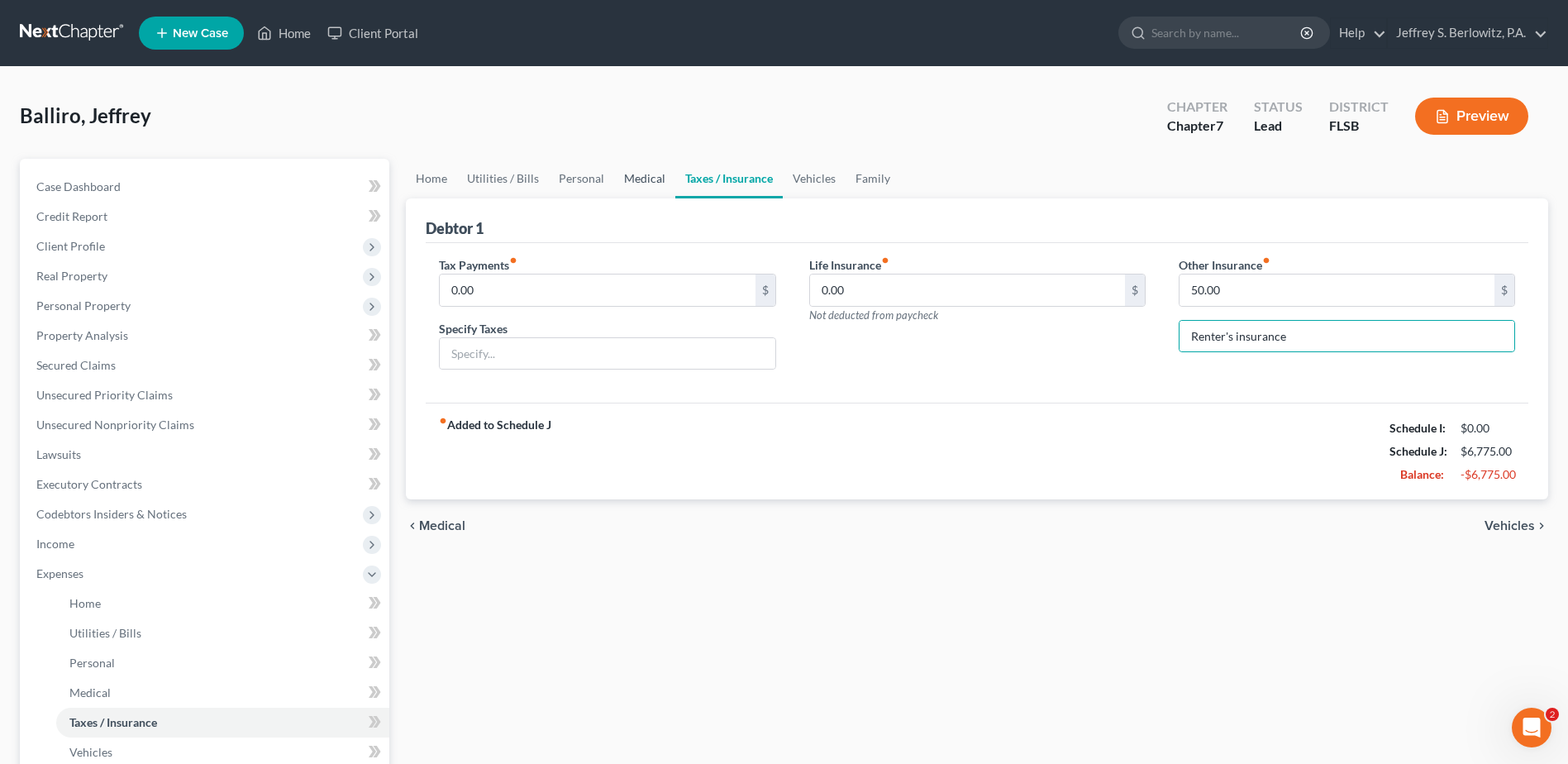 click on "Medical" at bounding box center [645, 179] 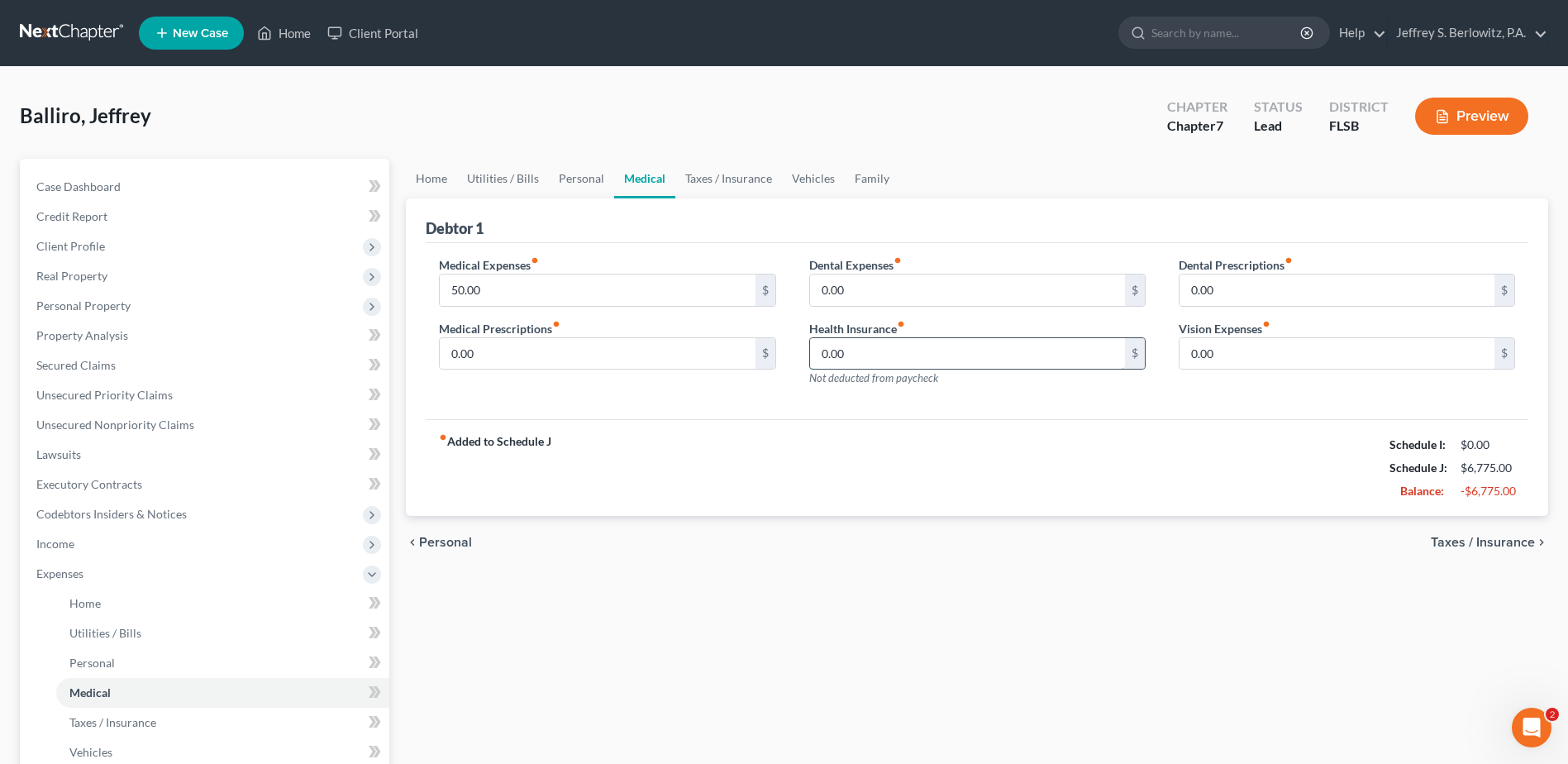 click on "0.00" at bounding box center [967, 354] 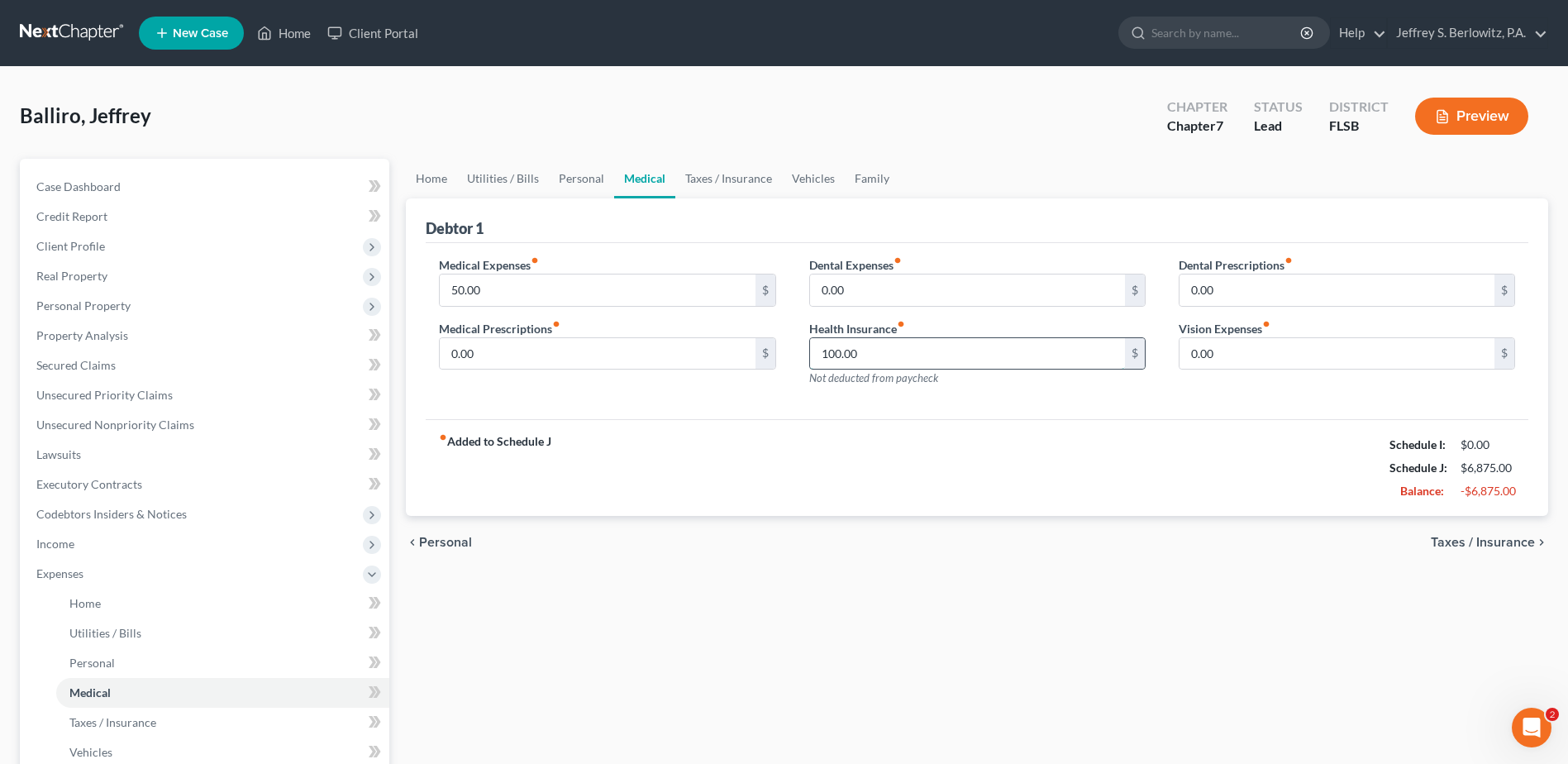 type on "100.00" 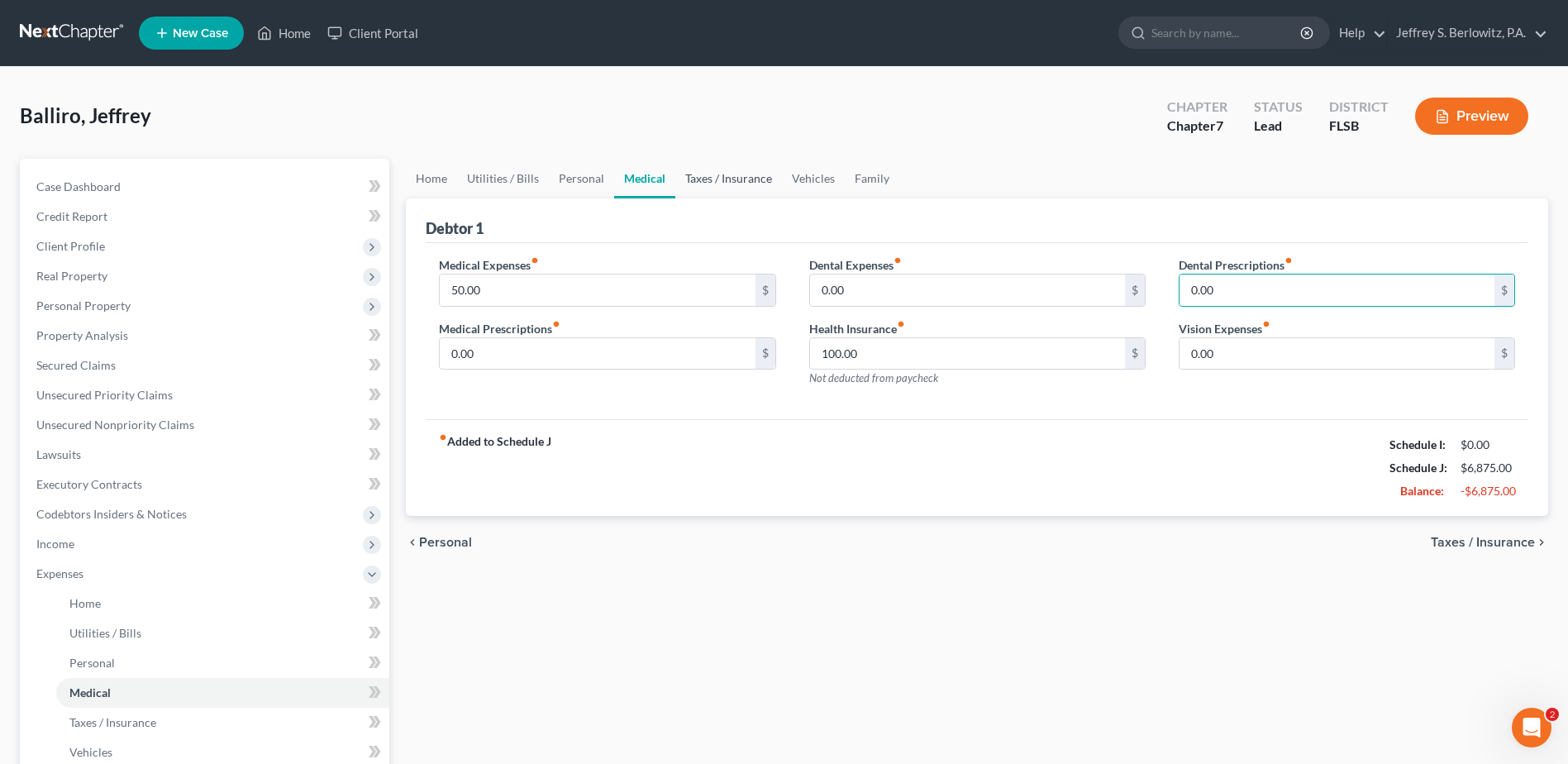 click on "Taxes / Insurance" at bounding box center [728, 179] 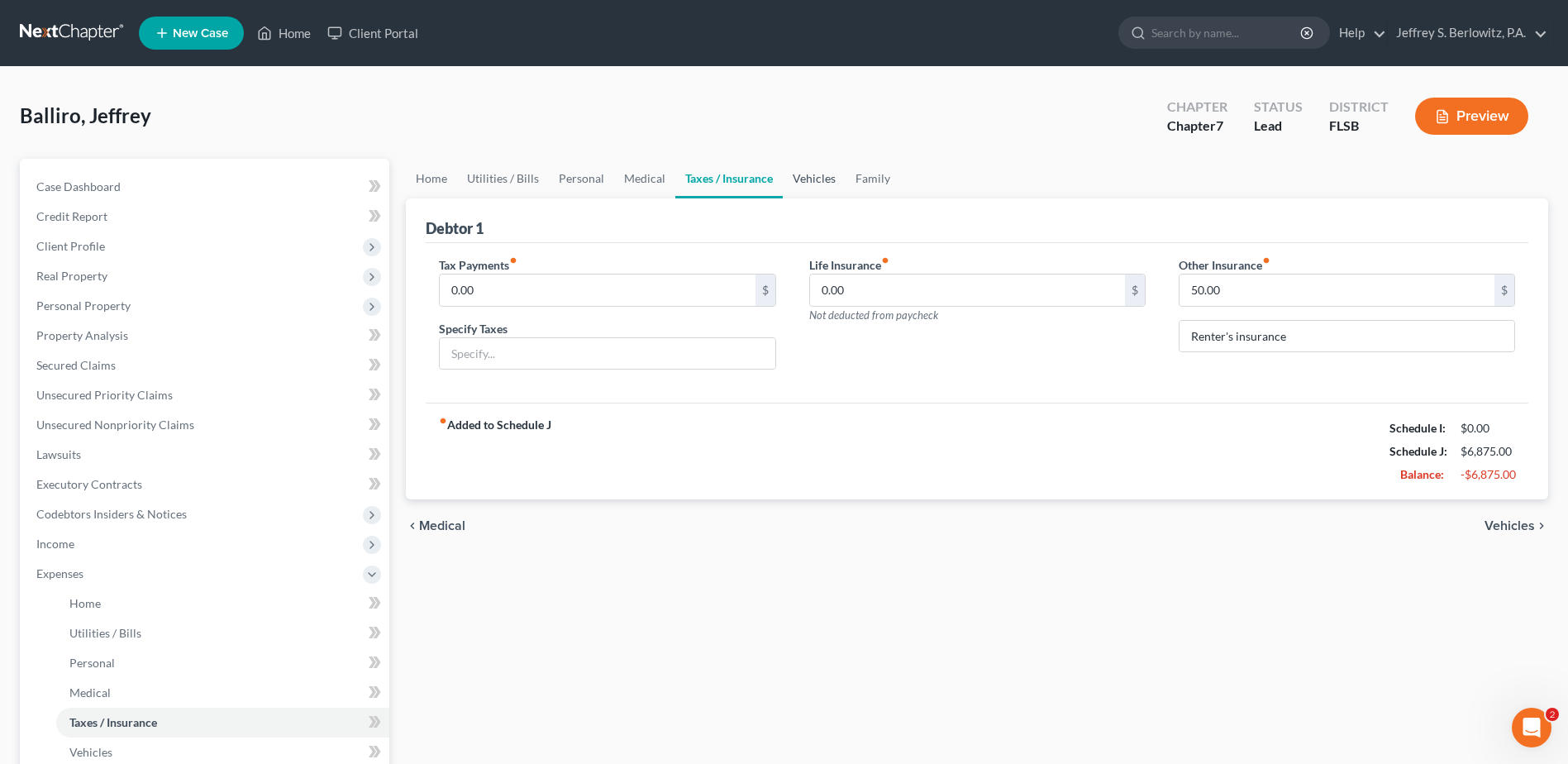 click on "Vehicles" at bounding box center [814, 179] 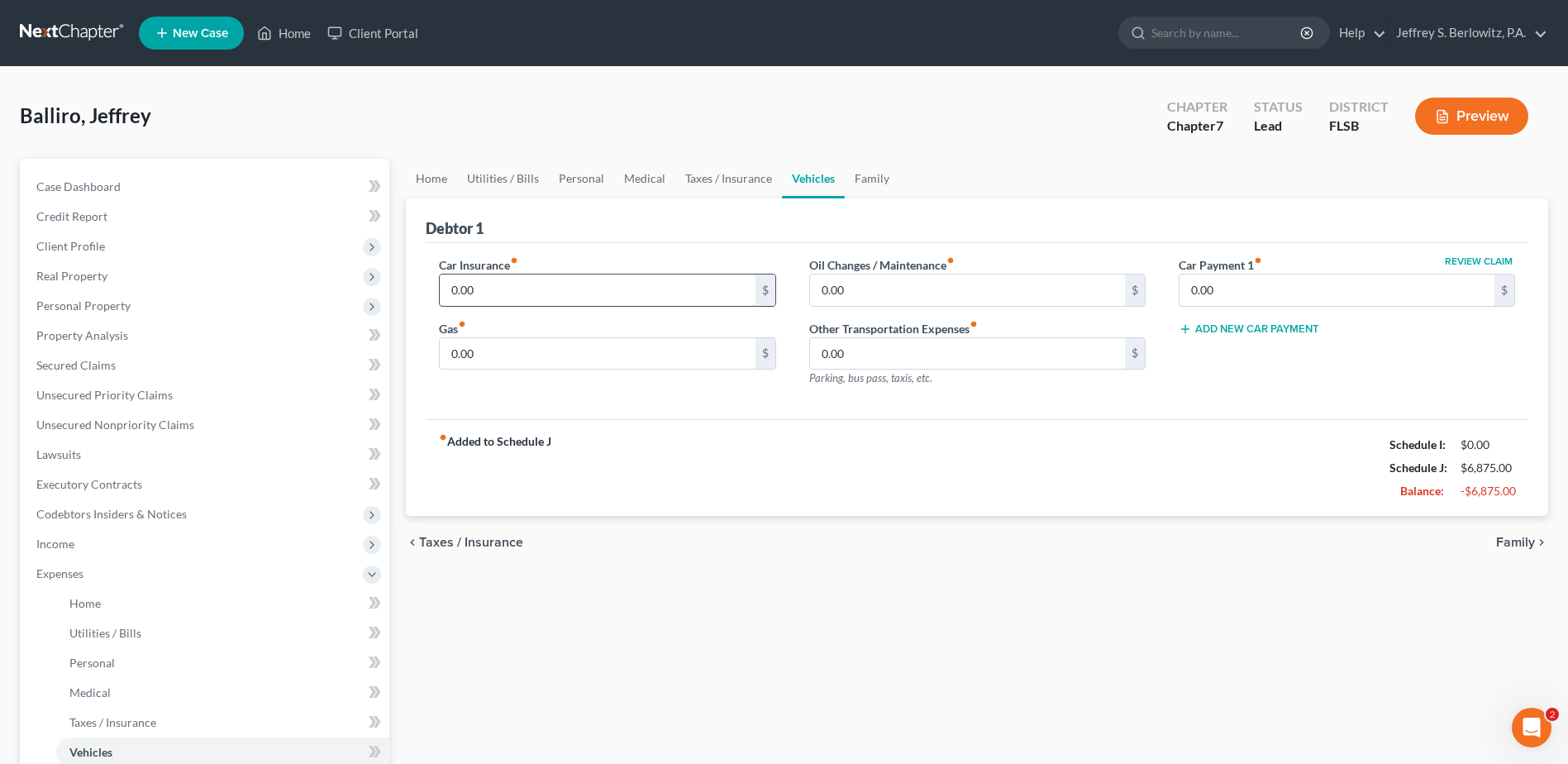 click on "0.00" at bounding box center [597, 290] 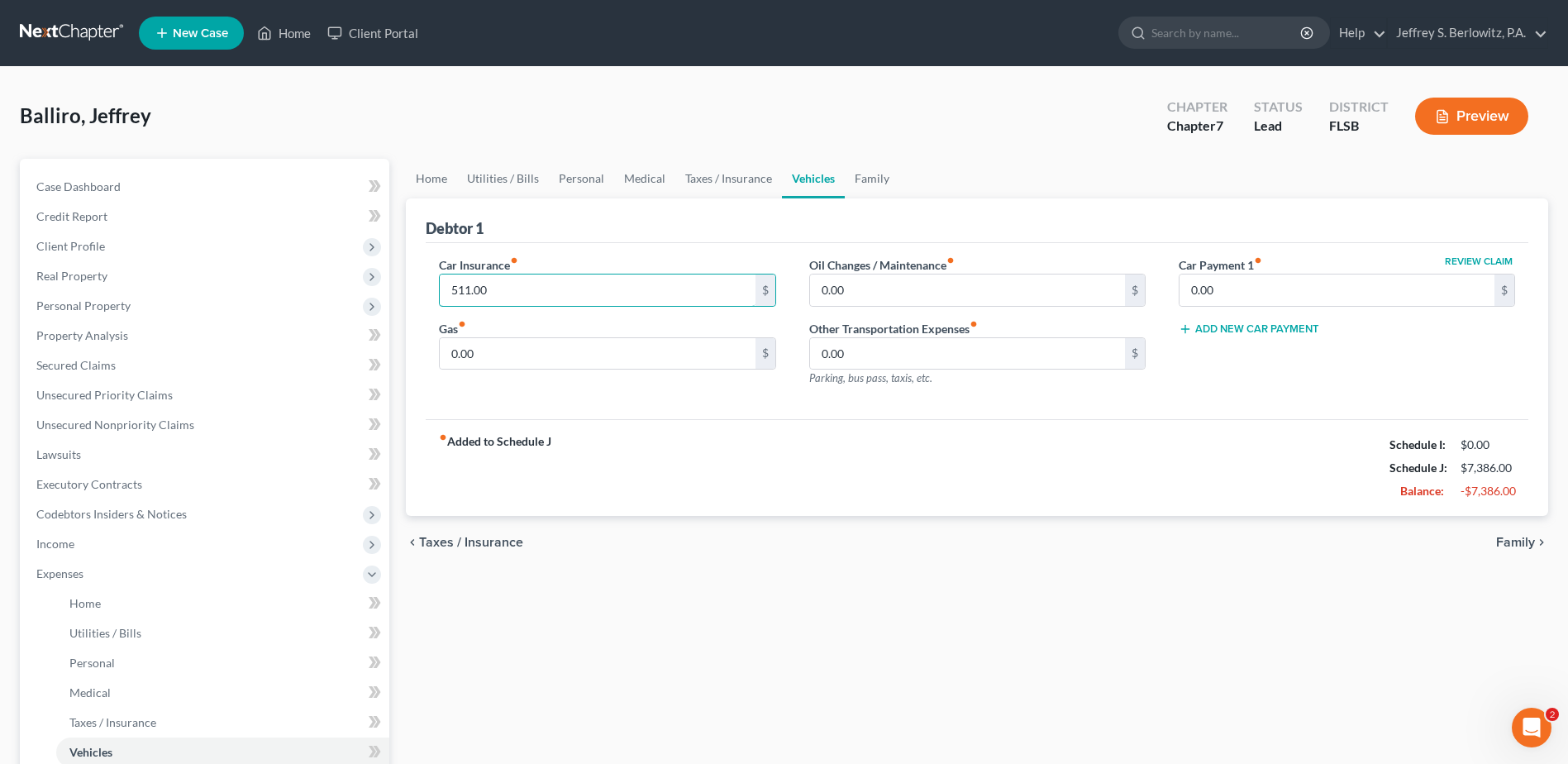 type on "511.00" 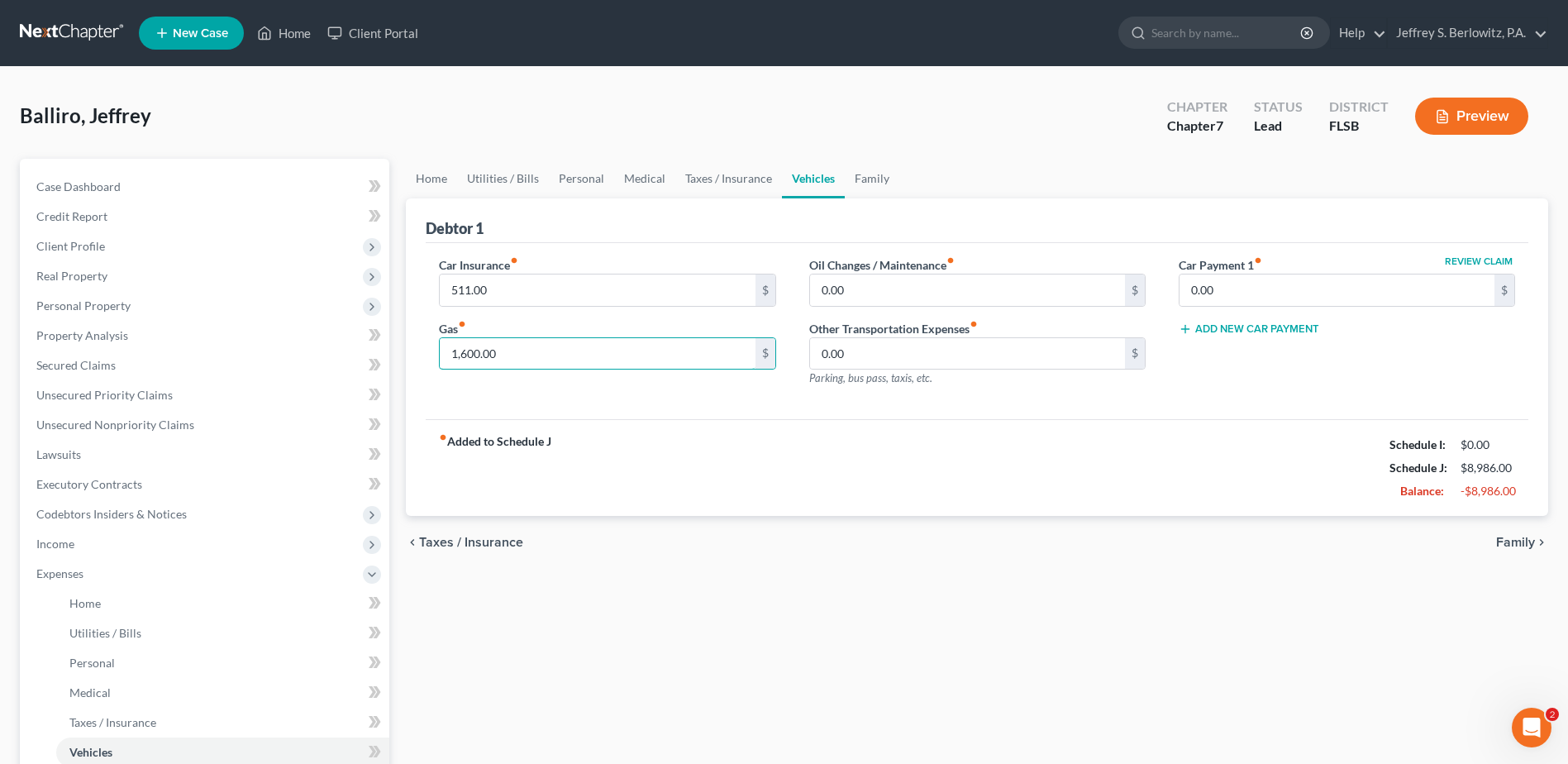type on "1,600.00" 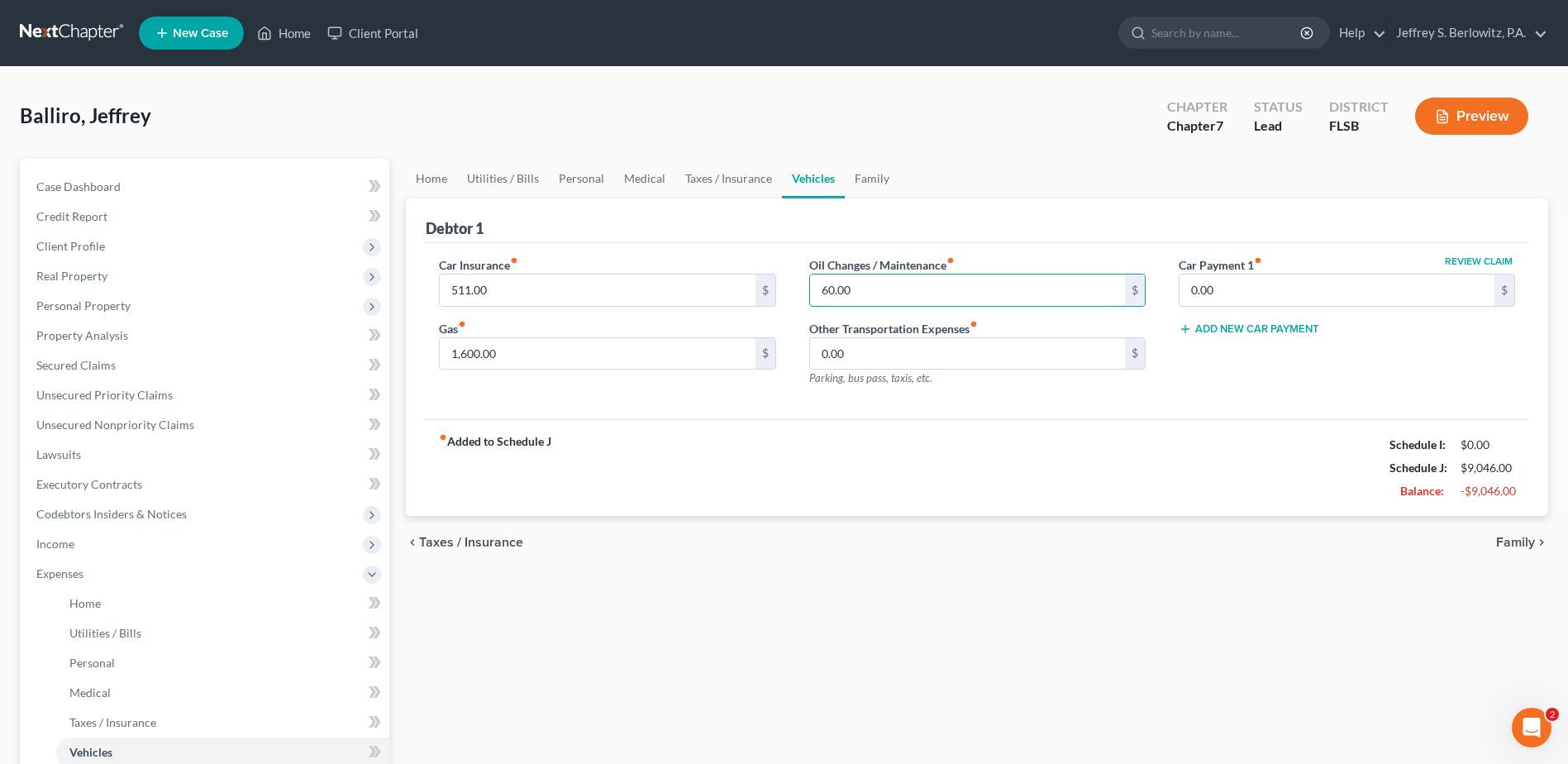 type on "60.00" 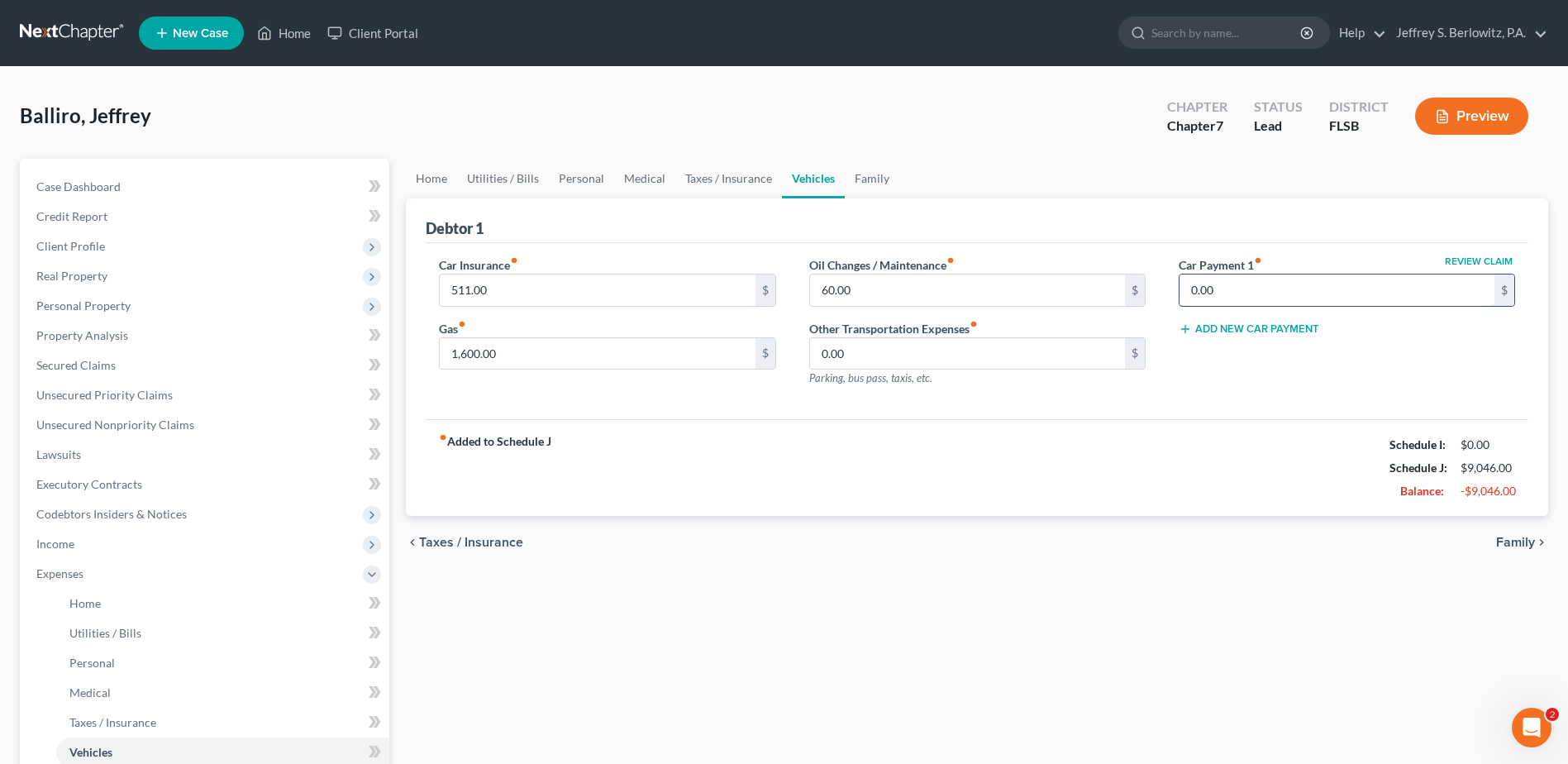 click on "0.00" at bounding box center (1337, 290) 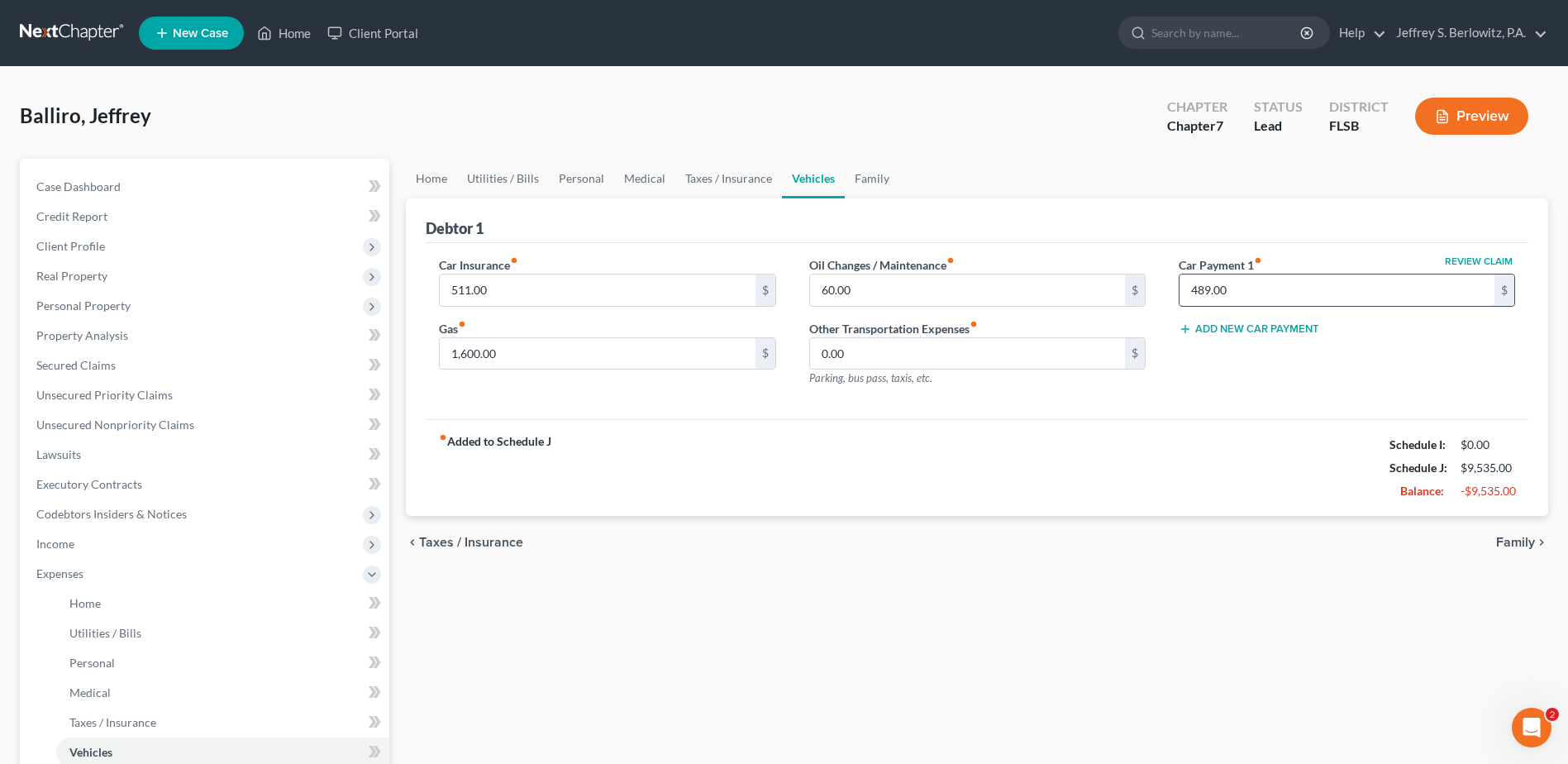 type on "489.00" 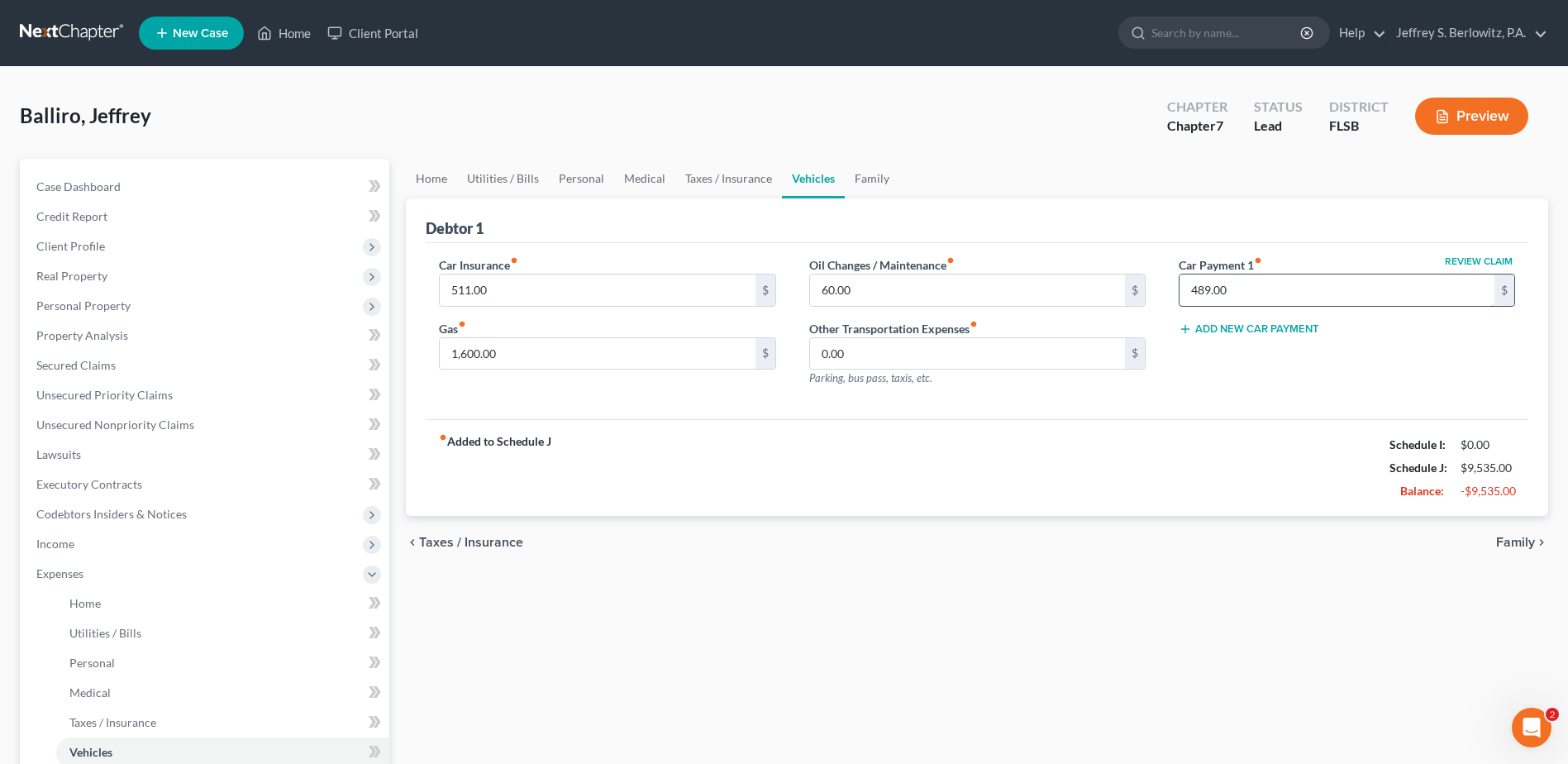 type 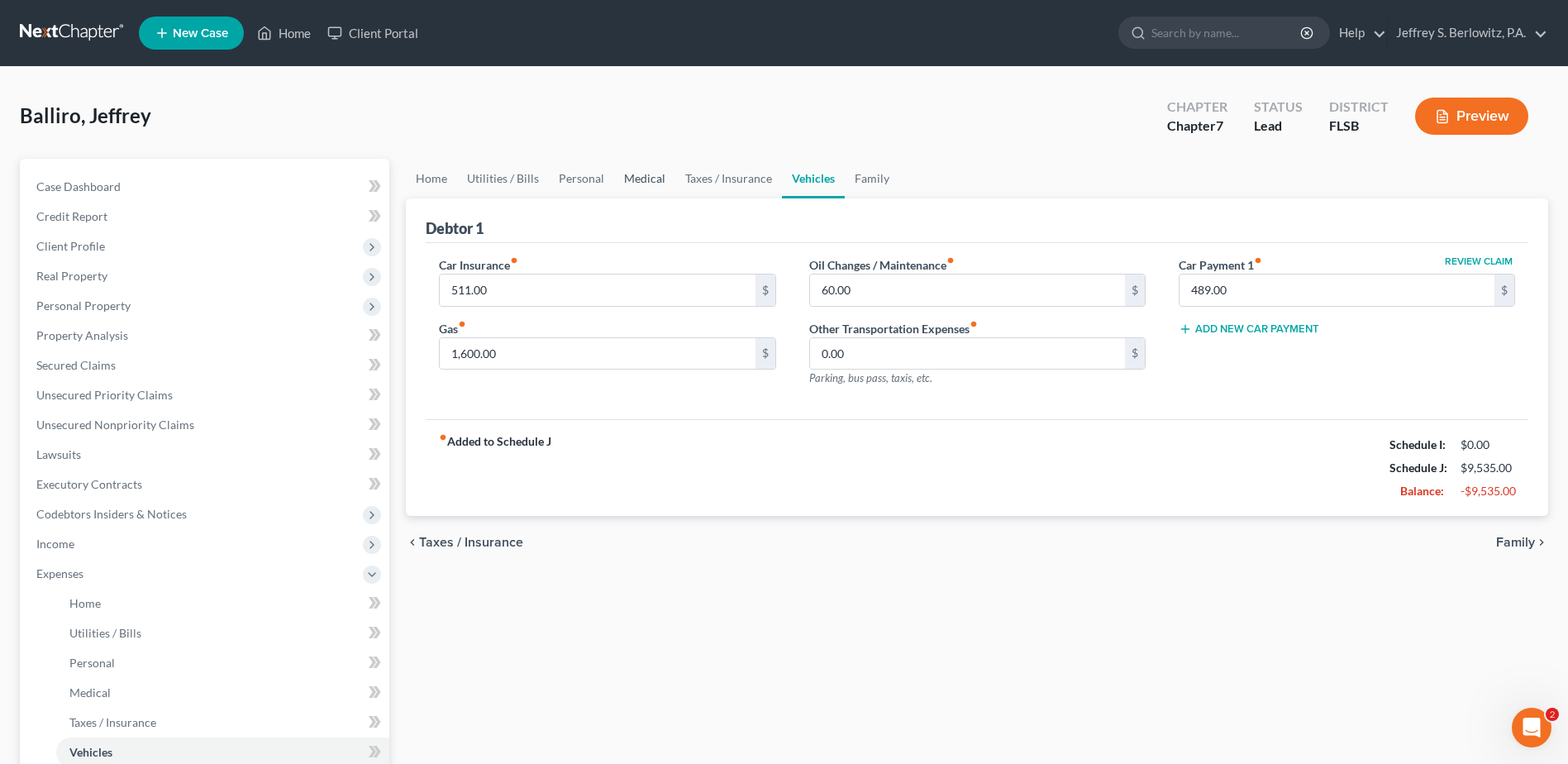 click on "Medical" at bounding box center (645, 179) 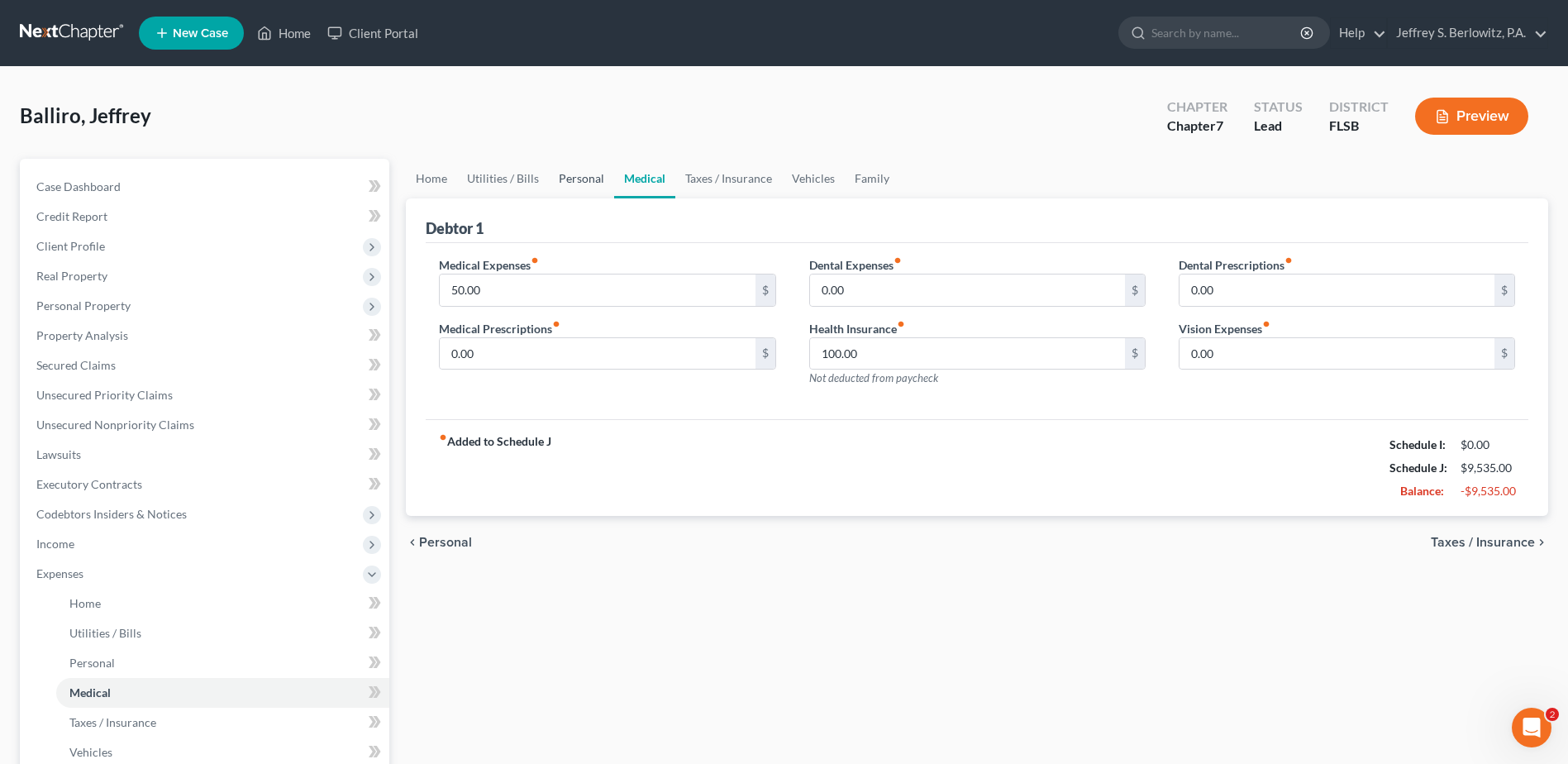 click on "Personal" at bounding box center [581, 179] 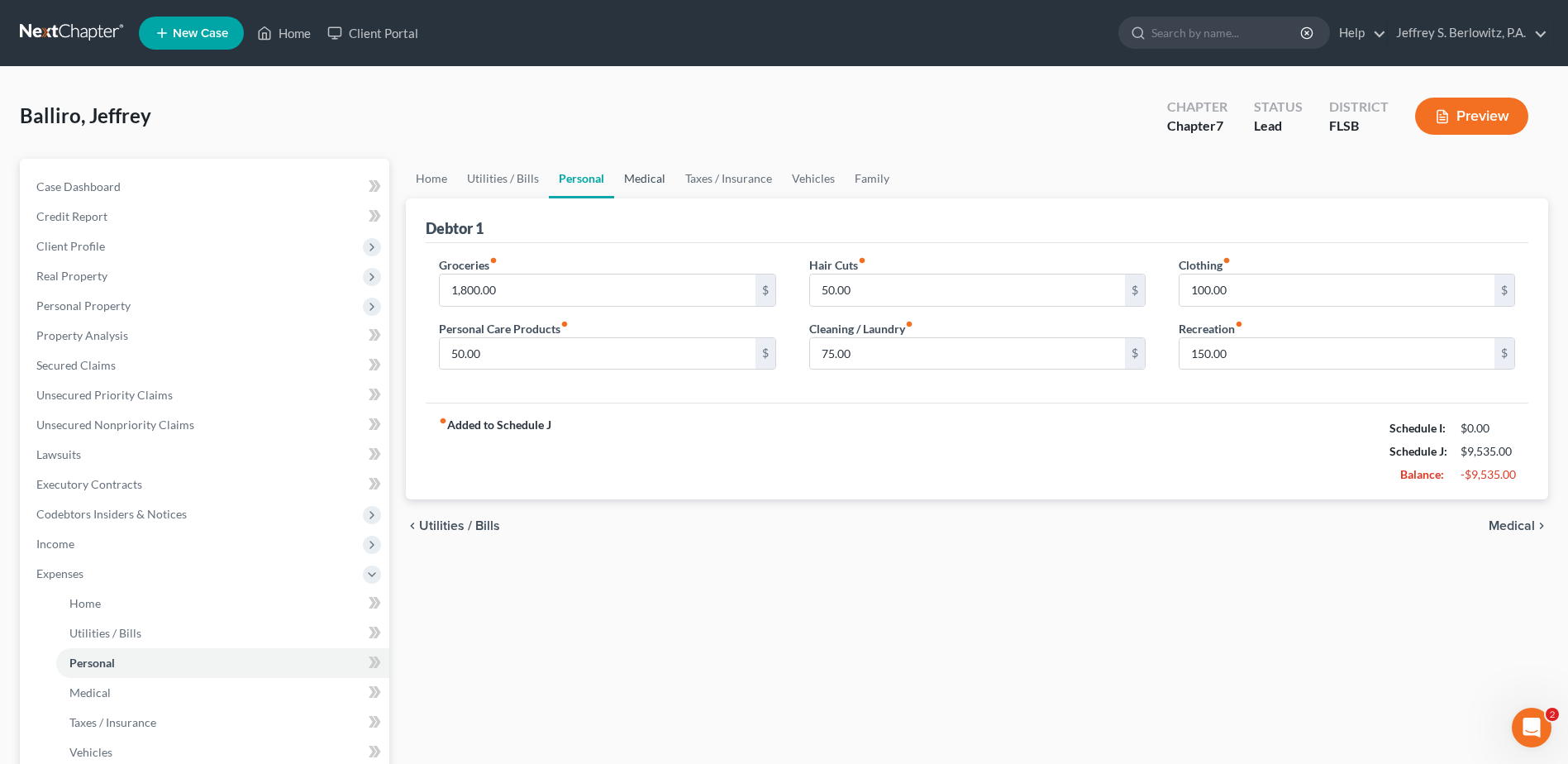 click on "Medical" at bounding box center [645, 179] 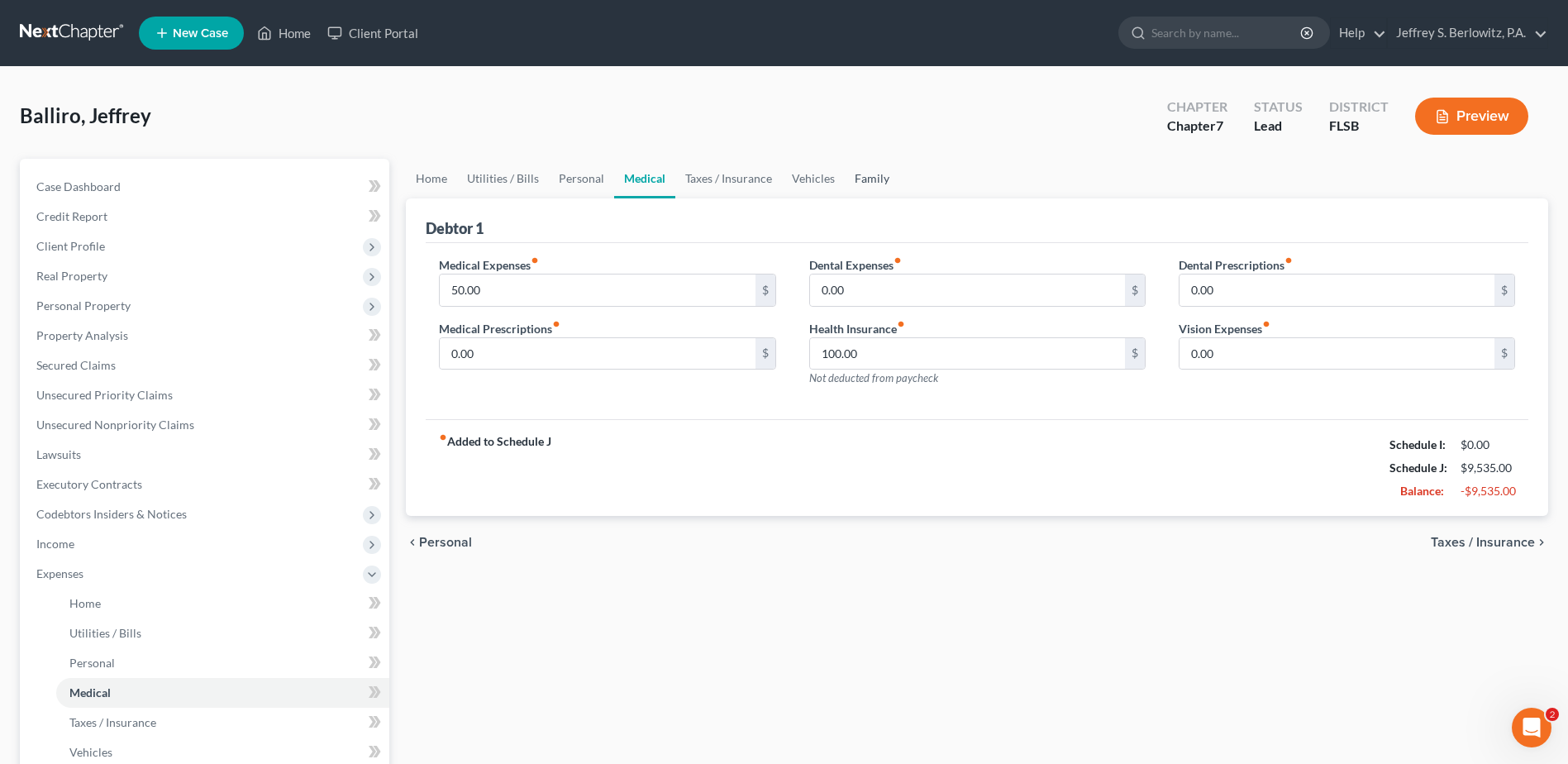 click on "Family" at bounding box center (872, 179) 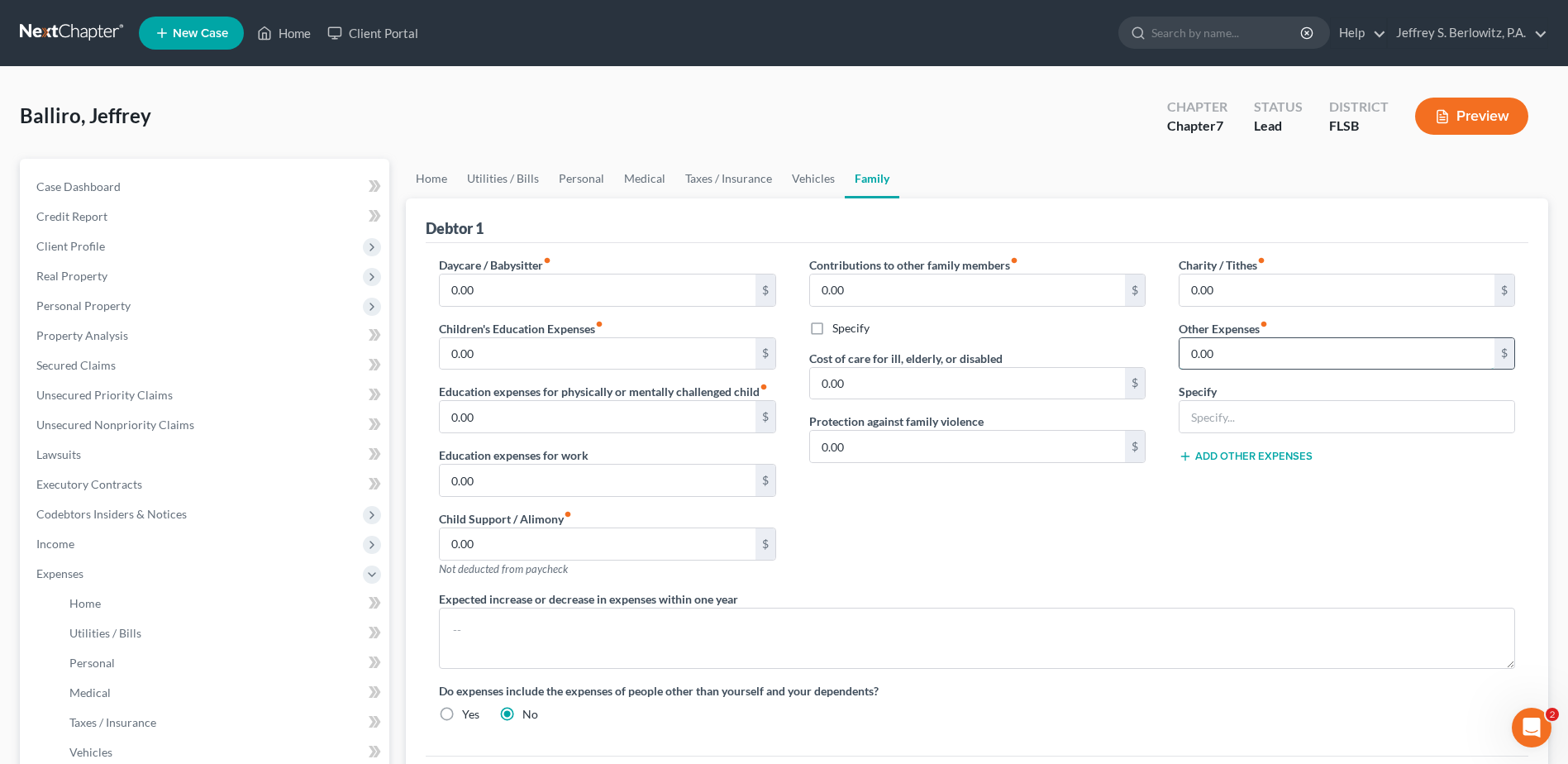 click on "0.00" at bounding box center (1337, 354) 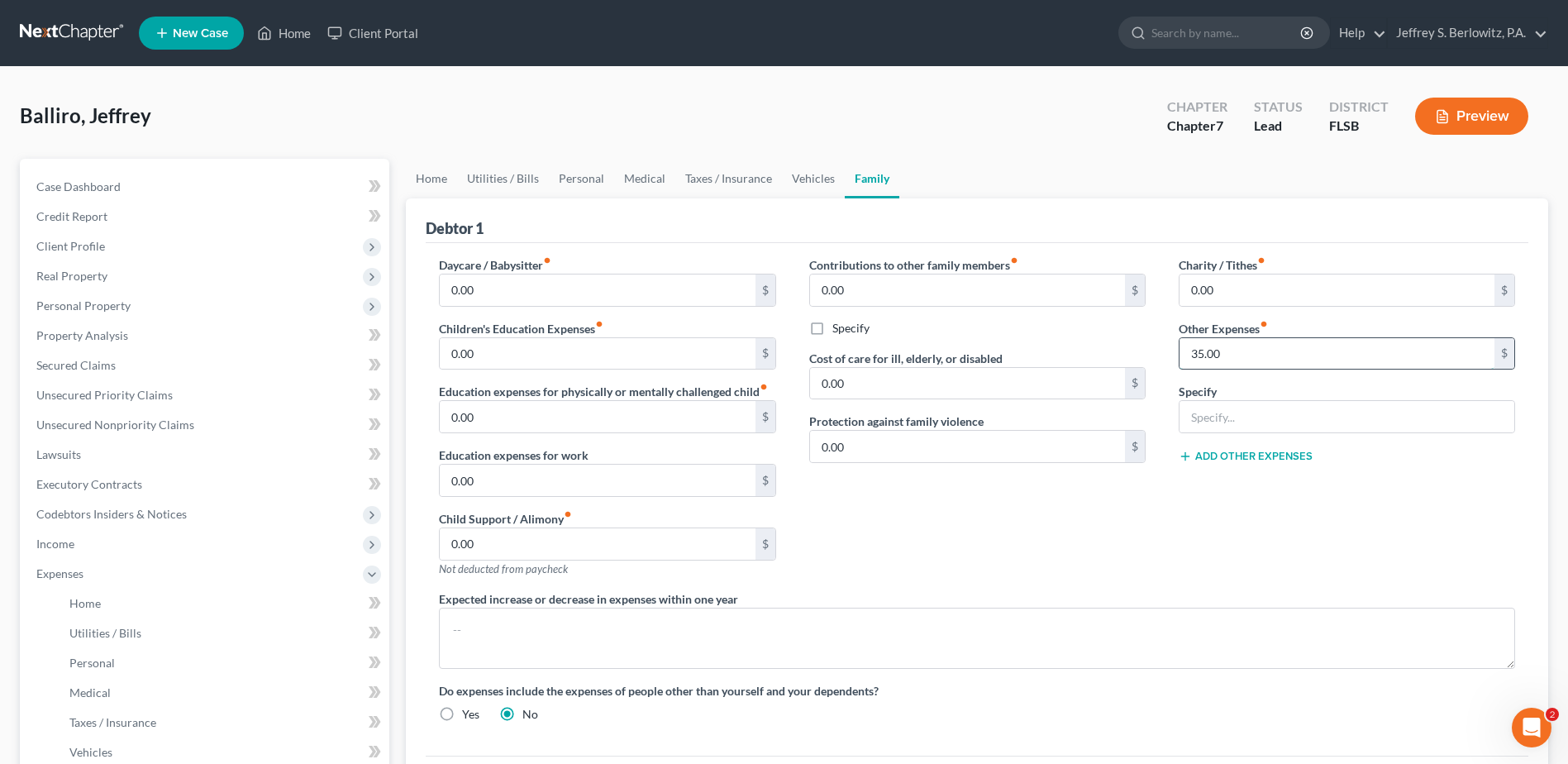 type on "35.00" 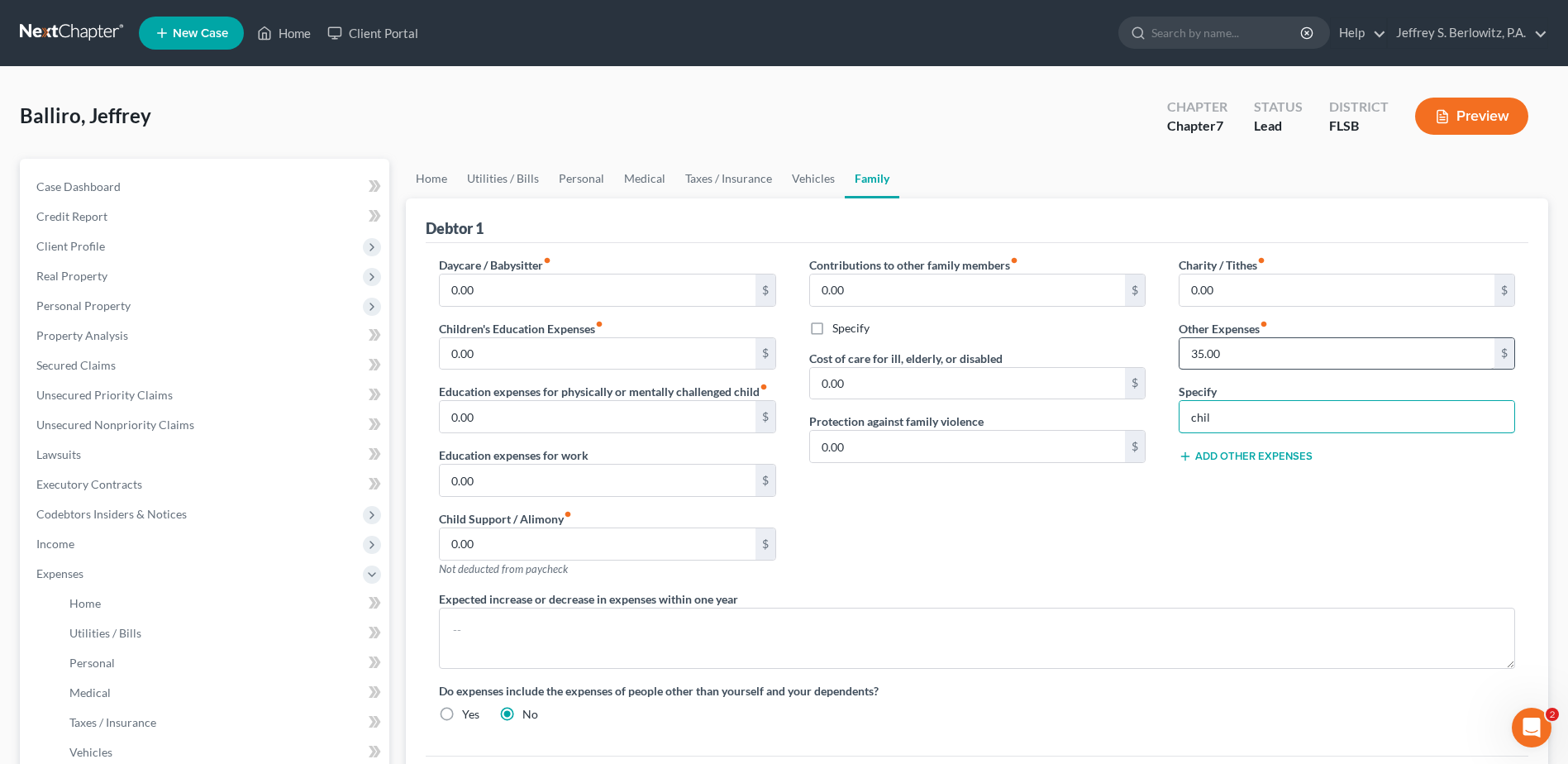 type on "children's braces" 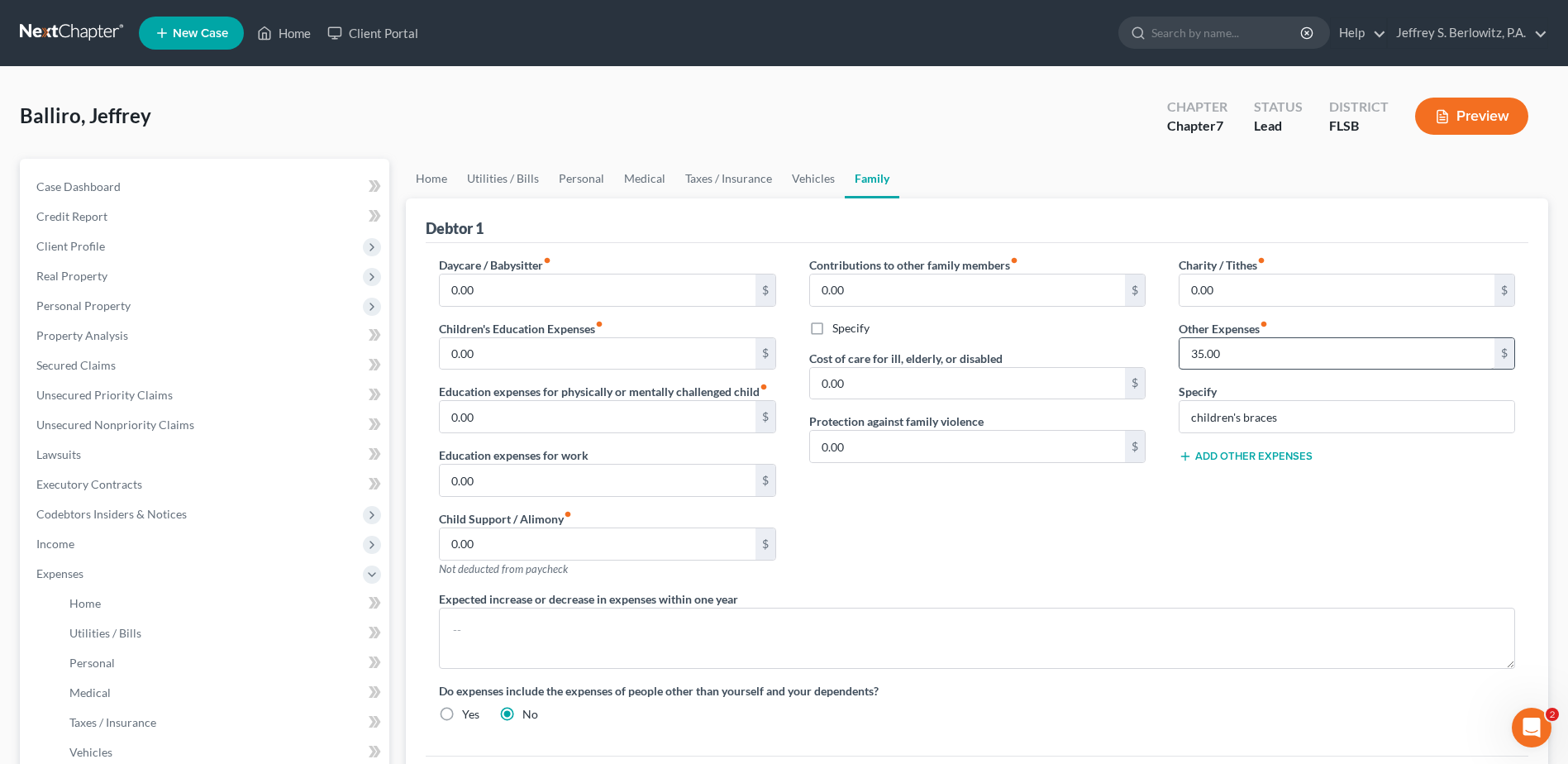 type 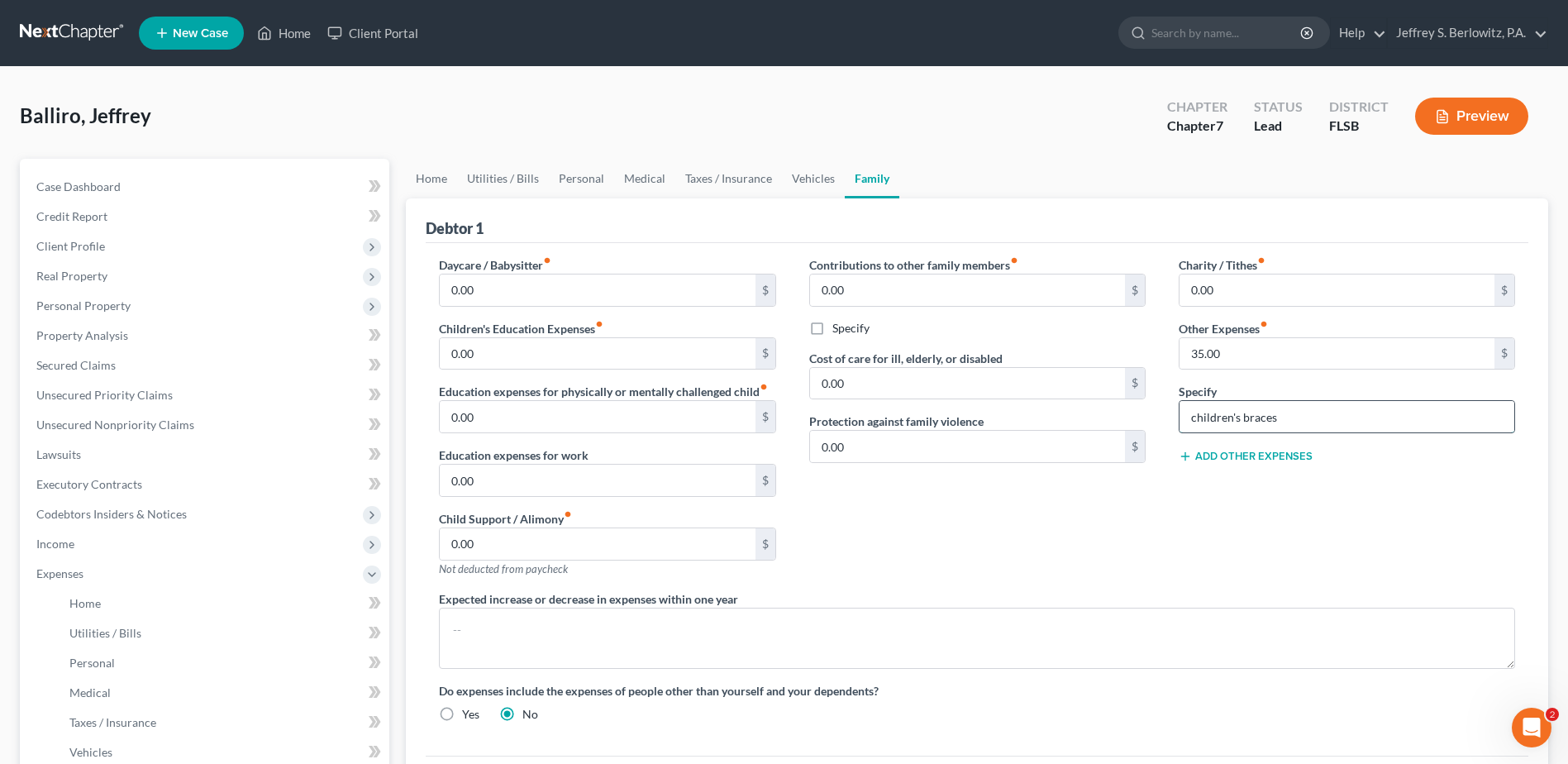 click on "children's braces" at bounding box center [1346, 417] 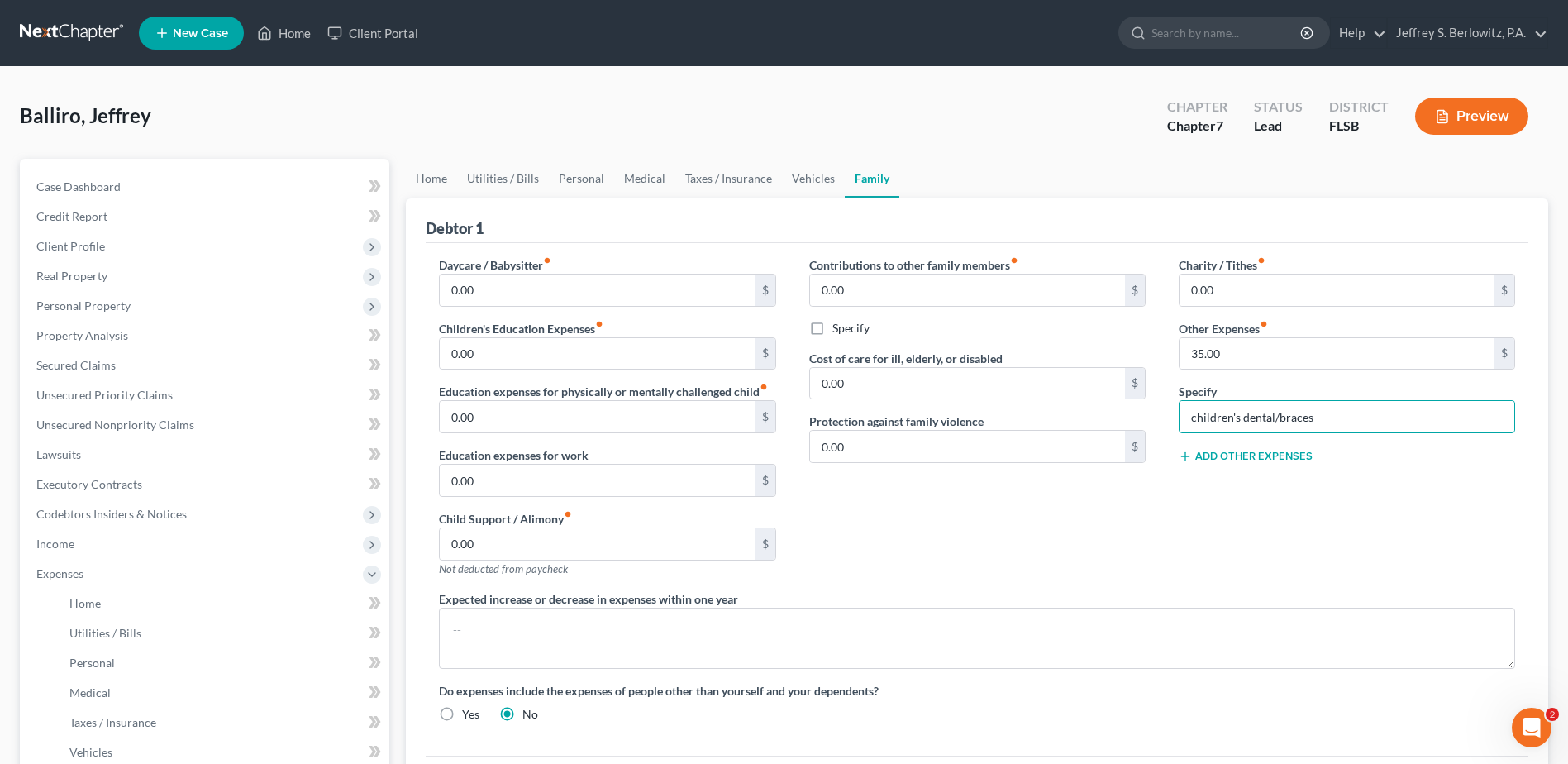 type on "children's dental/braces" 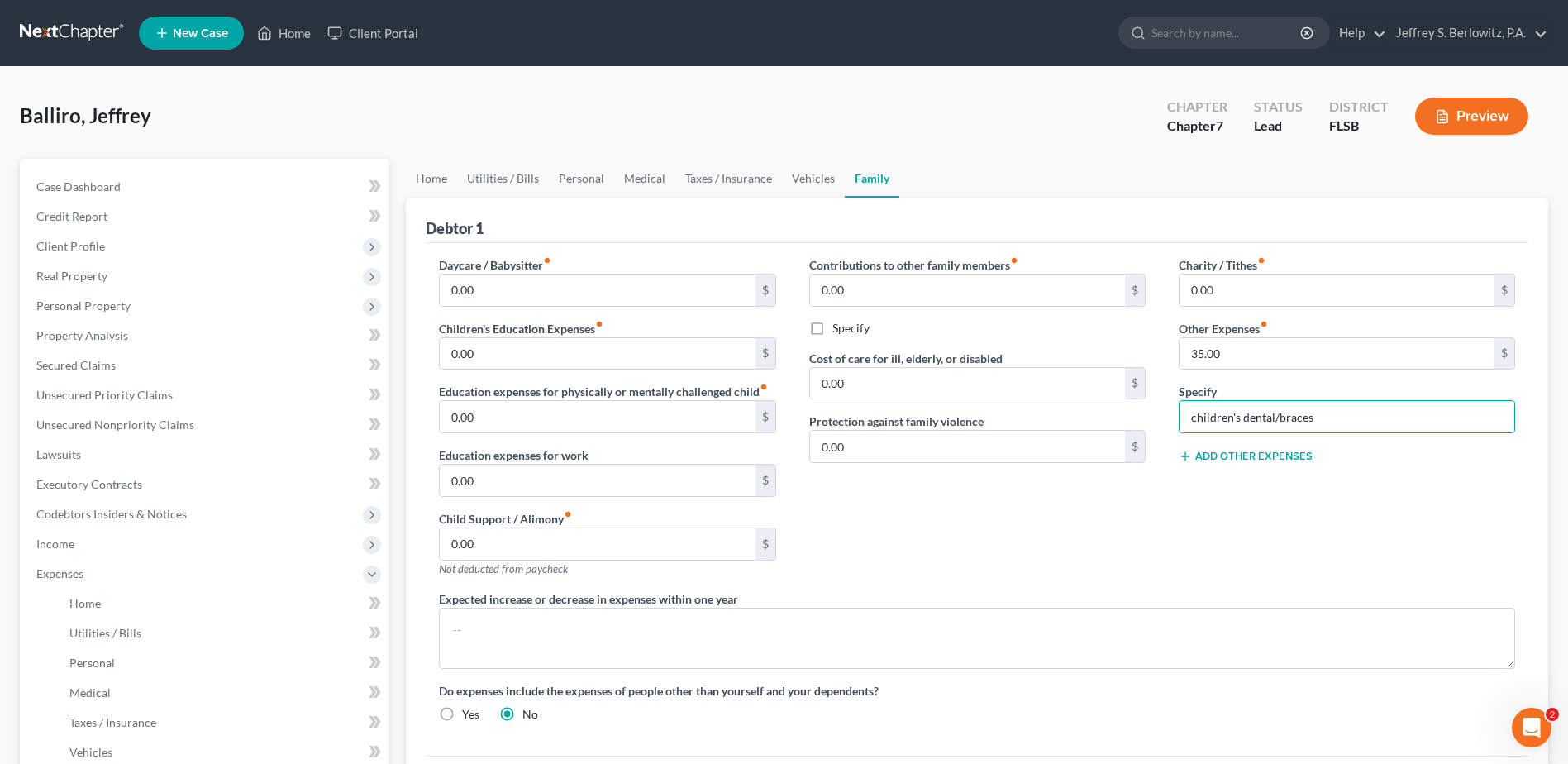 click on "Add Other Expenses" at bounding box center [1246, 456] 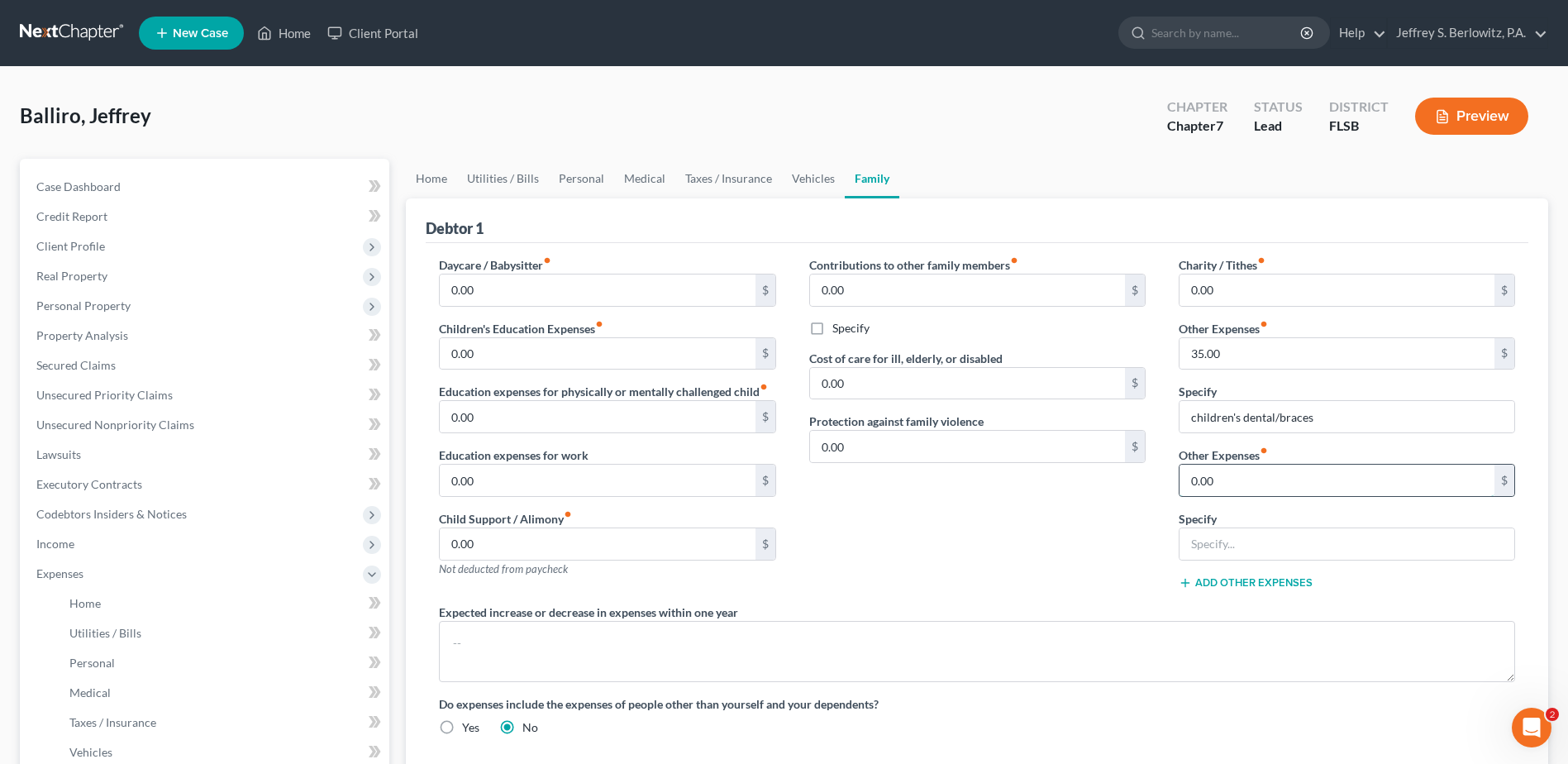click on "0.00" at bounding box center [1337, 480] 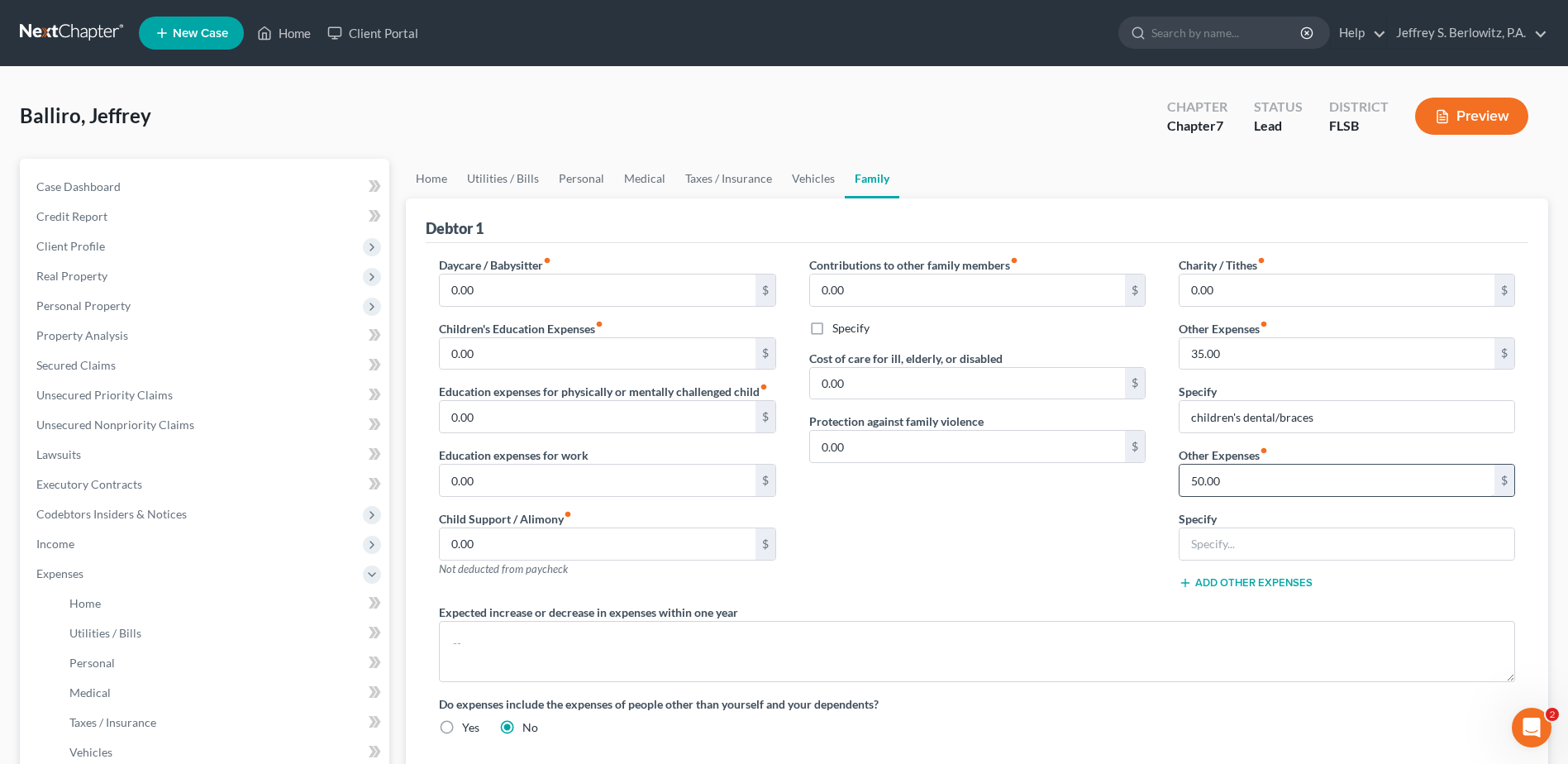 type on "50.00" 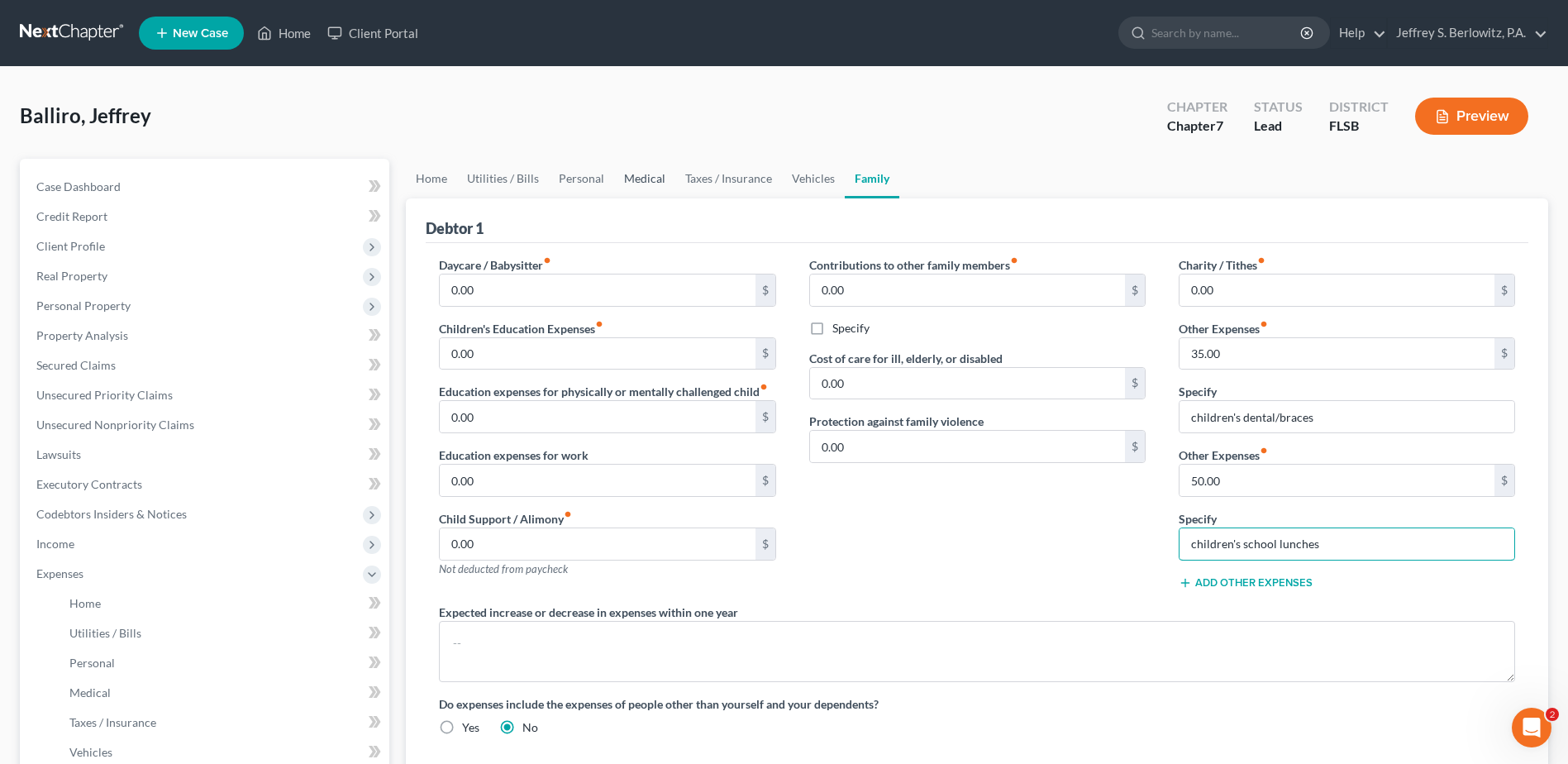 type on "children's school lunches" 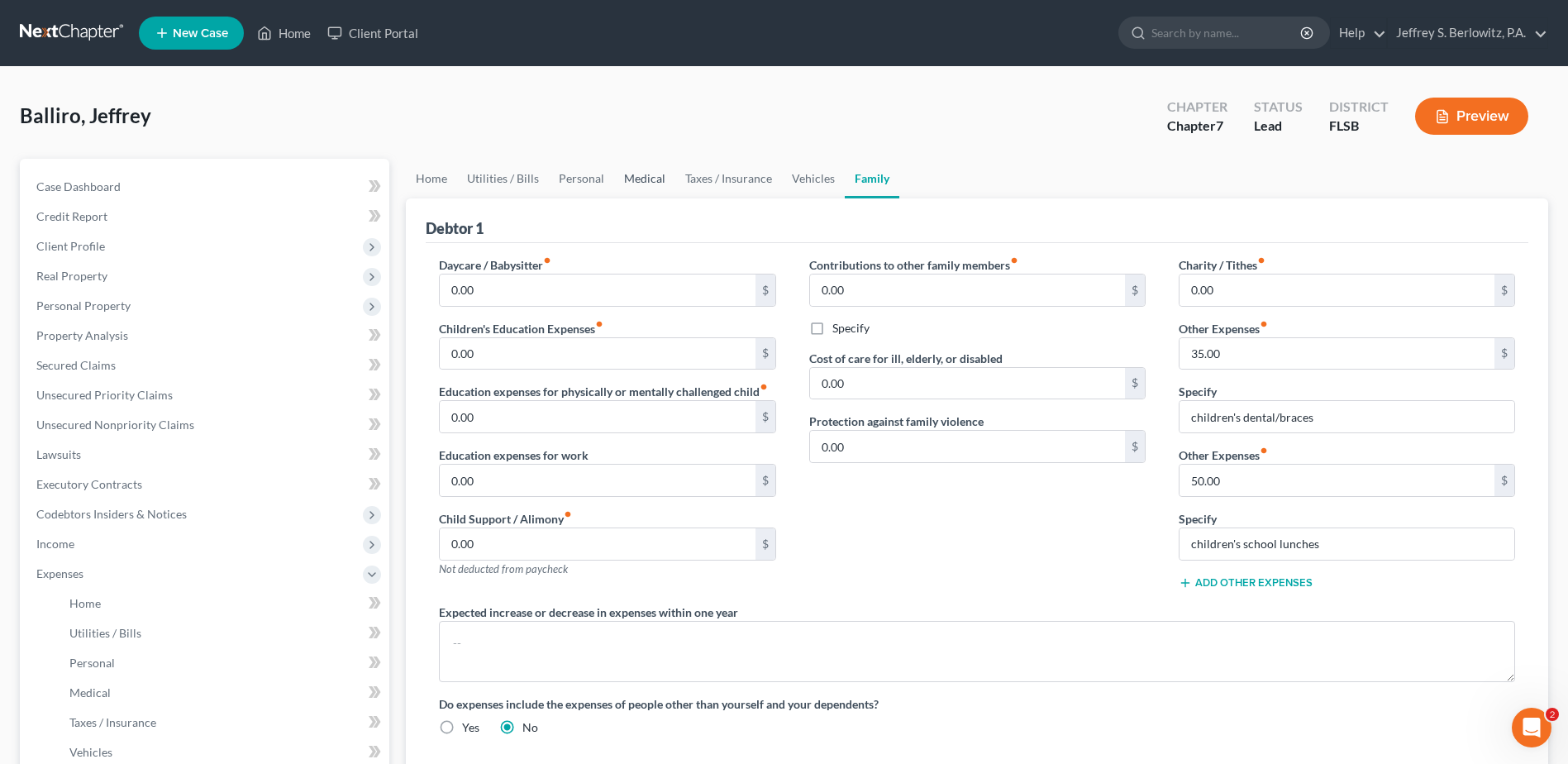 click on "Medical" at bounding box center [645, 179] 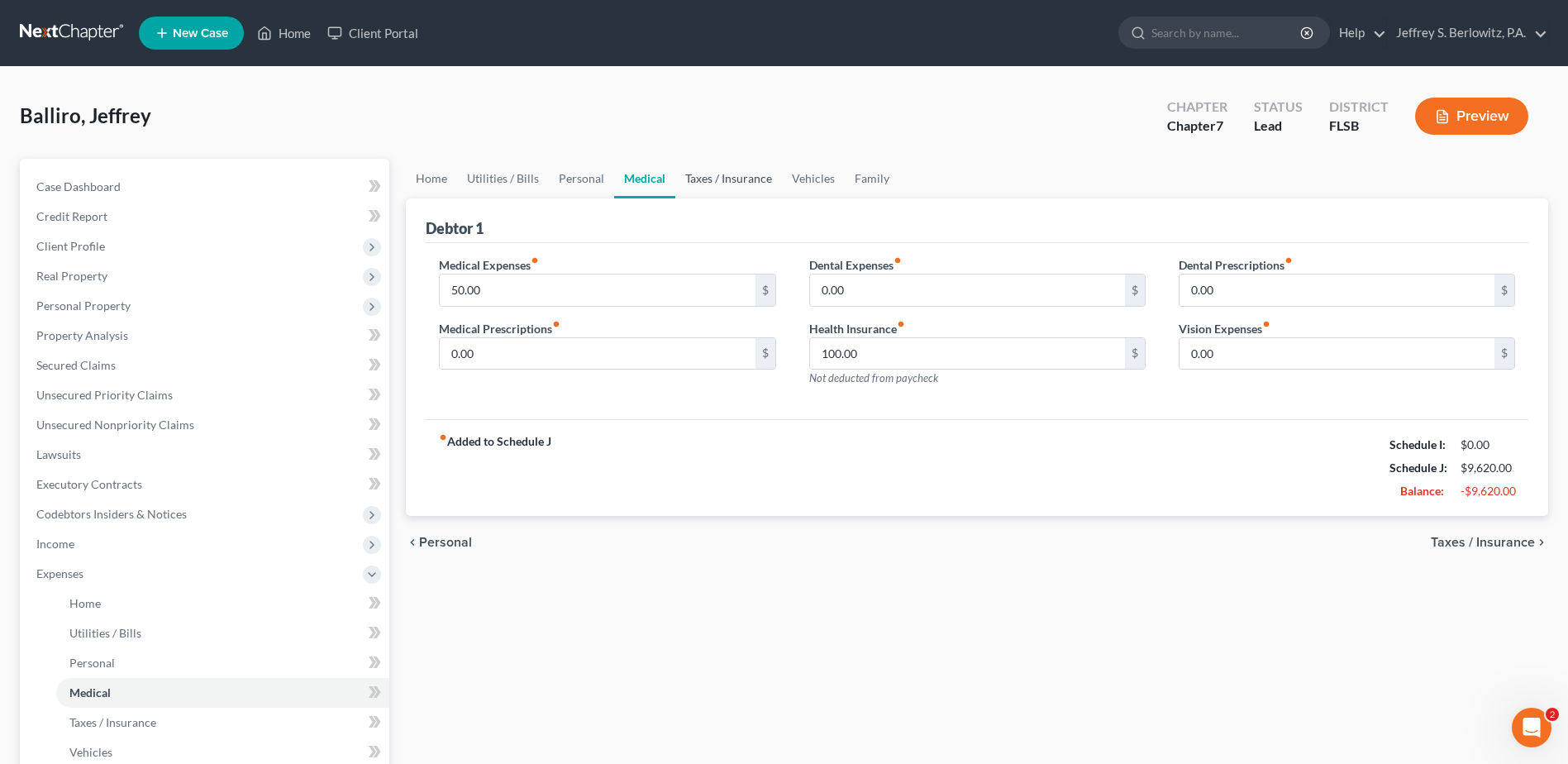 click on "Taxes / Insurance" at bounding box center (728, 179) 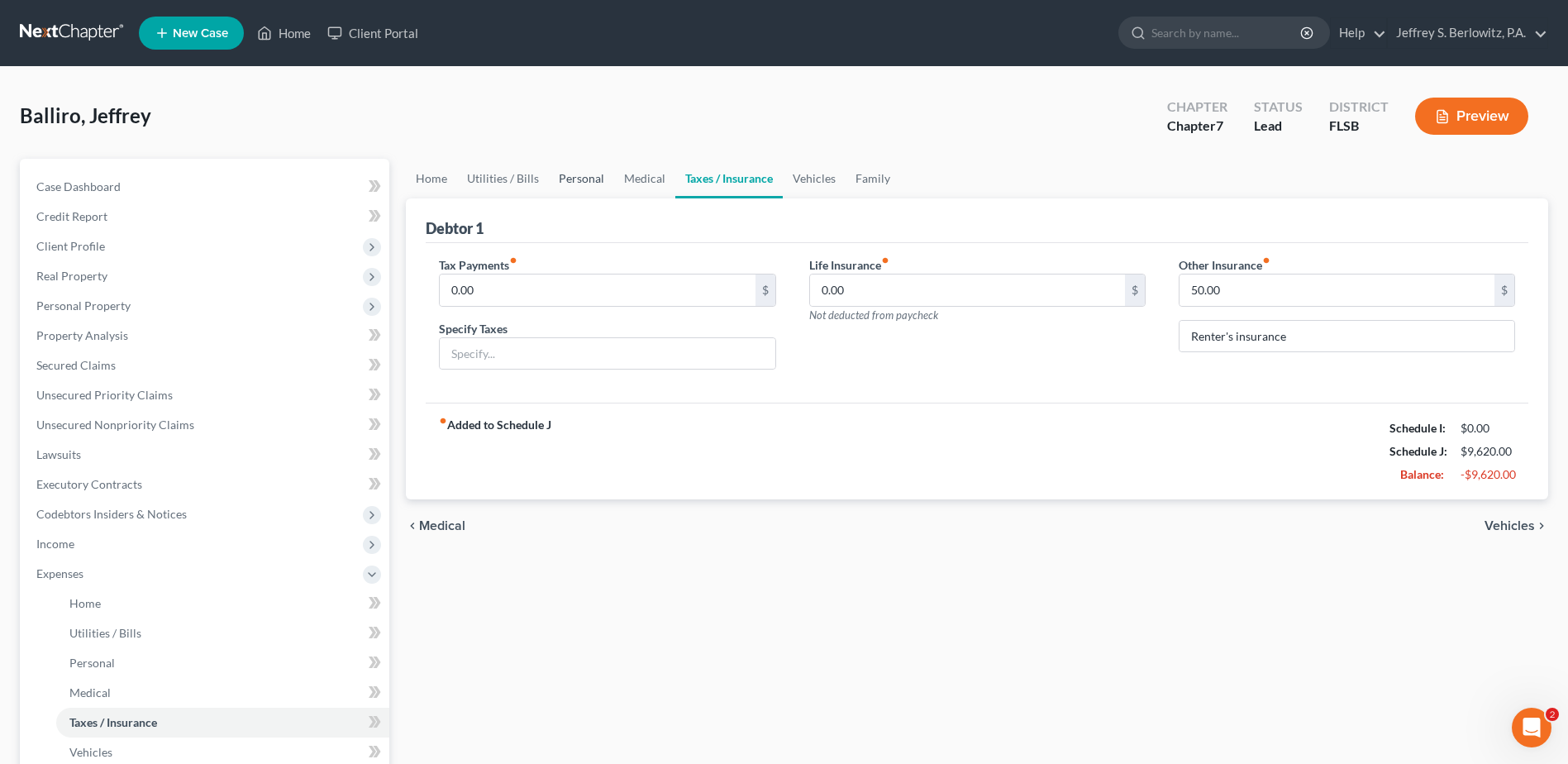 click on "Personal" at bounding box center (581, 179) 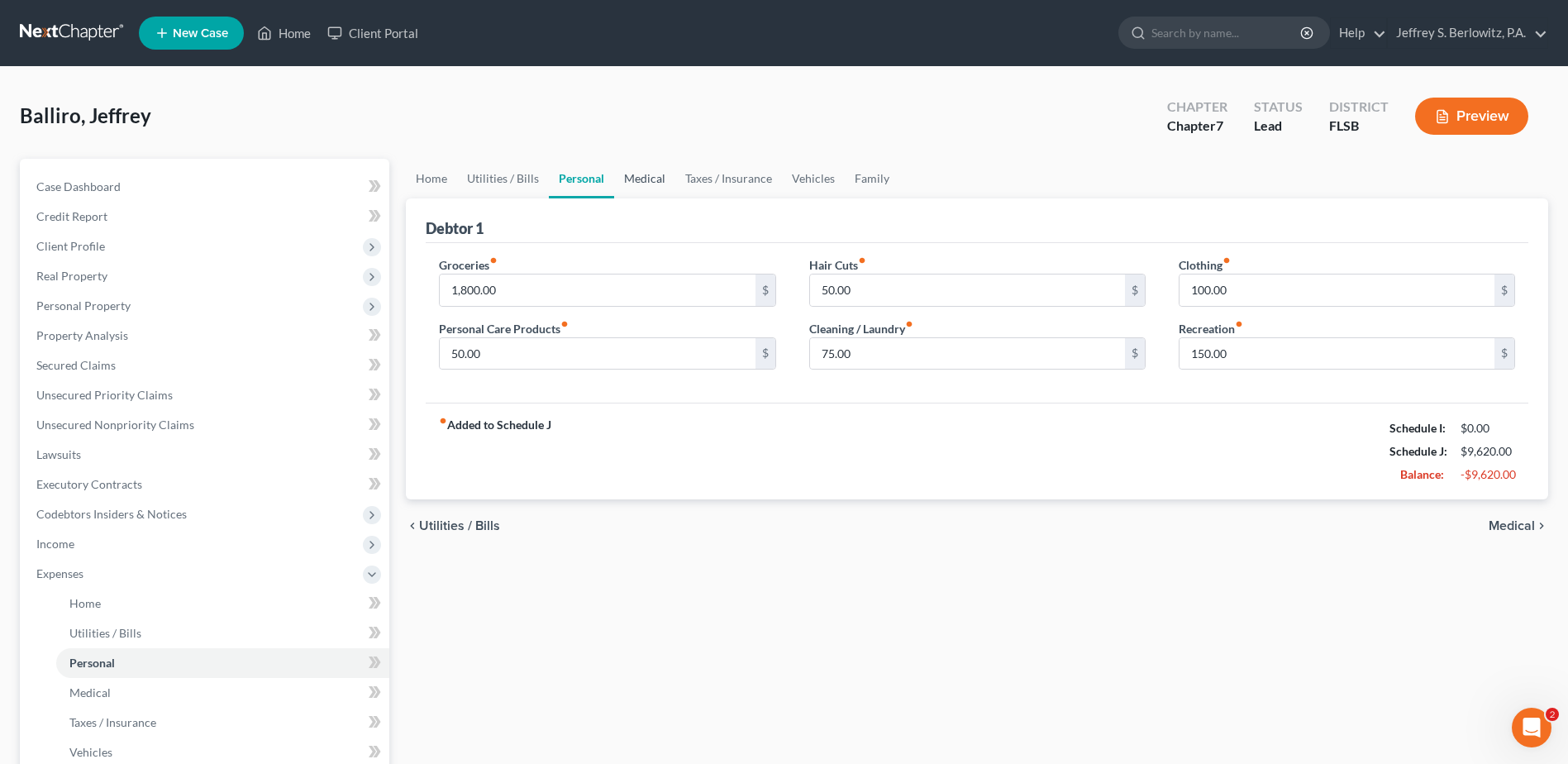 click on "Medical" at bounding box center [645, 179] 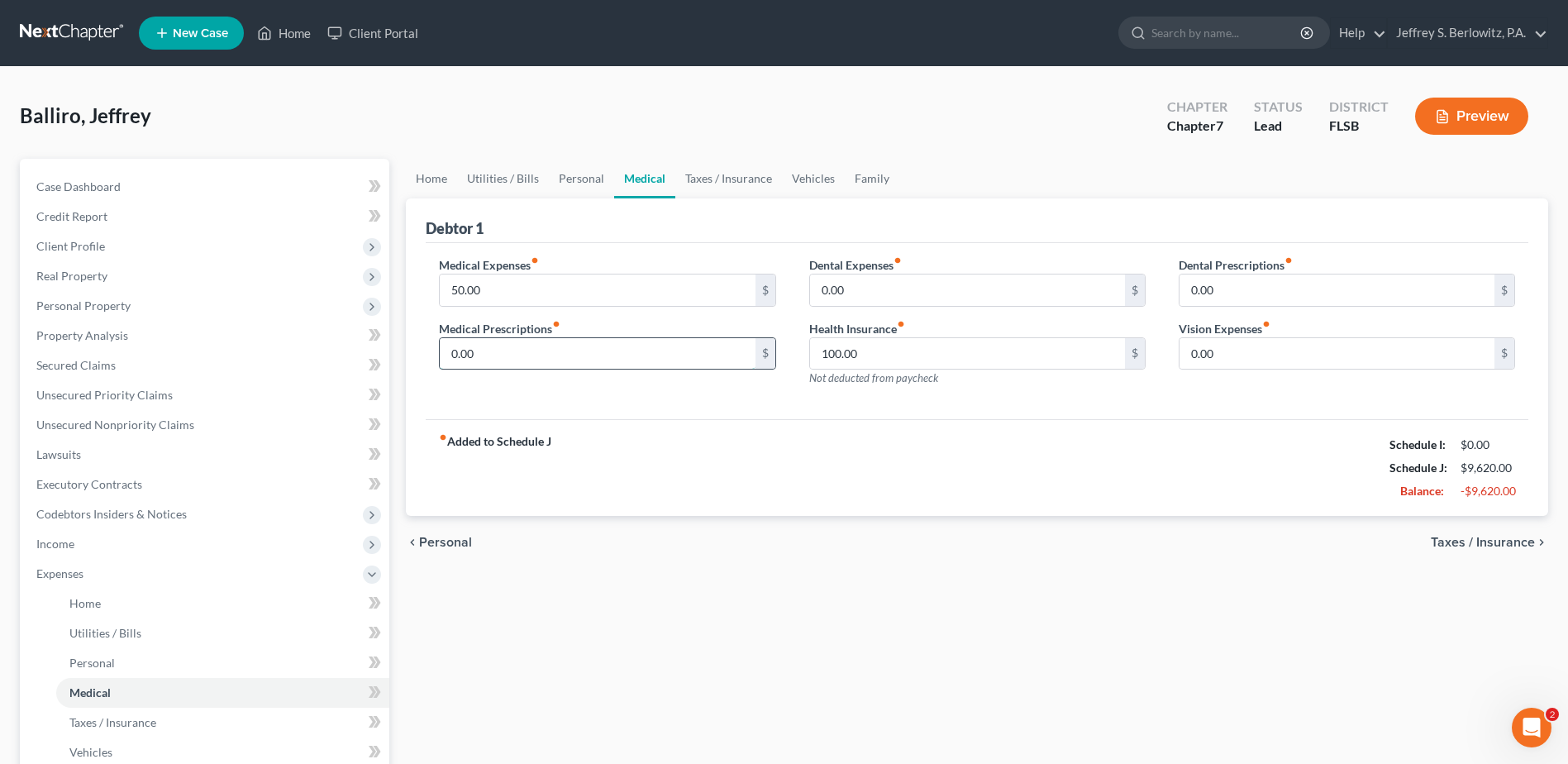 click on "0.00" at bounding box center (597, 354) 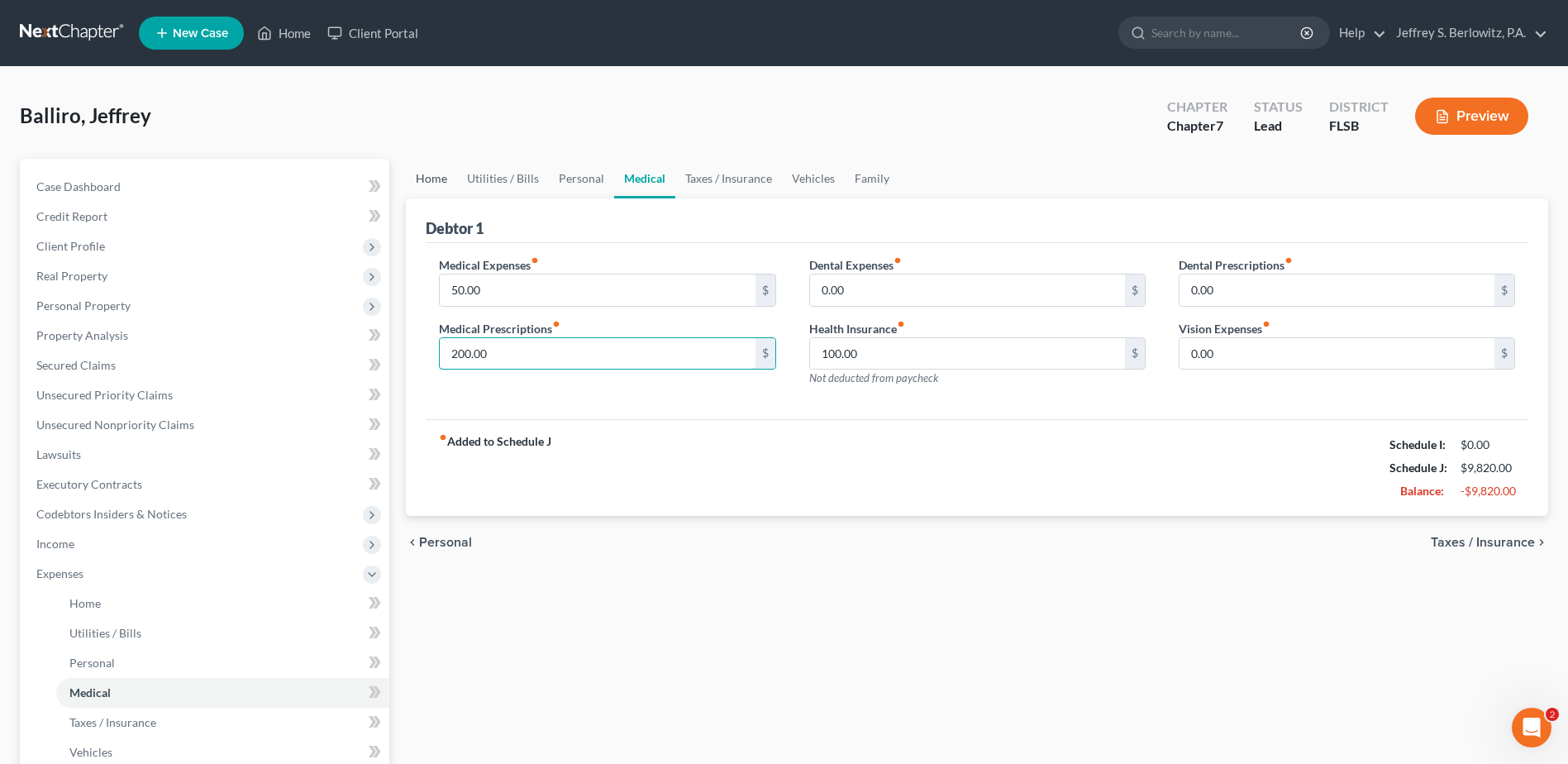 type on "200.00" 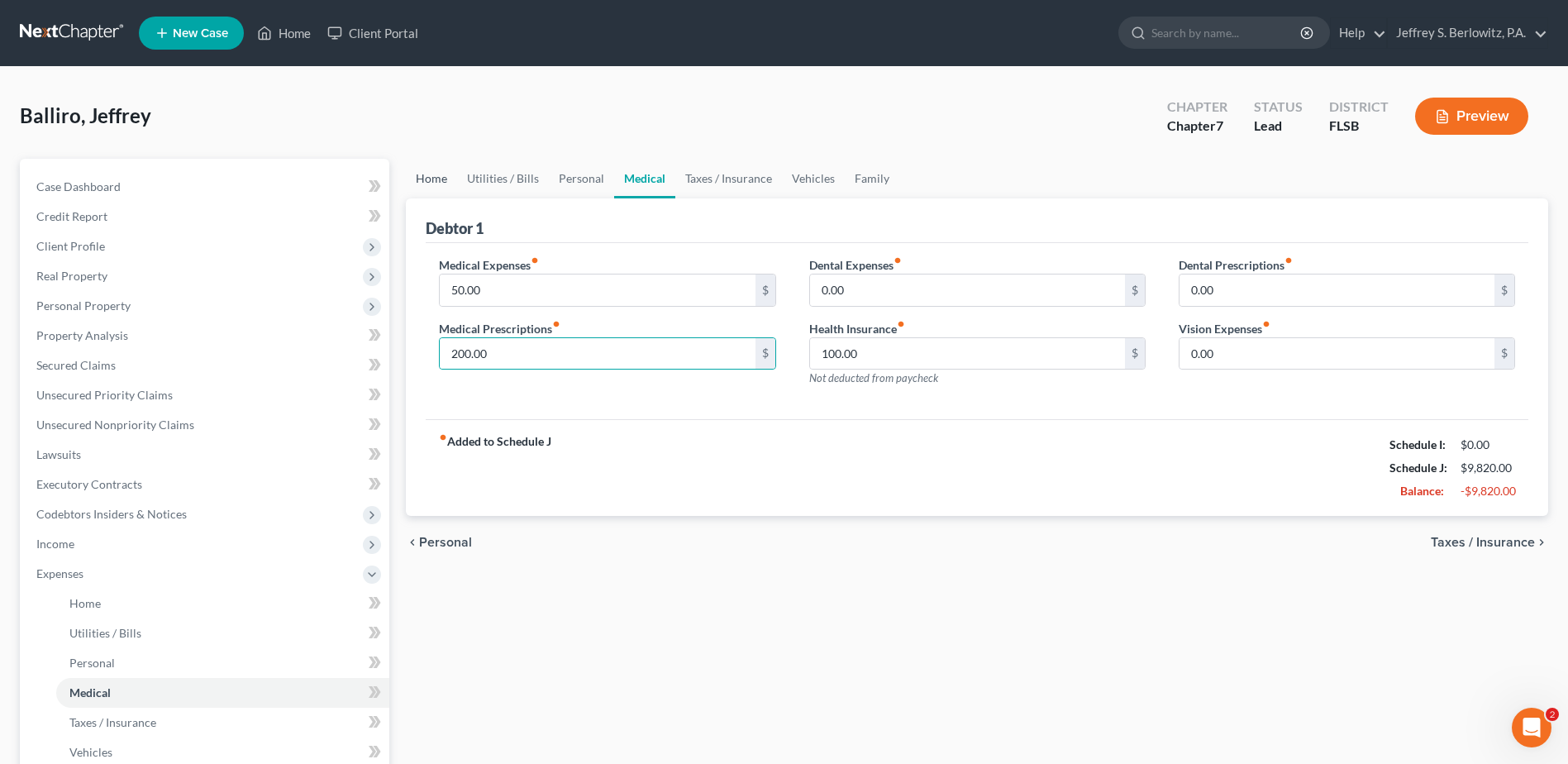 click on "Home" at bounding box center (431, 179) 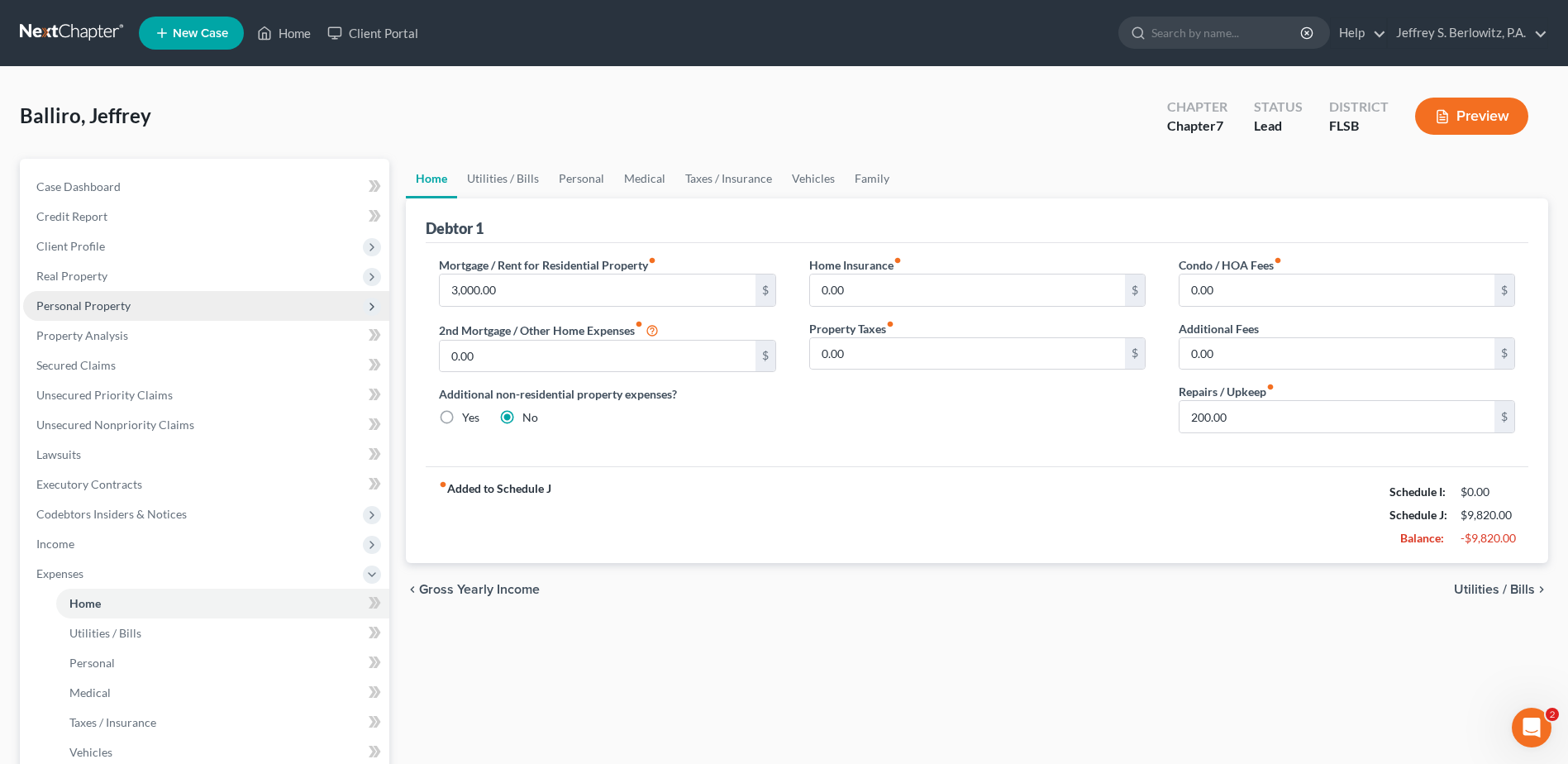 click on "Personal Property" at bounding box center [83, 305] 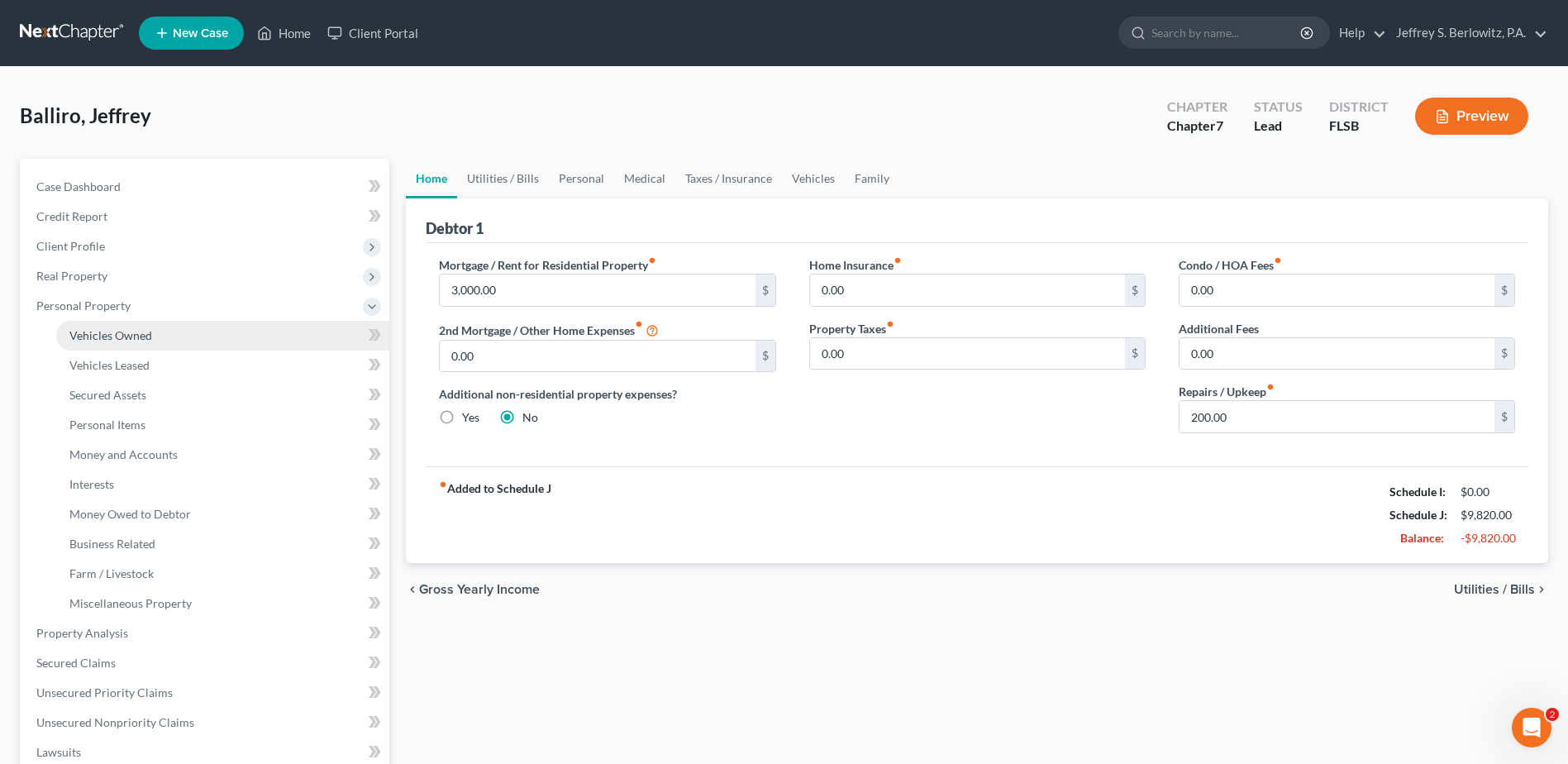 click on "Vehicles Owned" at bounding box center (111, 335) 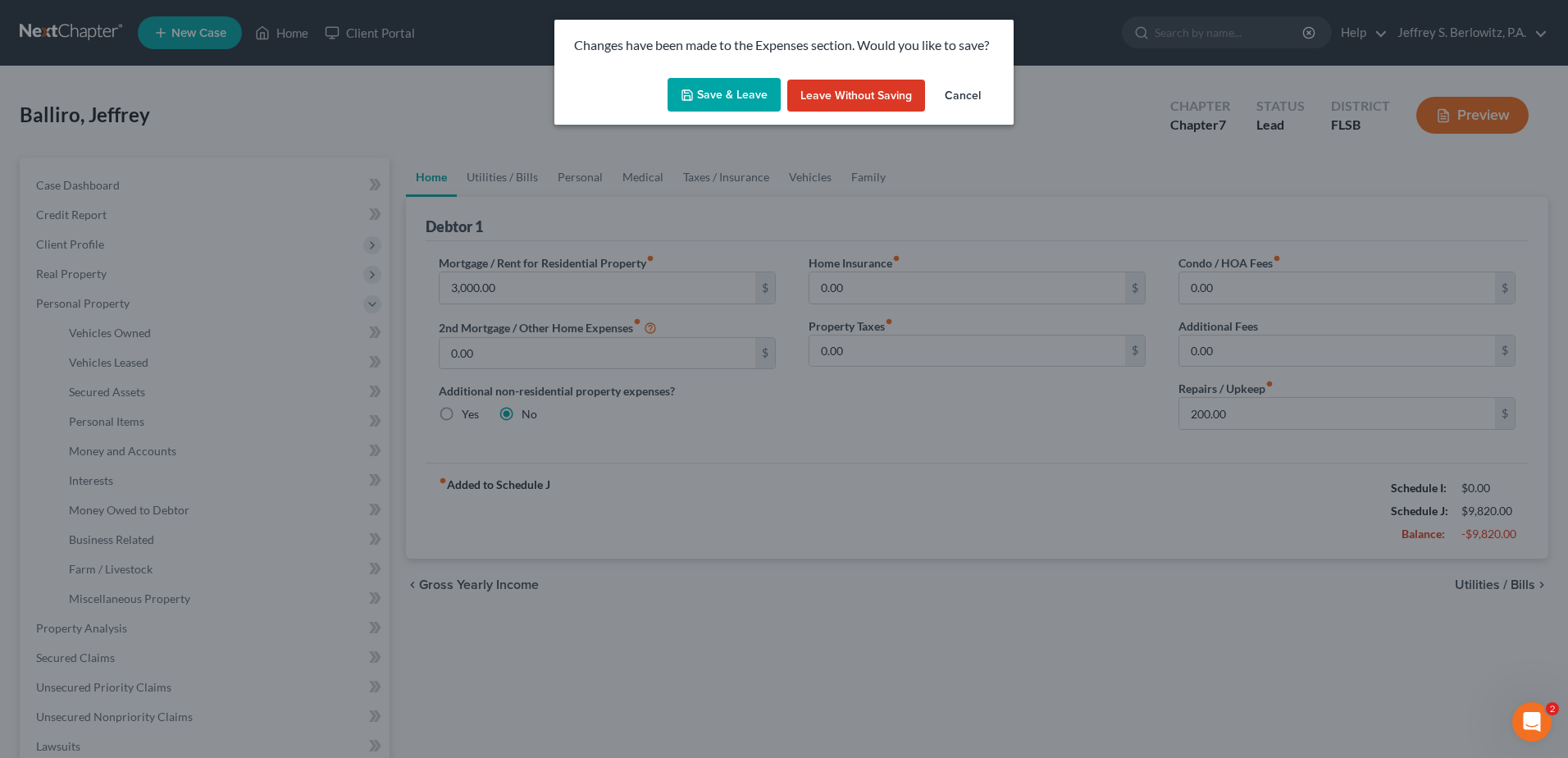 click on "Save & Leave" at bounding box center (724, 95) 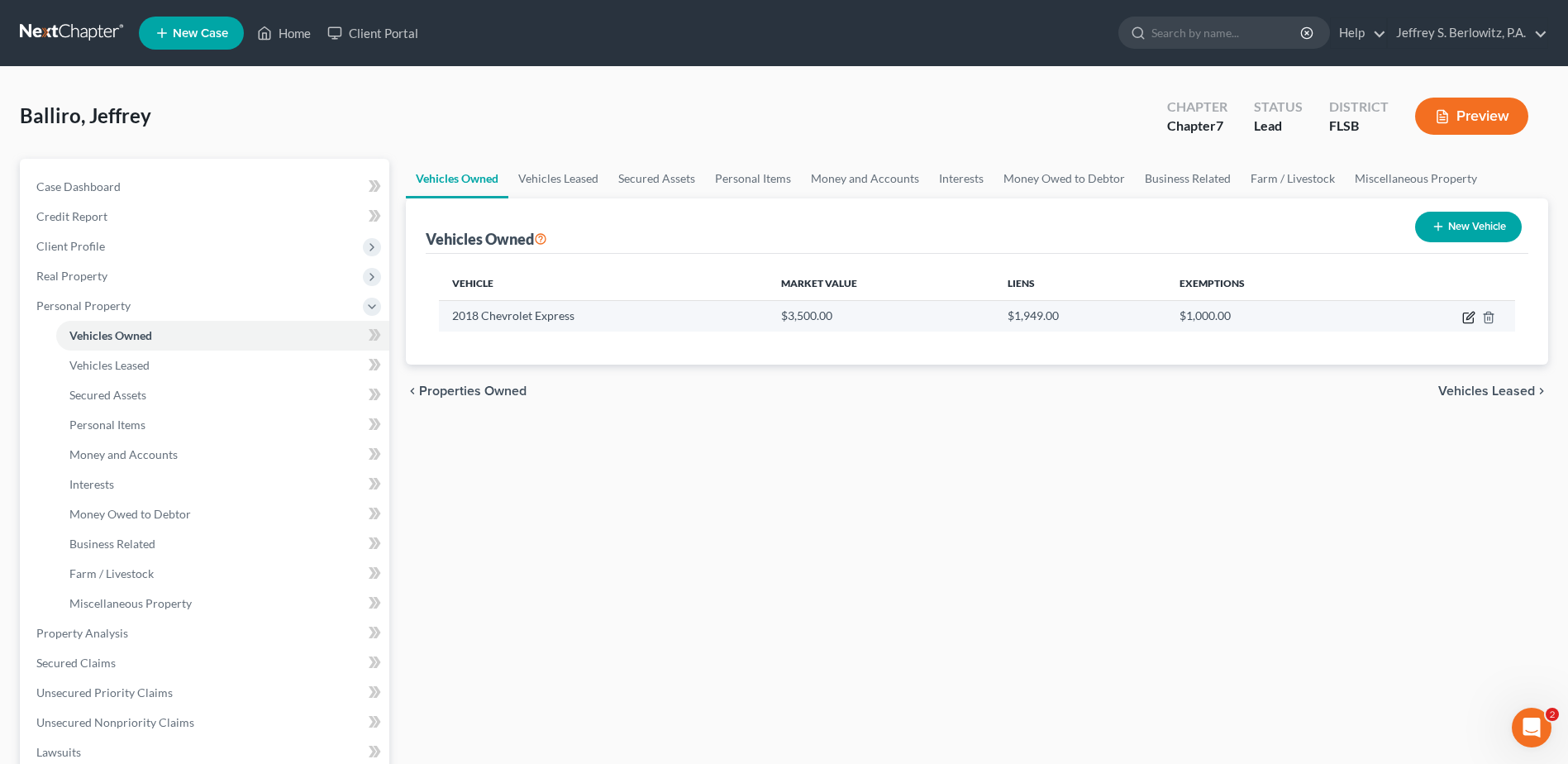 click 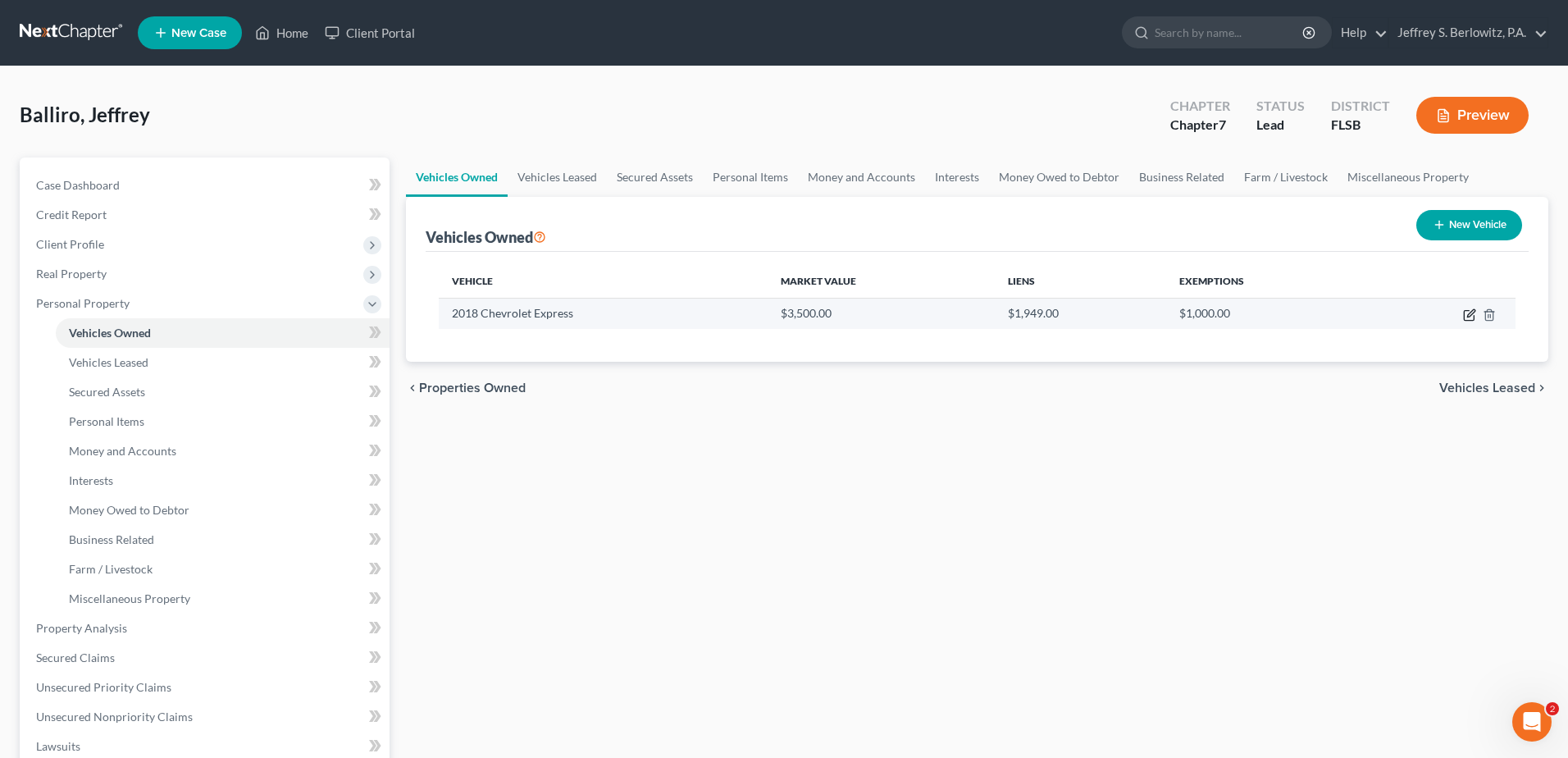 select on "1" 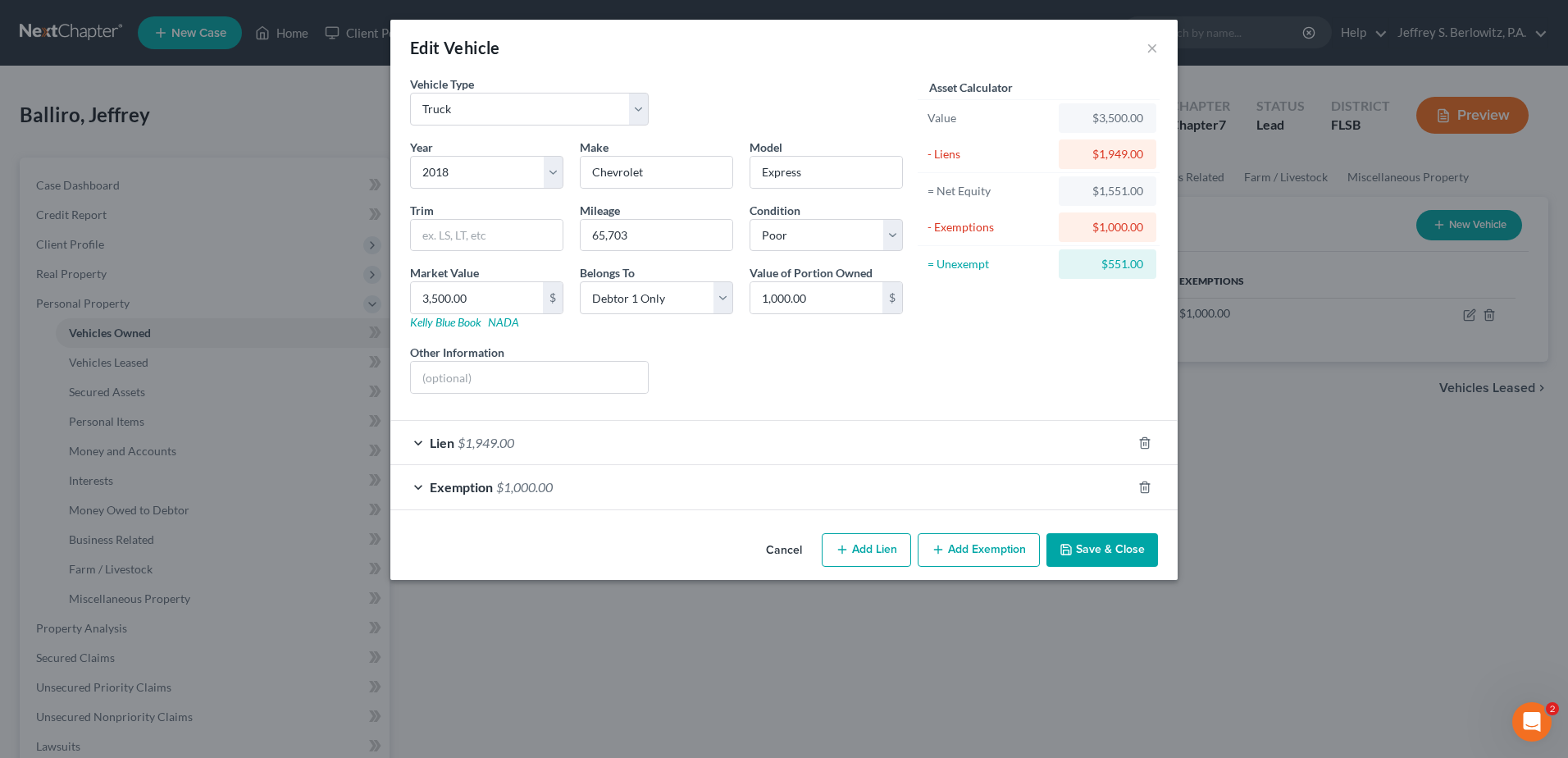 click on "Save & Close" at bounding box center (1102, 550) 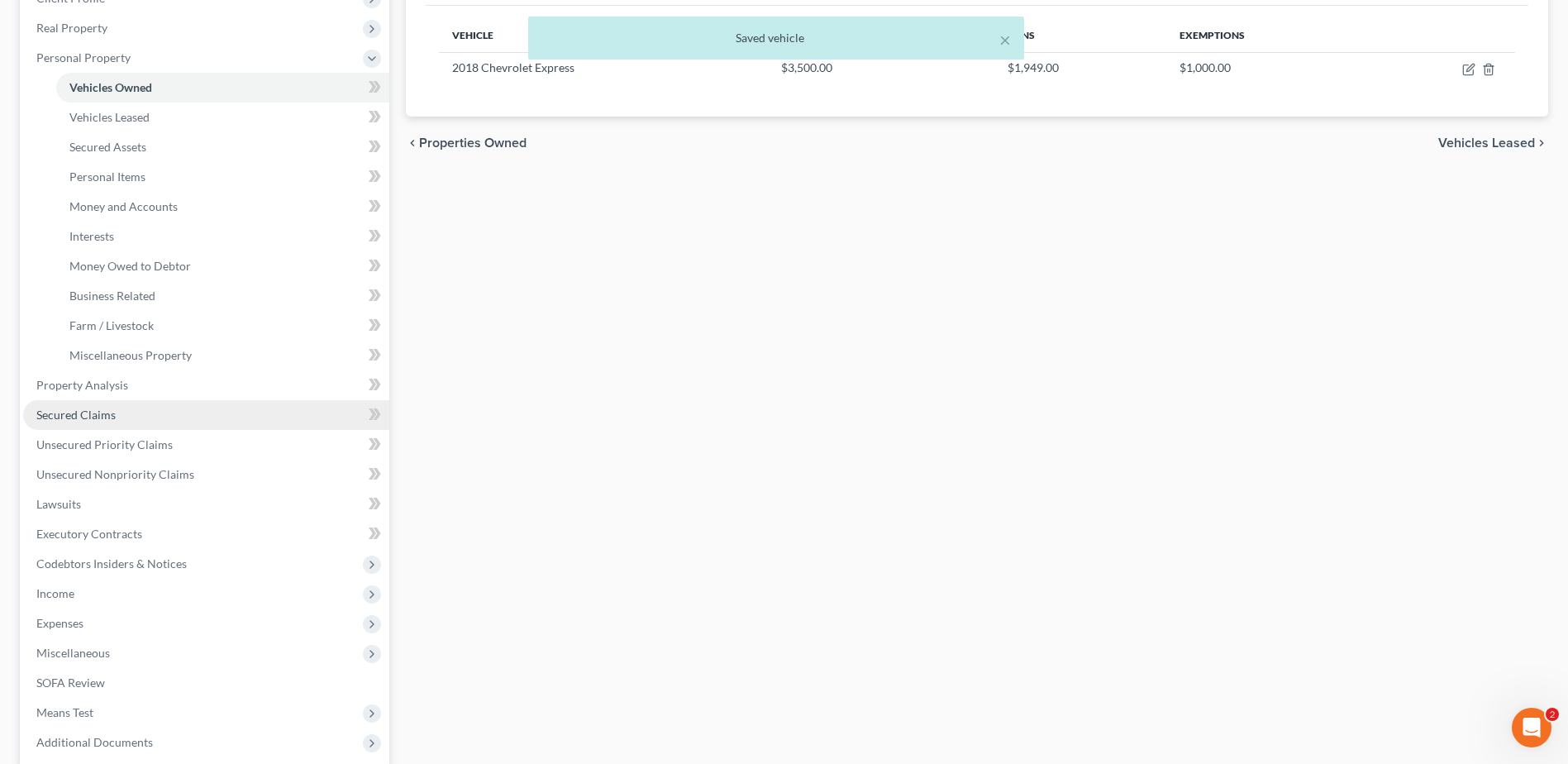 click on "Secured Claims" at bounding box center [206, 415] 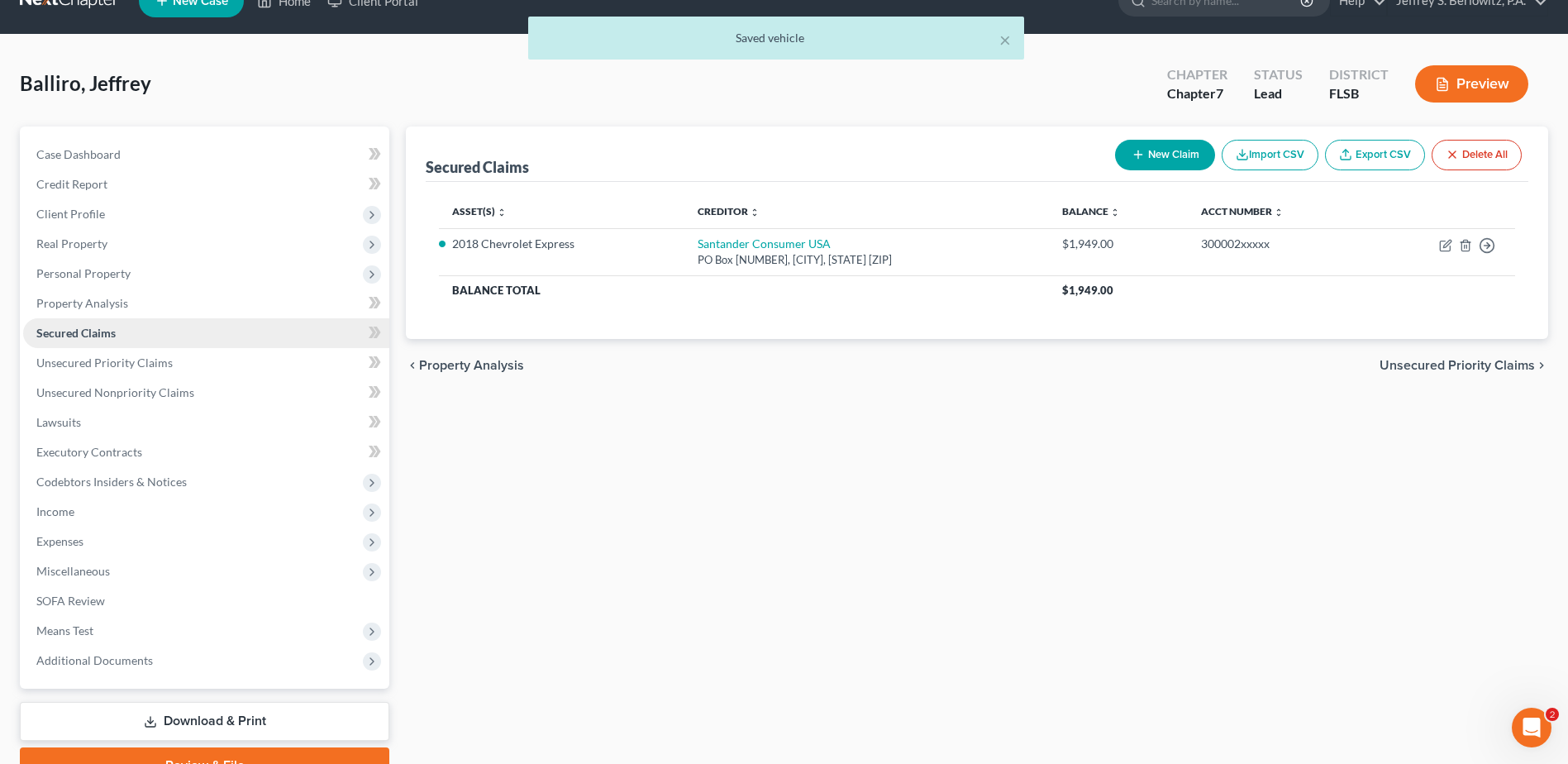scroll, scrollTop: 0, scrollLeft: 0, axis: both 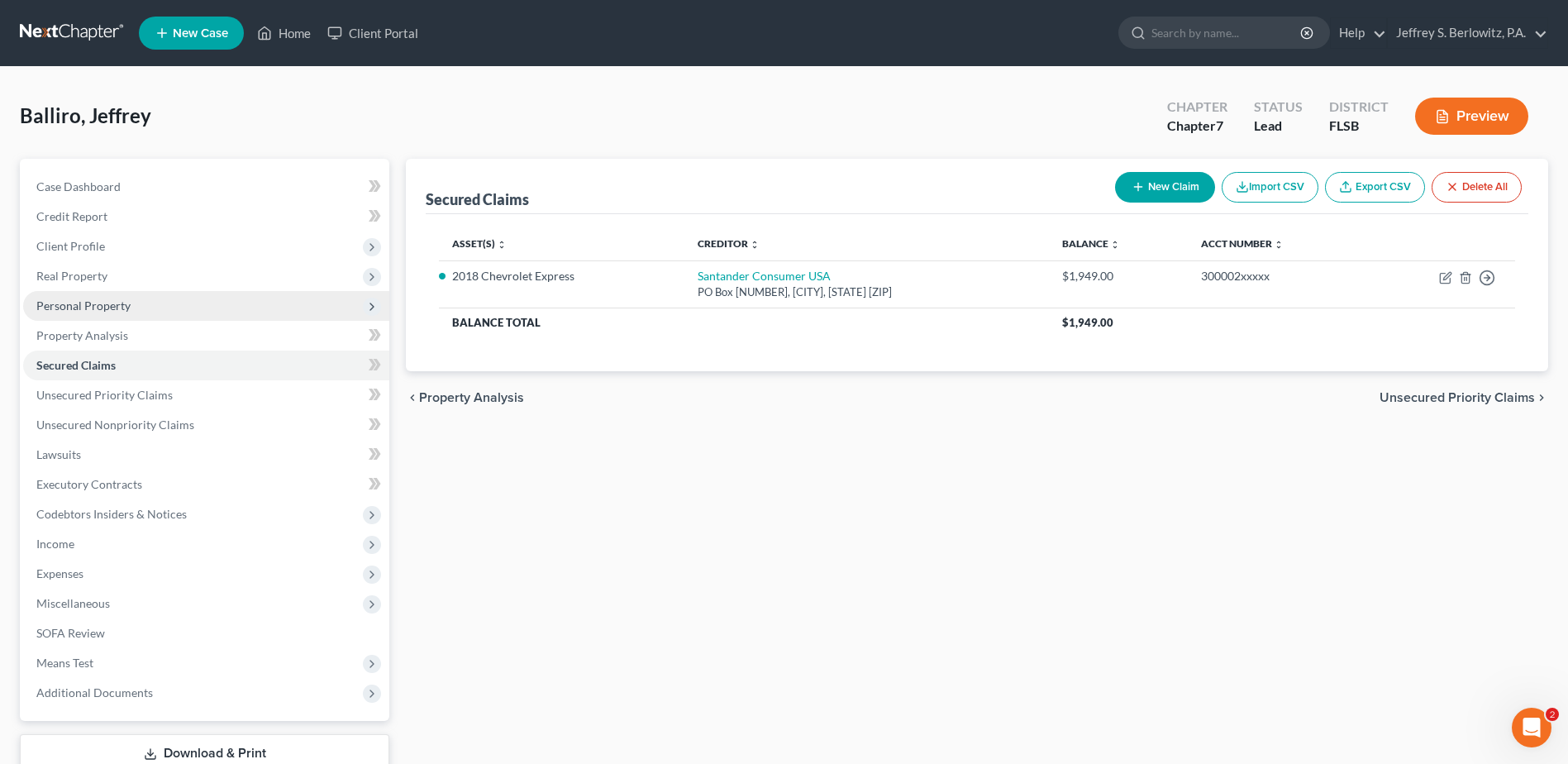 click on "Personal Property" at bounding box center [83, 305] 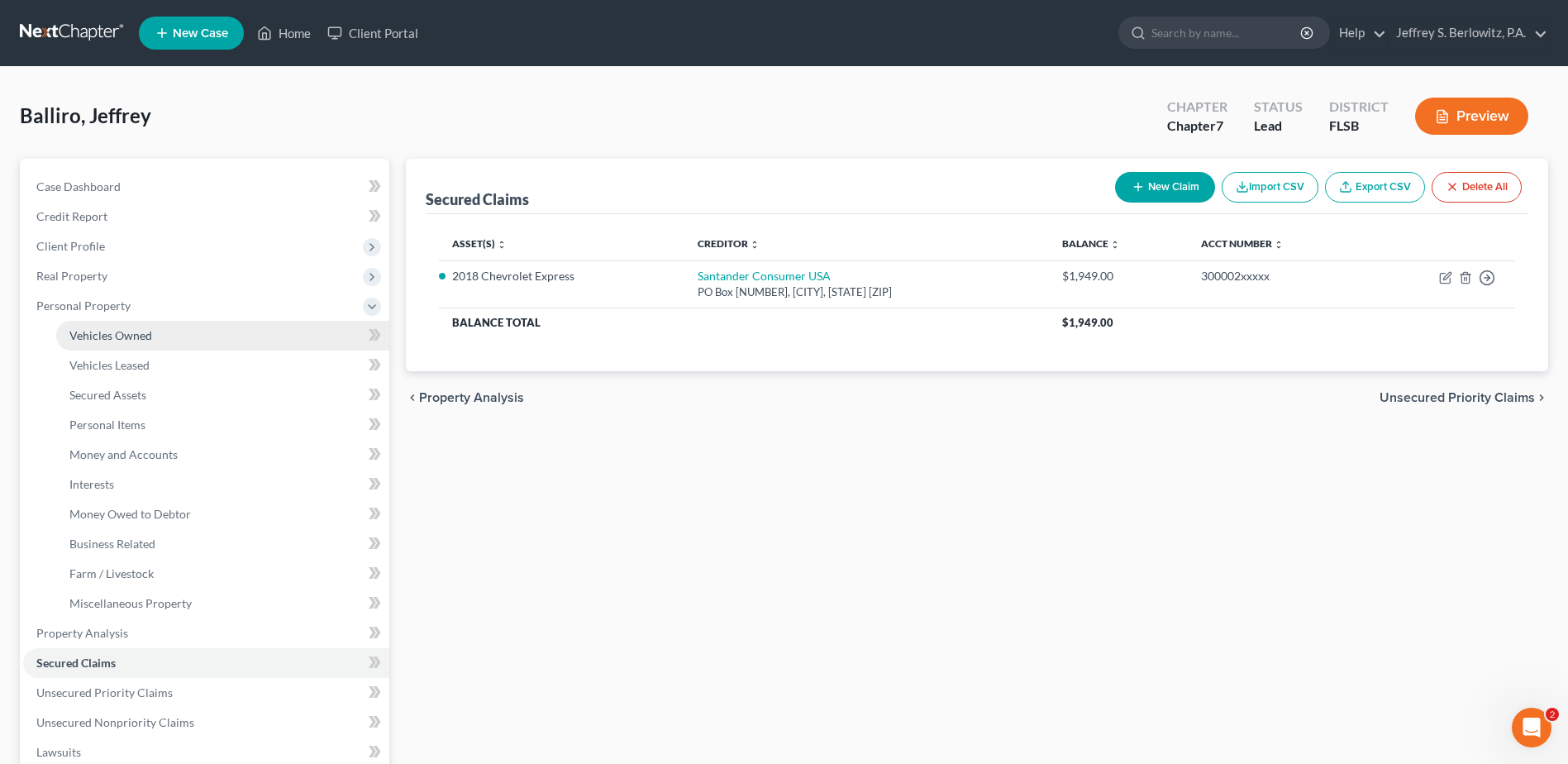 click on "Vehicles Owned" at bounding box center (111, 335) 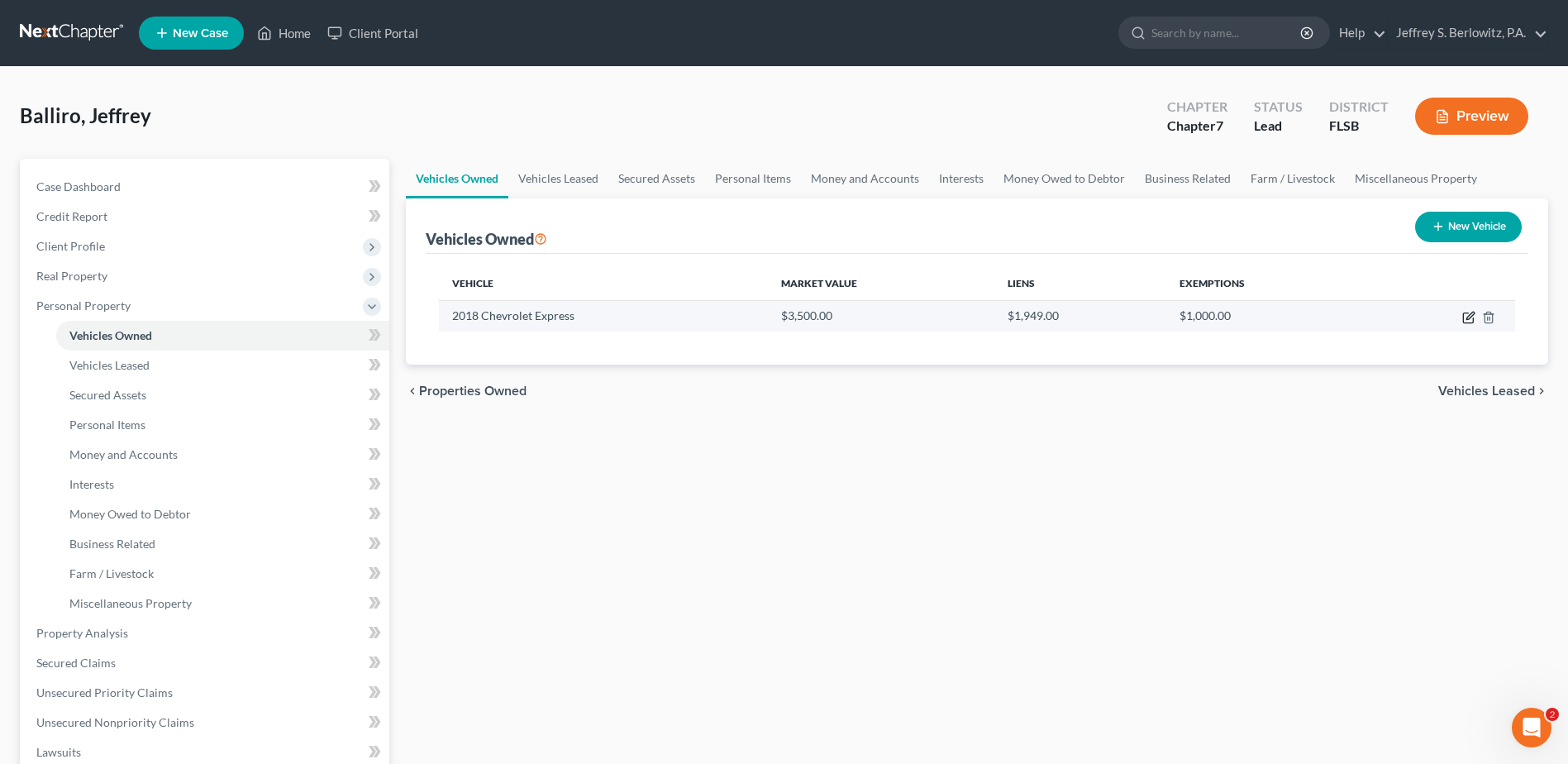 click 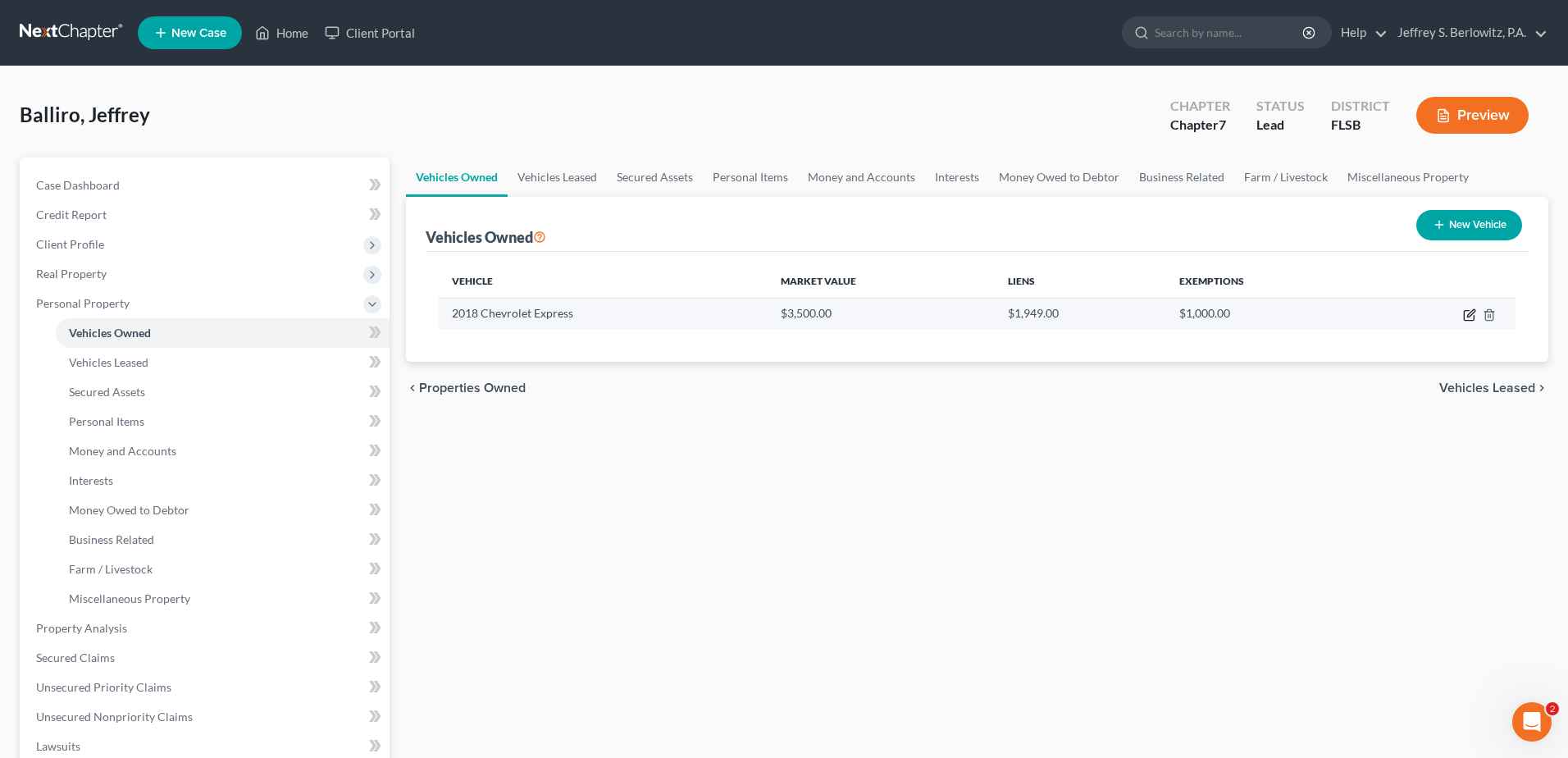 select on "1" 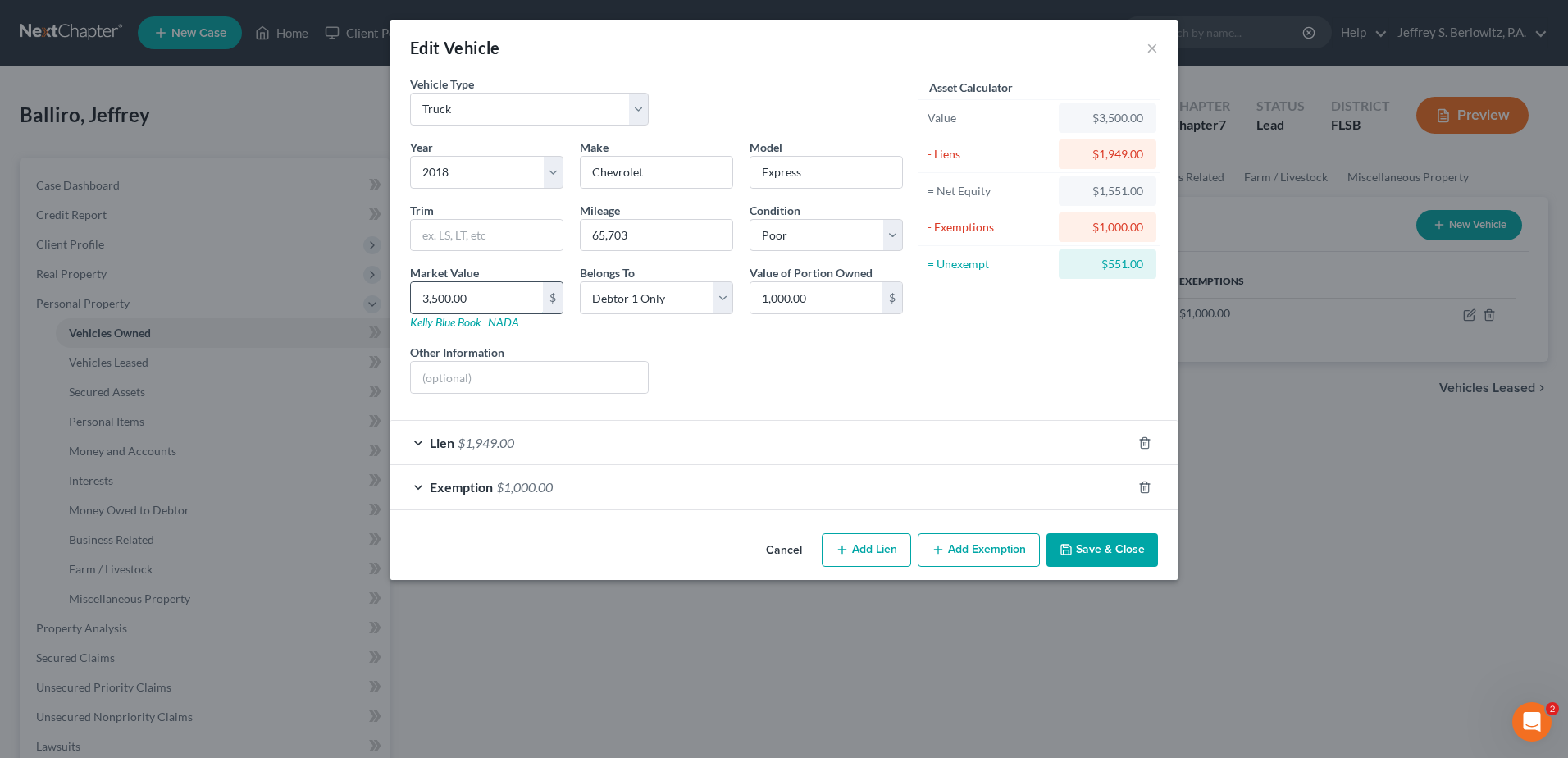 click on "3,500.00" at bounding box center [476, 298] 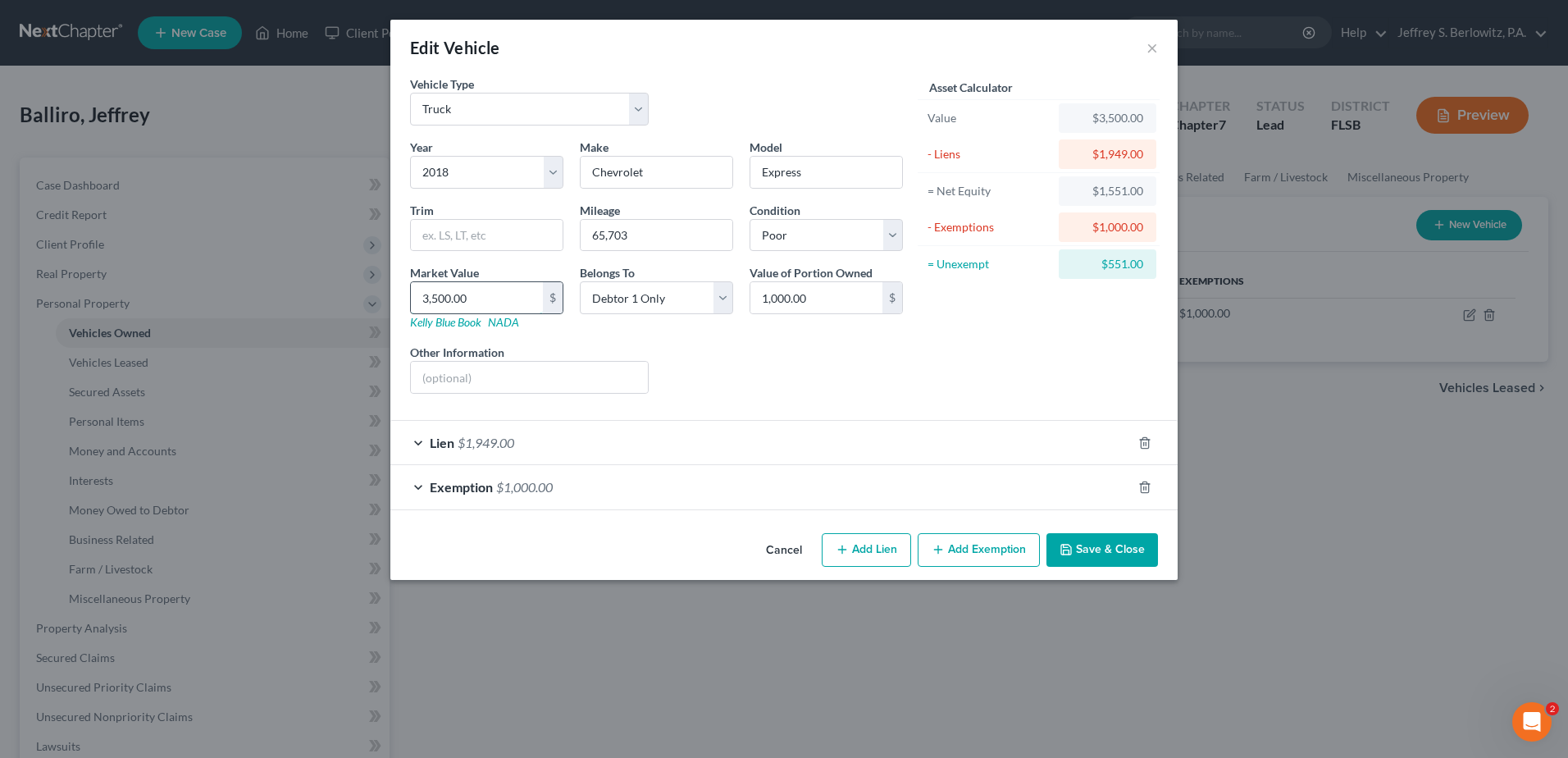 type on "1" 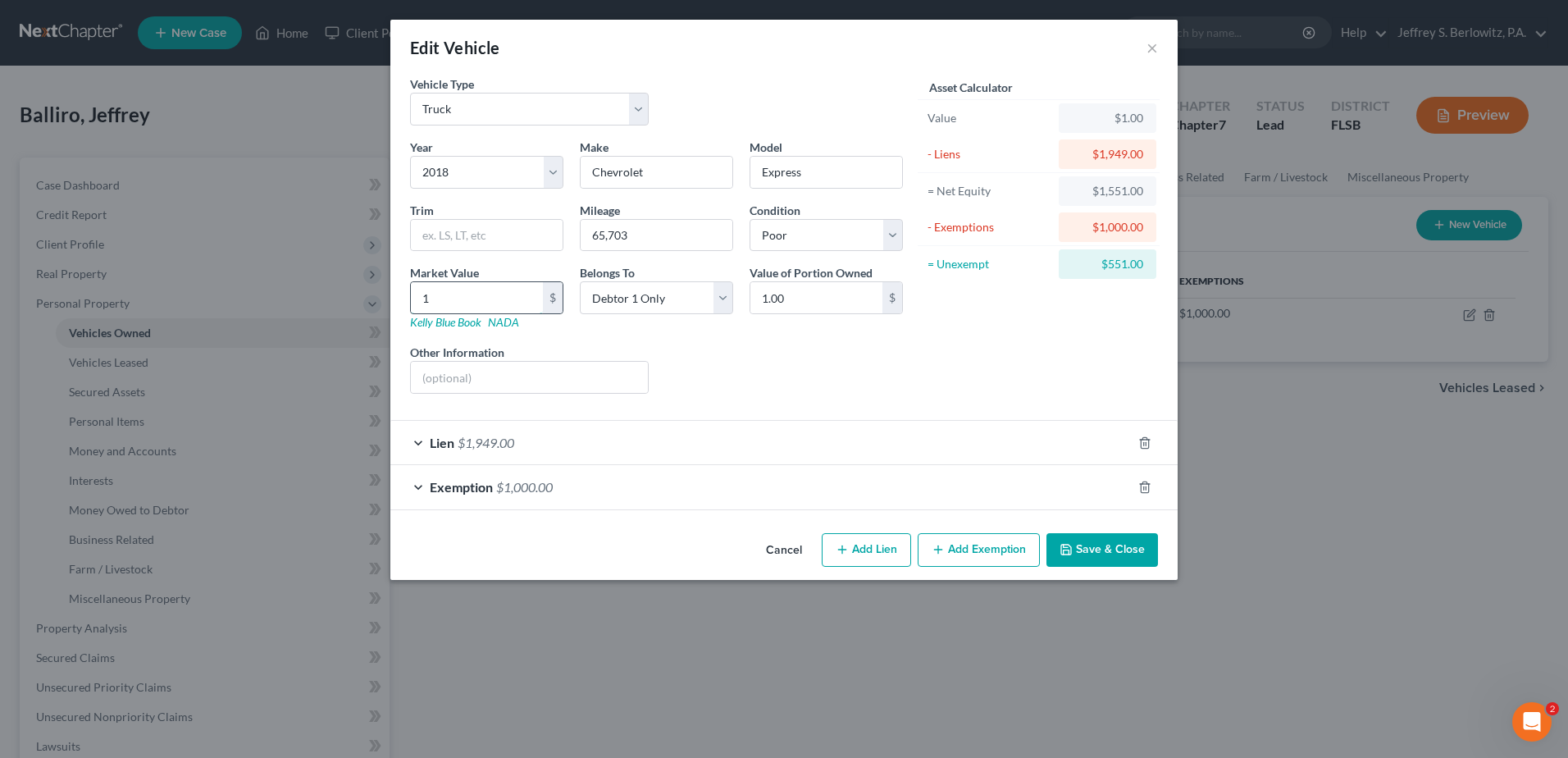 type on "15" 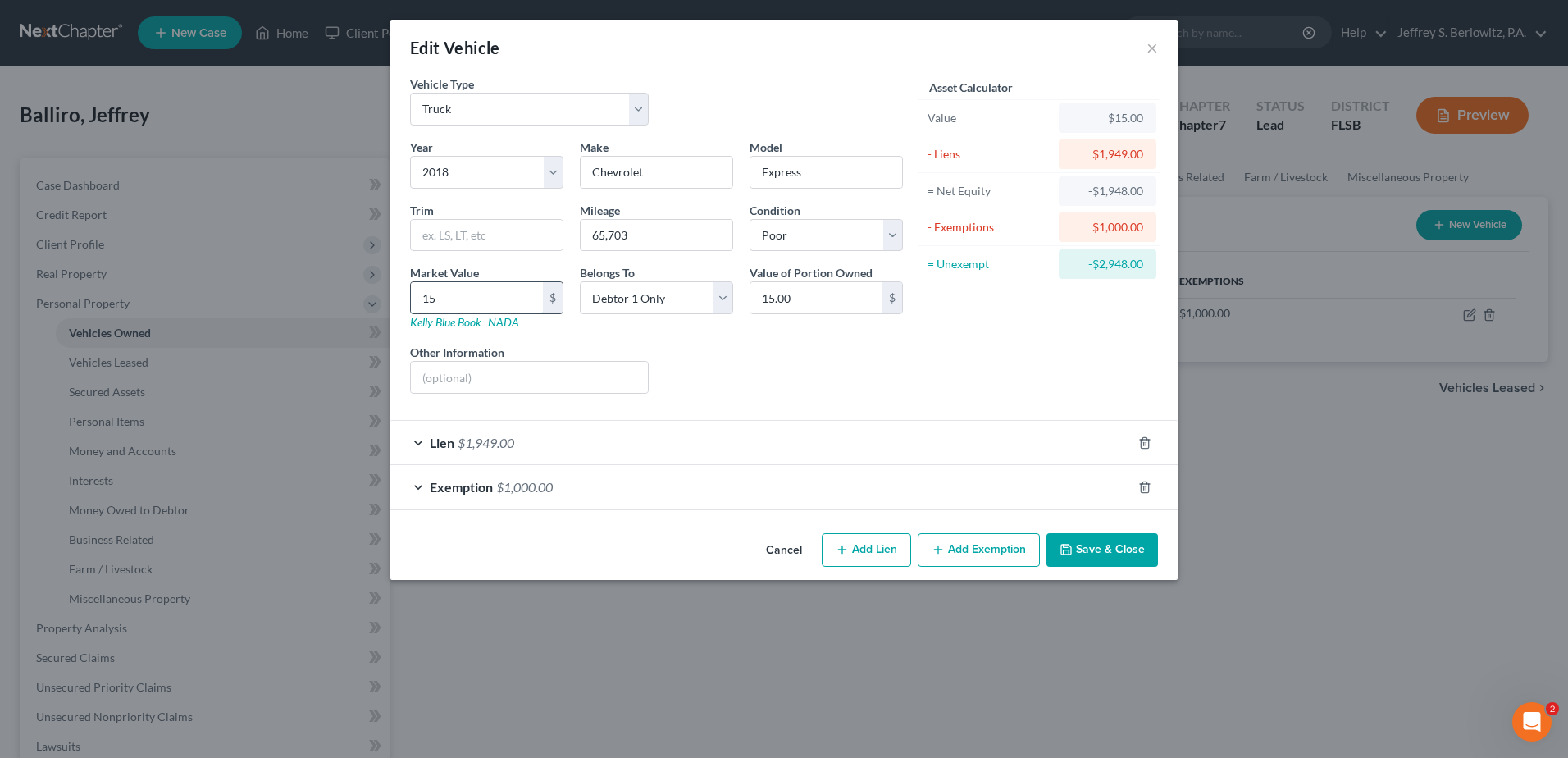 type on "150" 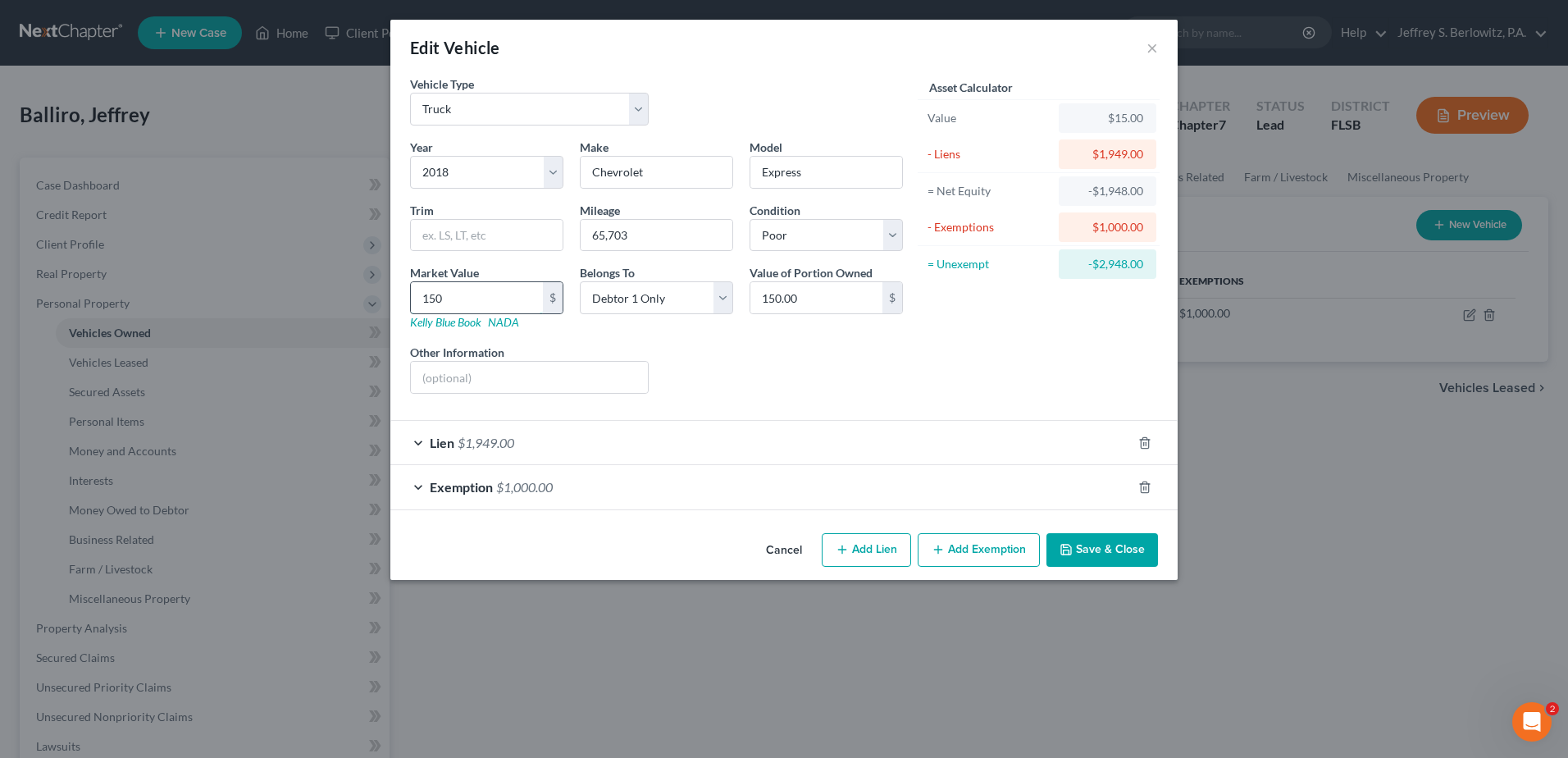 type on "1500" 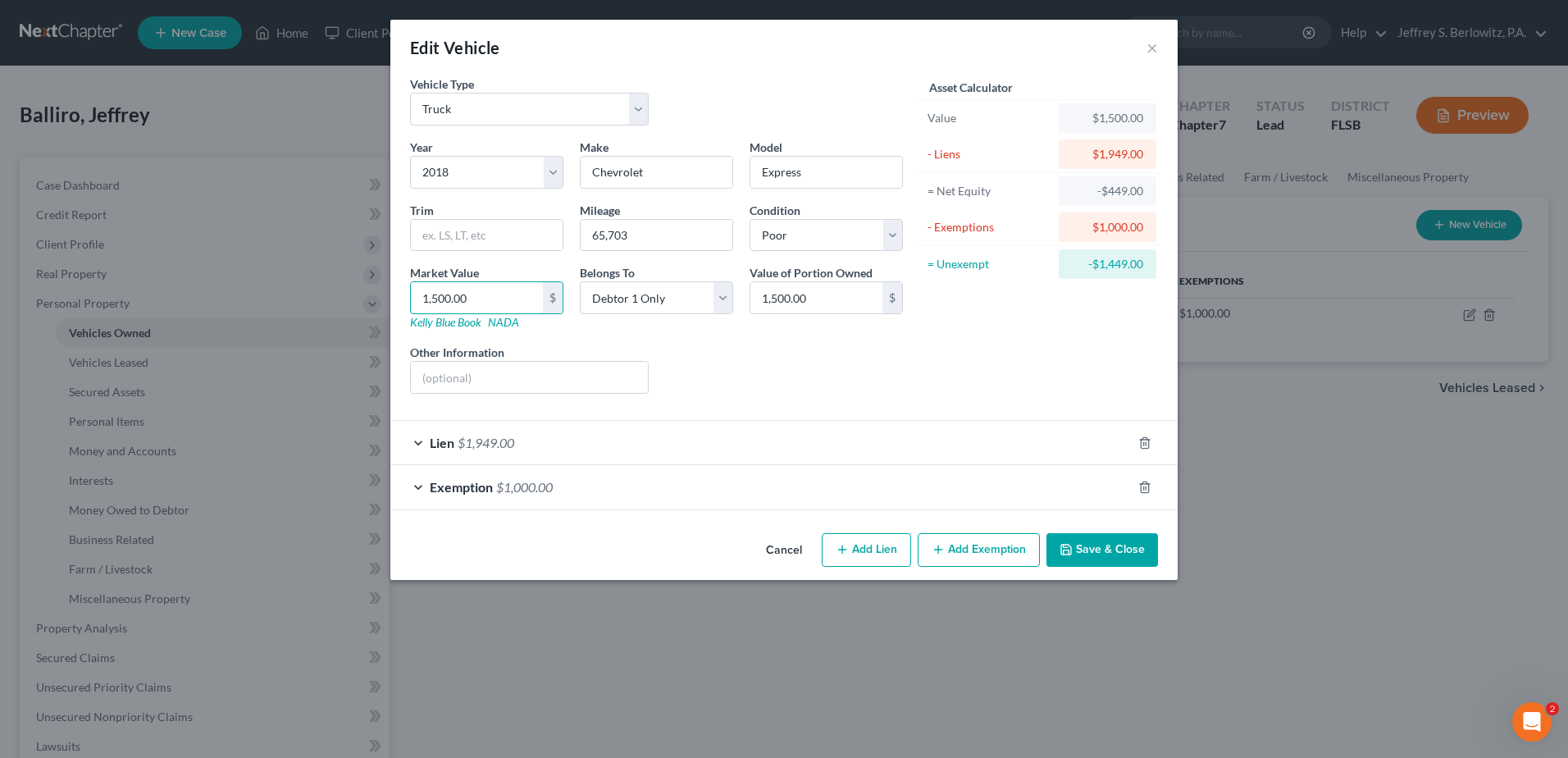 type on "1,500.00" 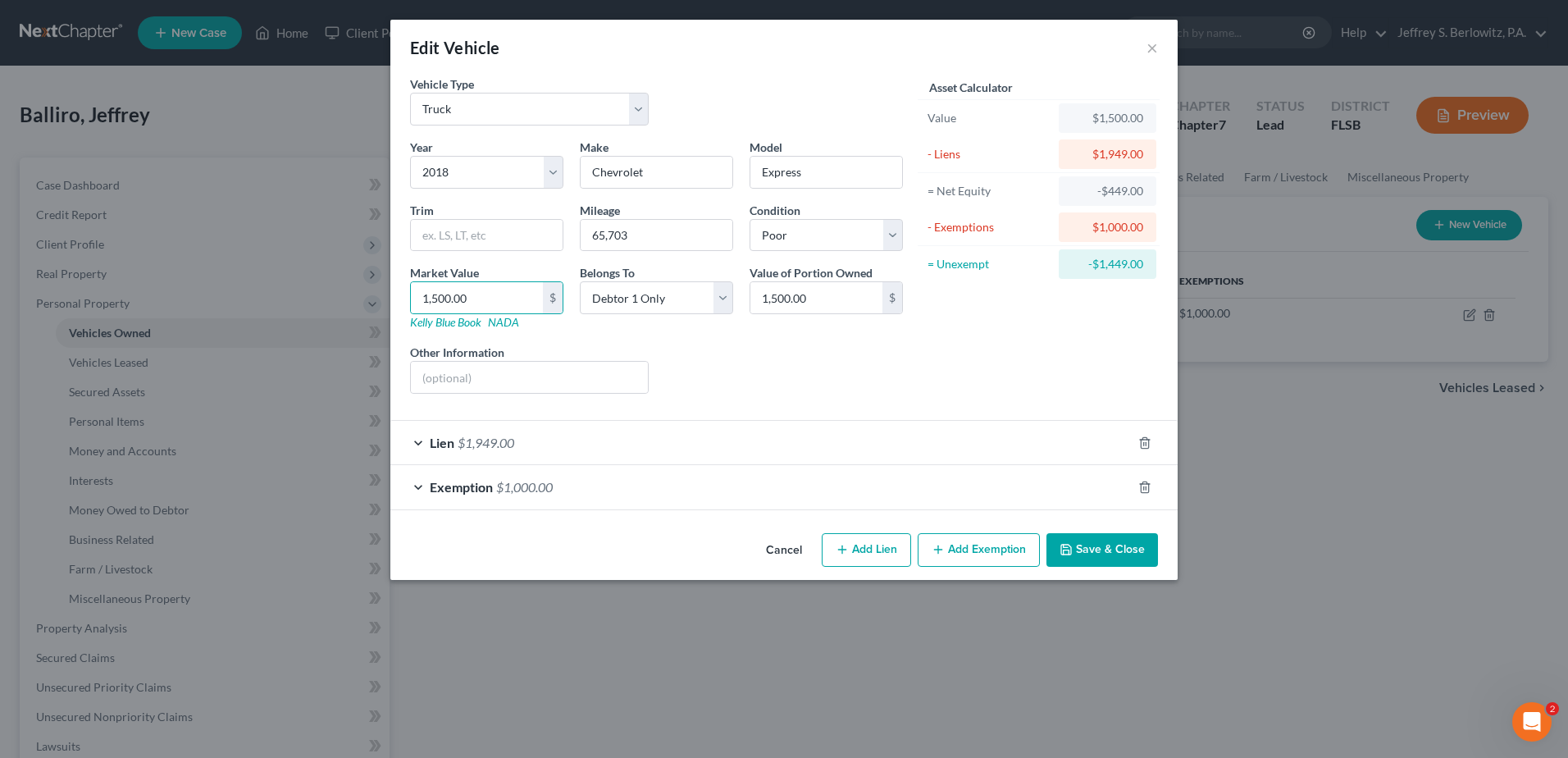 click on "Save & Close" at bounding box center [1102, 550] 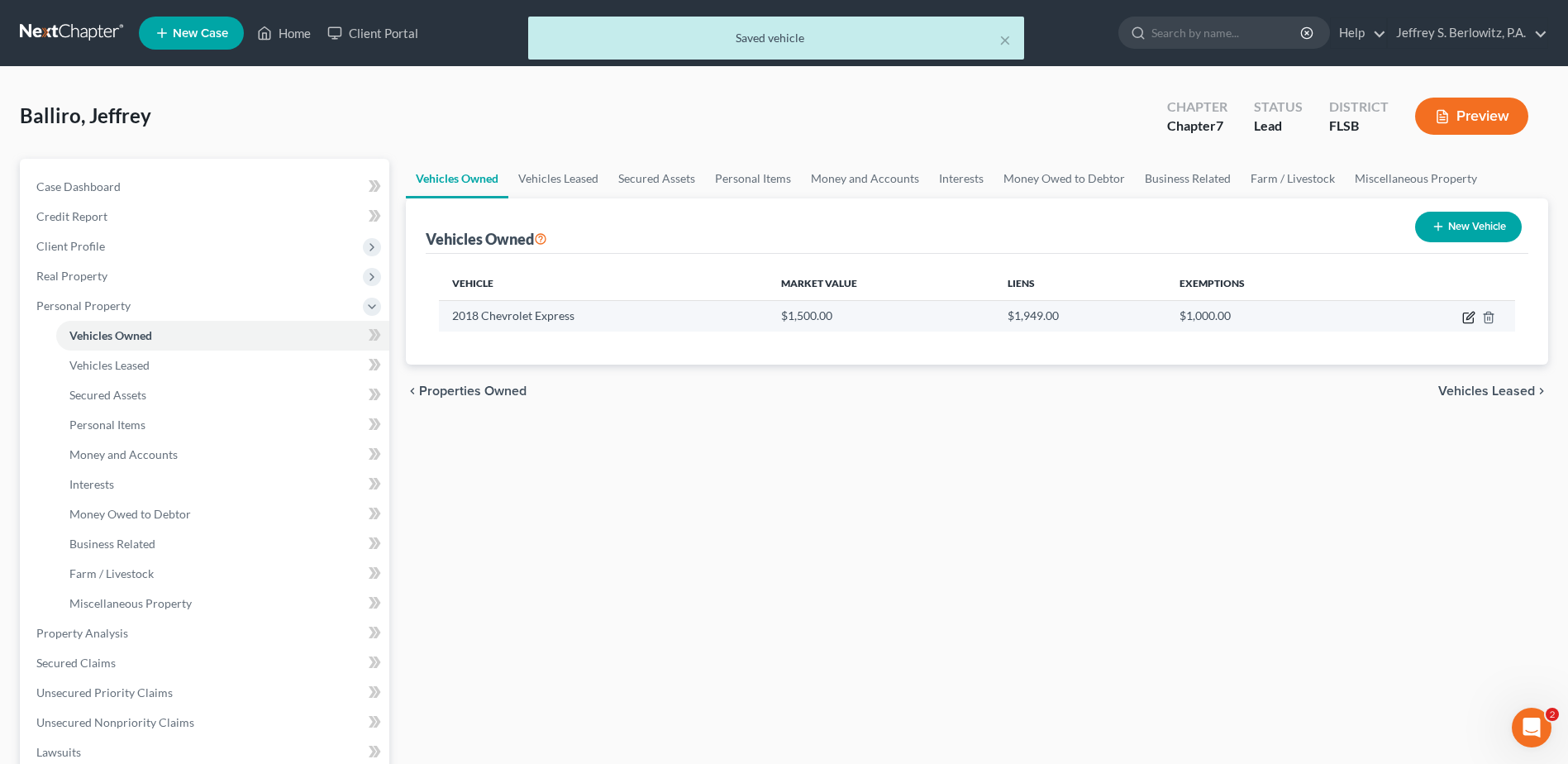 click 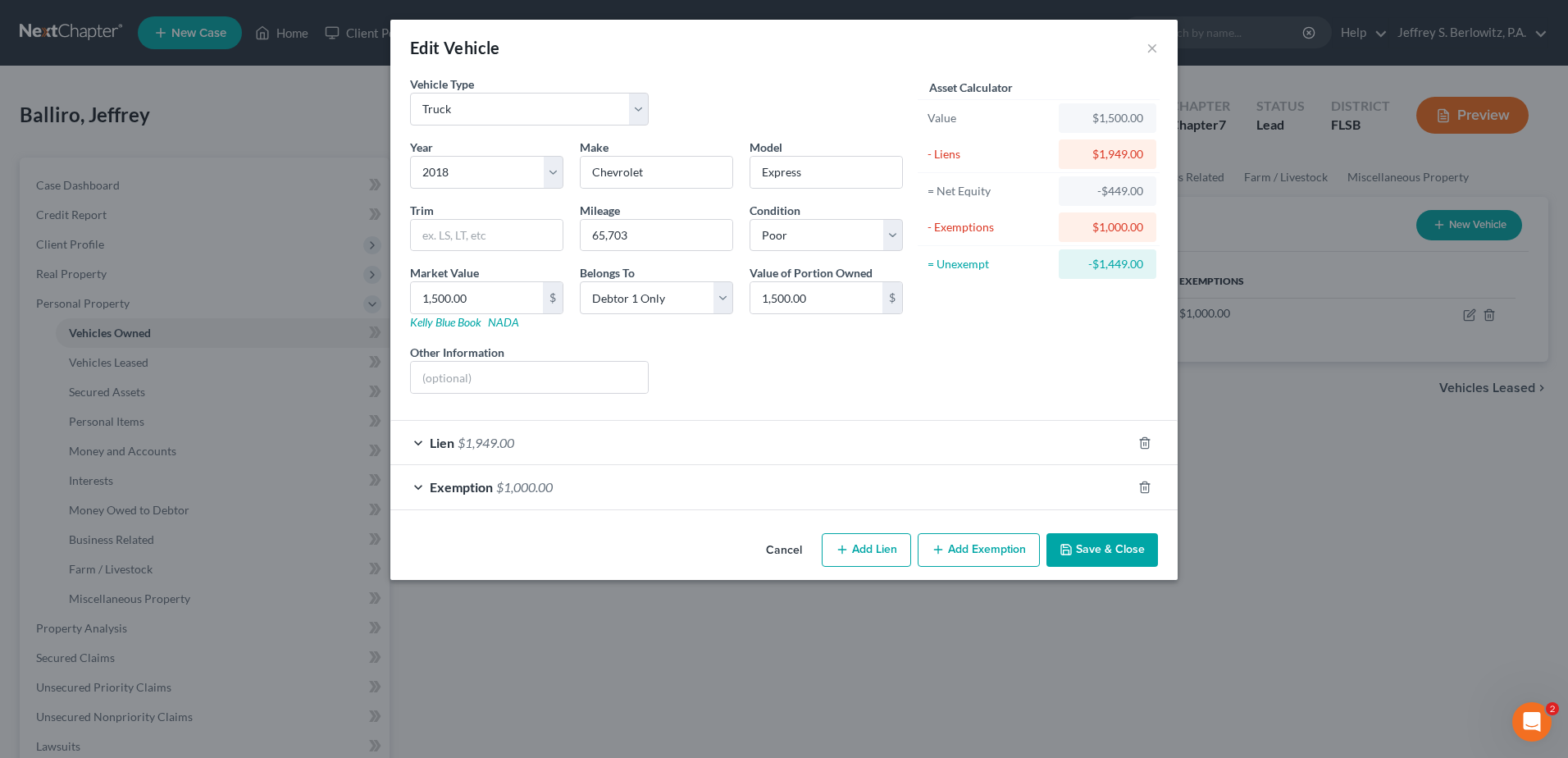 click on "Save & Close" at bounding box center [1102, 550] 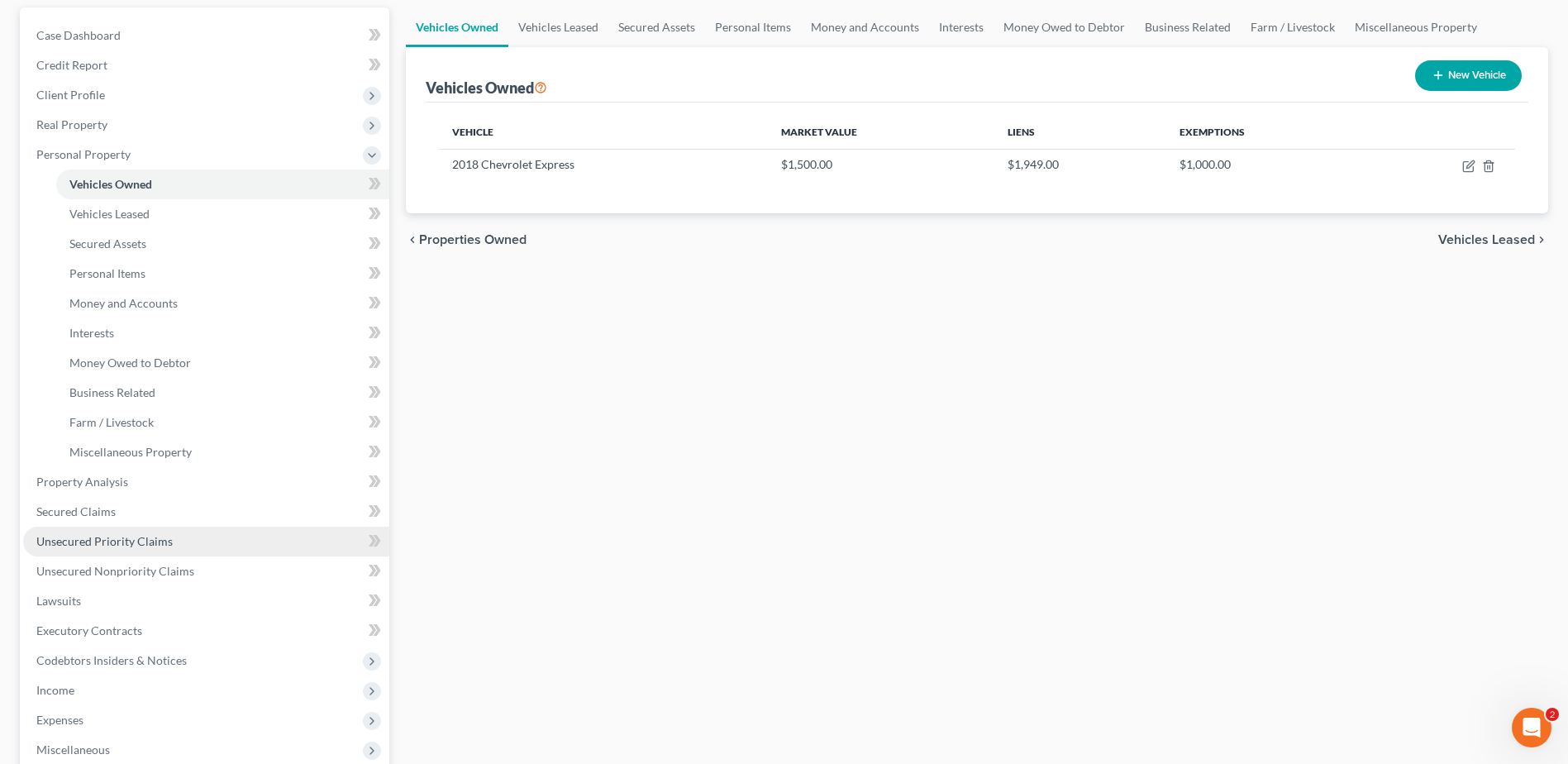 scroll, scrollTop: 165, scrollLeft: 0, axis: vertical 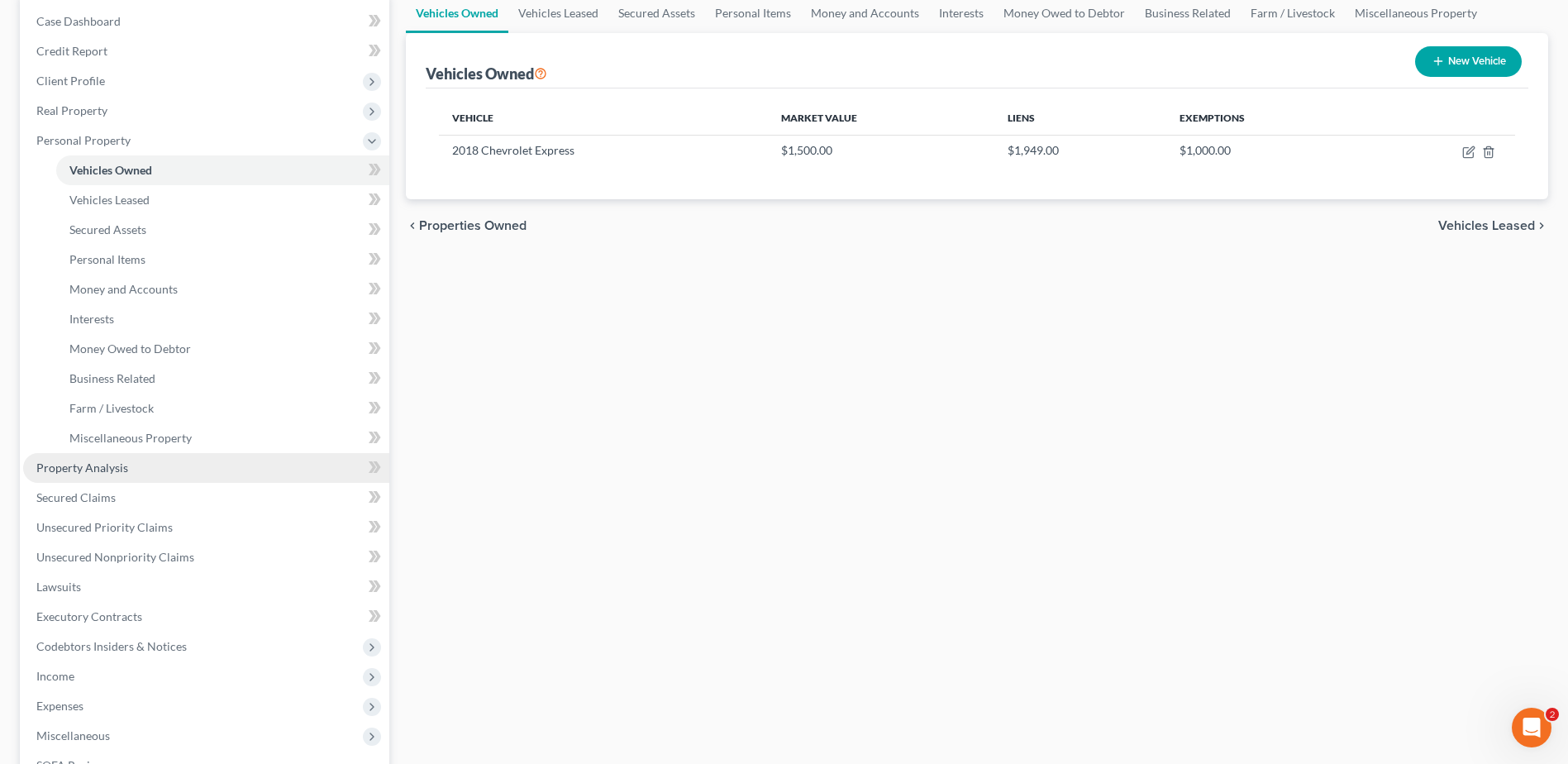 click on "Property Analysis" at bounding box center (82, 467) 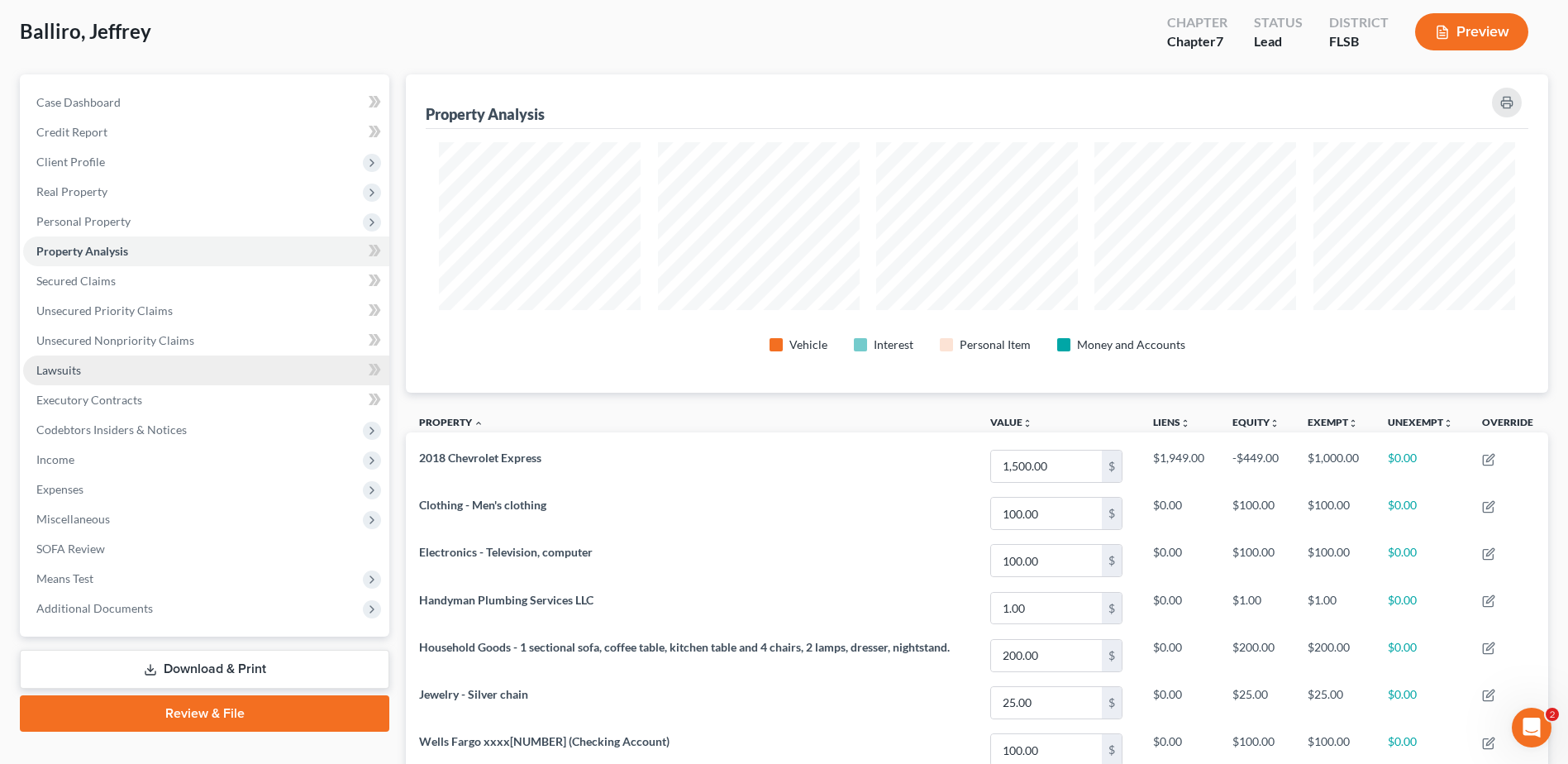 scroll, scrollTop: 0, scrollLeft: 0, axis: both 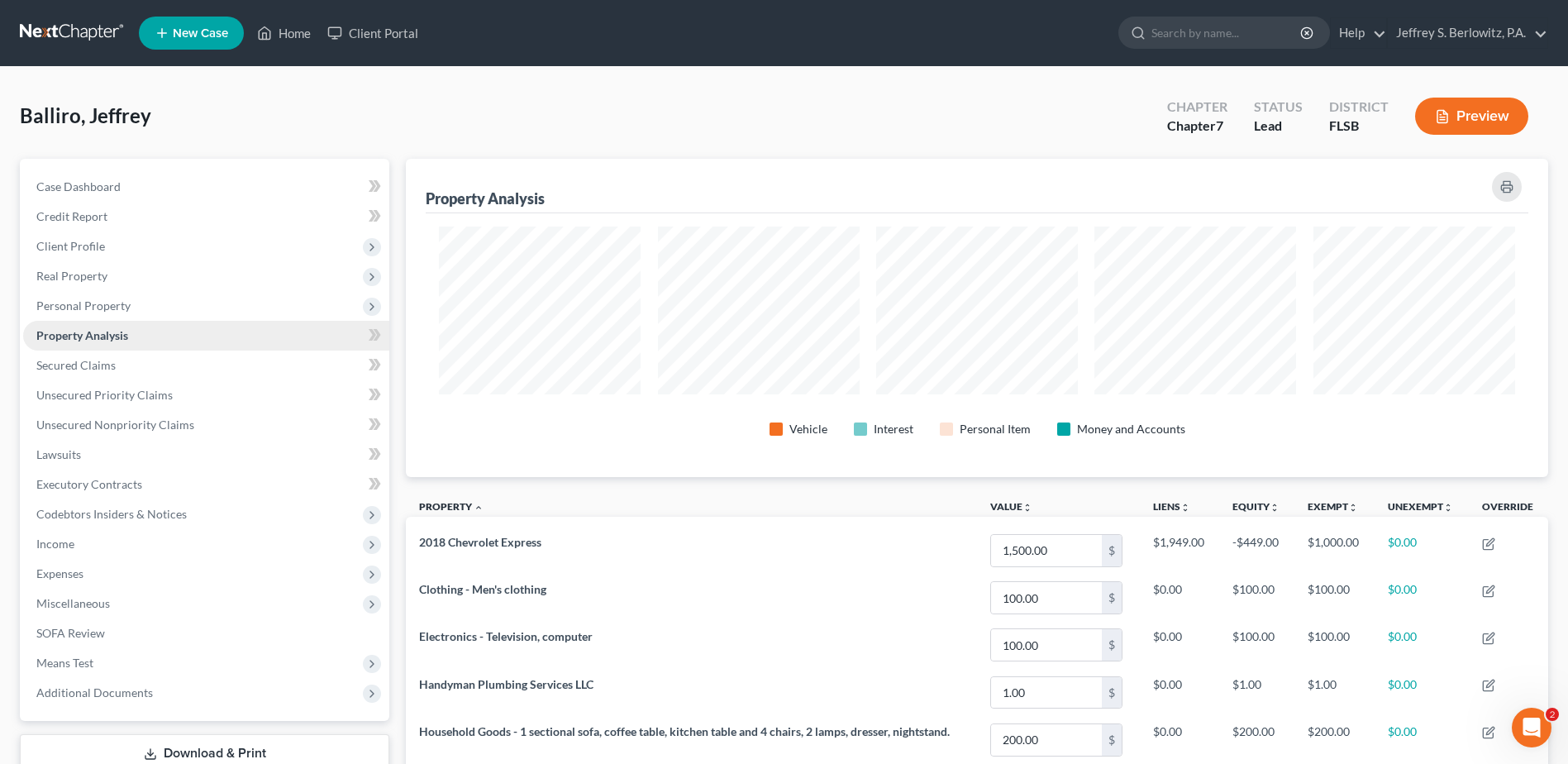 click on "Property Analysis" at bounding box center [82, 335] 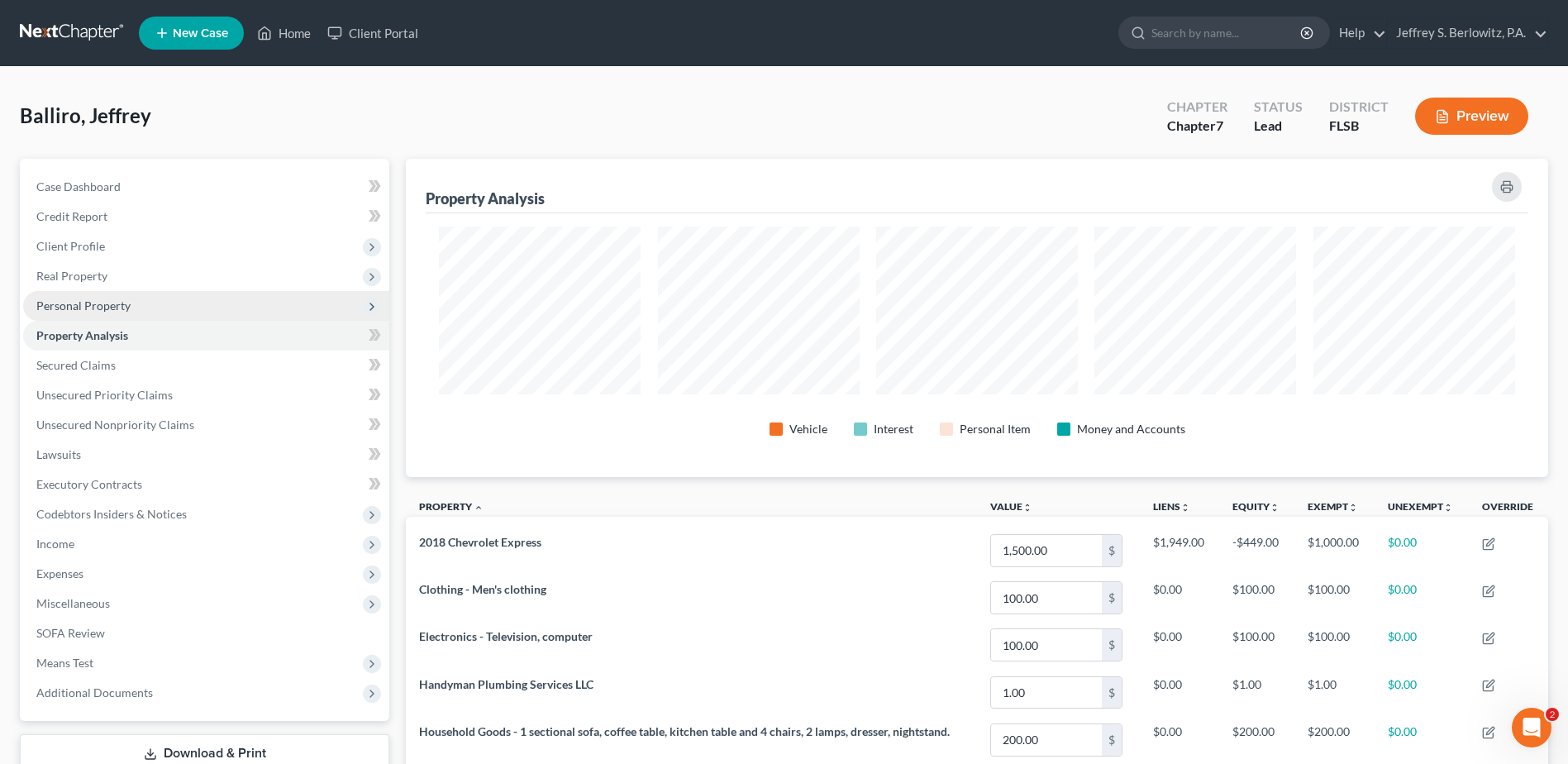 click on "Personal Property" at bounding box center (83, 305) 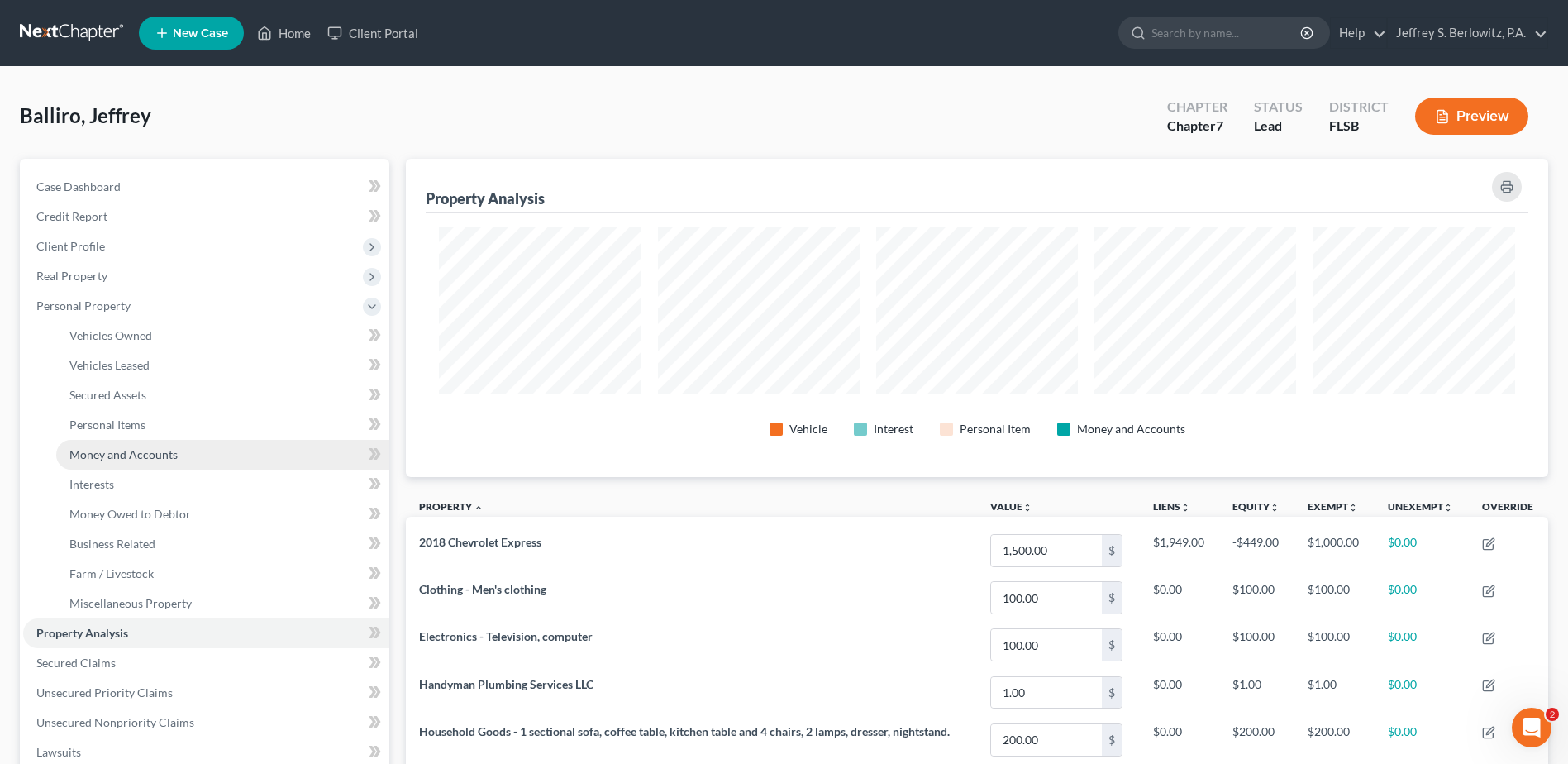 click on "Money and Accounts" at bounding box center [222, 455] 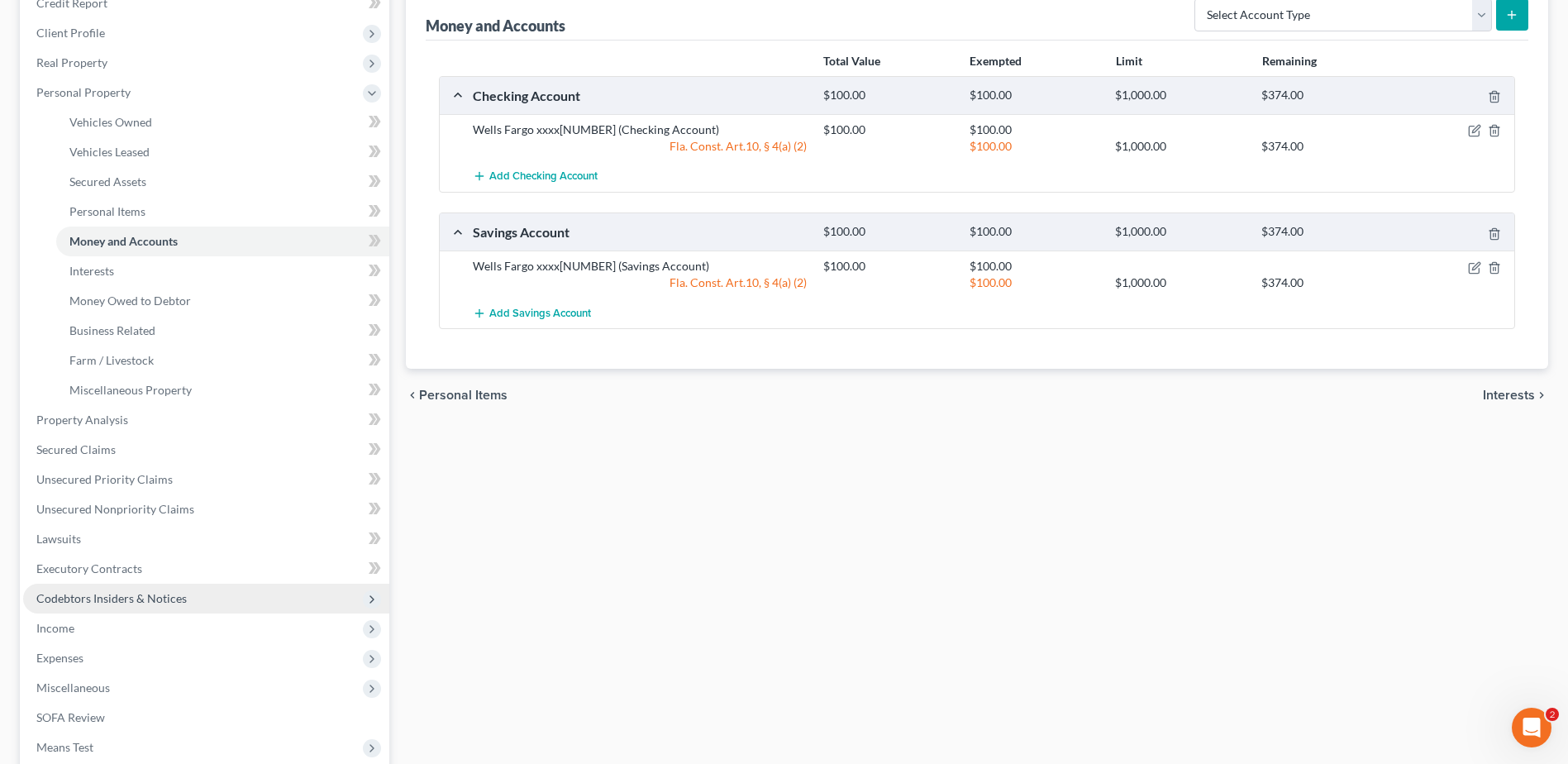 scroll, scrollTop: 248, scrollLeft: 0, axis: vertical 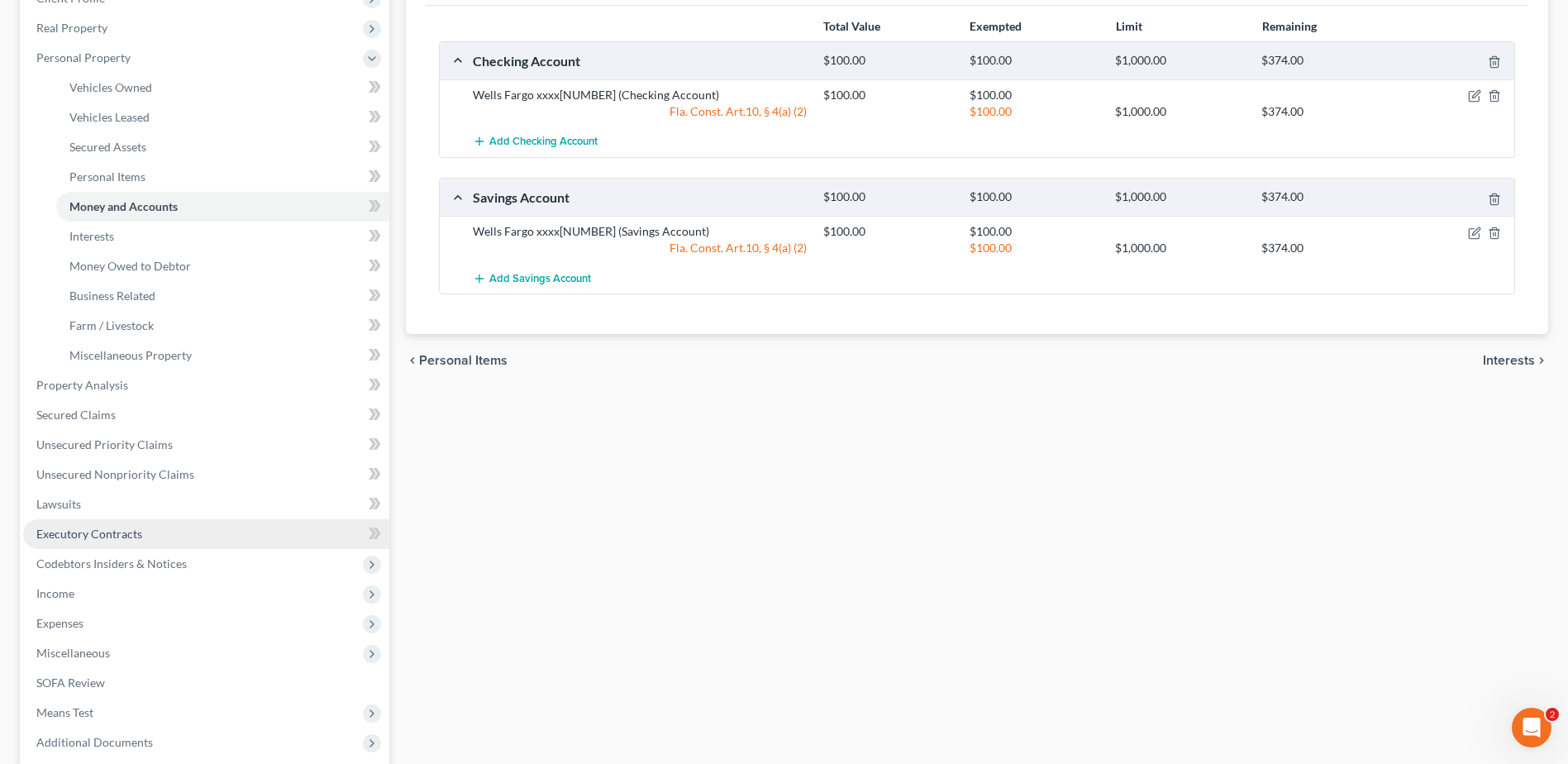 click on "Executory Contracts" at bounding box center [89, 533] 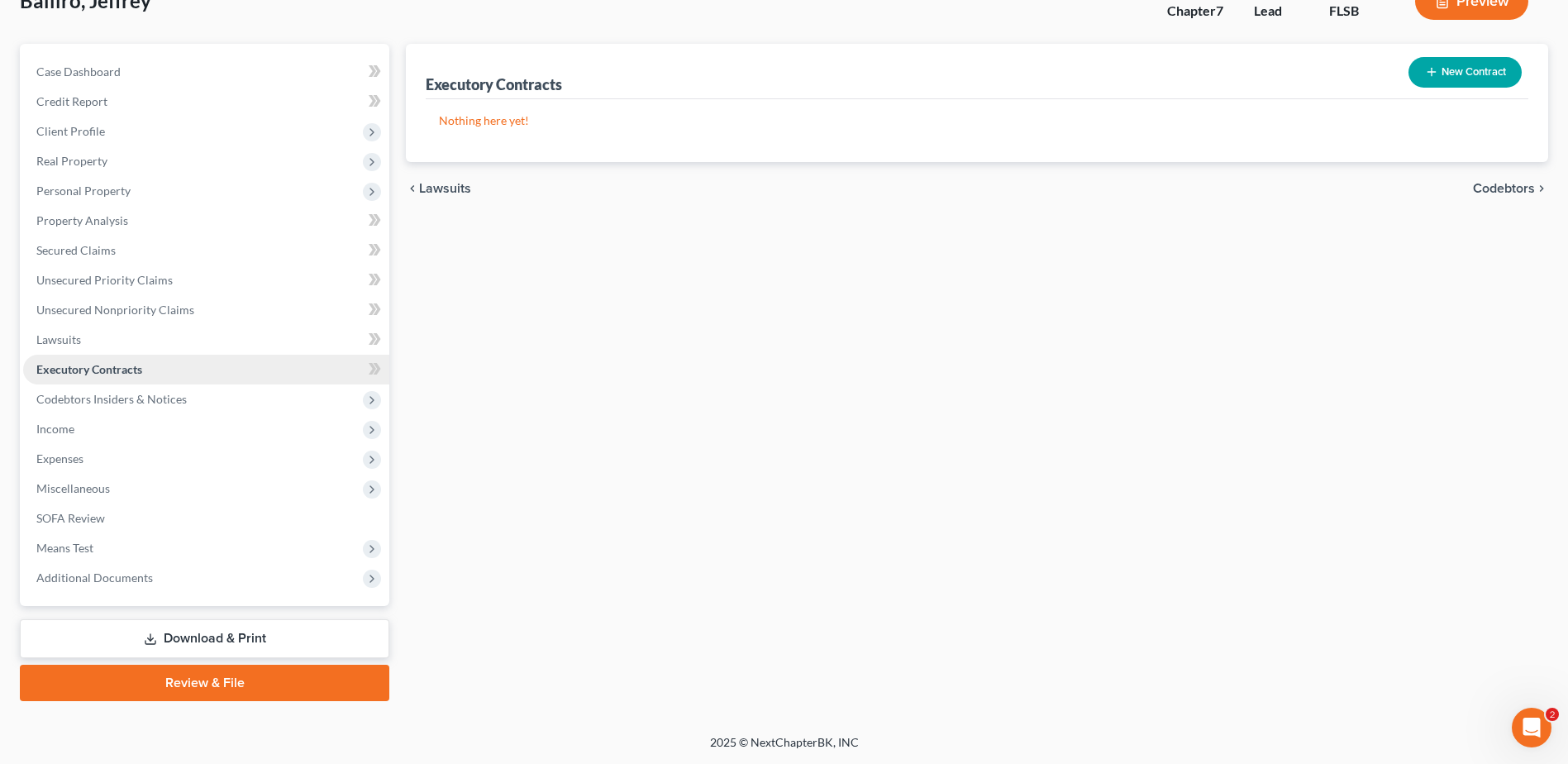 scroll, scrollTop: 0, scrollLeft: 0, axis: both 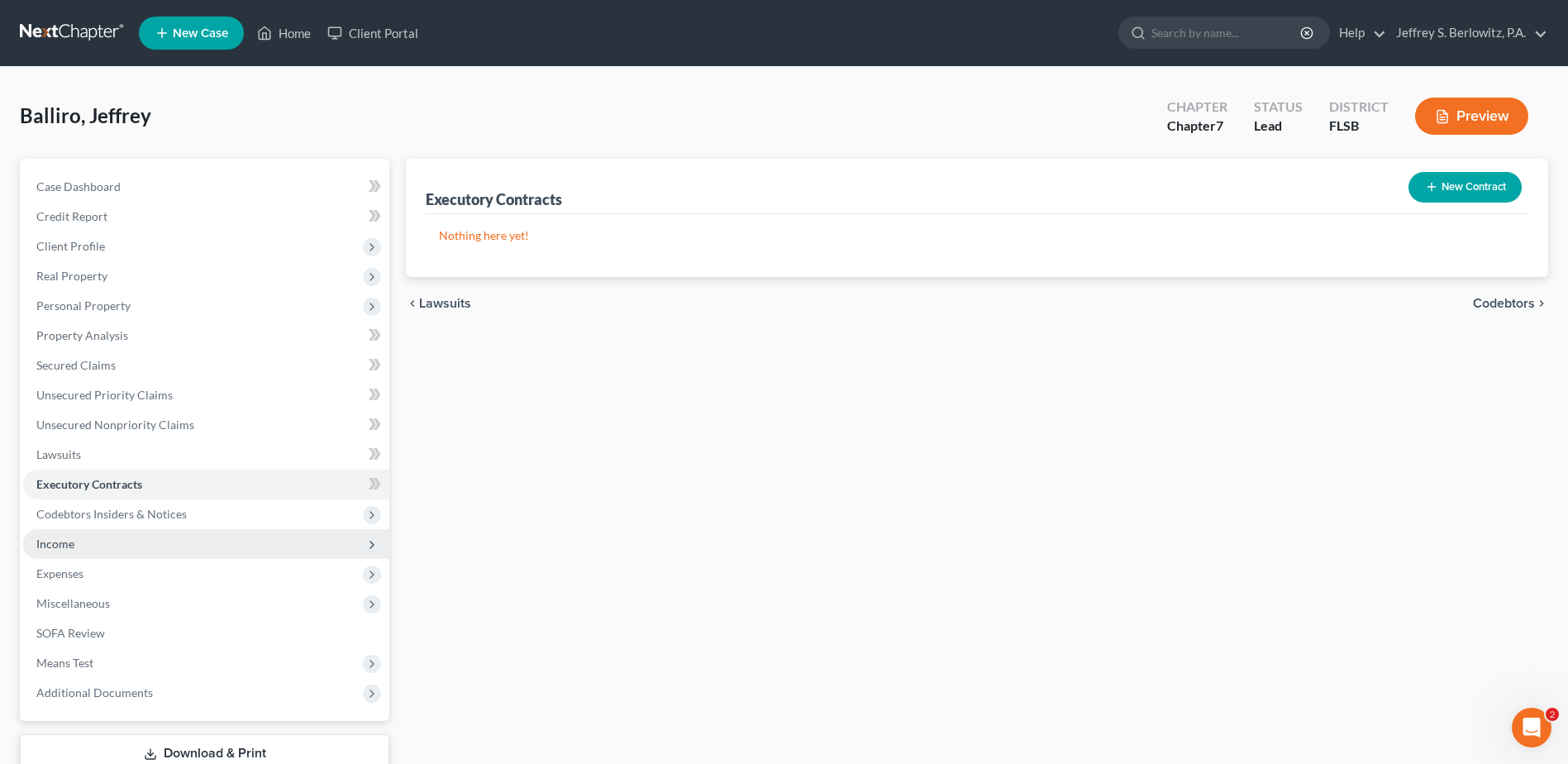 click on "Income" at bounding box center [55, 543] 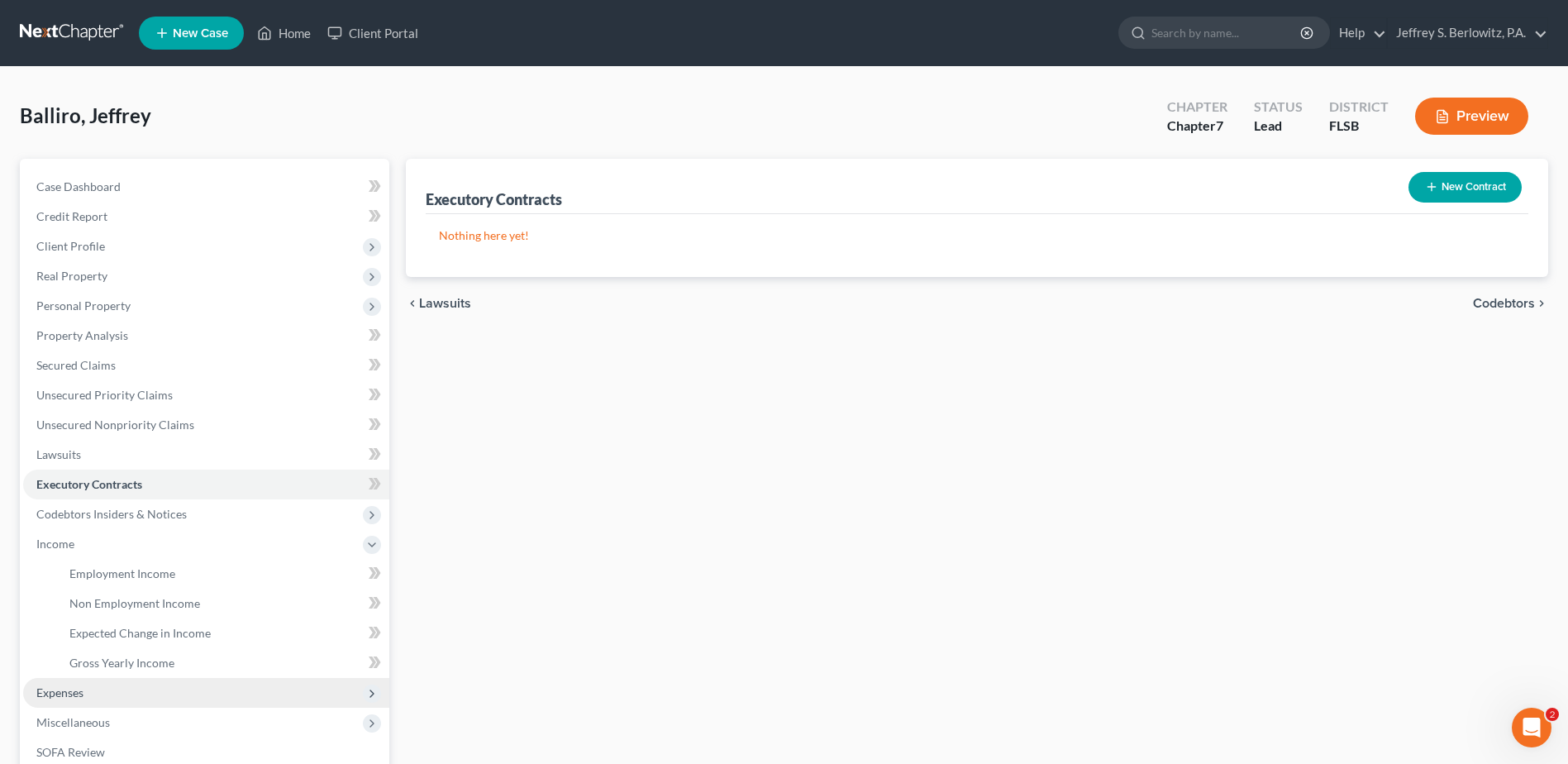 click on "Expenses" at bounding box center (60, 692) 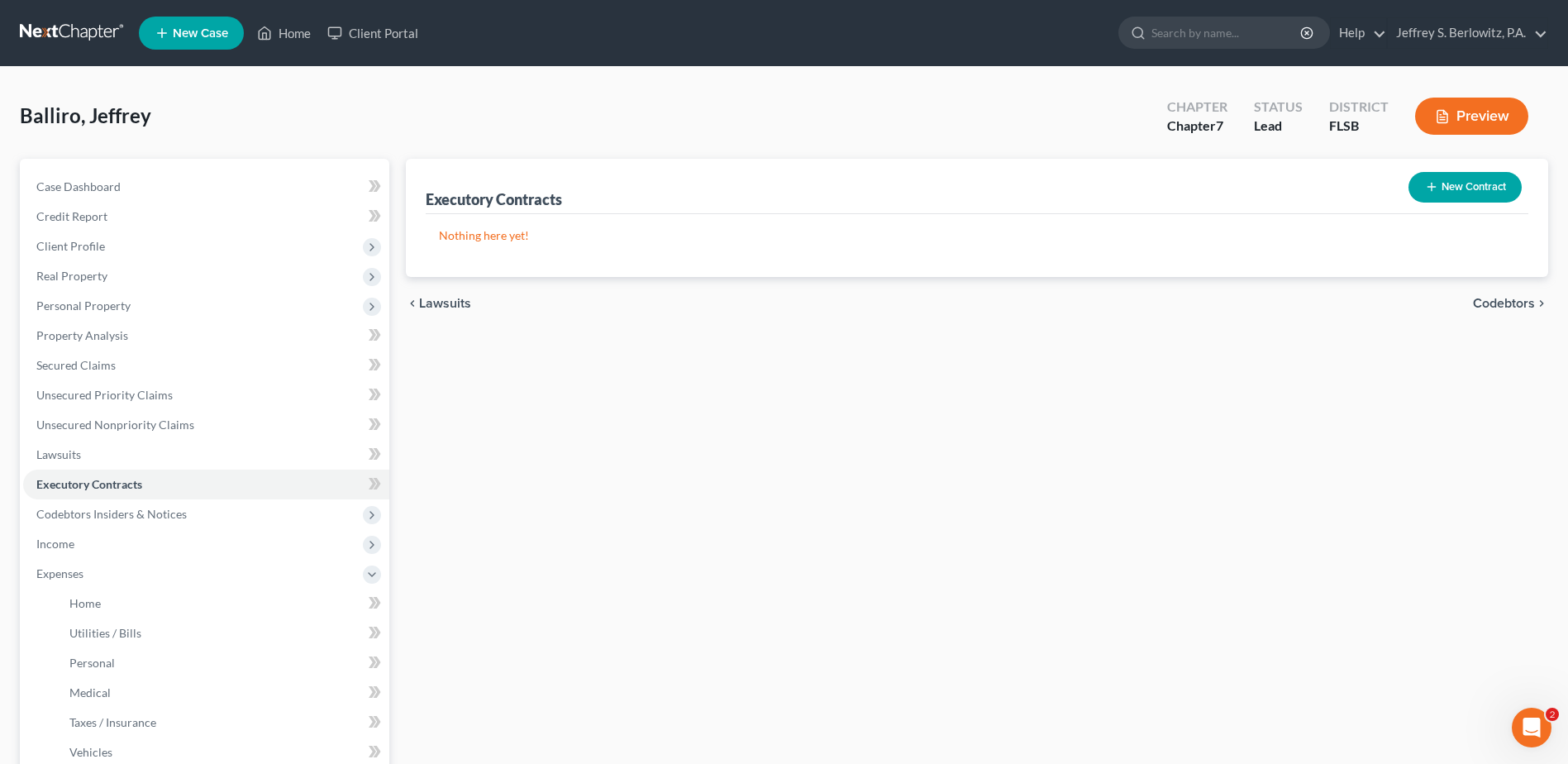 click on "Executory Contracts New Contract
Nothing here yet!
chevron_left
Lawsuits
Codebtors
chevron_right" at bounding box center (977, 591) 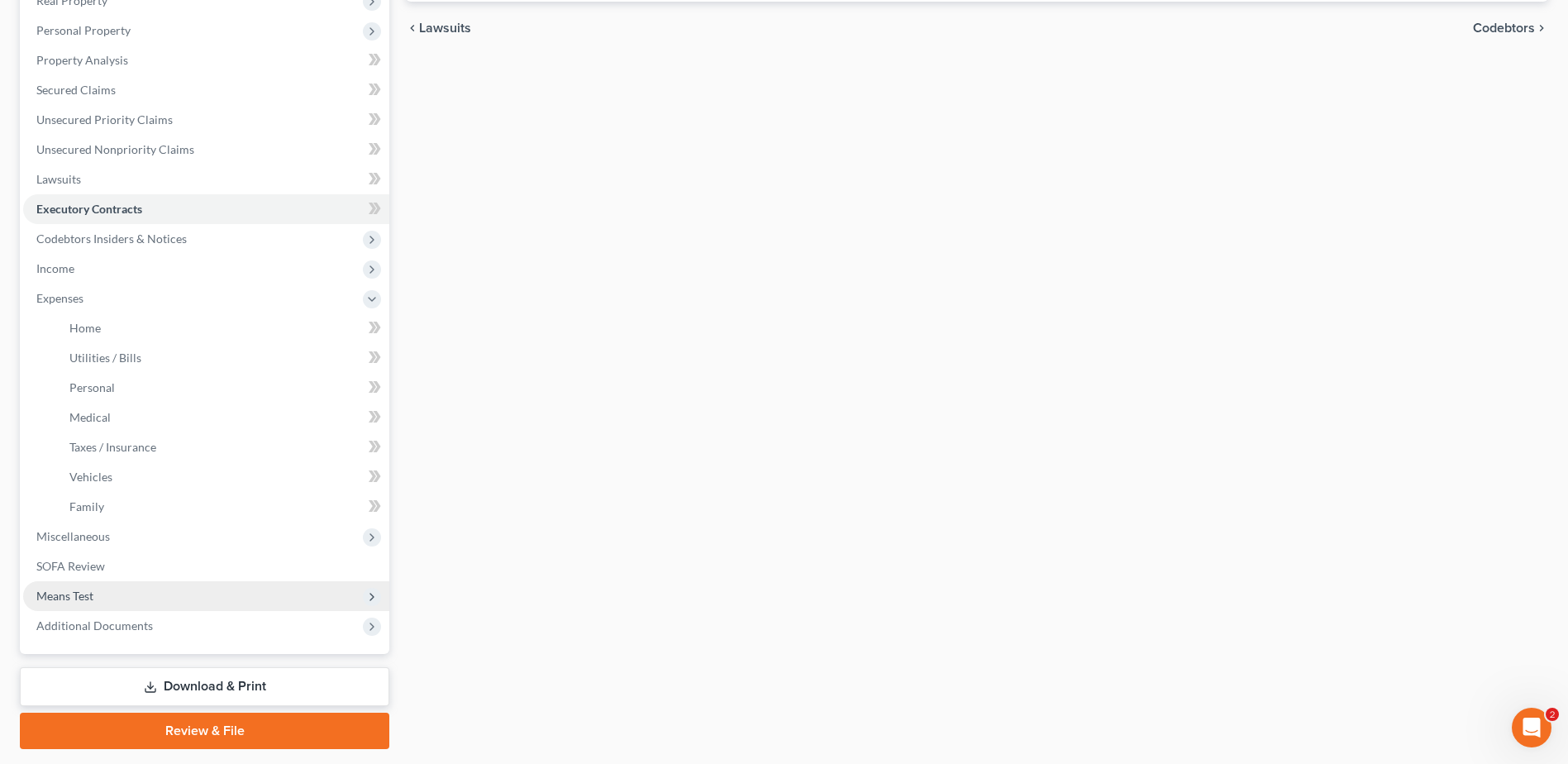 scroll, scrollTop: 323, scrollLeft: 0, axis: vertical 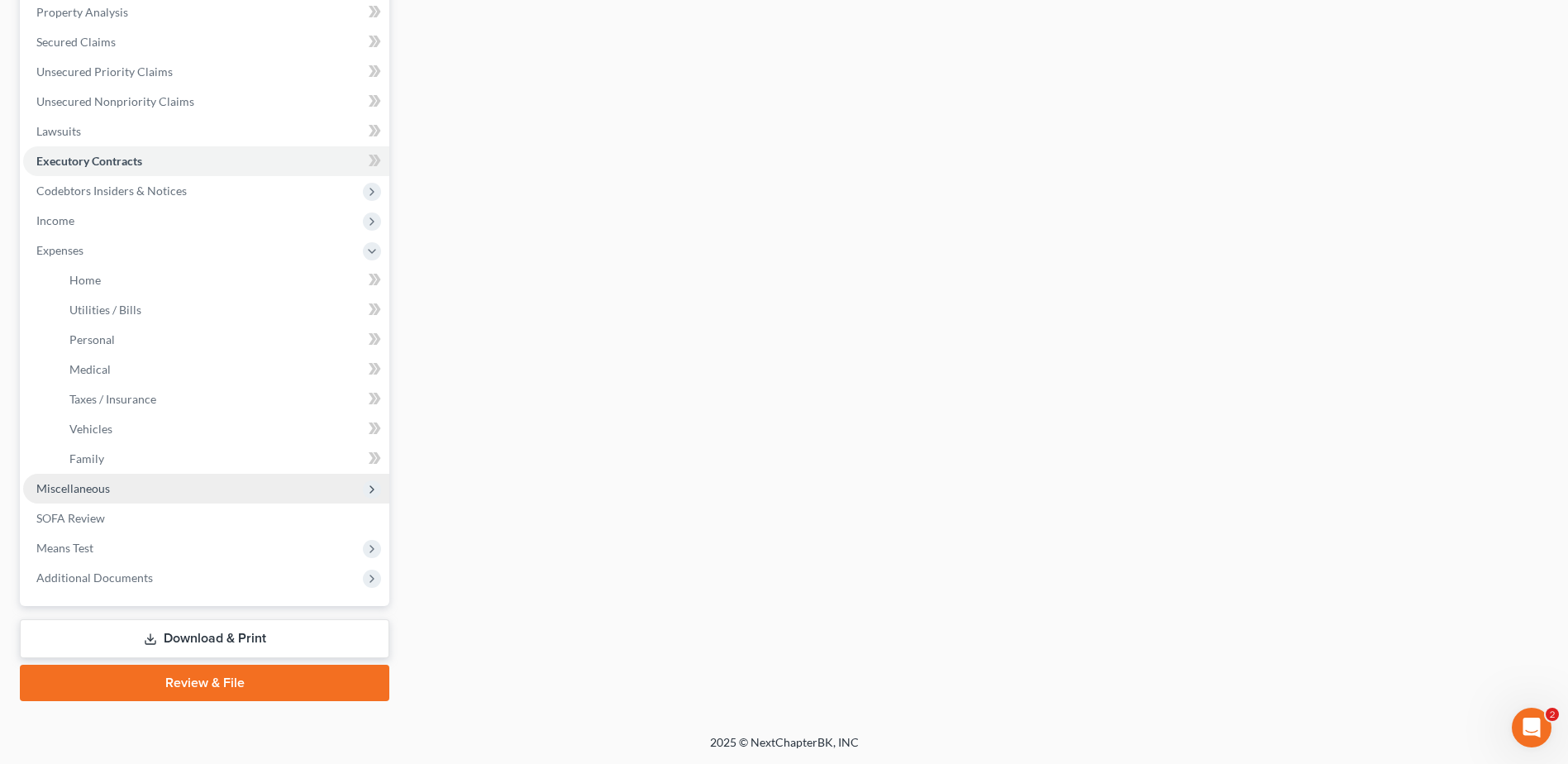 click on "Miscellaneous" at bounding box center (206, 489) 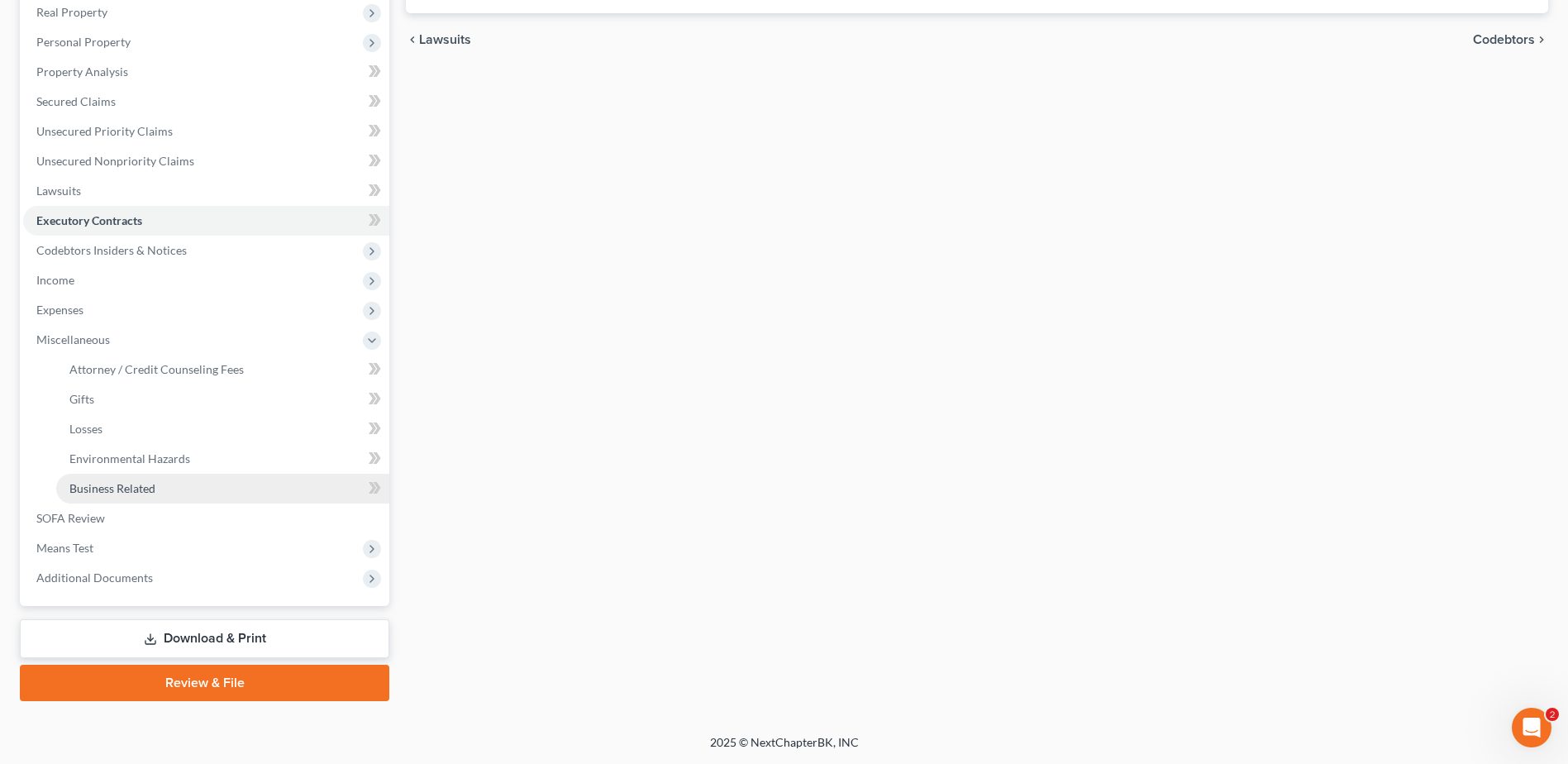 scroll, scrollTop: 264, scrollLeft: 0, axis: vertical 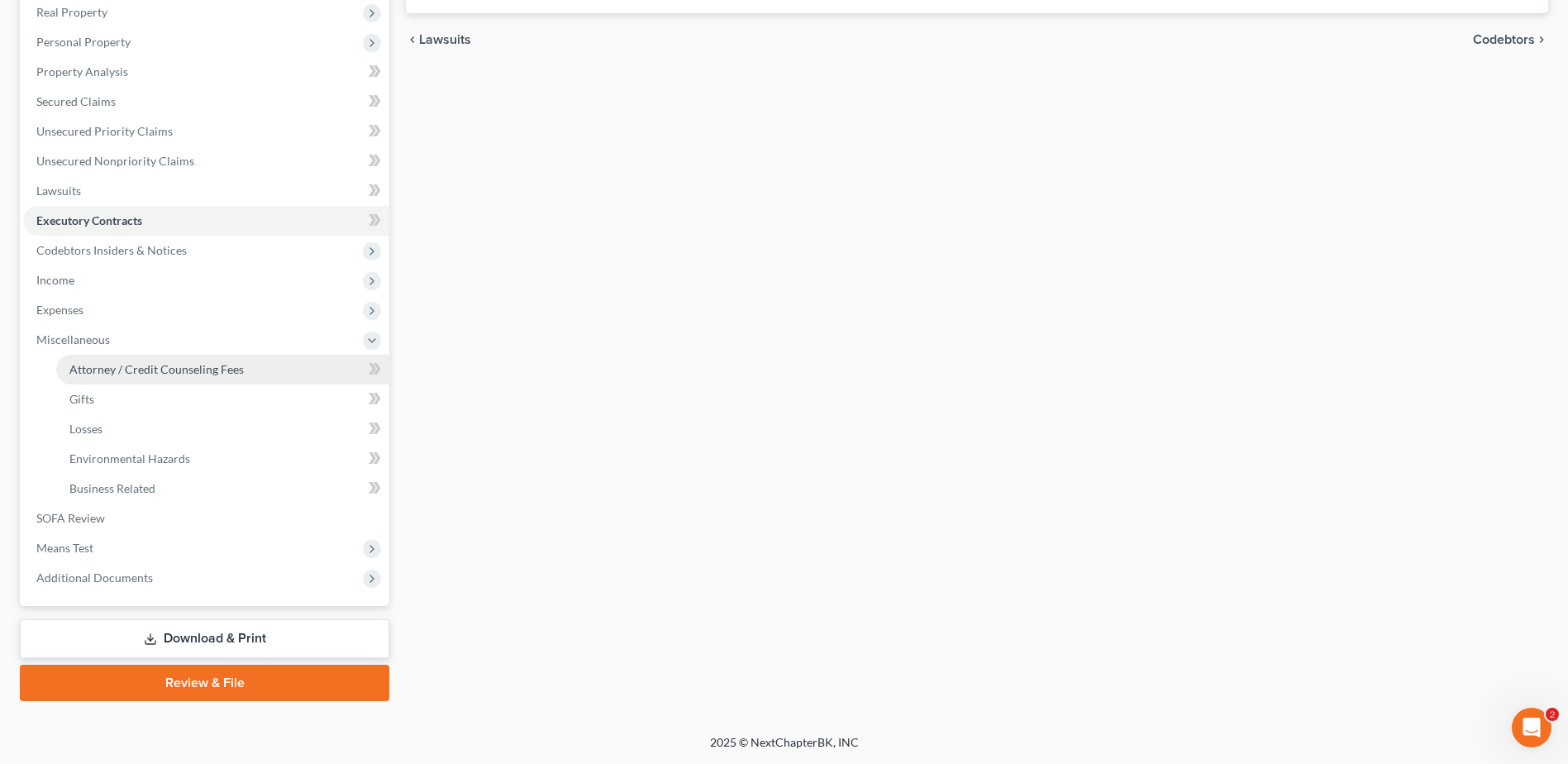 click on "Attorney / Credit Counseling Fees" at bounding box center [156, 369] 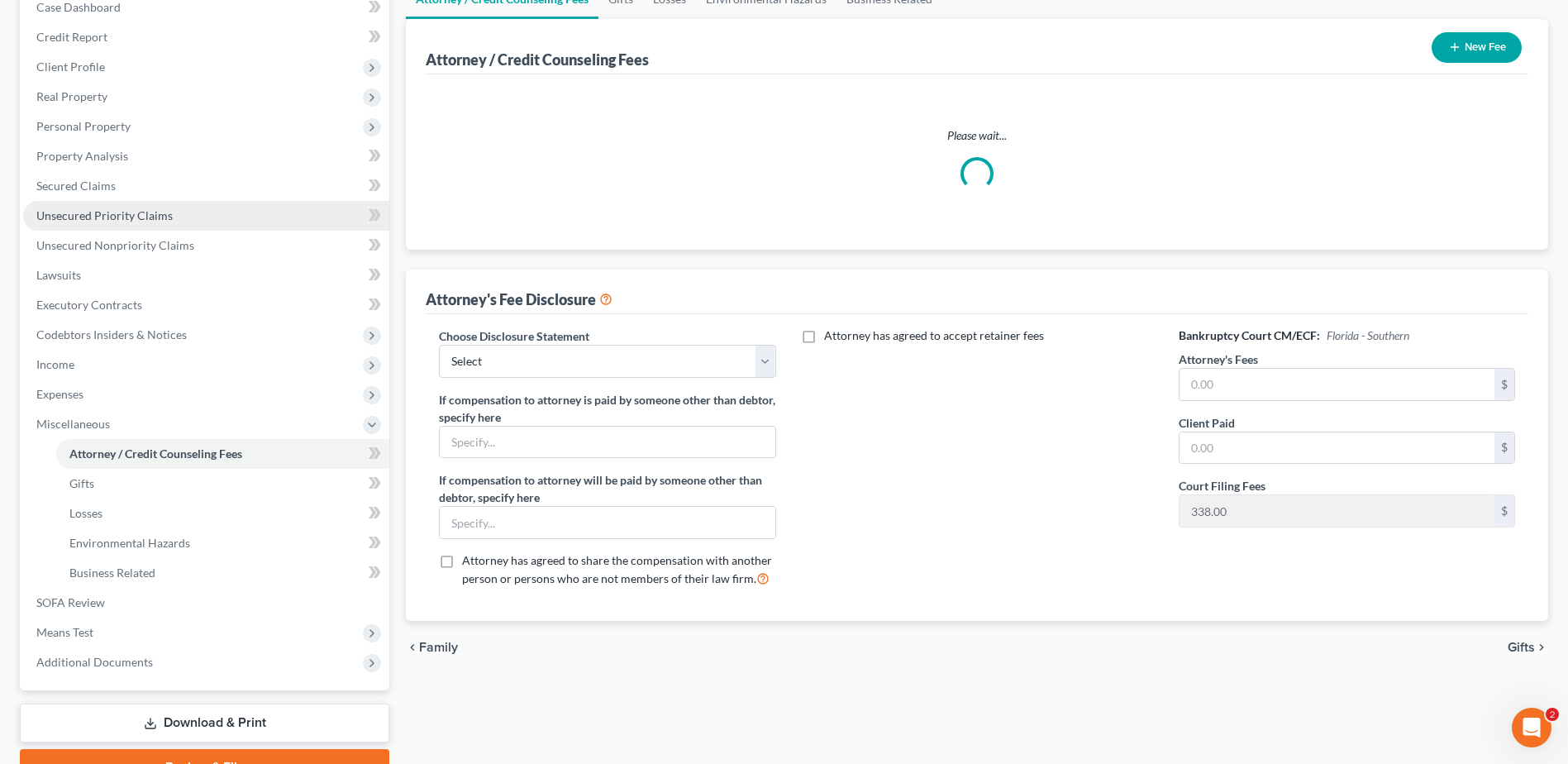 scroll, scrollTop: 0, scrollLeft: 0, axis: both 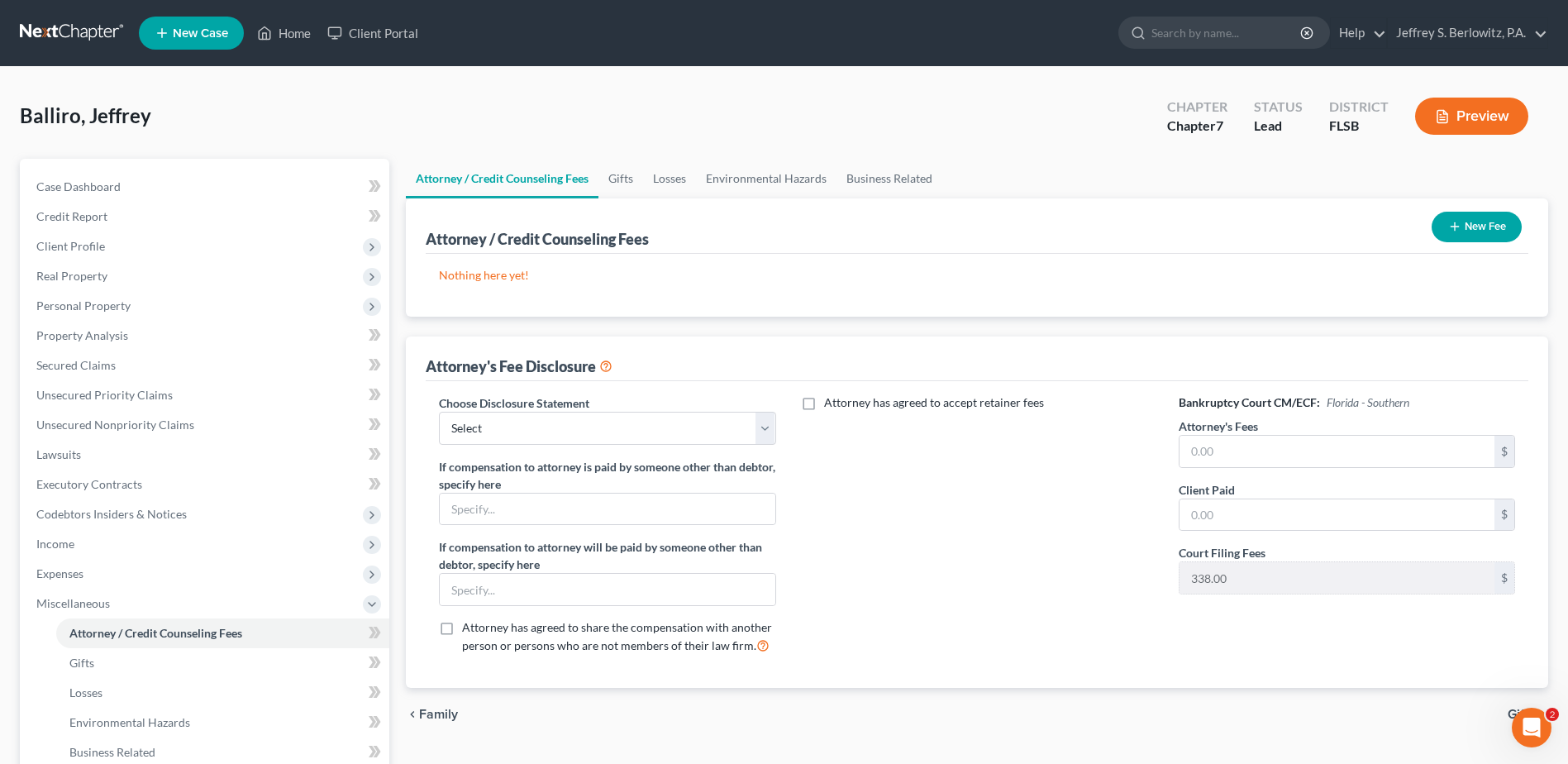 drag, startPoint x: 1022, startPoint y: 598, endPoint x: 949, endPoint y: 581, distance: 74.95332 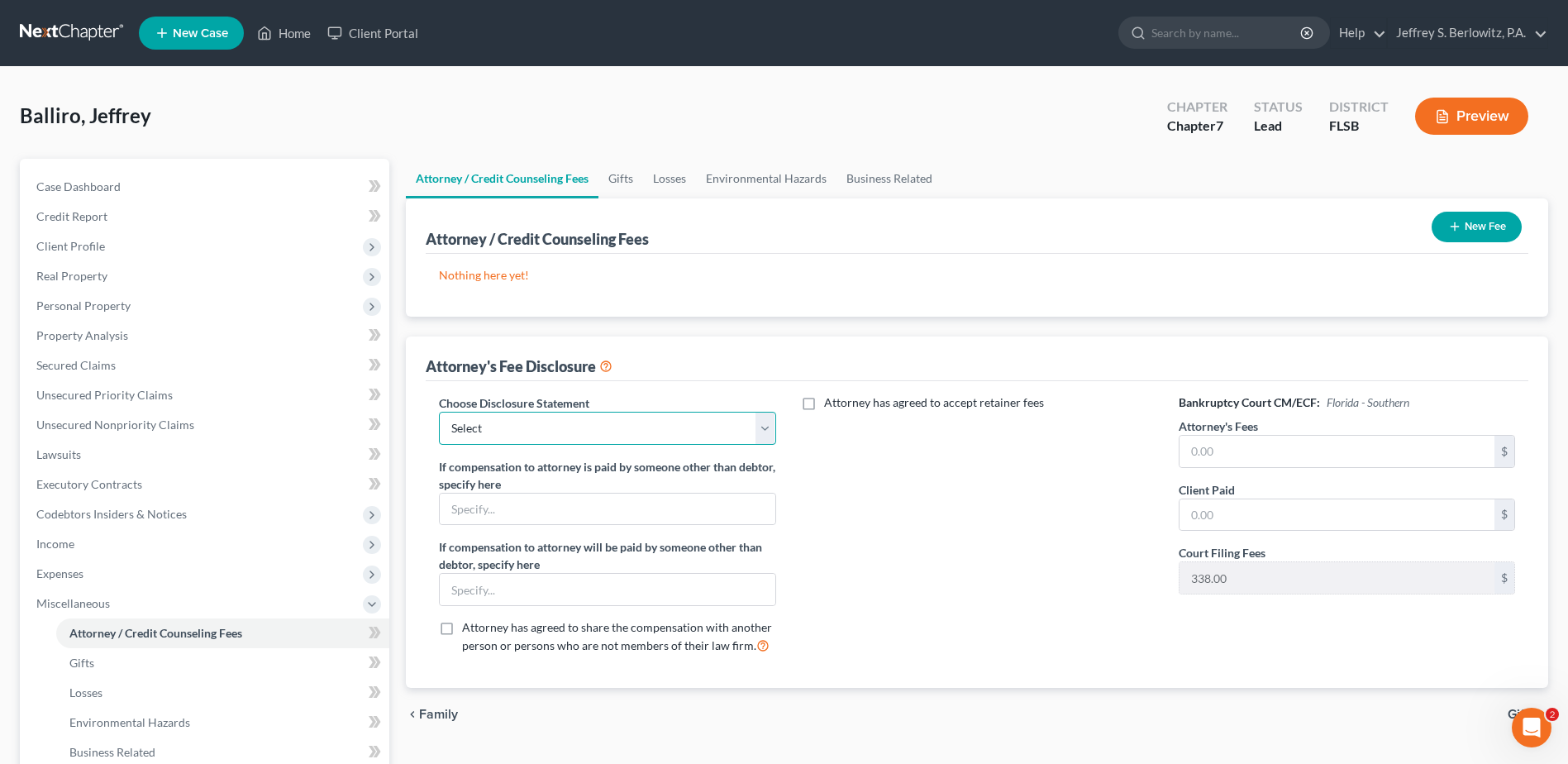 click on "Select Attorney Attorney" at bounding box center (607, 428) 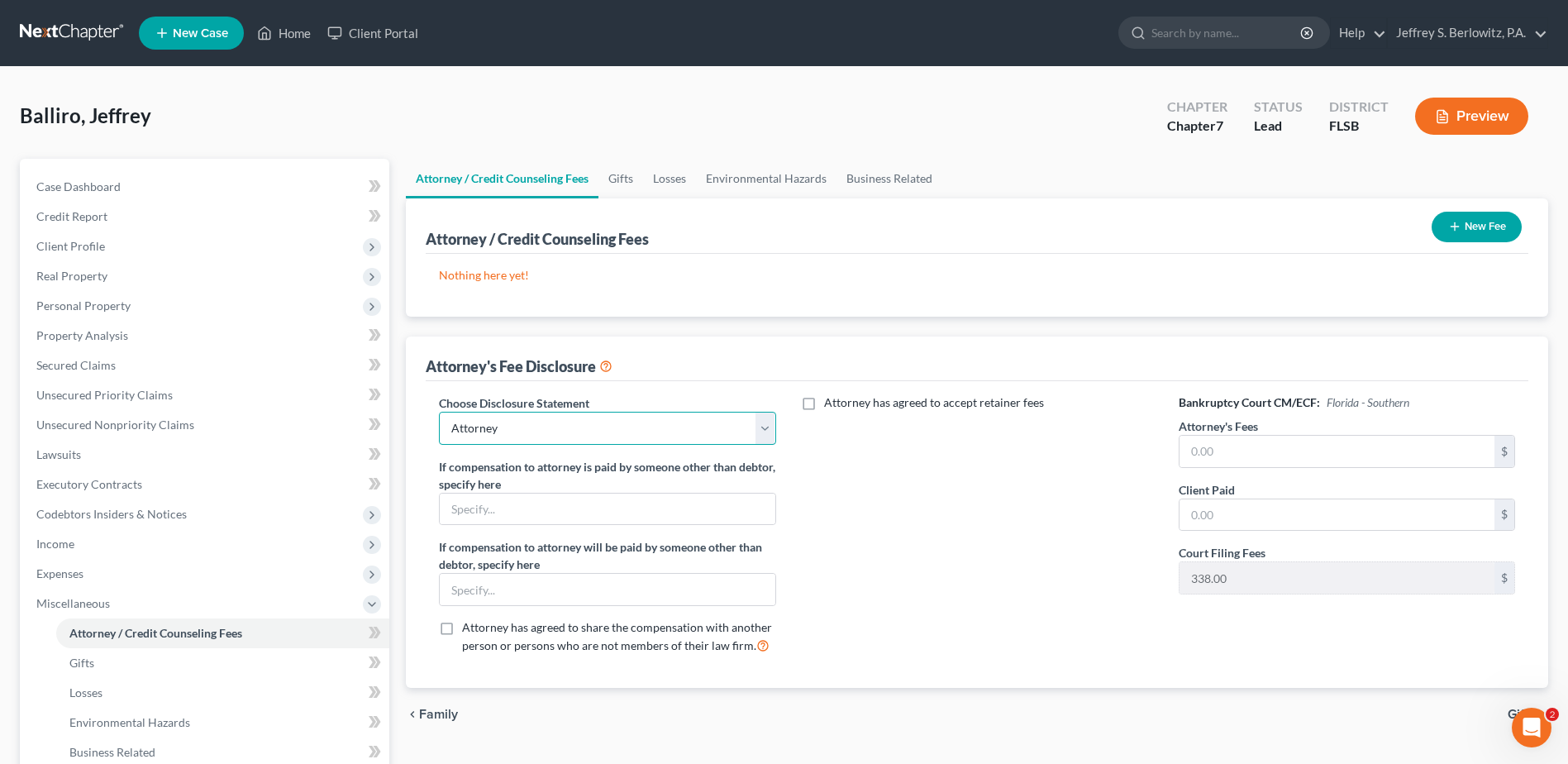 click on "Select Attorney Attorney" at bounding box center (607, 428) 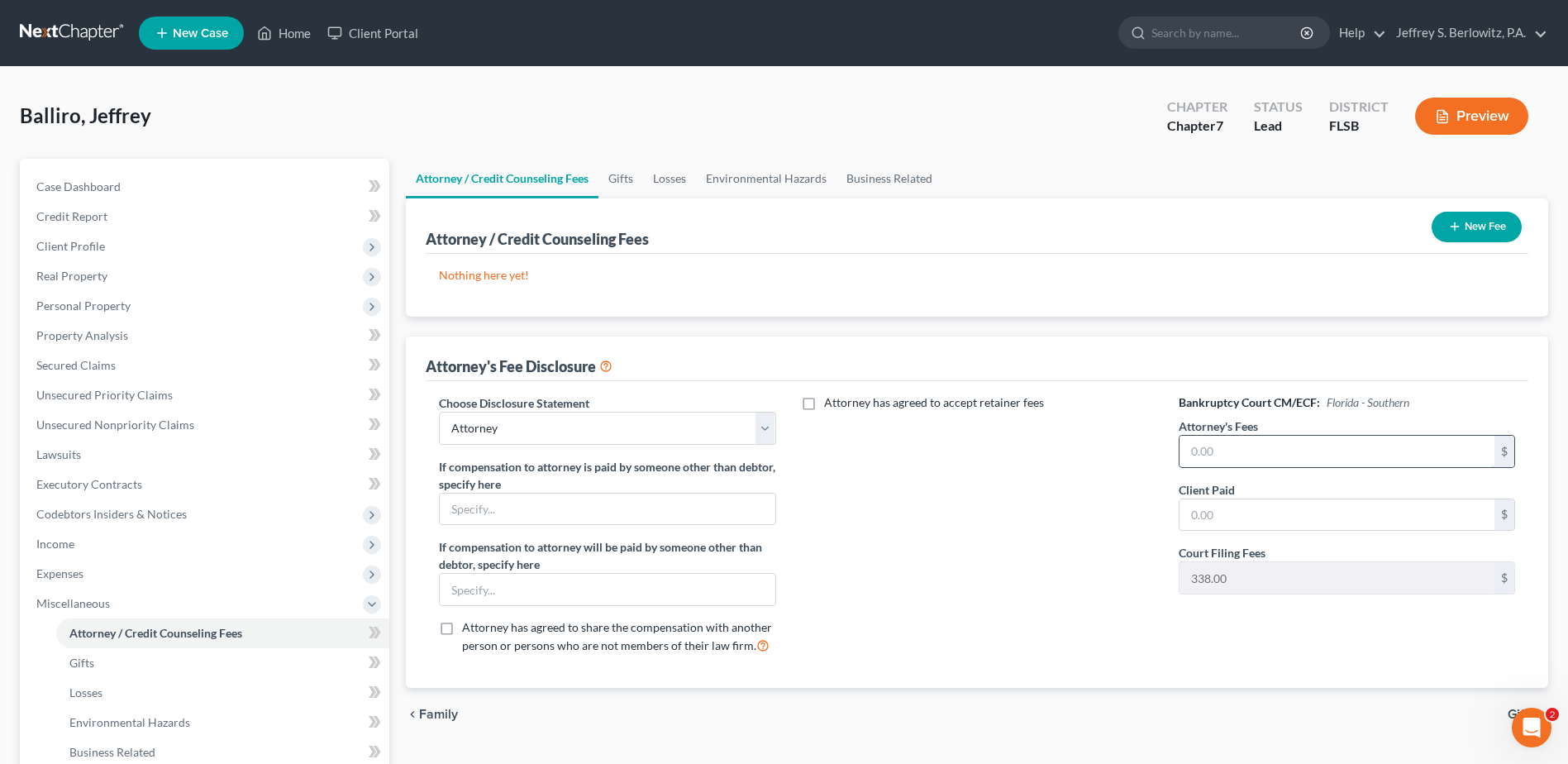 click at bounding box center [1337, 451] 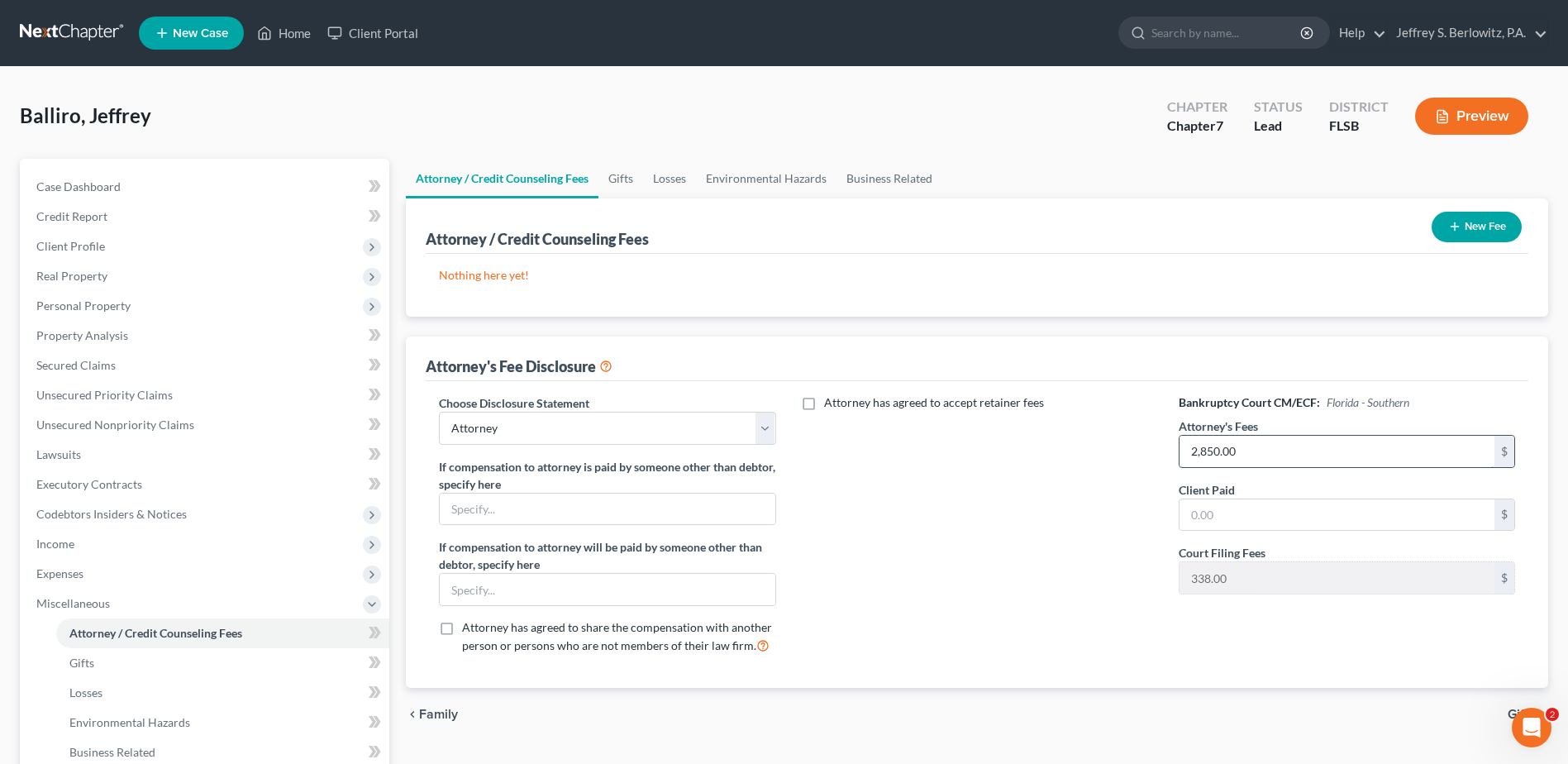 type on "2,850.00" 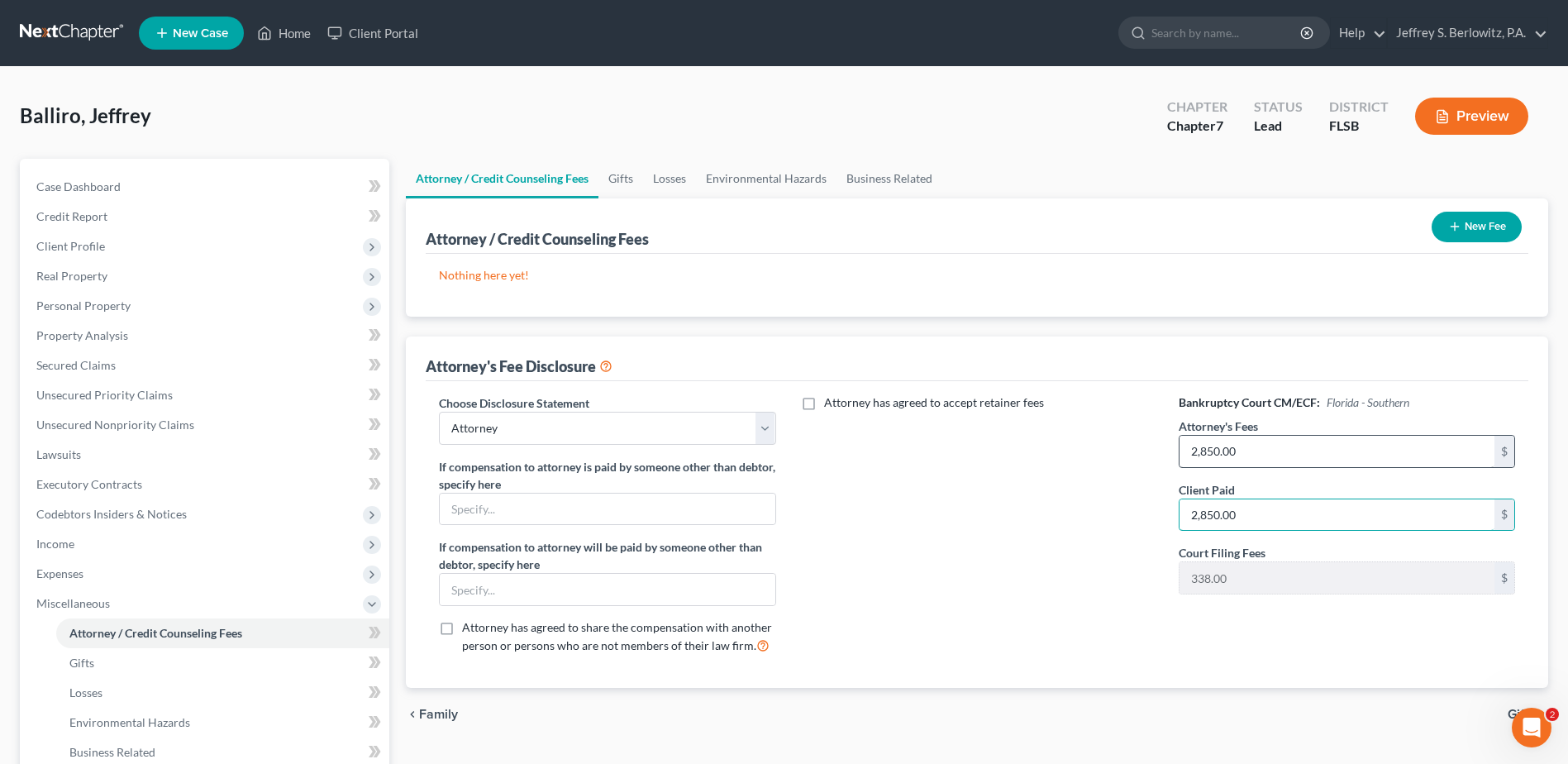 type on "2,850.00" 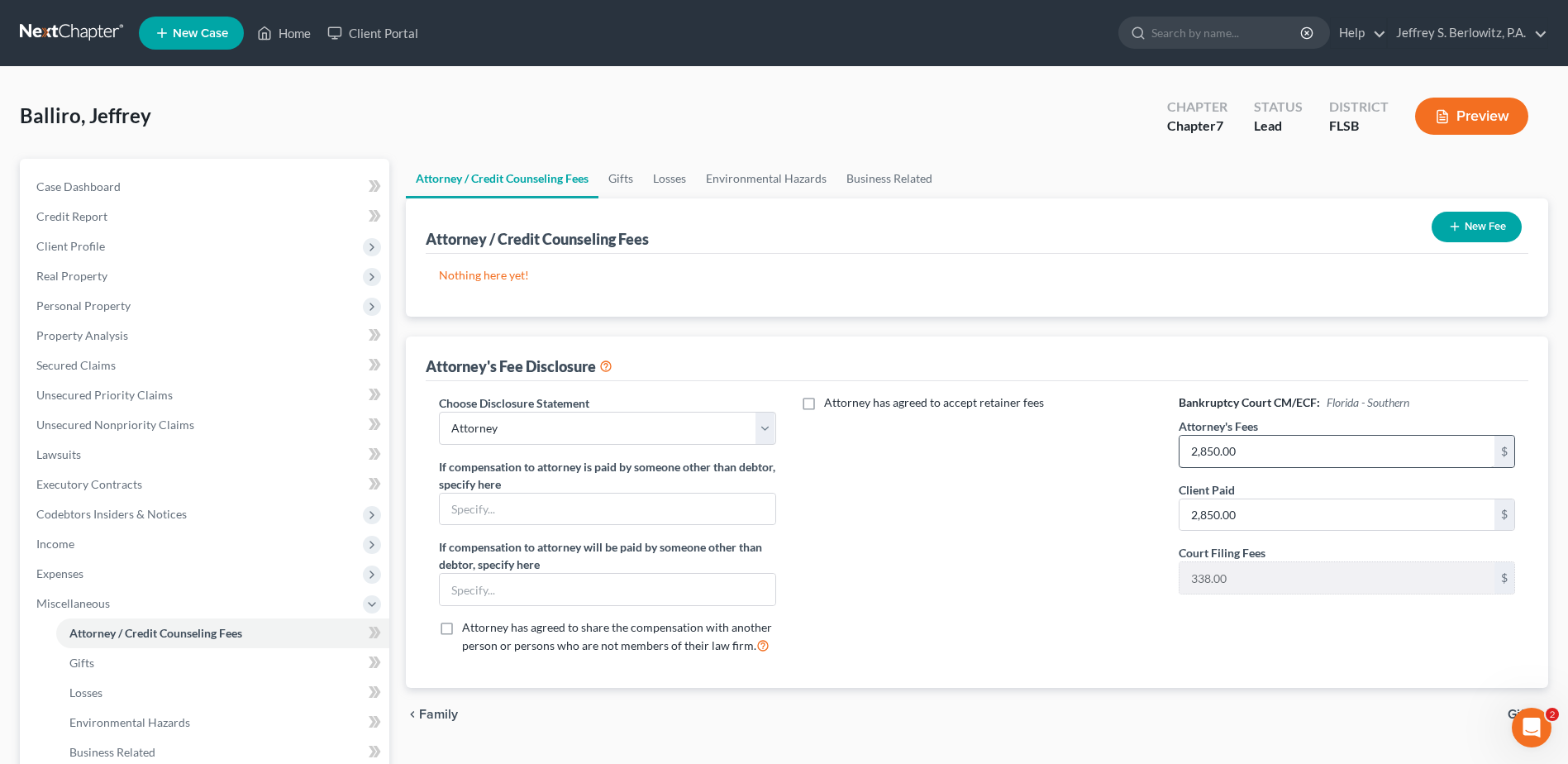 type 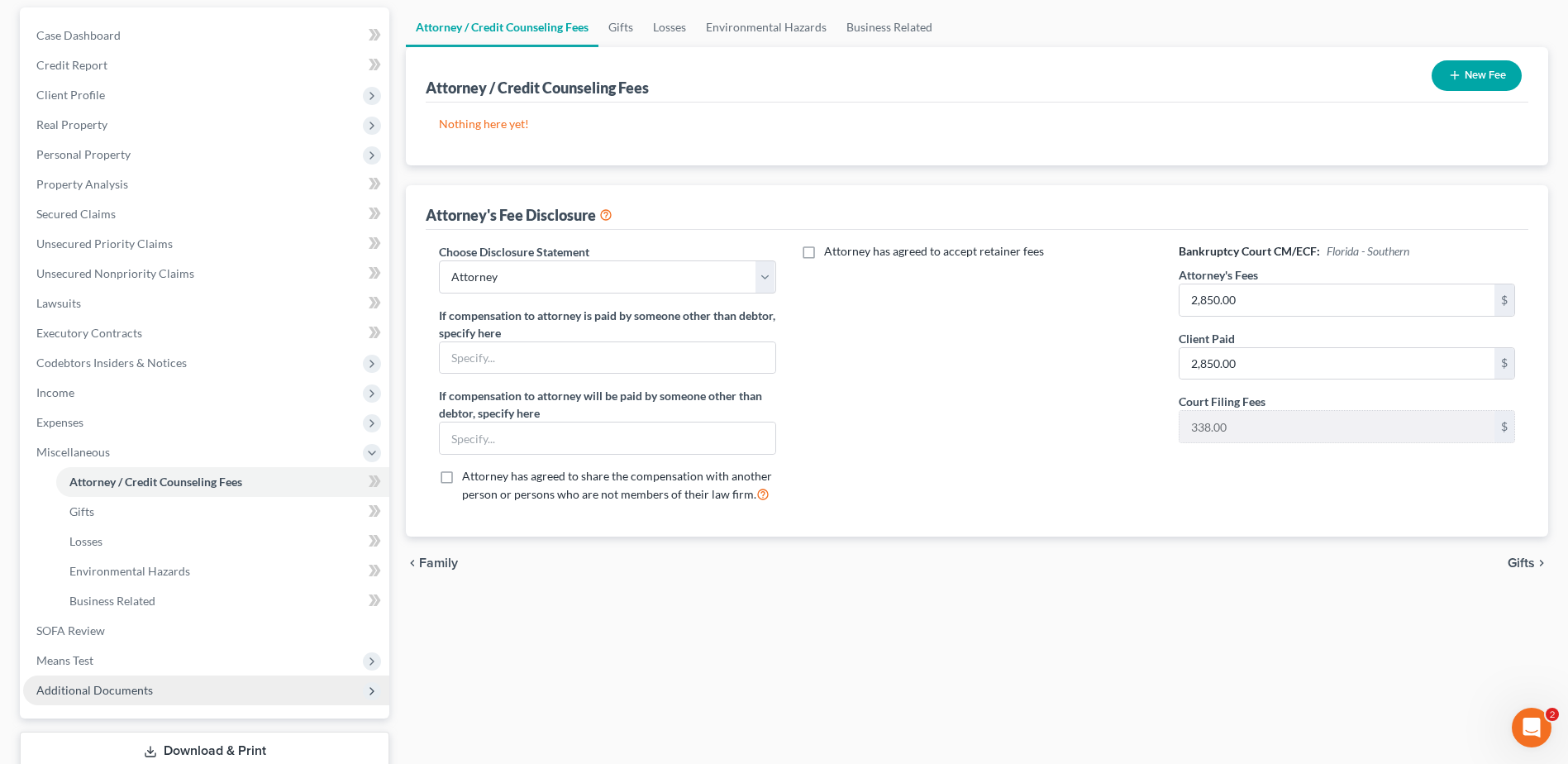 scroll, scrollTop: 165, scrollLeft: 0, axis: vertical 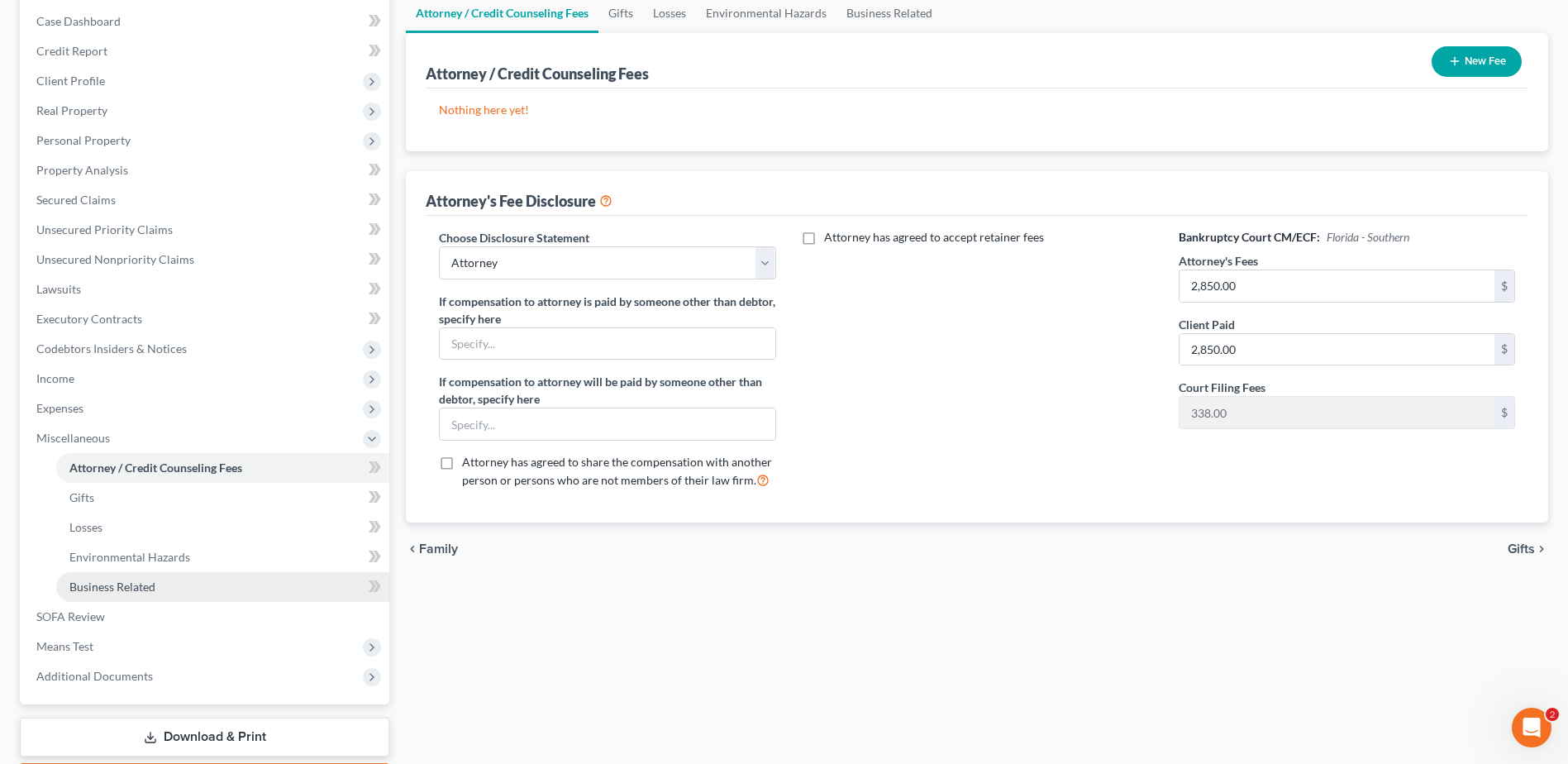 click on "Business Related" at bounding box center (112, 586) 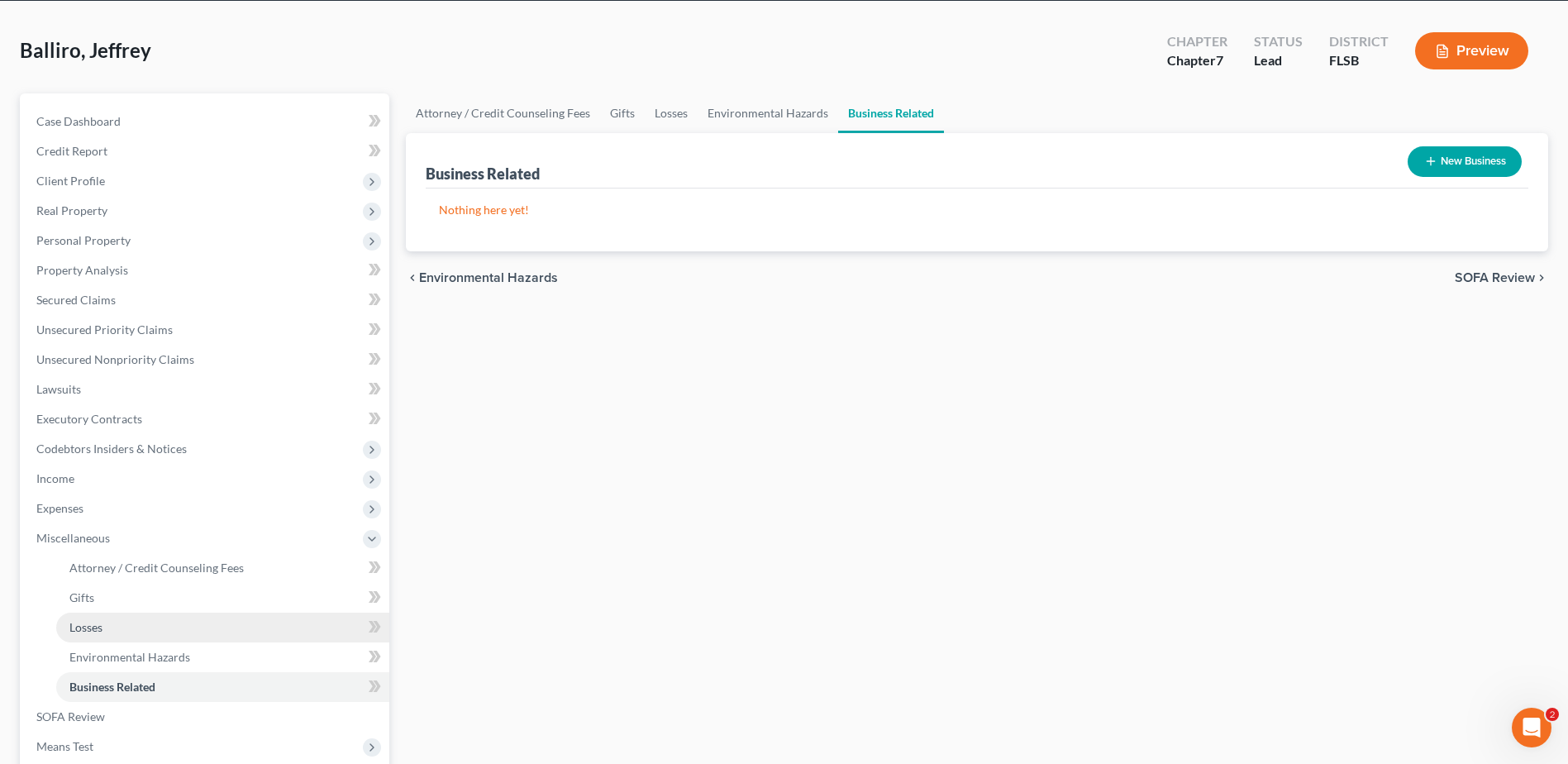 scroll, scrollTop: 165, scrollLeft: 0, axis: vertical 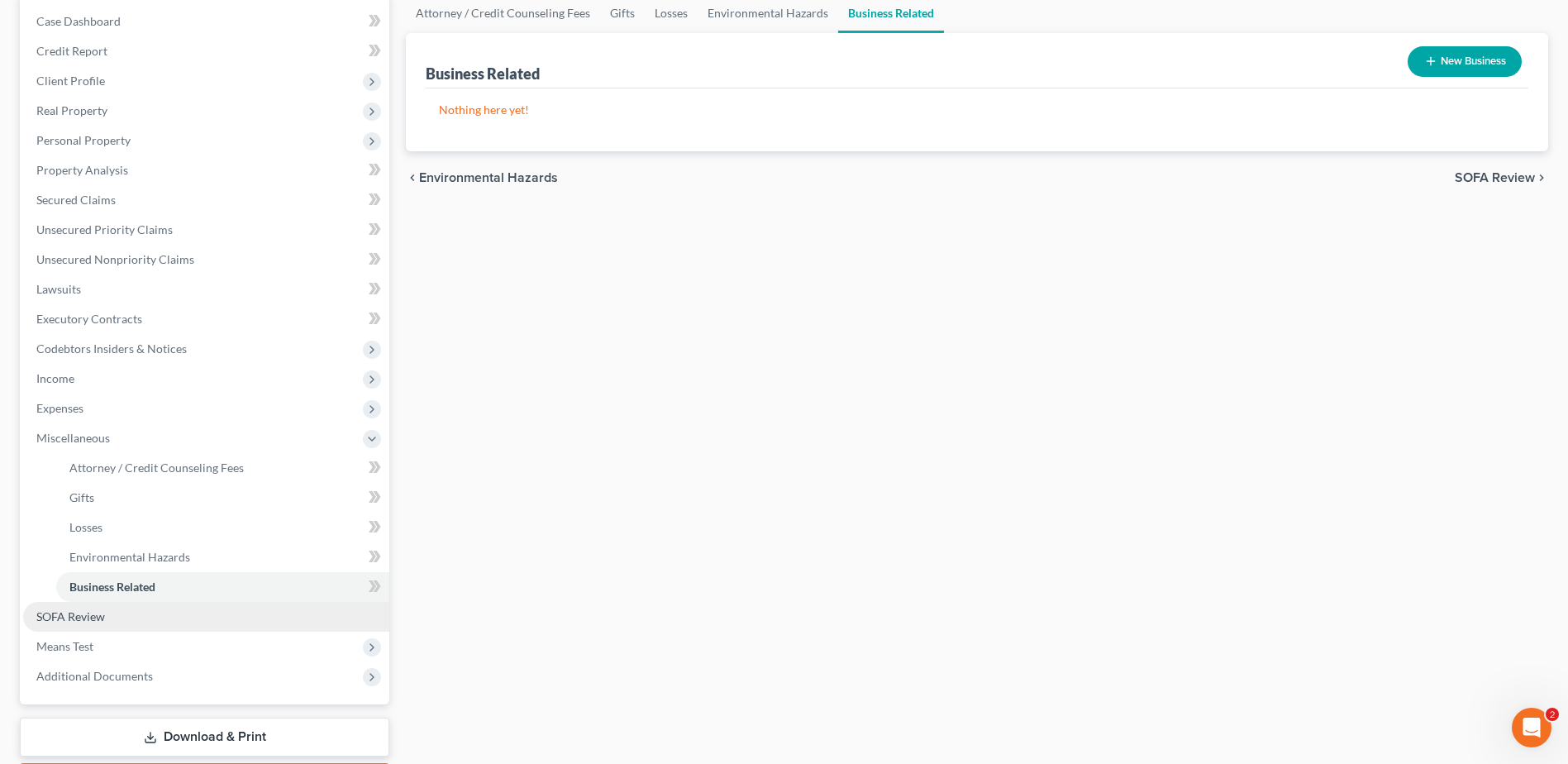 click on "SOFA Review" at bounding box center (70, 616) 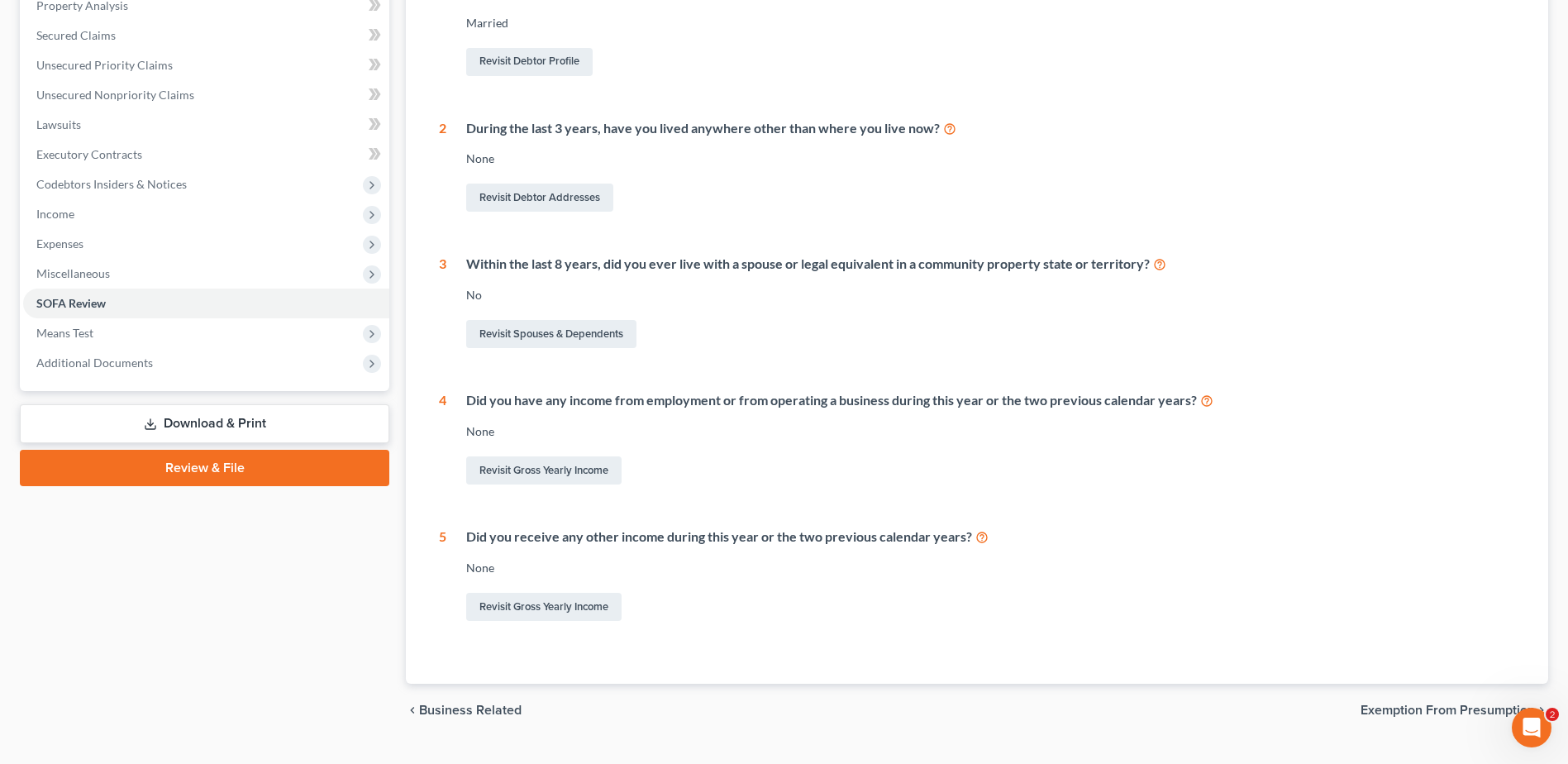 scroll, scrollTop: 331, scrollLeft: 0, axis: vertical 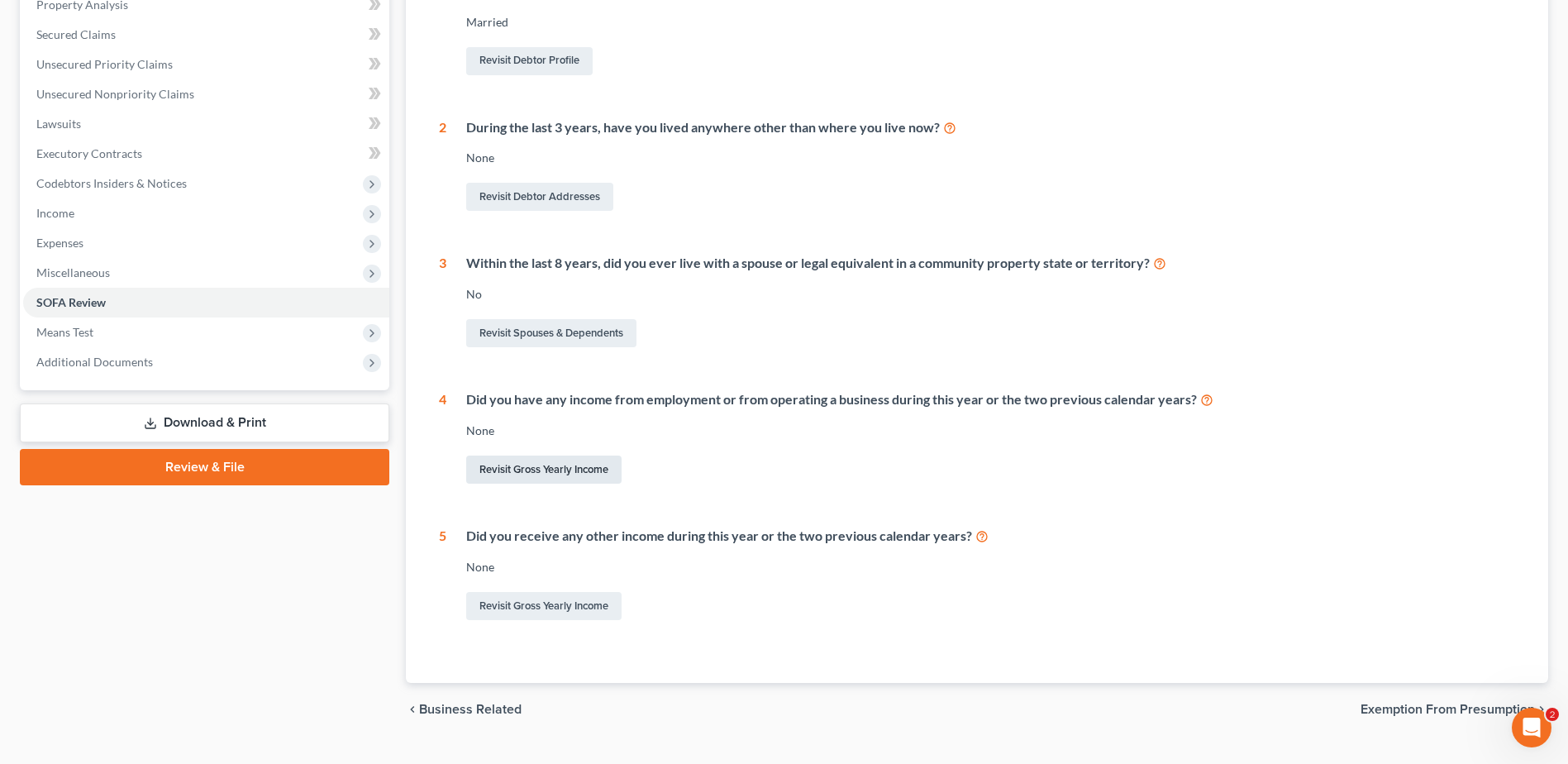 click on "Revisit Gross Yearly Income" at bounding box center (544, 470) 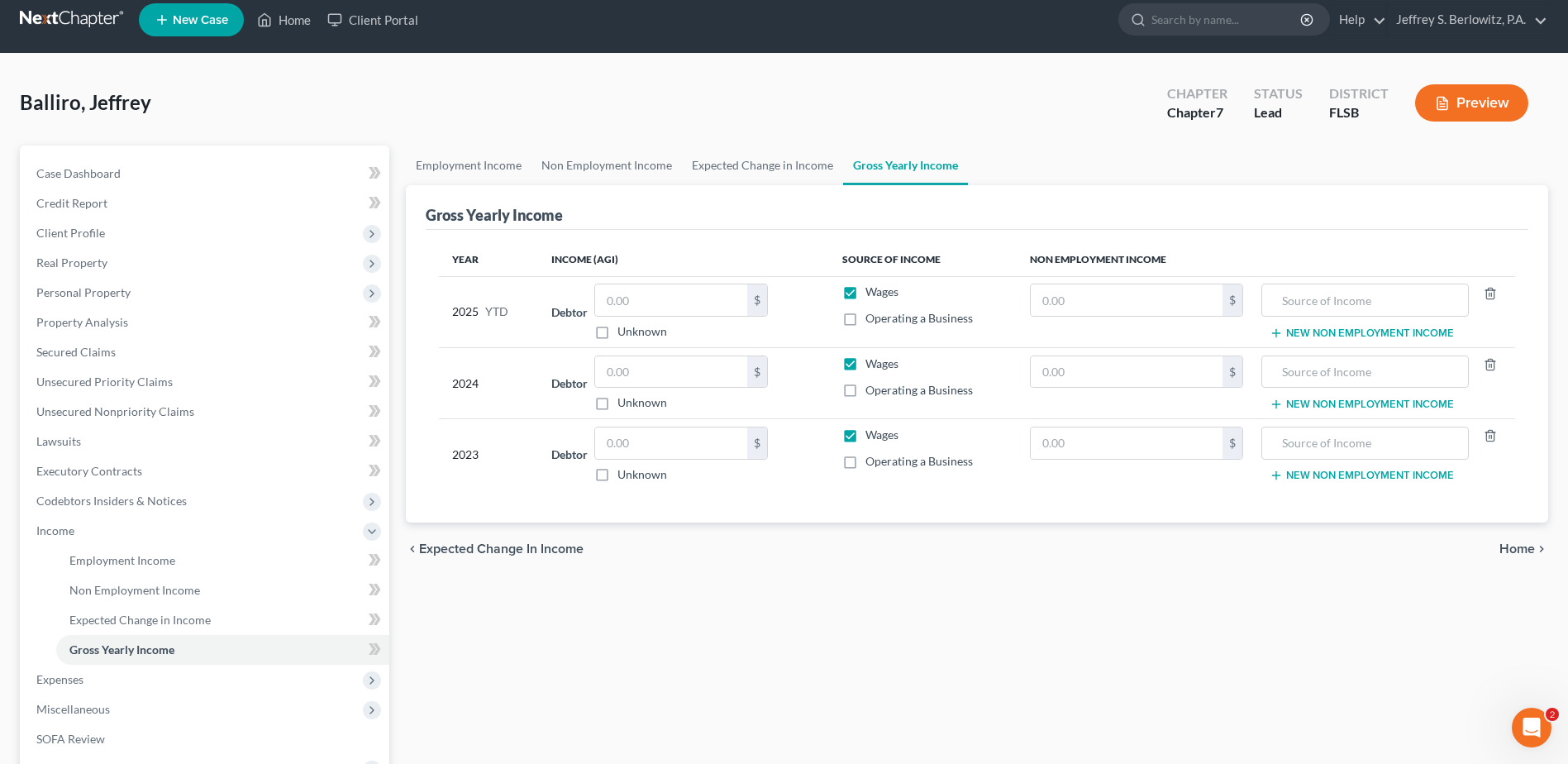 scroll, scrollTop: 0, scrollLeft: 0, axis: both 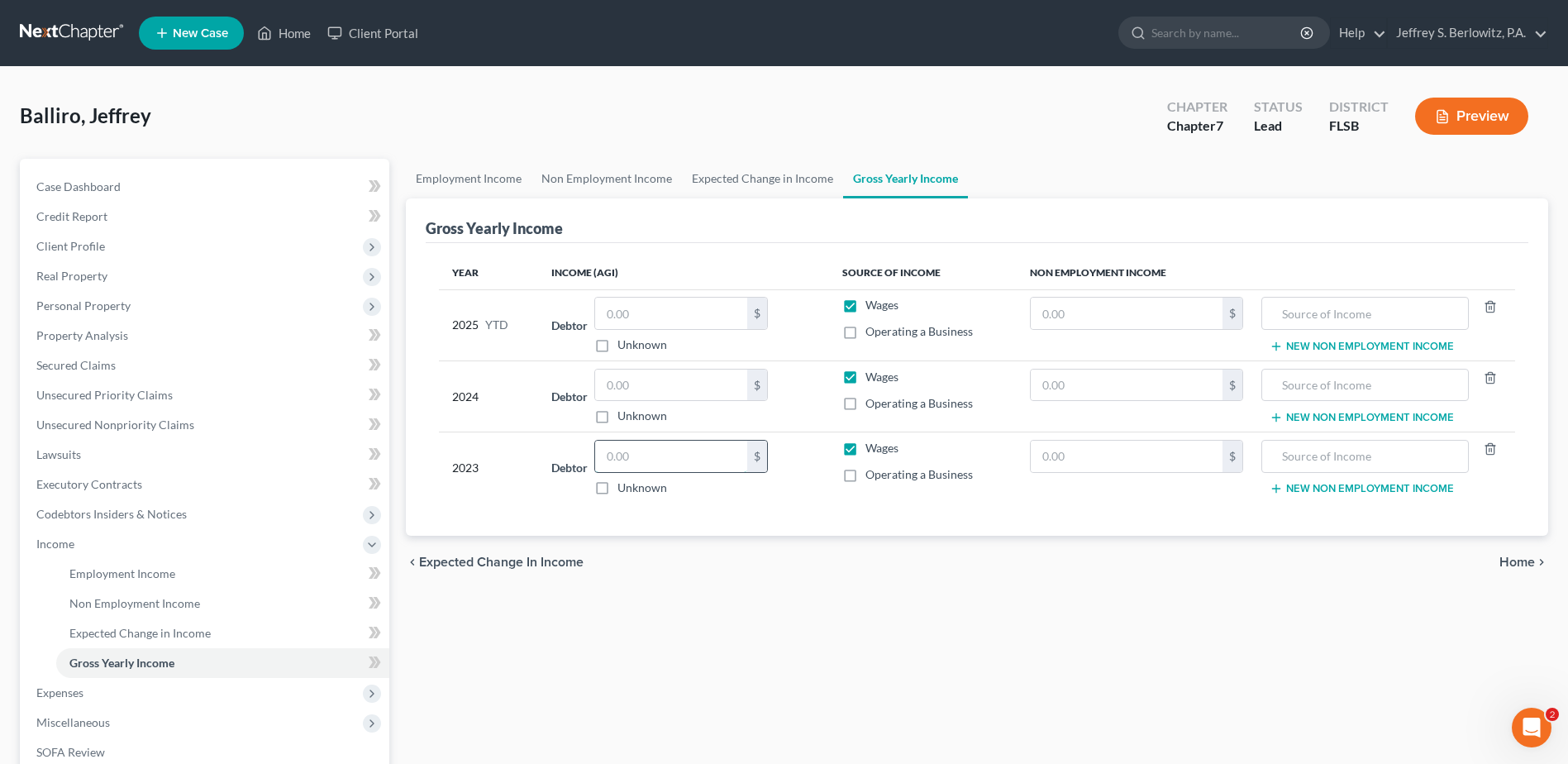 click at bounding box center [671, 456] 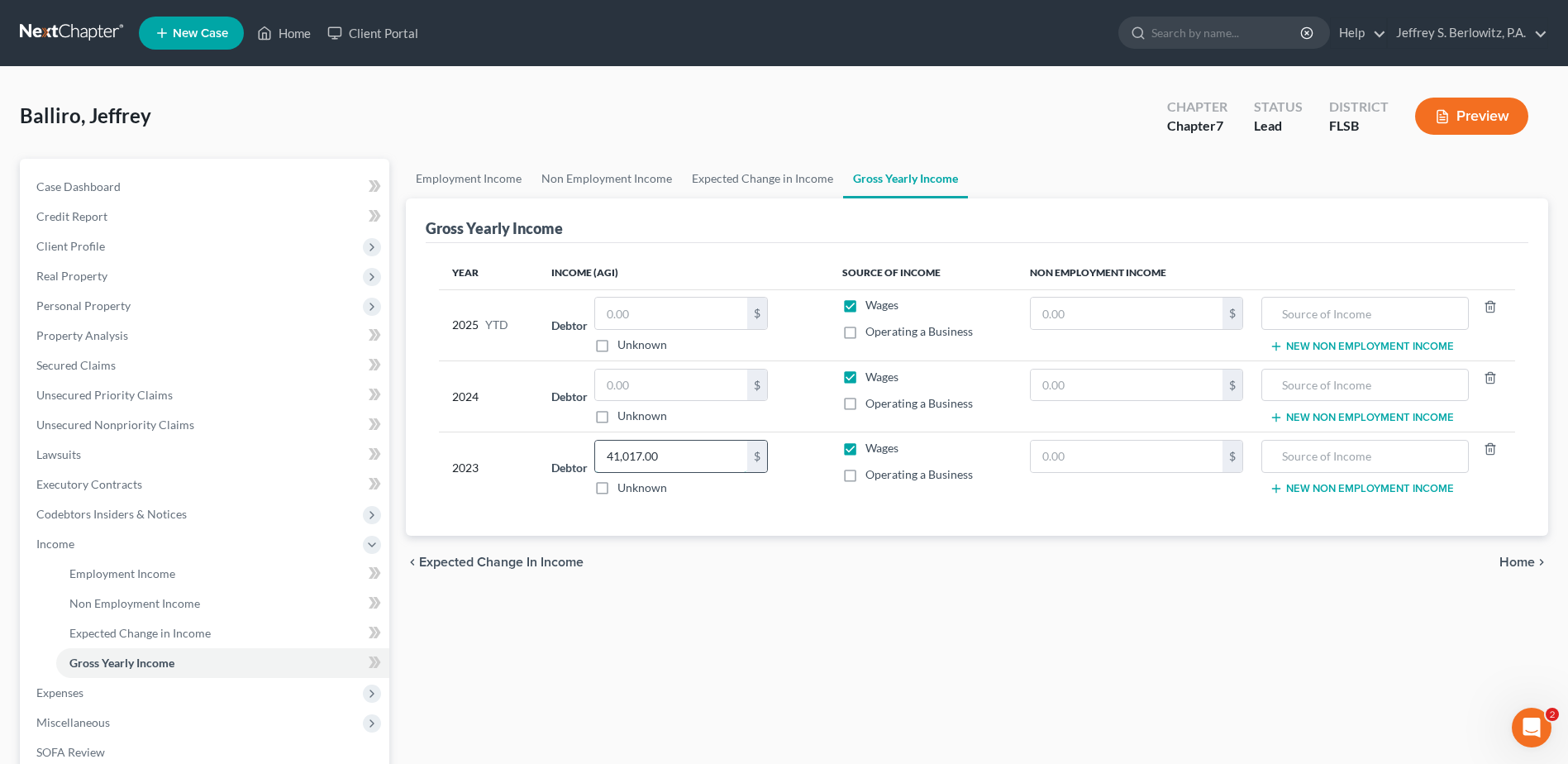 type on "41,017.00" 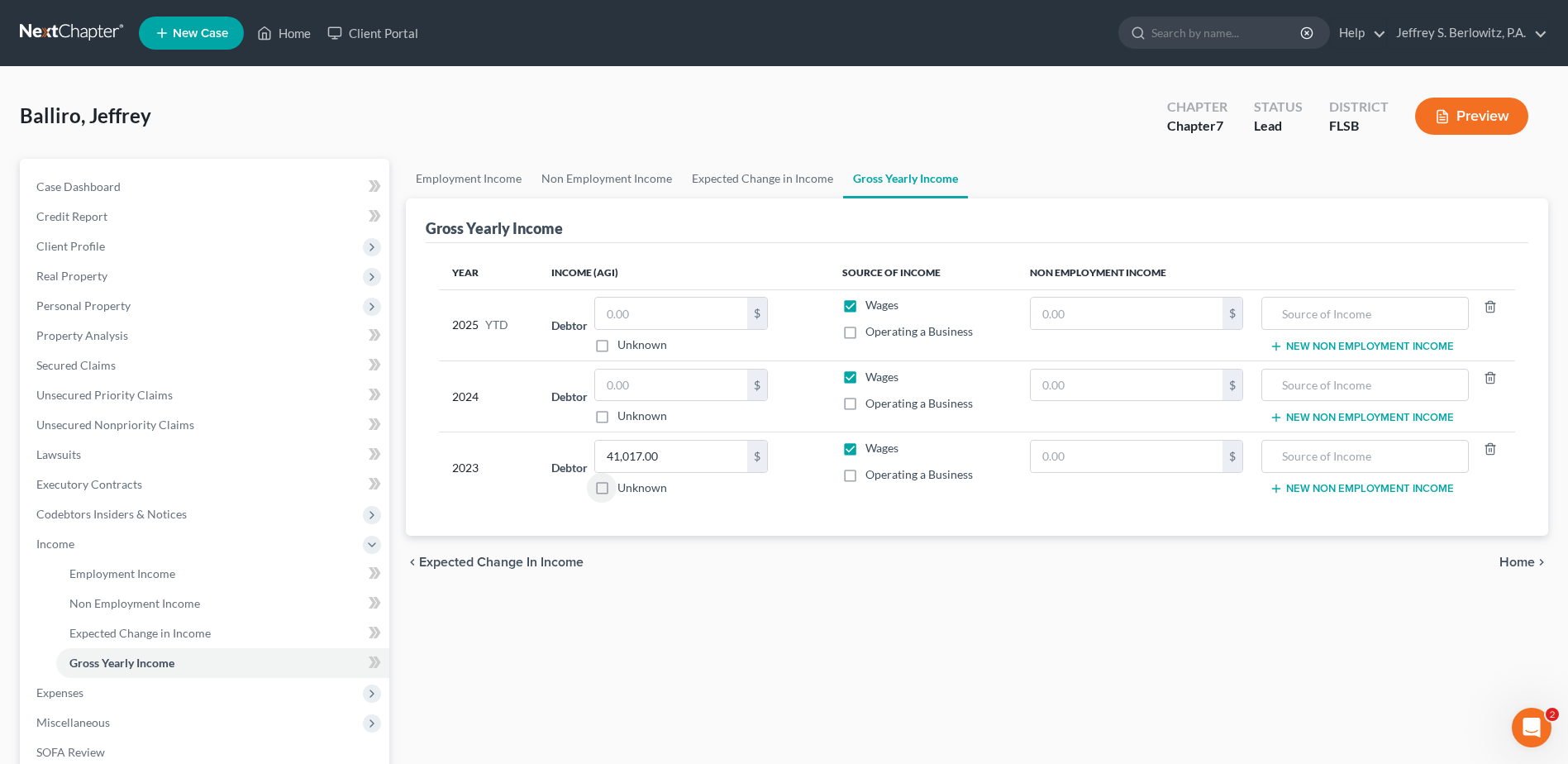 click on "Operating a Business" at bounding box center [919, 475] 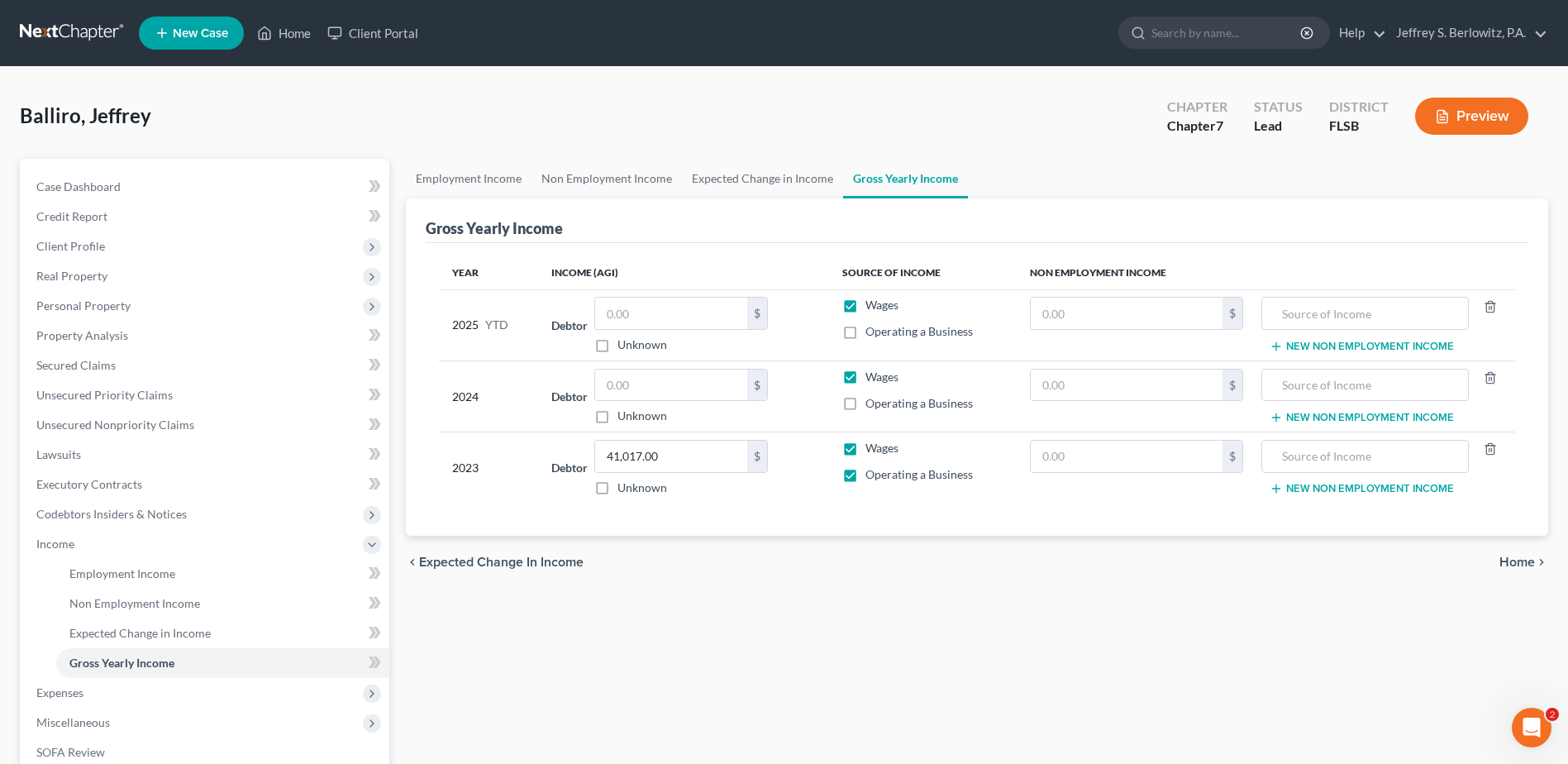 click on "Wages" at bounding box center [882, 448] 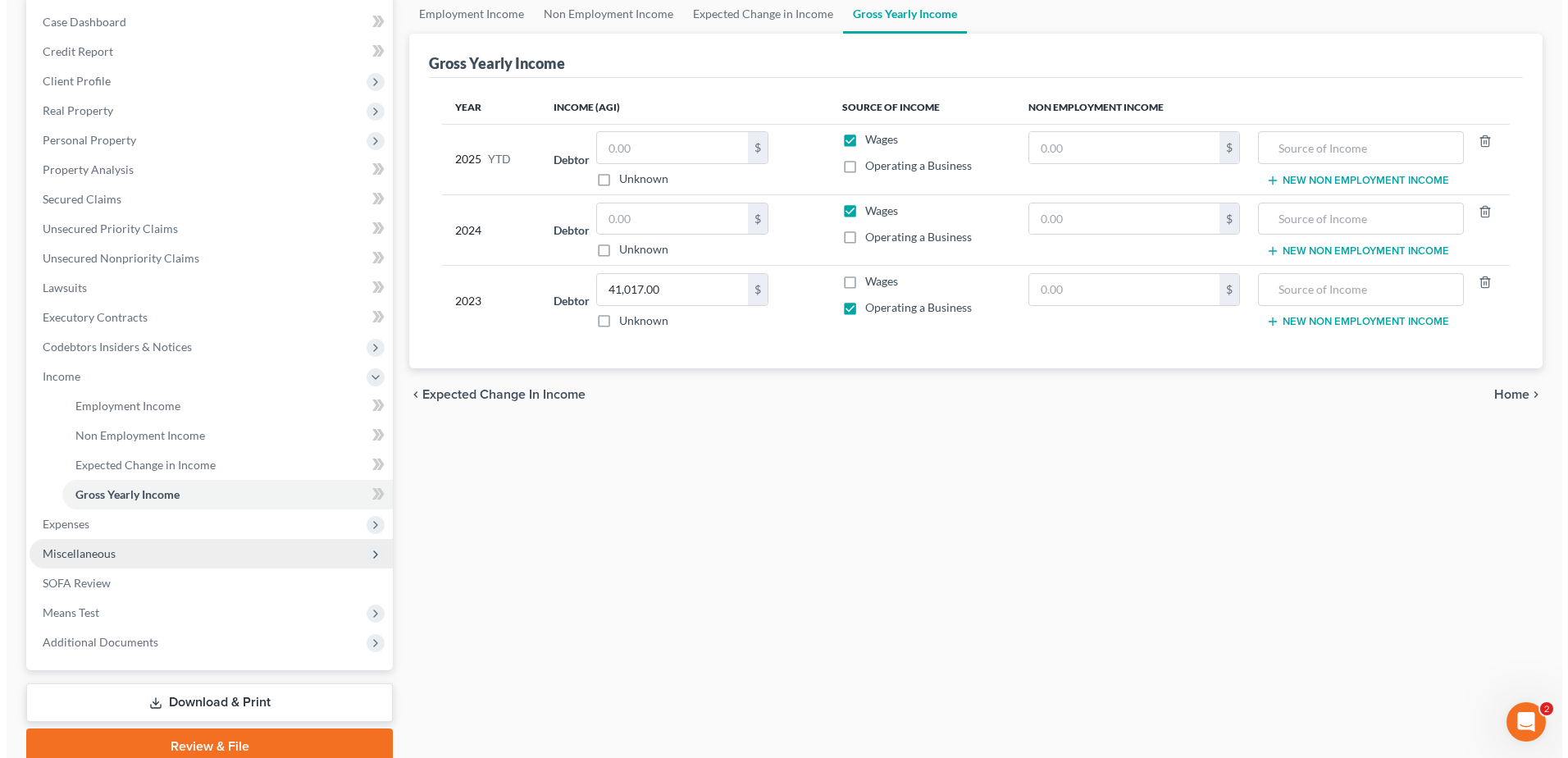 scroll, scrollTop: 164, scrollLeft: 0, axis: vertical 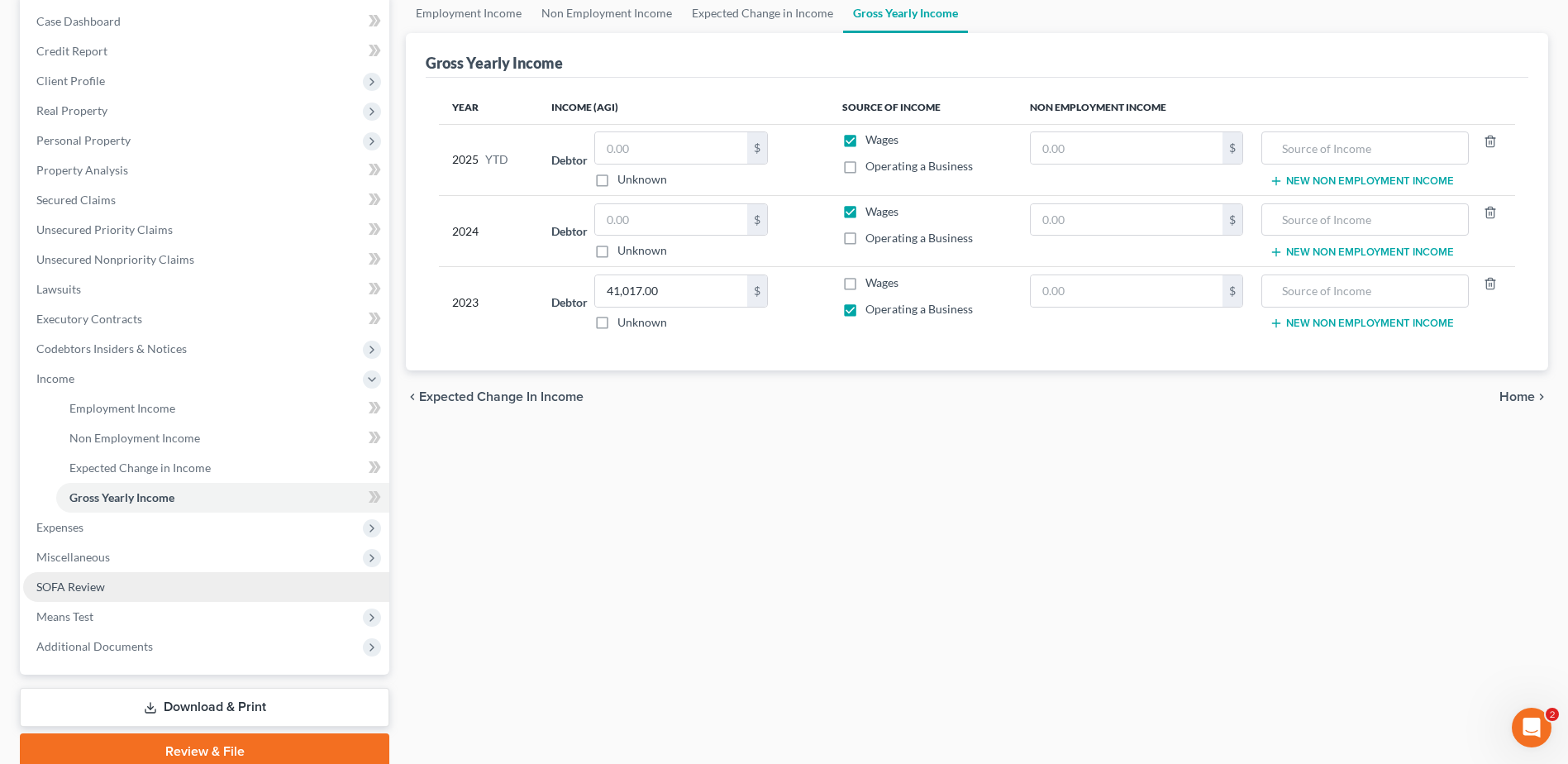 click on "SOFA Review" at bounding box center (70, 586) 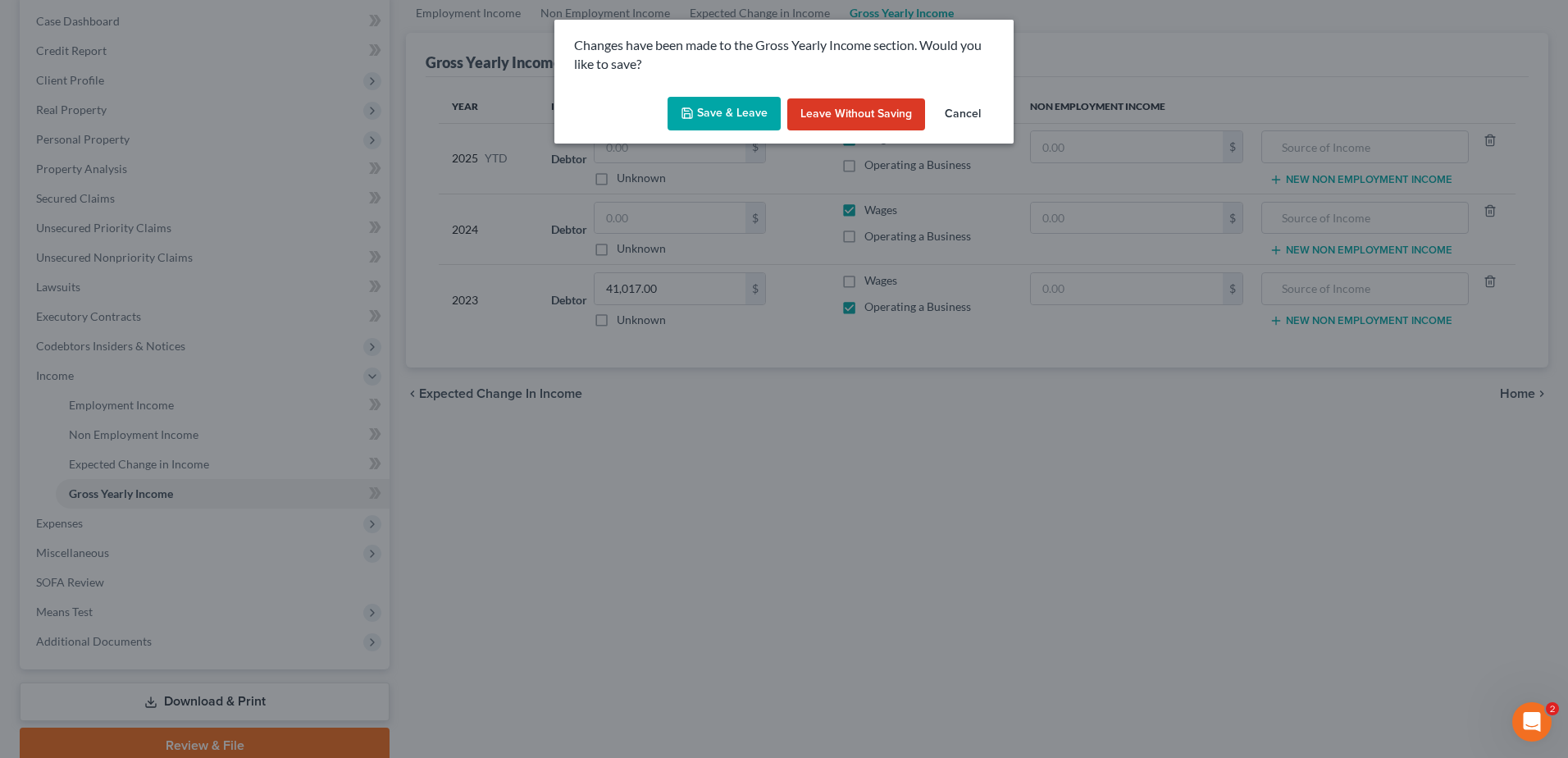 click on "Save & Leave" at bounding box center (724, 114) 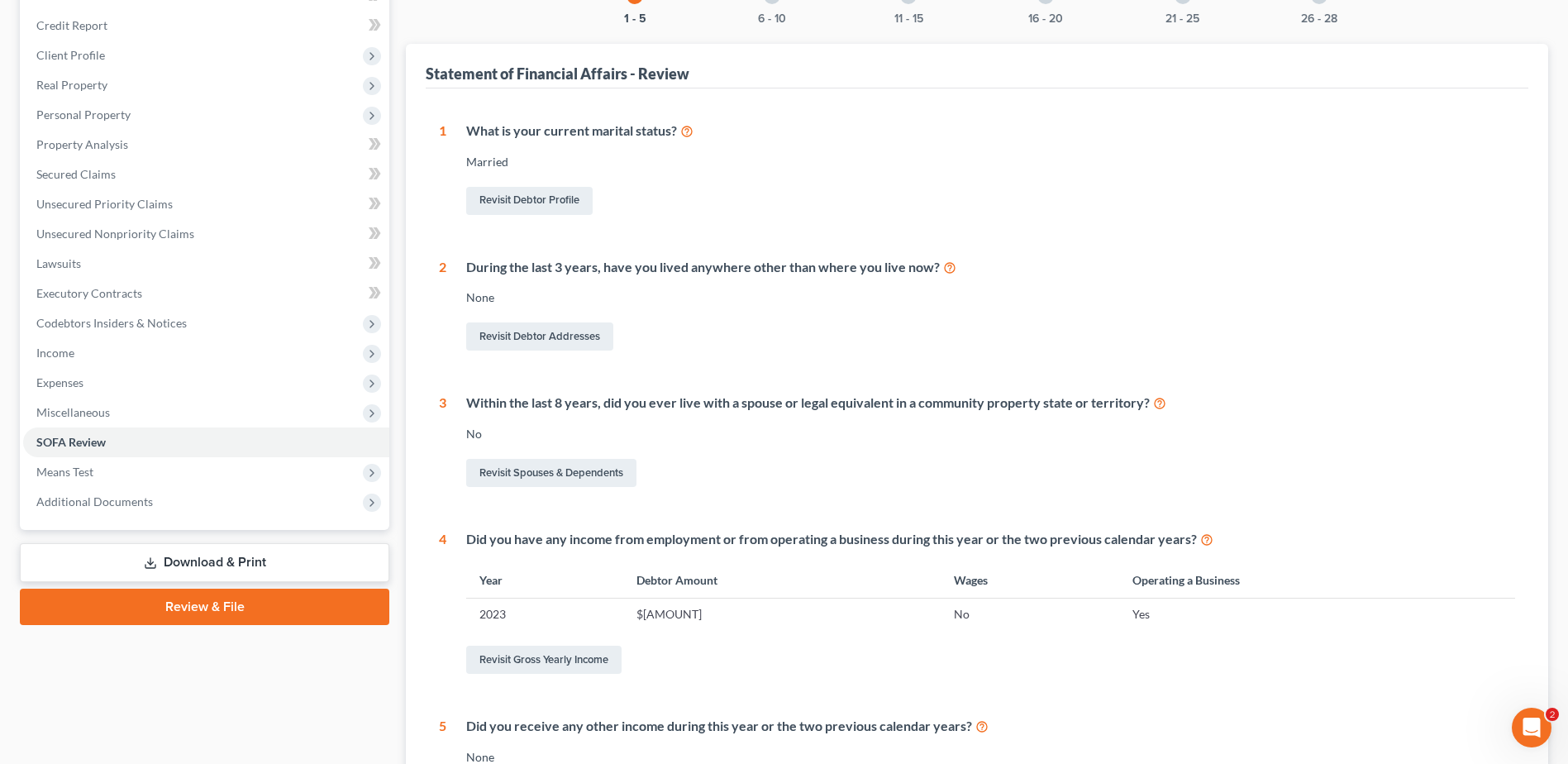 scroll, scrollTop: 0, scrollLeft: 0, axis: both 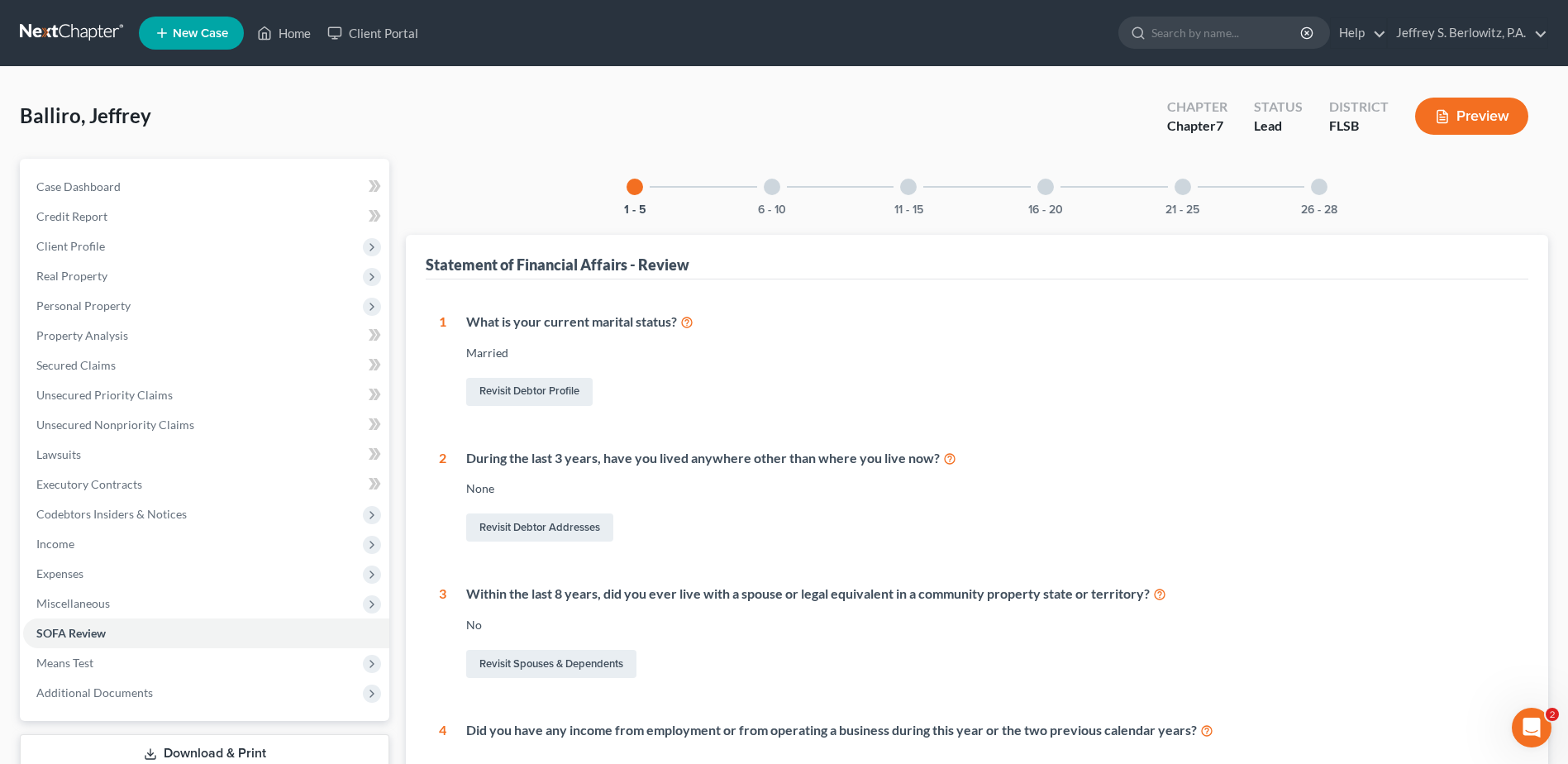 click at bounding box center (772, 187) 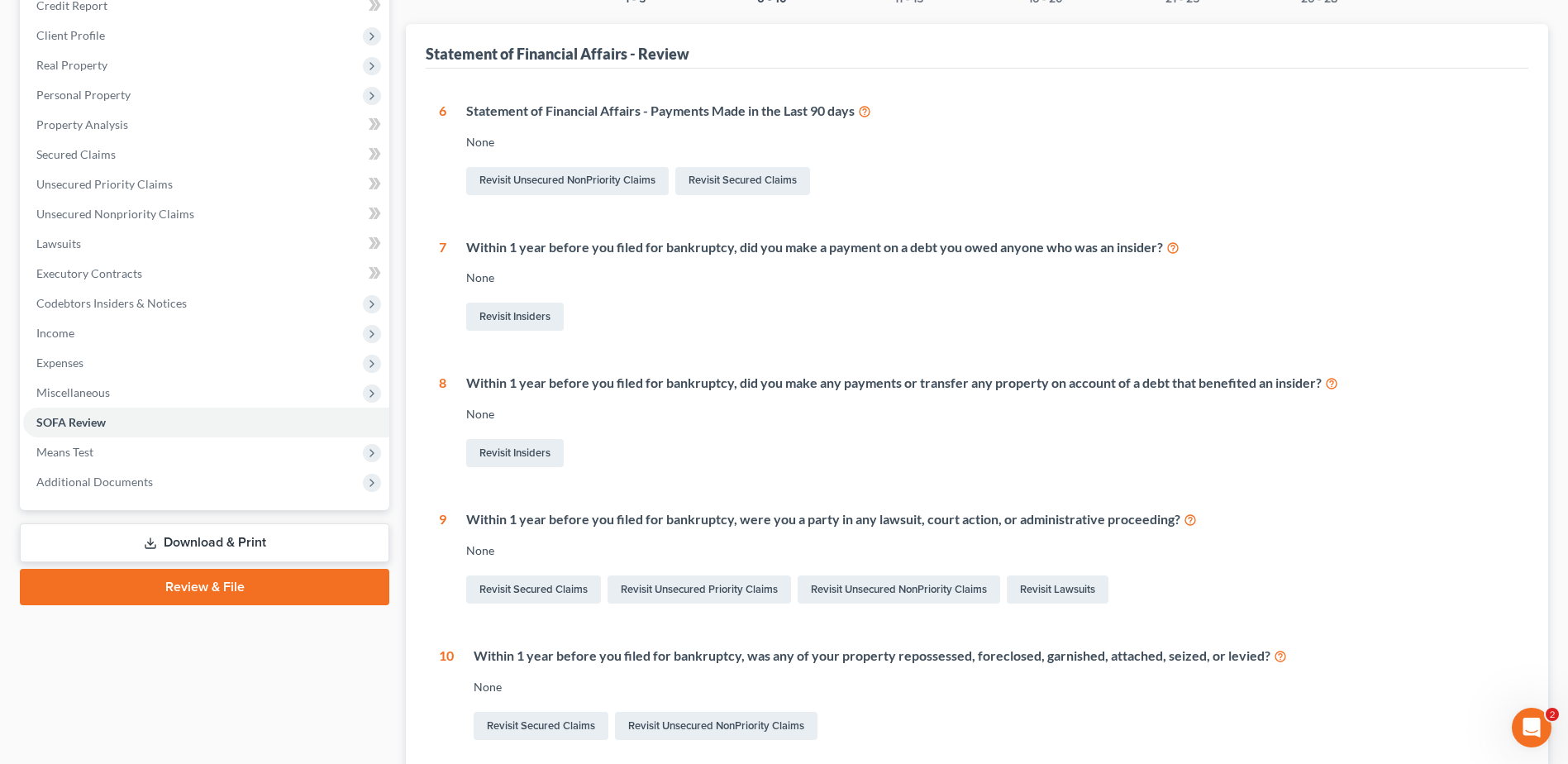 scroll, scrollTop: 331, scrollLeft: 0, axis: vertical 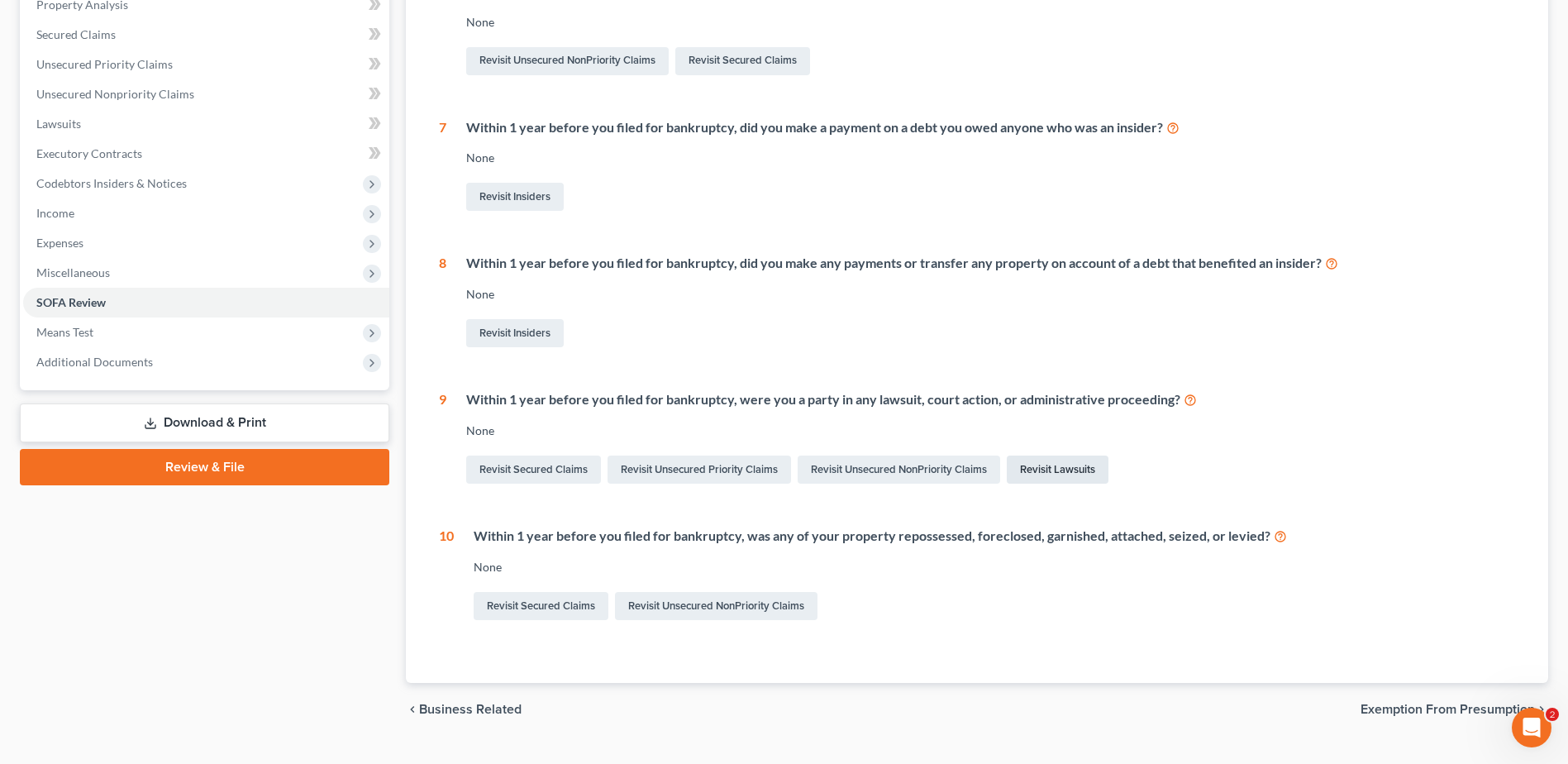 click on "Revisit Lawsuits" at bounding box center [1057, 470] 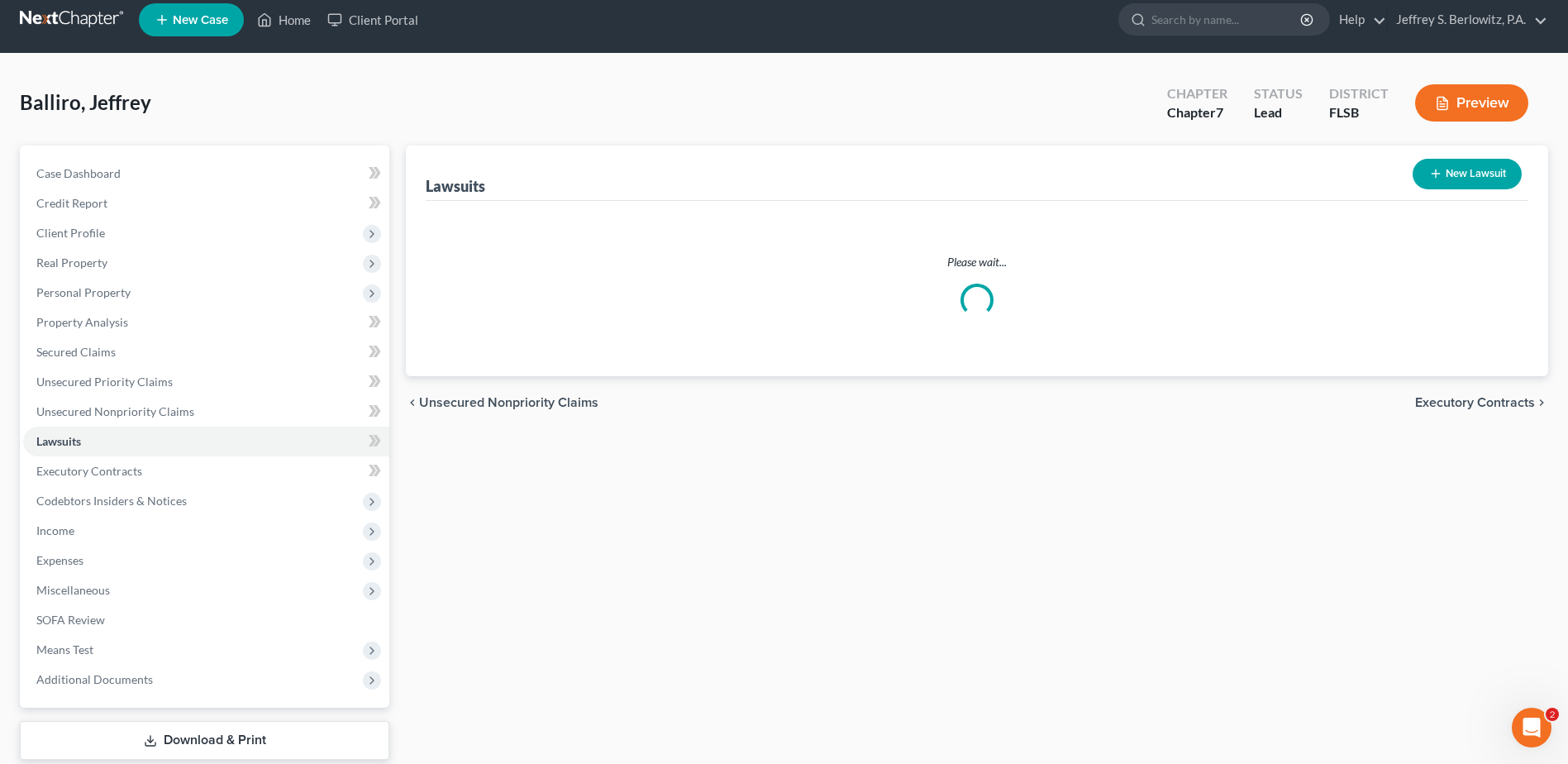 scroll, scrollTop: 0, scrollLeft: 0, axis: both 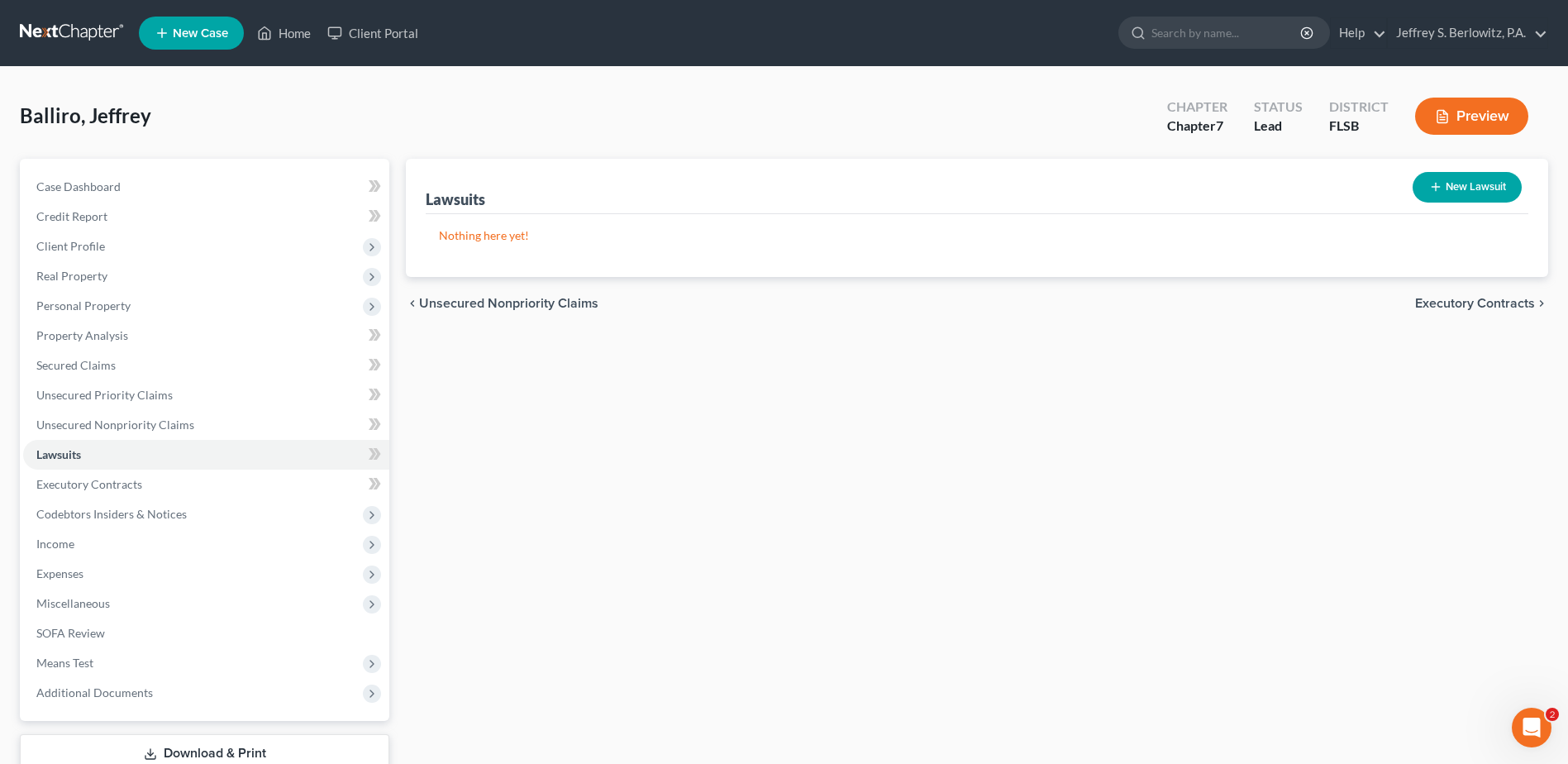 click on "New Lawsuit" at bounding box center (1467, 187) 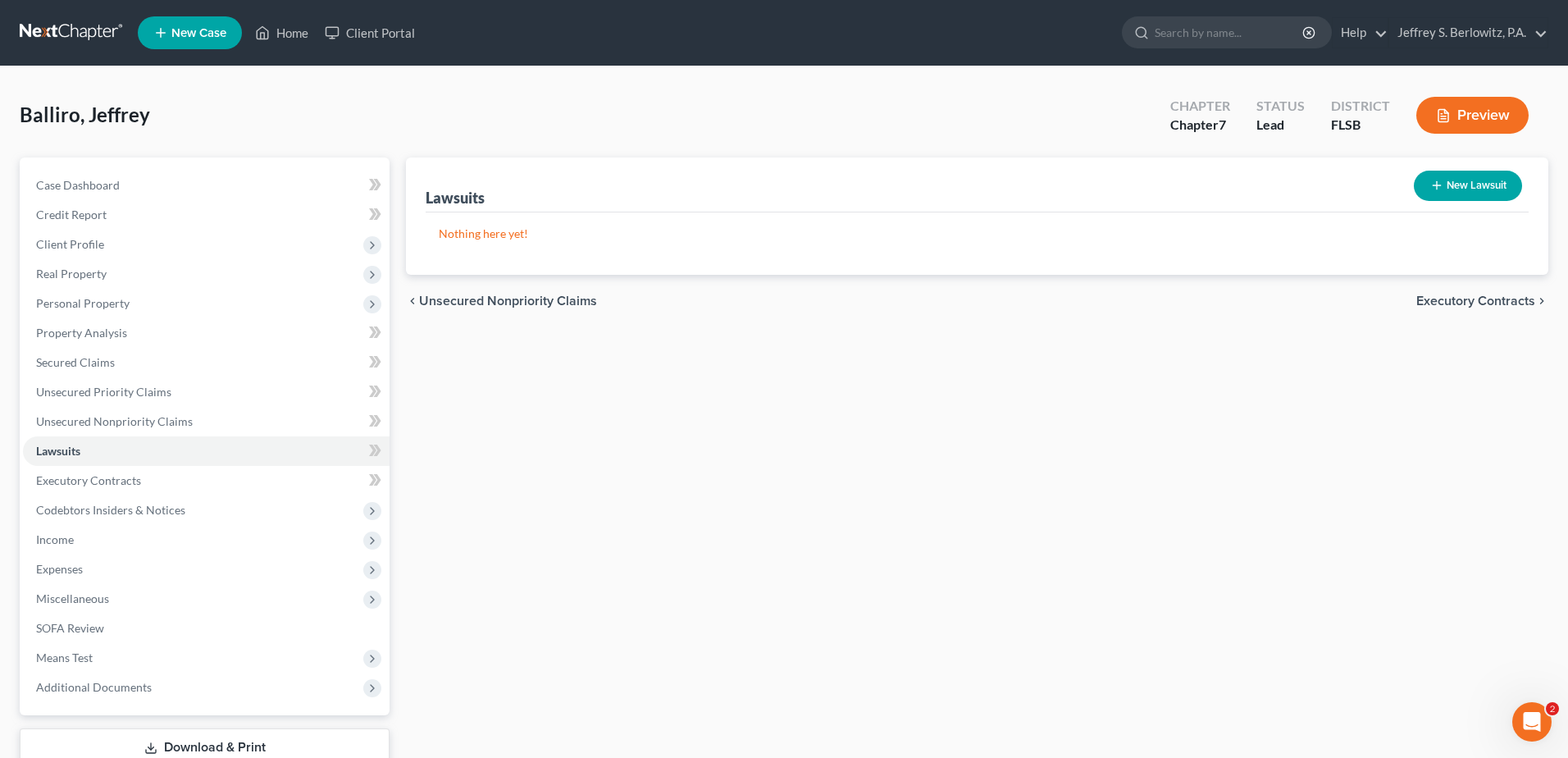 select on "0" 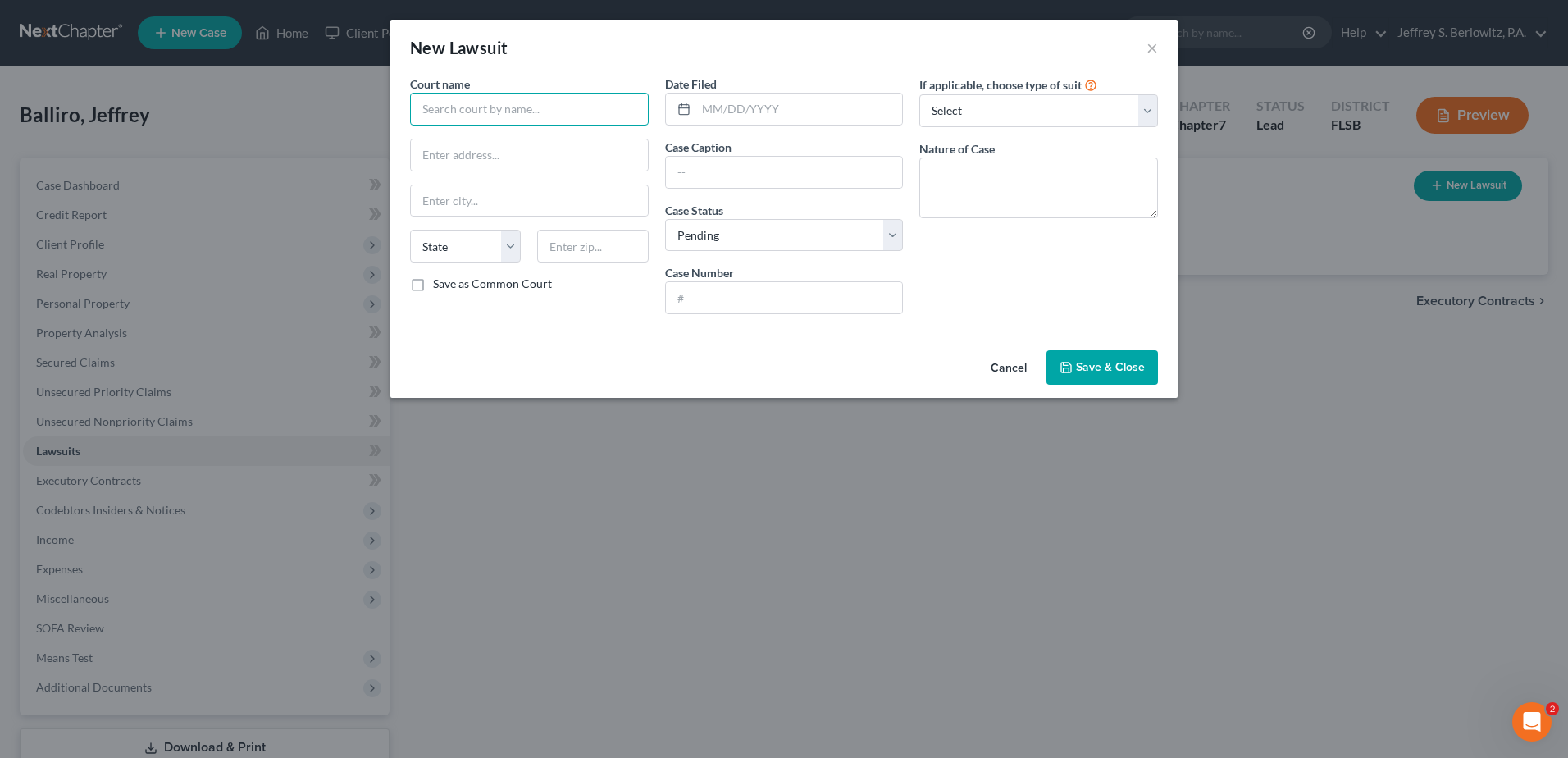 click at bounding box center (529, 109) 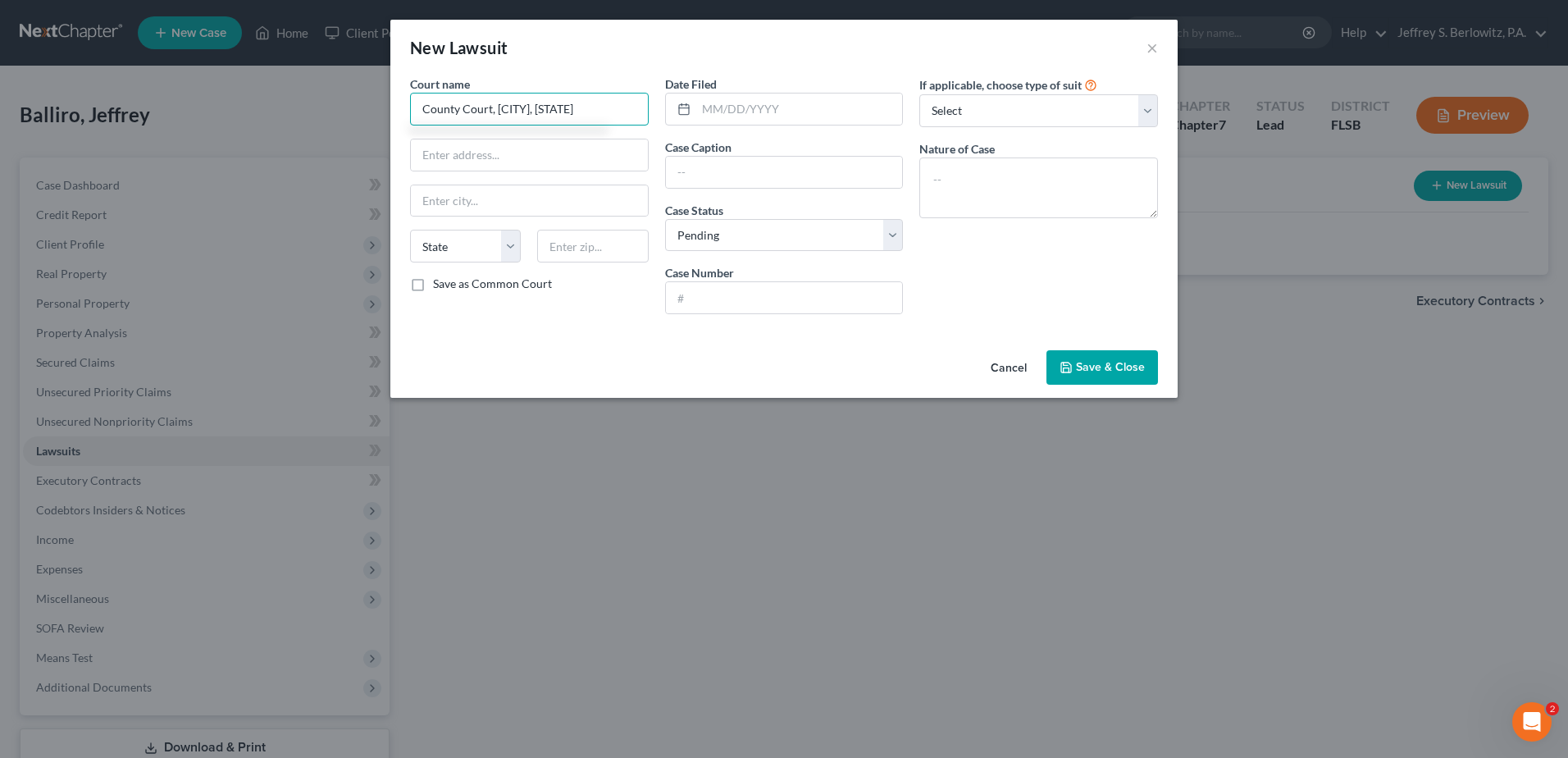 type on "County Court, [CITY], [STATE]" 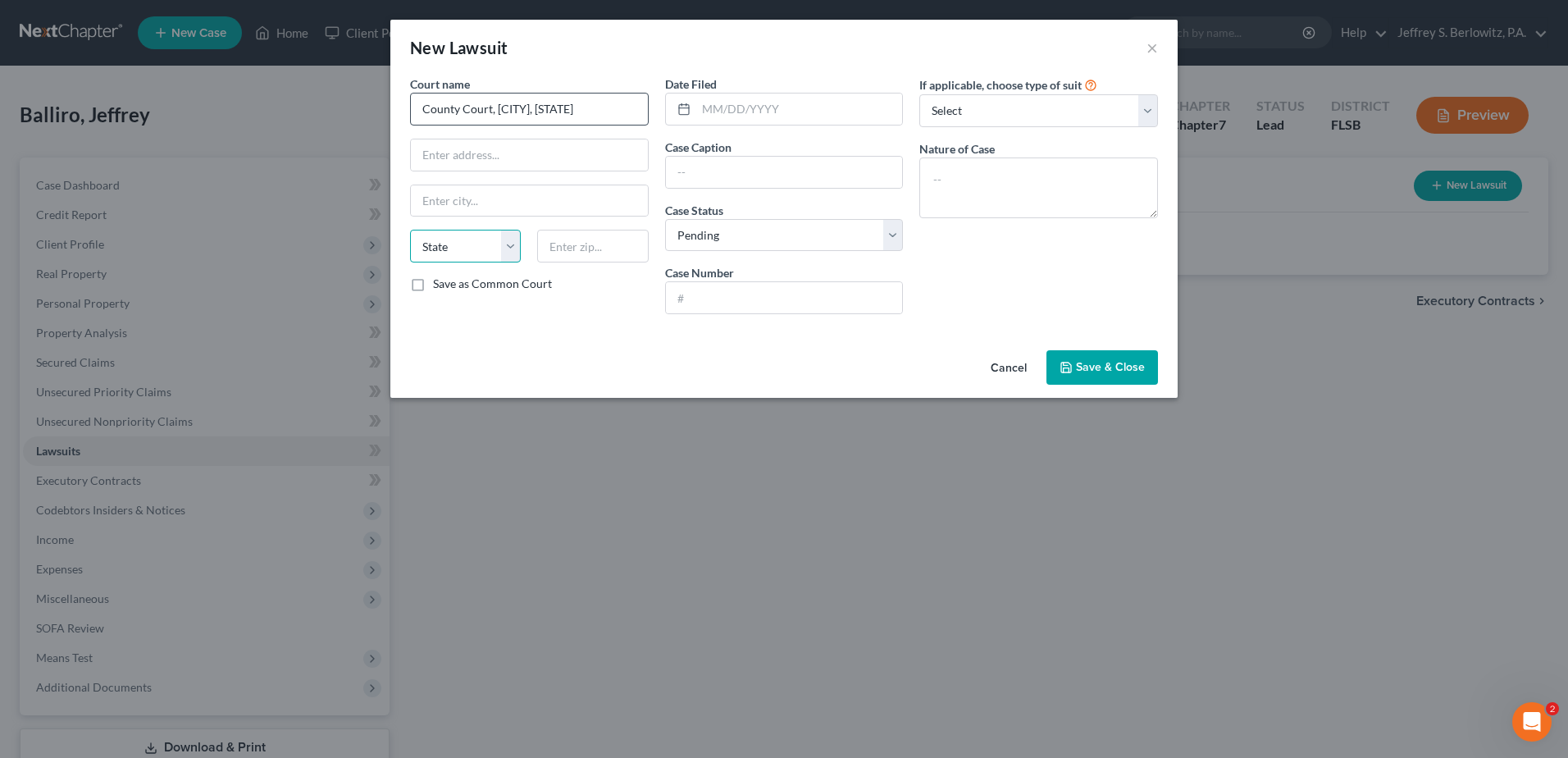 select on "9" 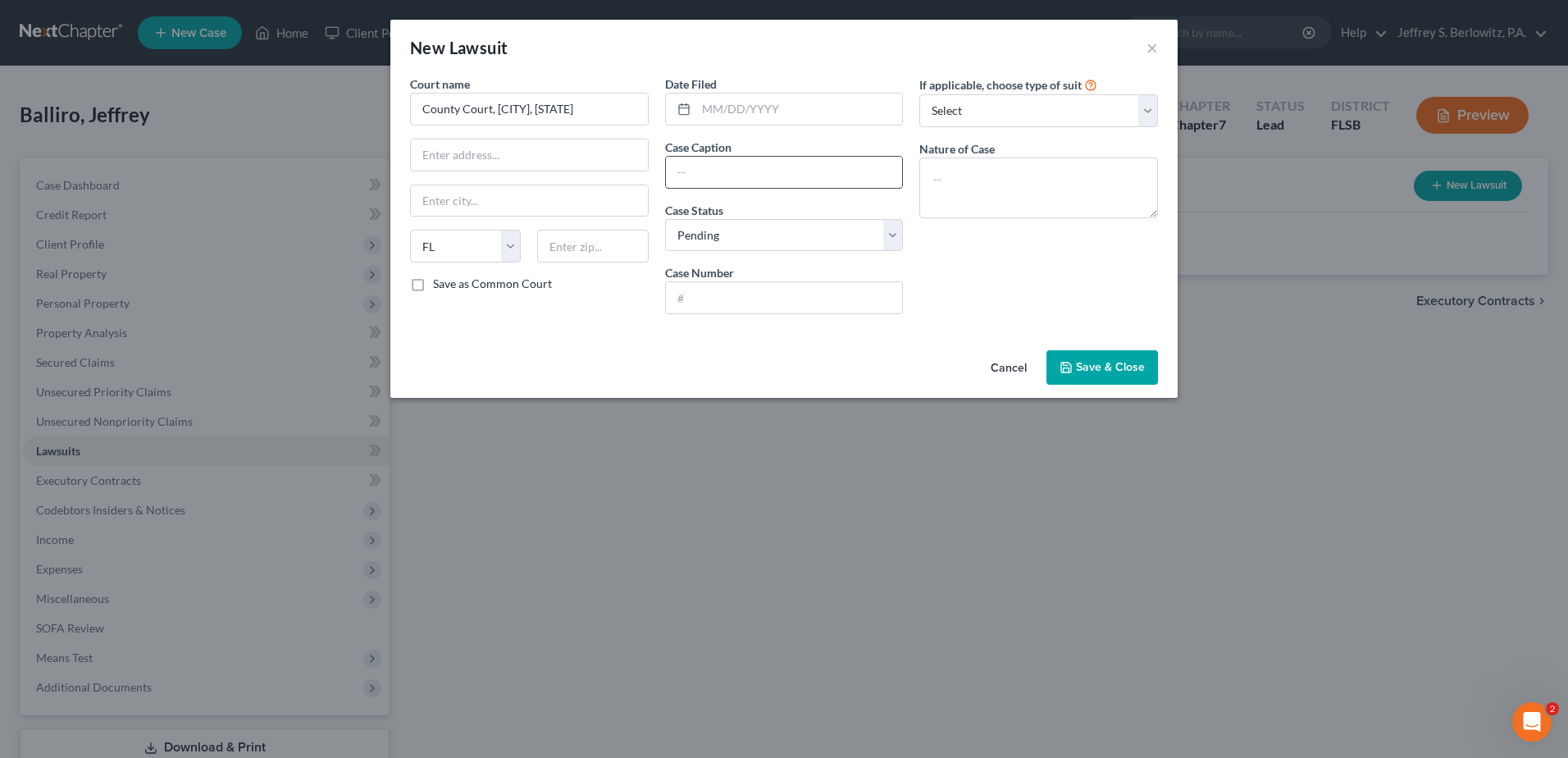 click at bounding box center [784, 172] 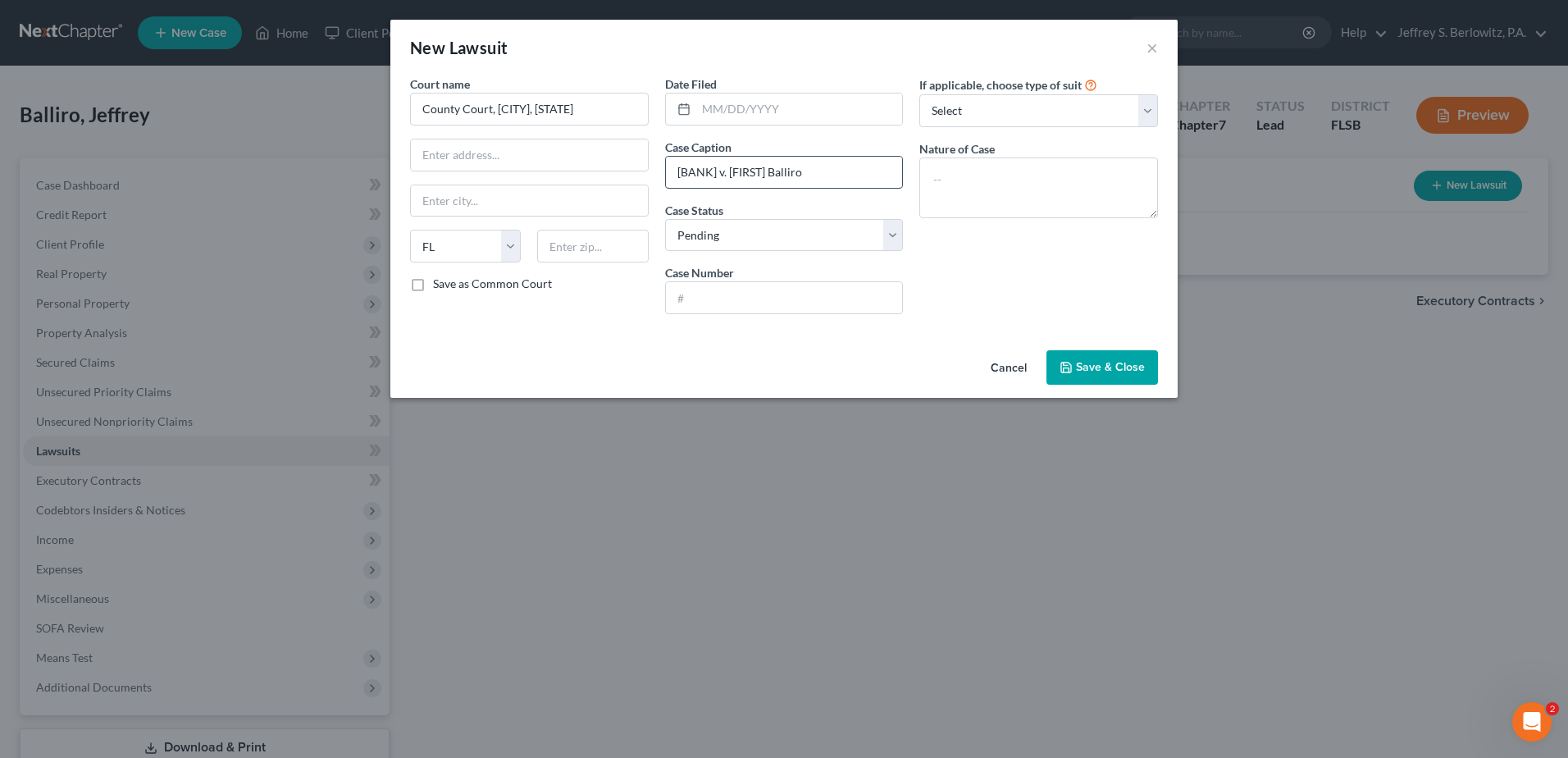 type on "[BANK] v. [FIRST] Balliro" 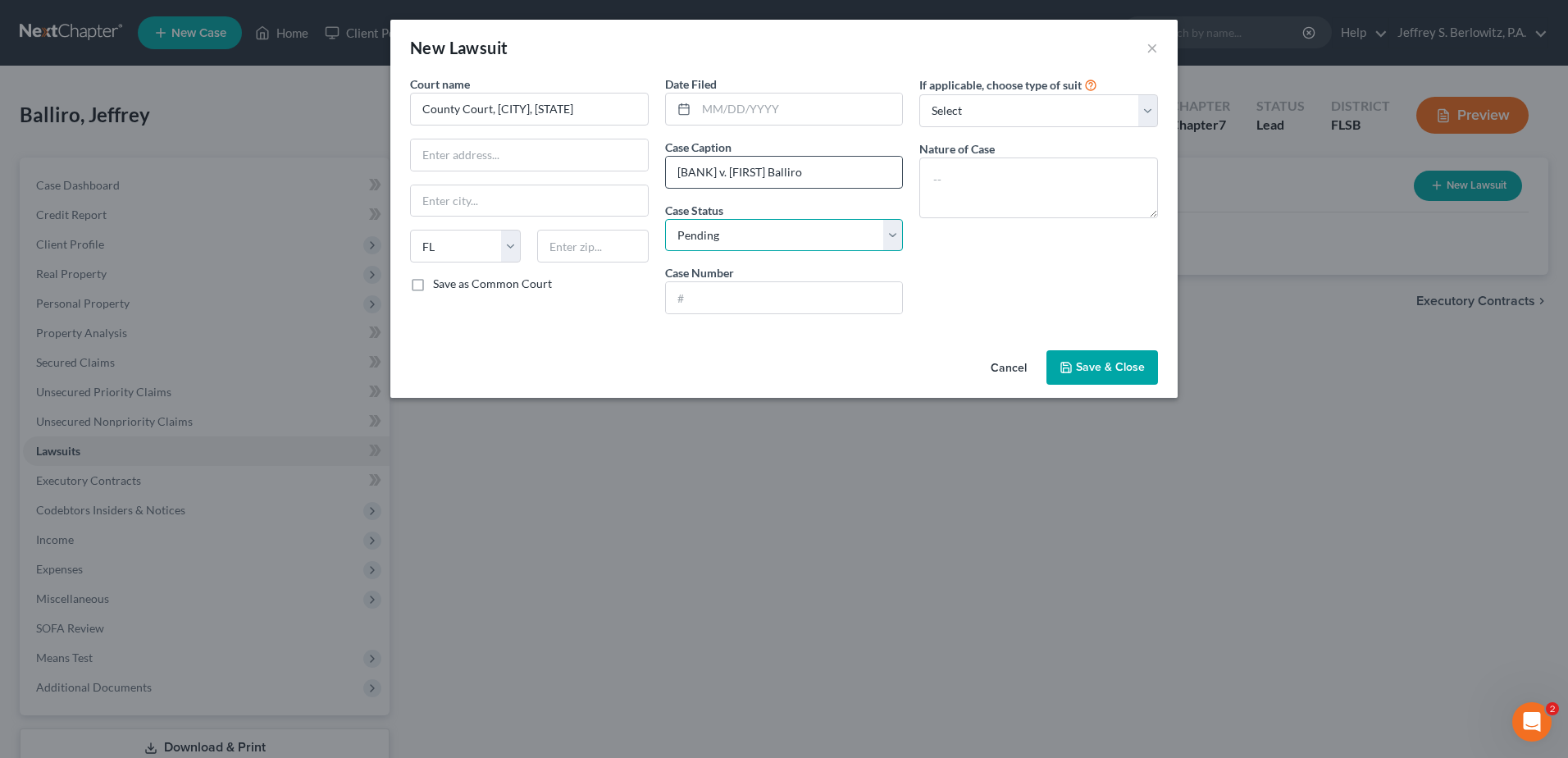 select on "2" 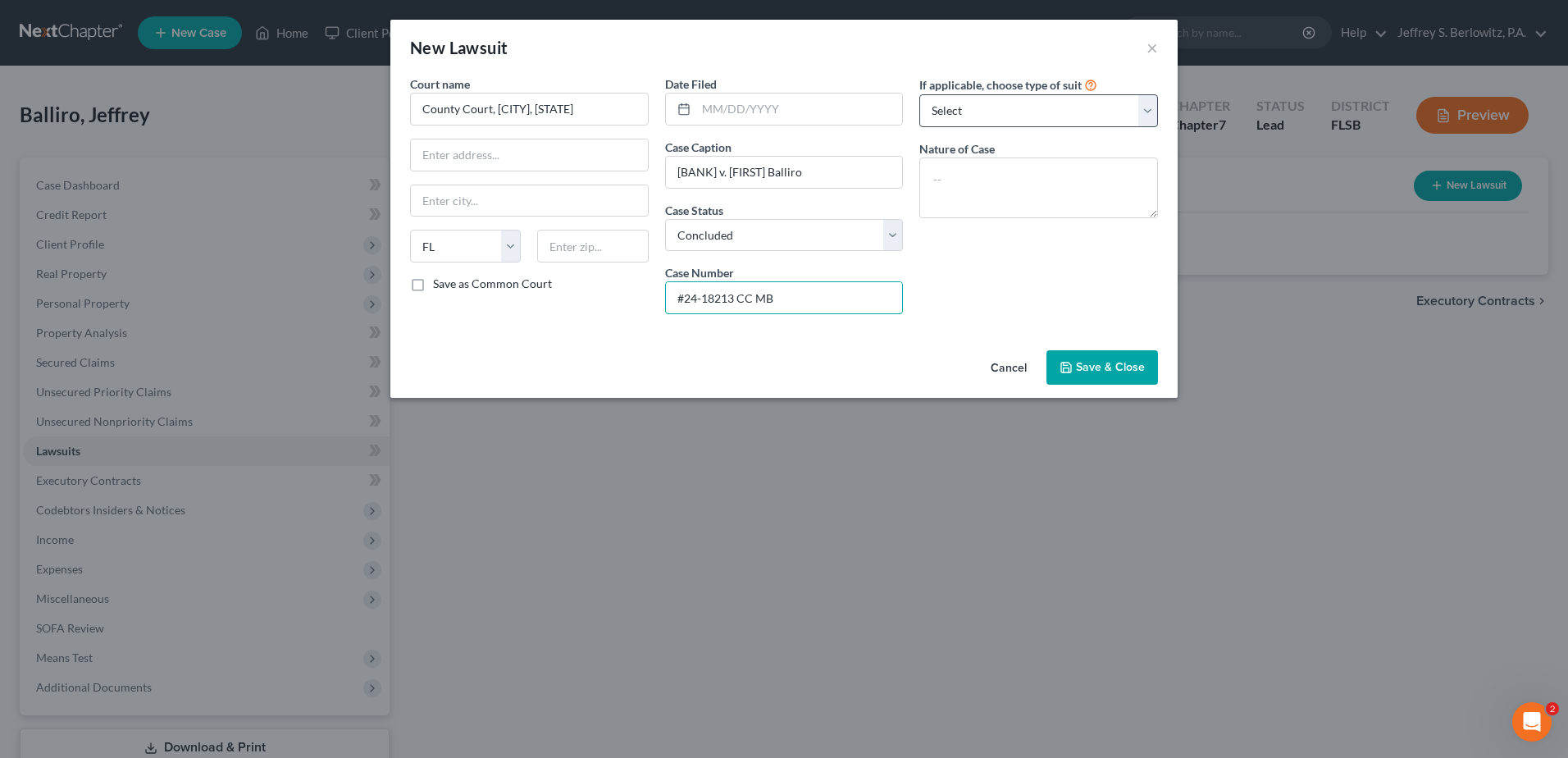 type on "#24-18213 CC MB" 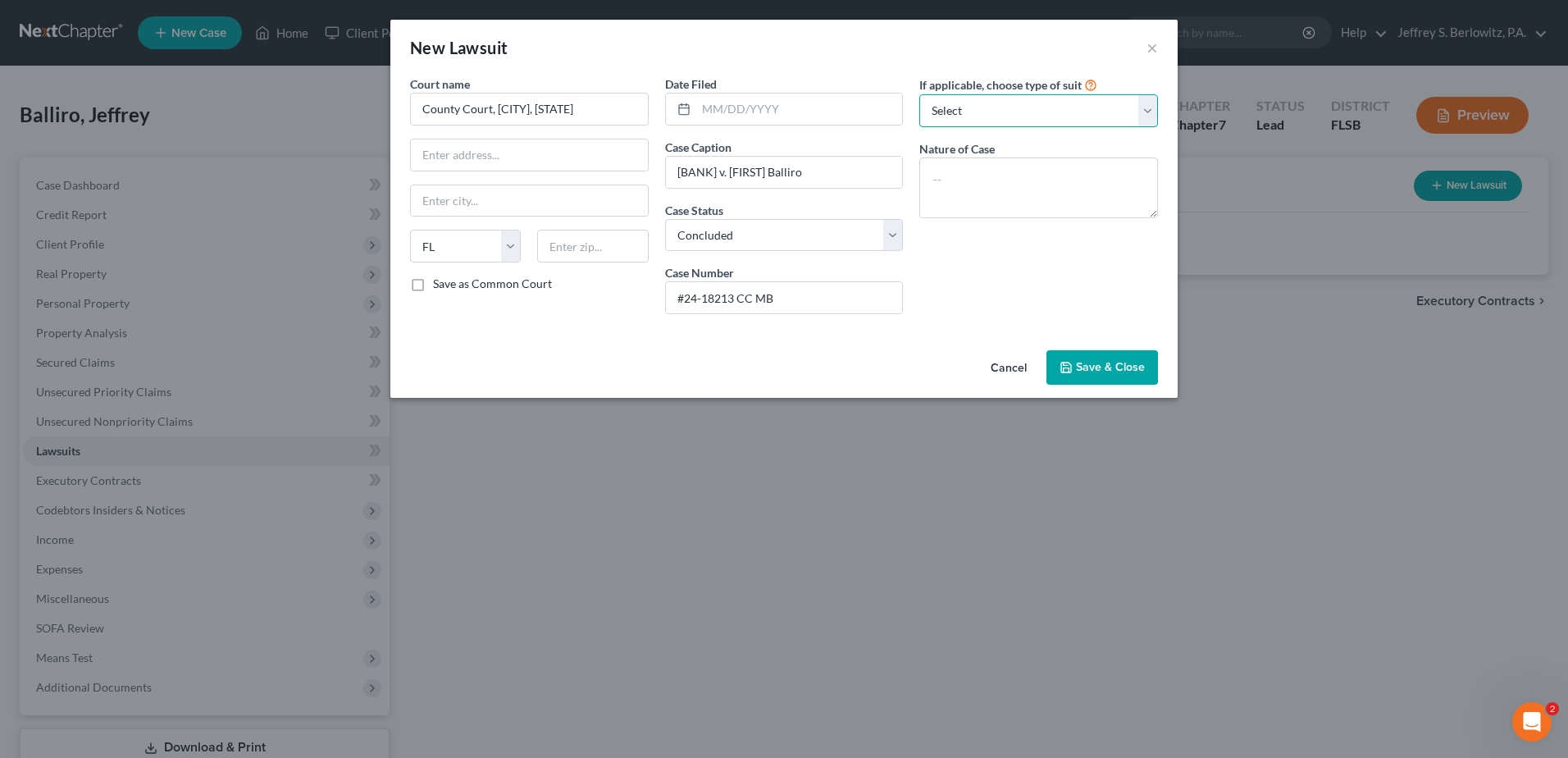click on "Select Repossession Garnishment Foreclosure Attached, Seized, Or Levied Other" at bounding box center [1038, 111] 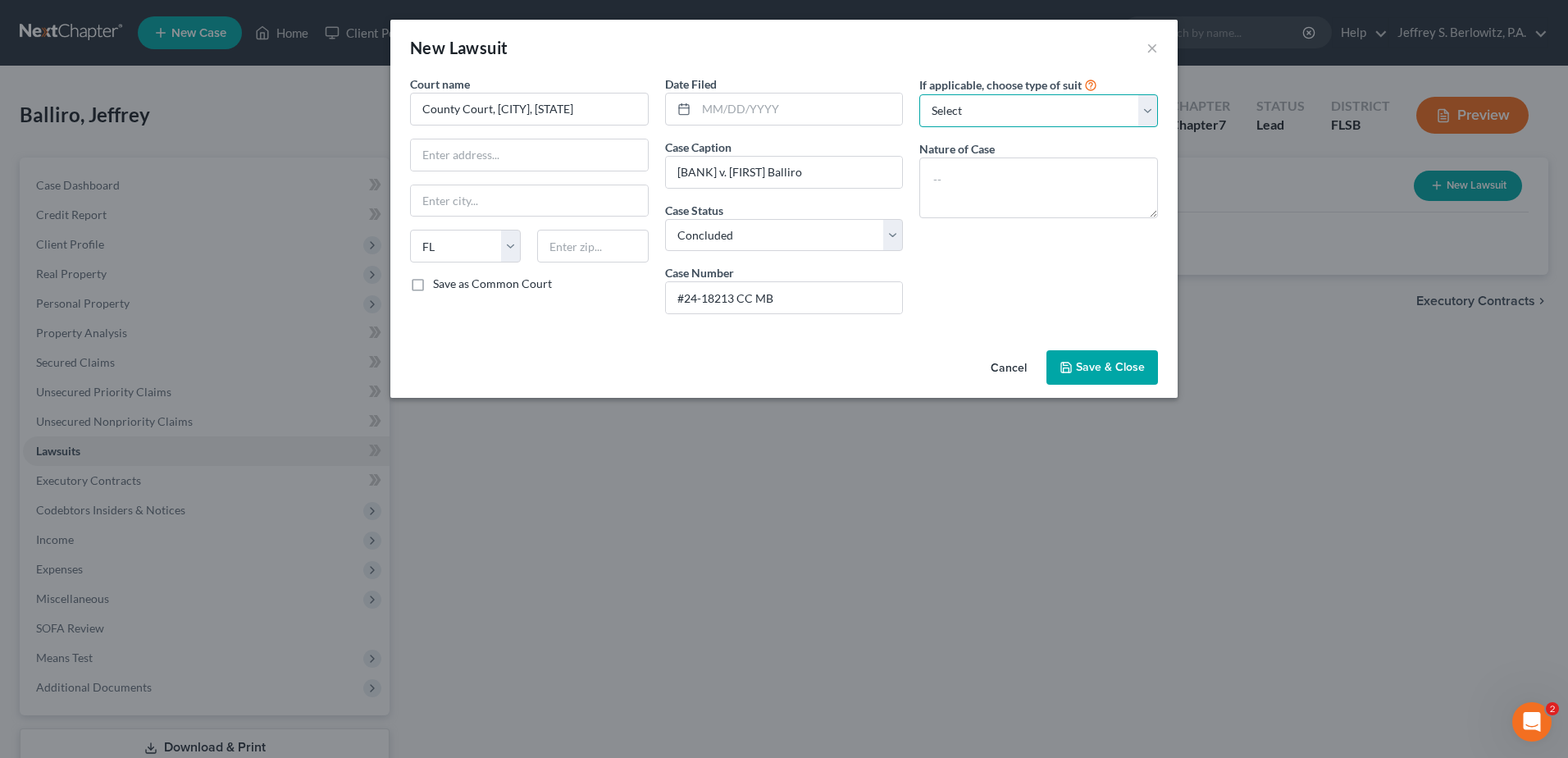 select on "4" 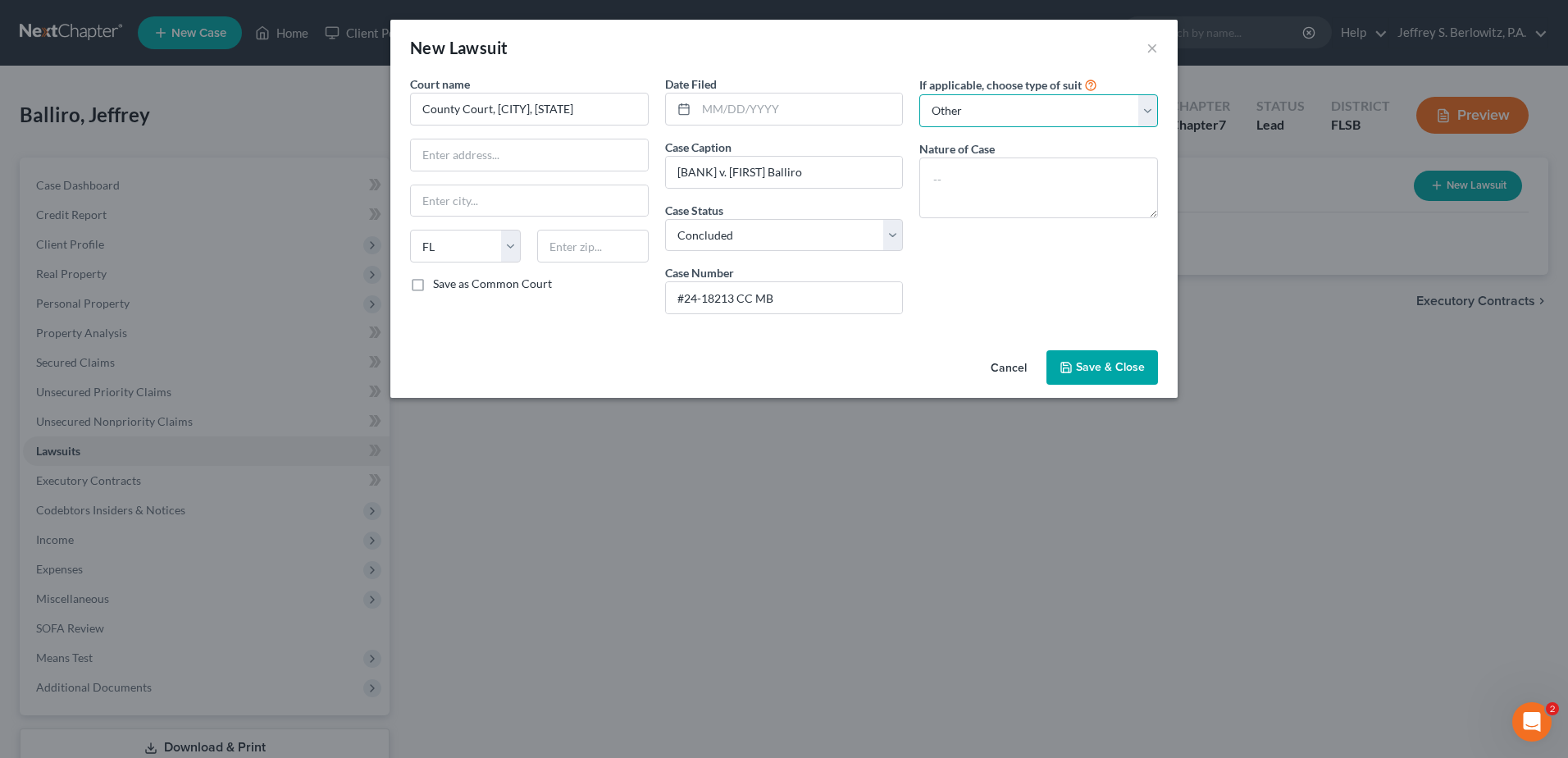 click on "Select Repossession Garnishment Foreclosure Attached, Seized, Or Levied Other" at bounding box center (1038, 111) 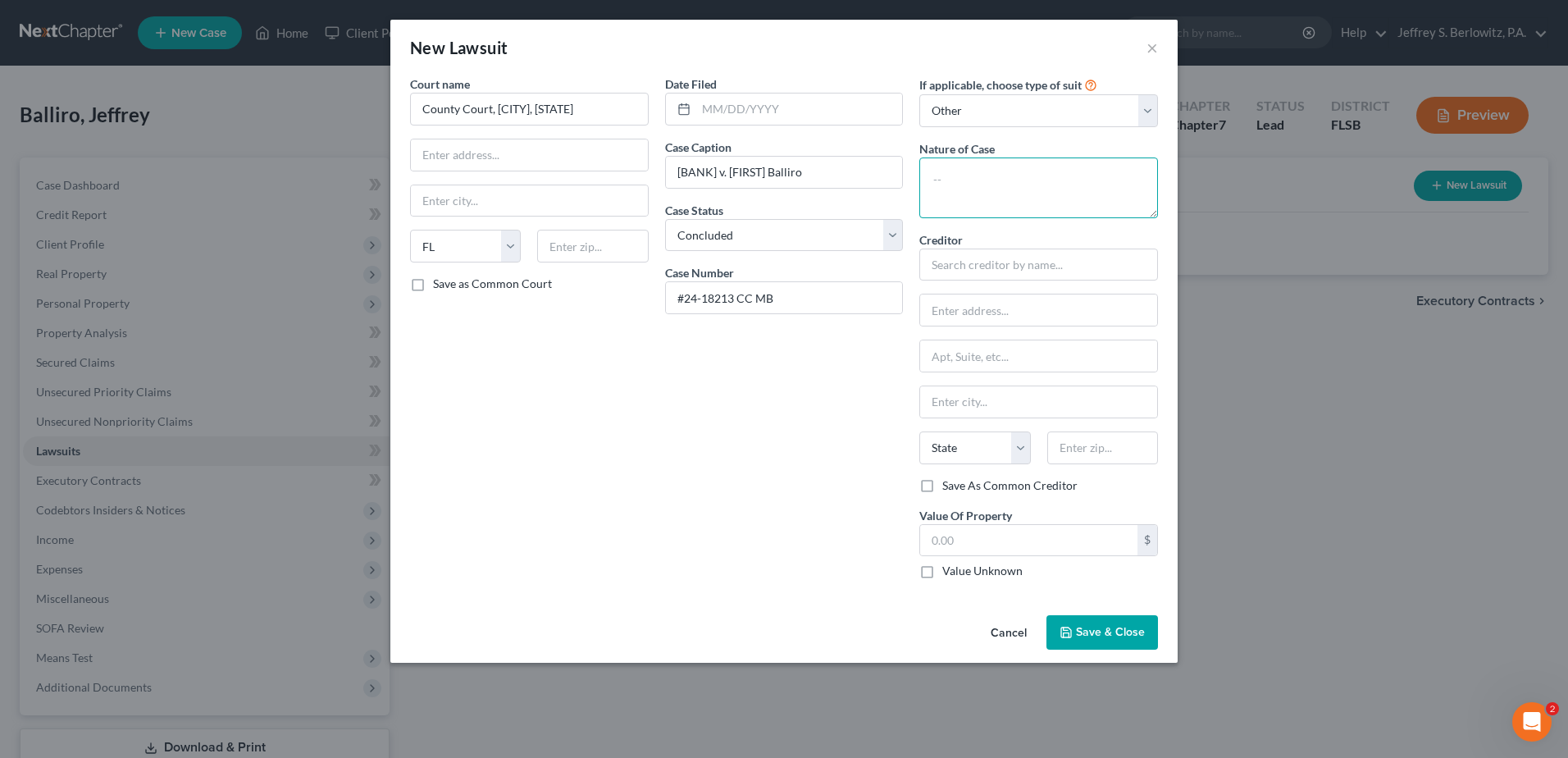 click at bounding box center (1038, 188) 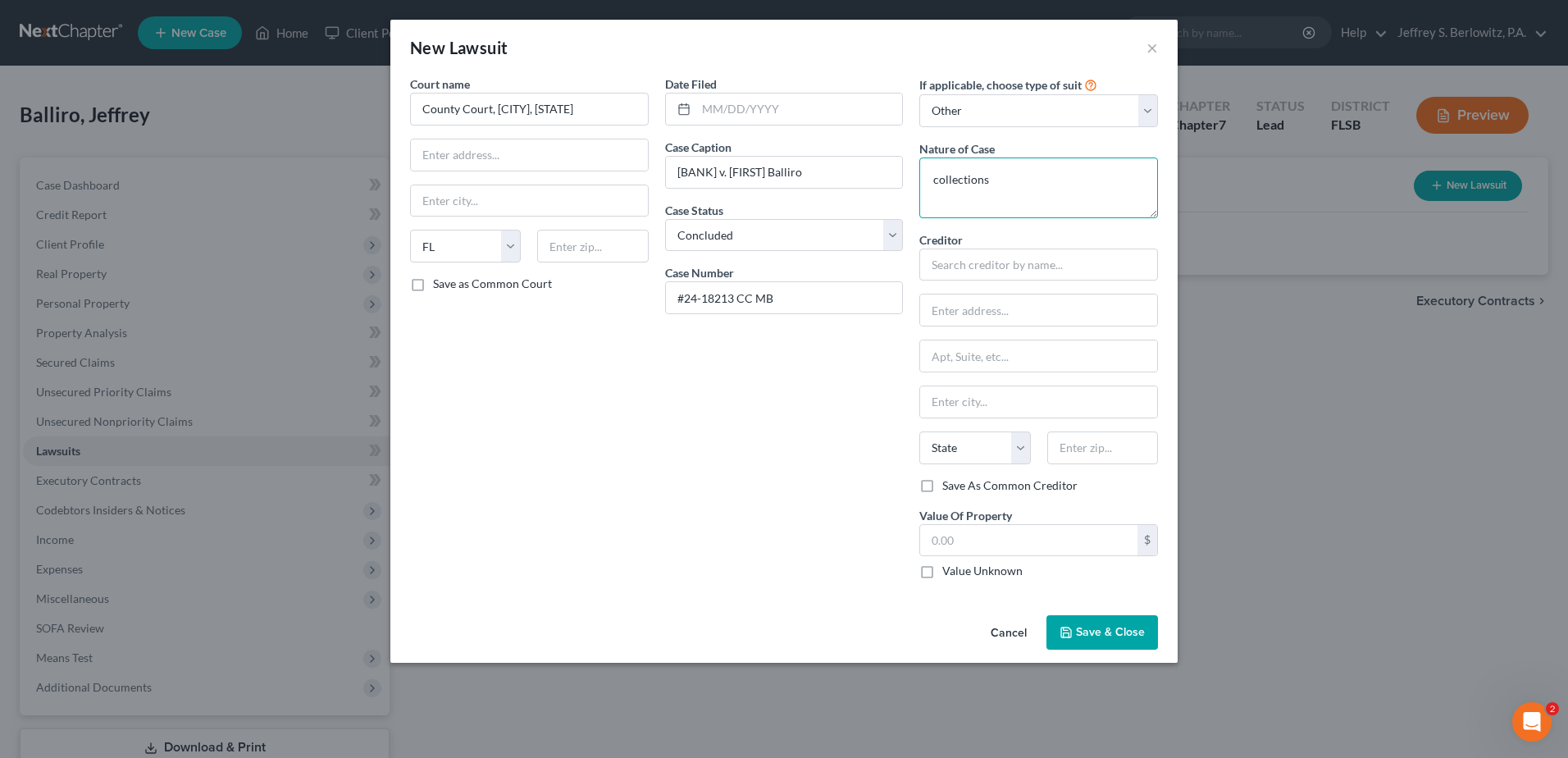 type on "collections" 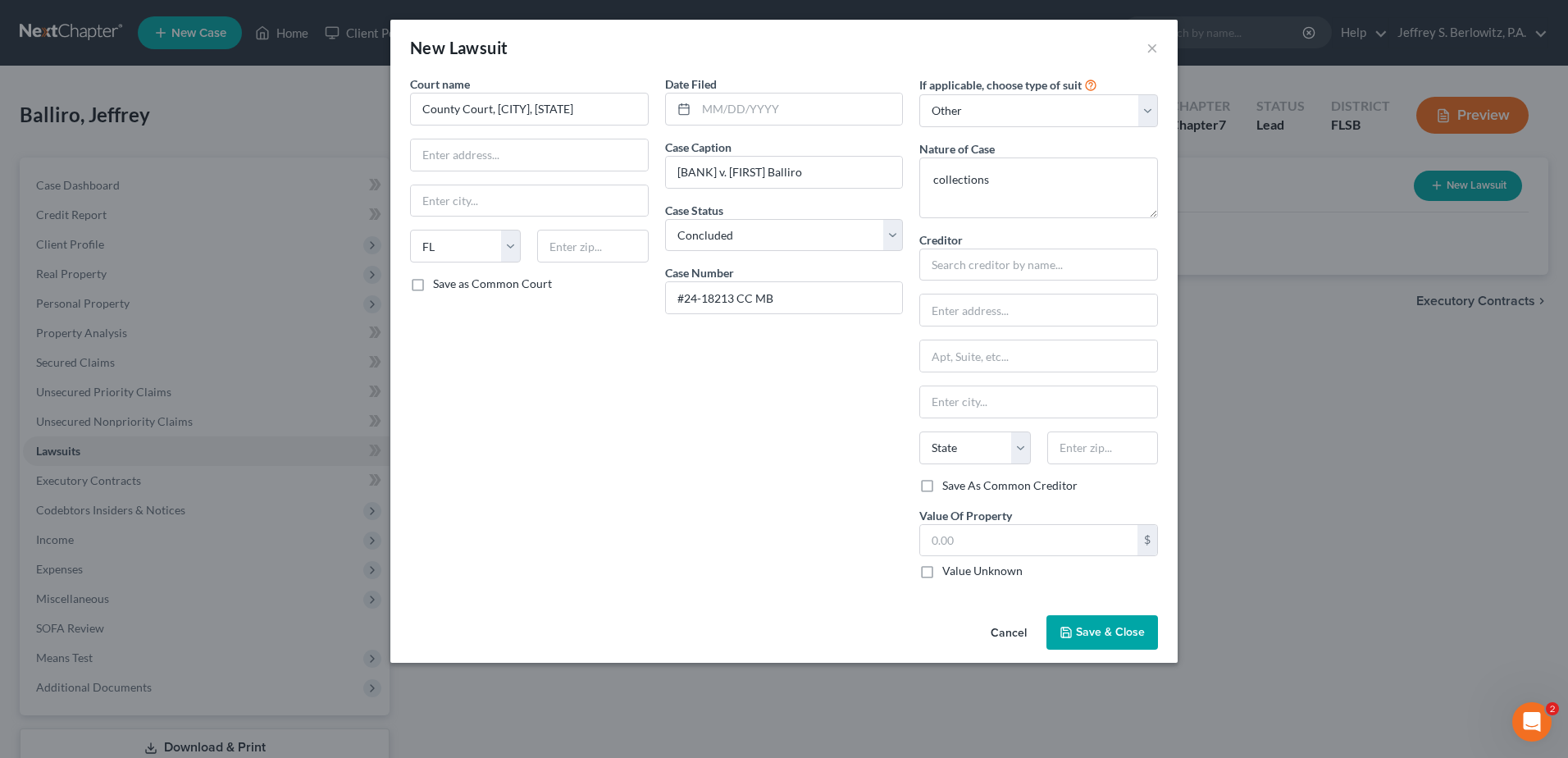 click on "Save & Close" at bounding box center [1110, 632] 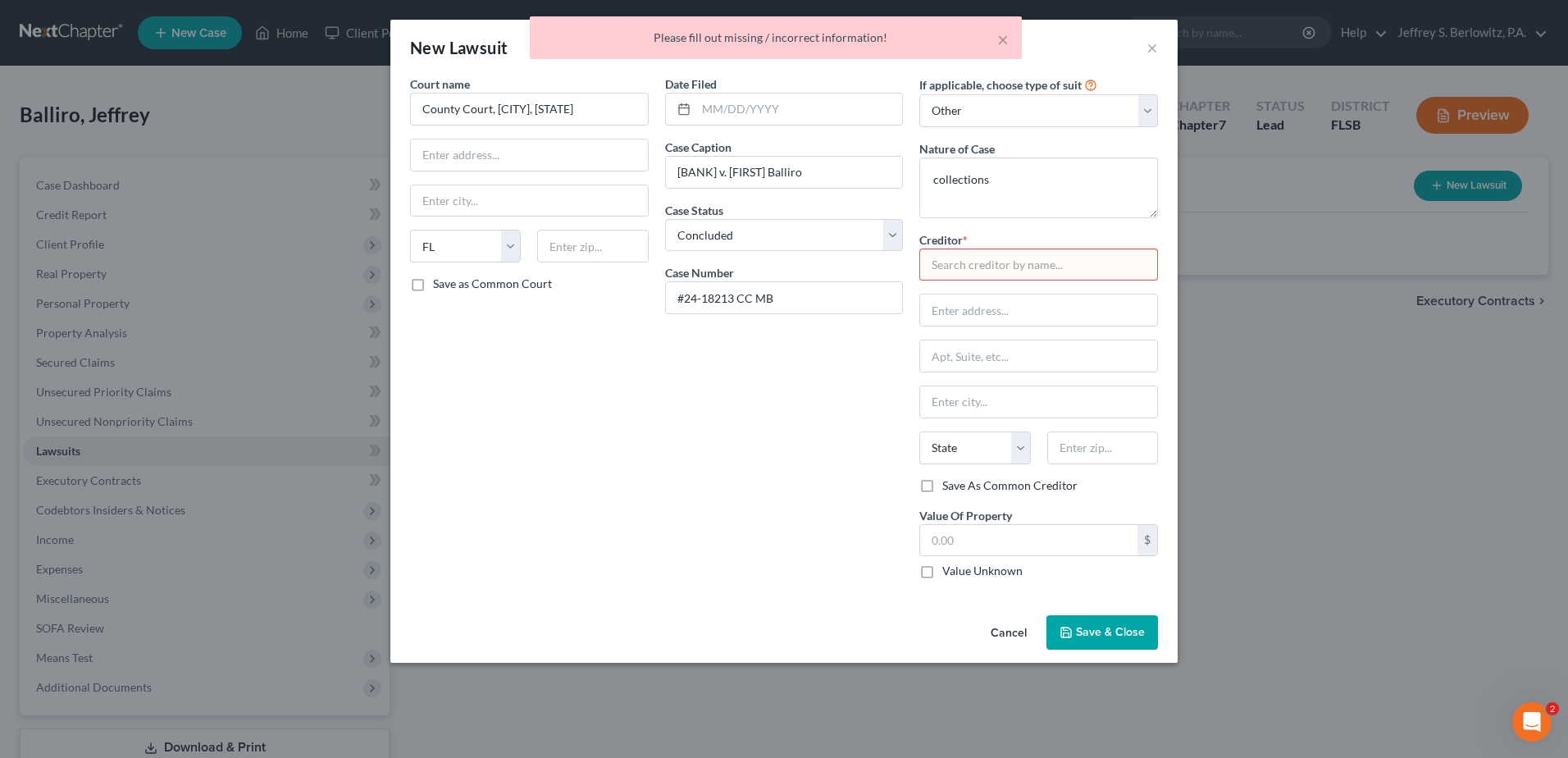 click at bounding box center (1038, 265) 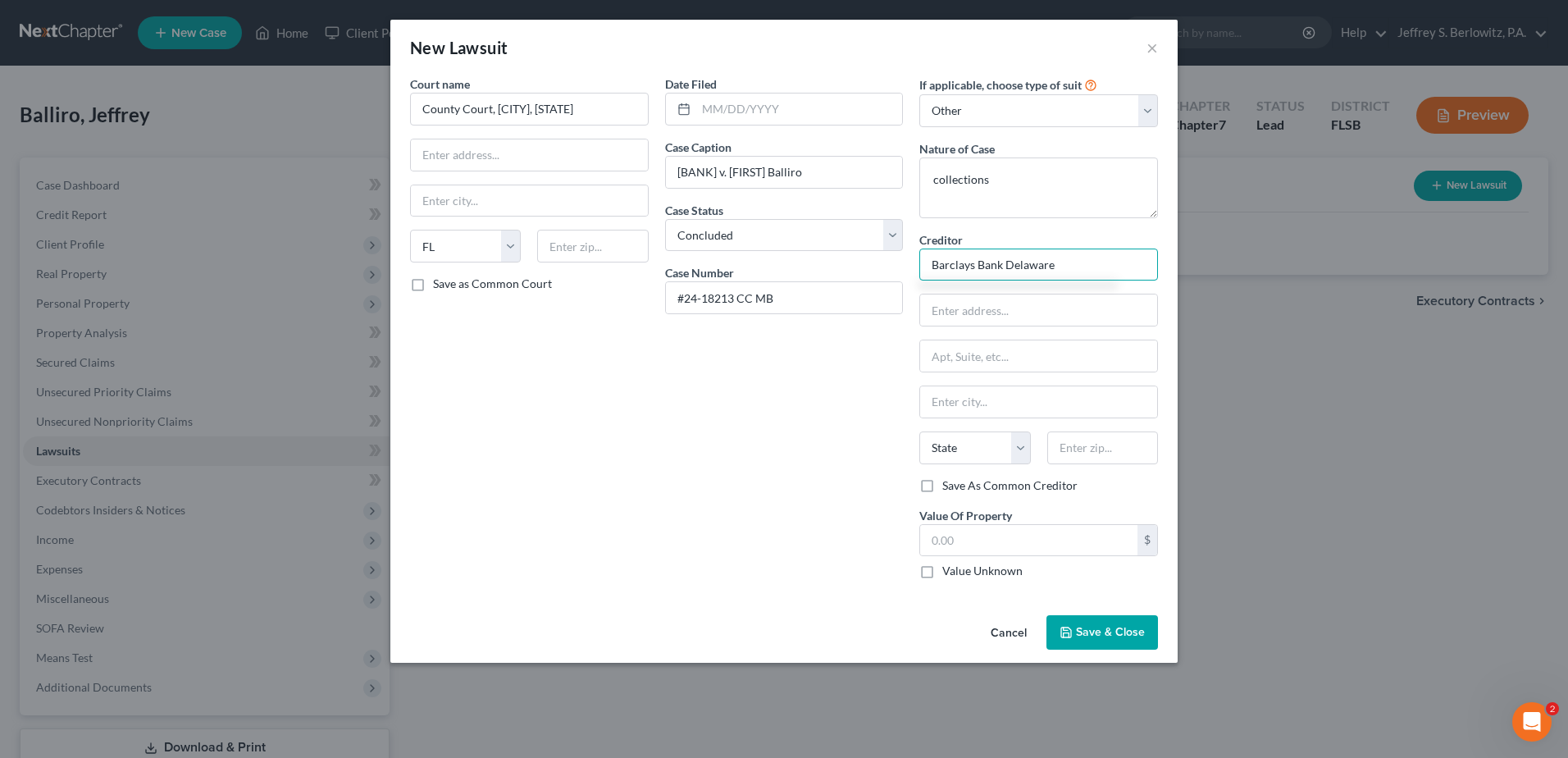 type on "Barclays Bank Delaware" 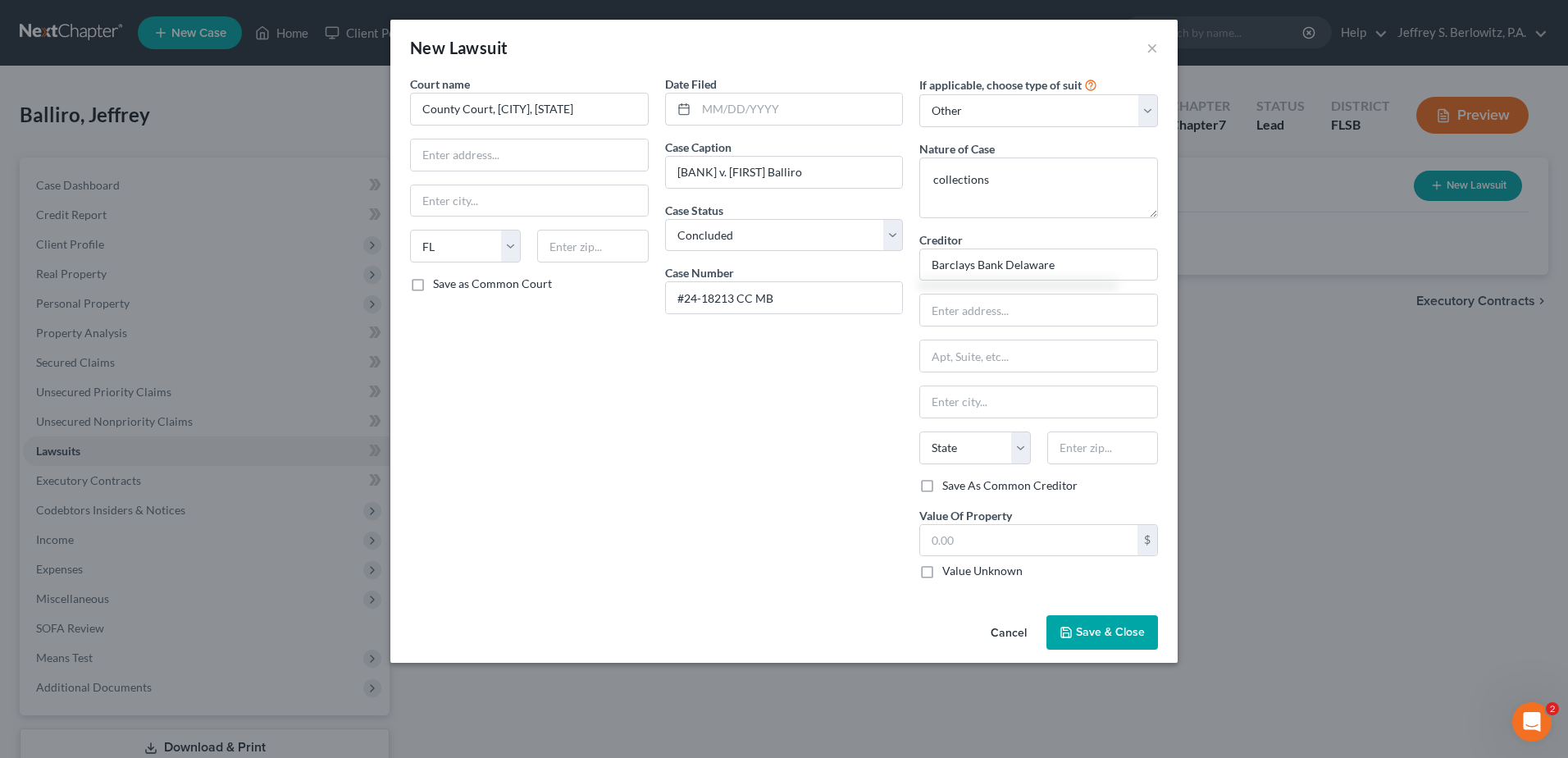 click on "Save & Close" at bounding box center [1110, 632] 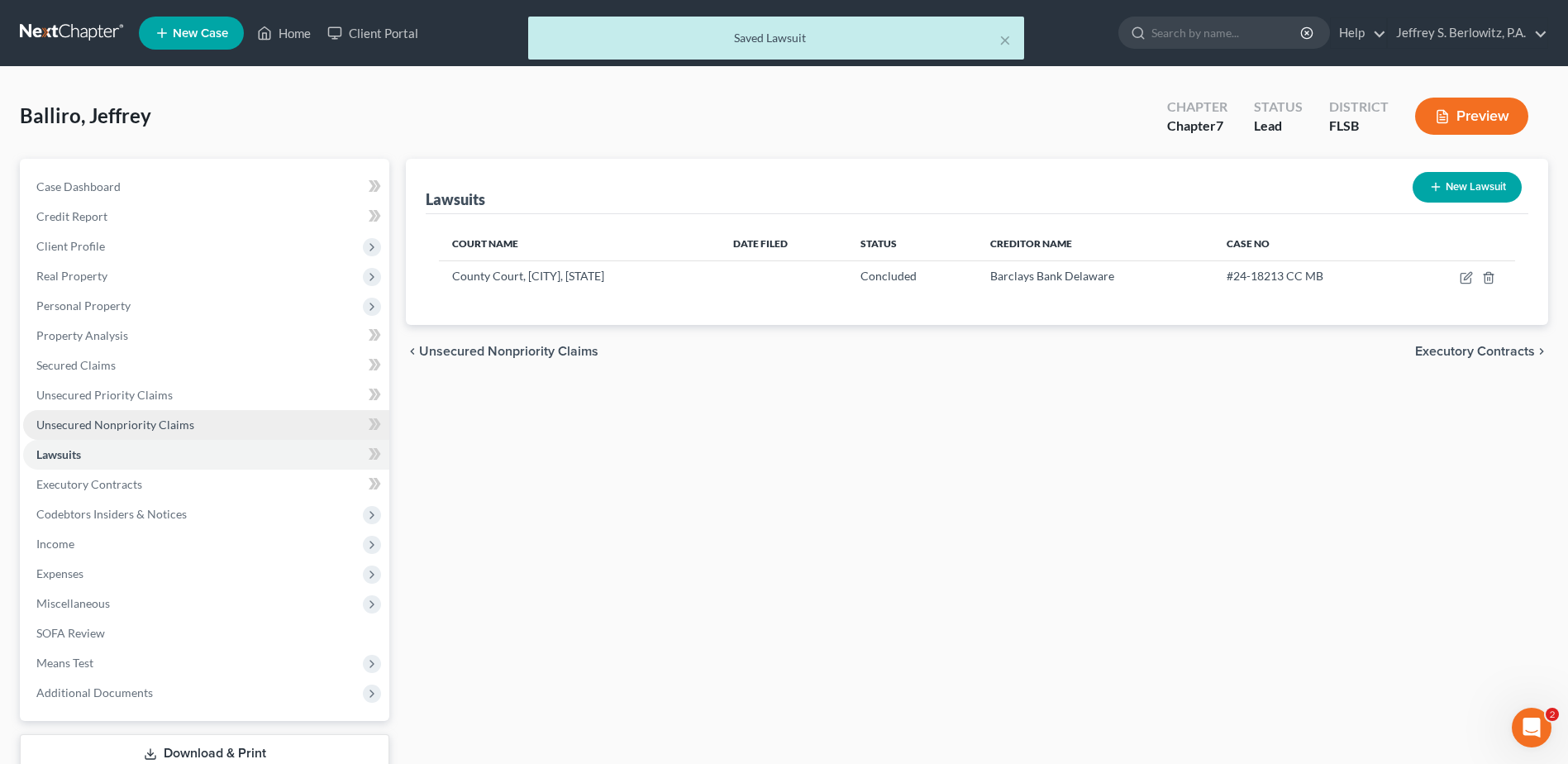 click on "Unsecured Nonpriority Claims" at bounding box center (206, 425) 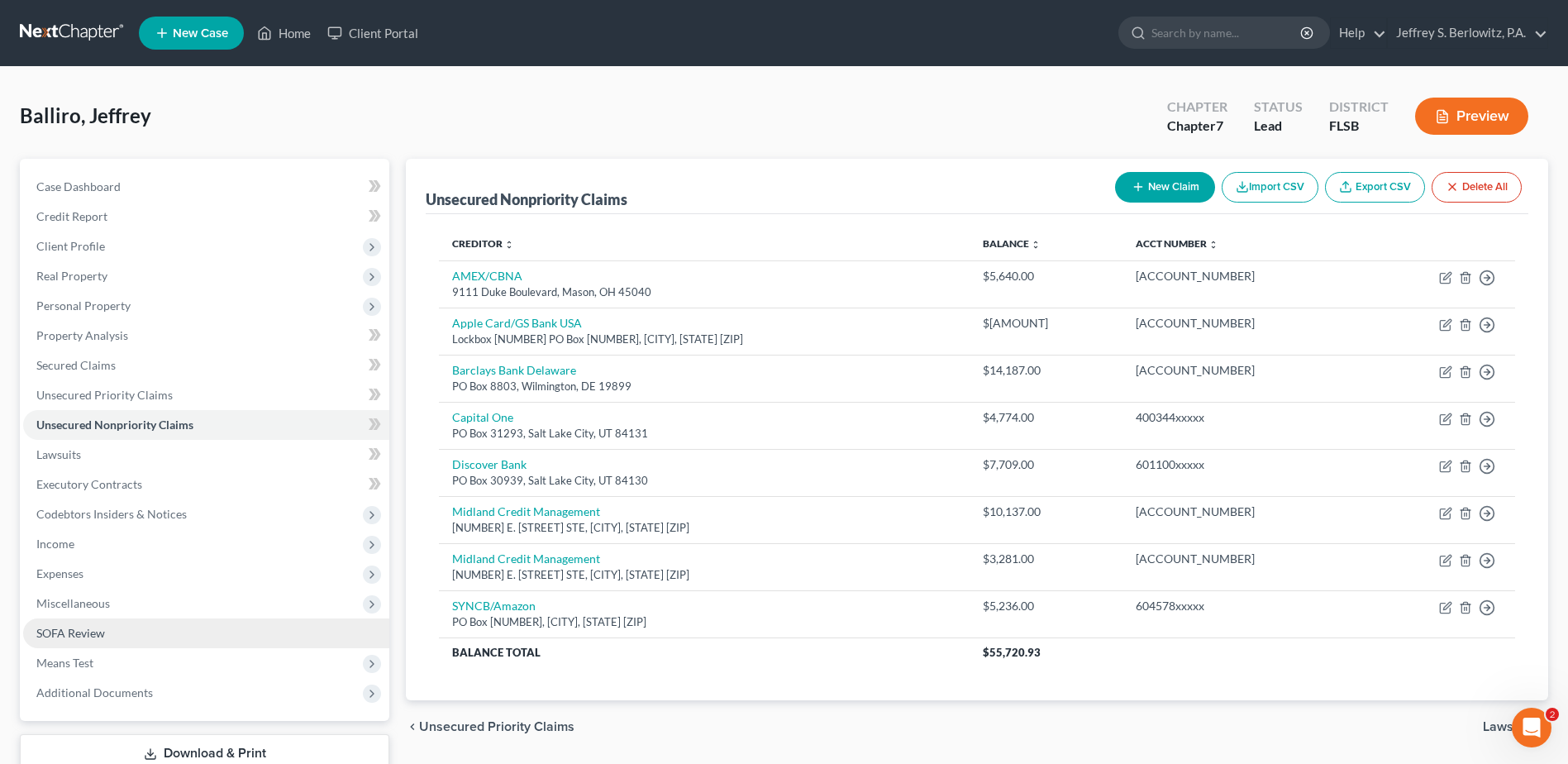 click on "SOFA Review" at bounding box center (206, 633) 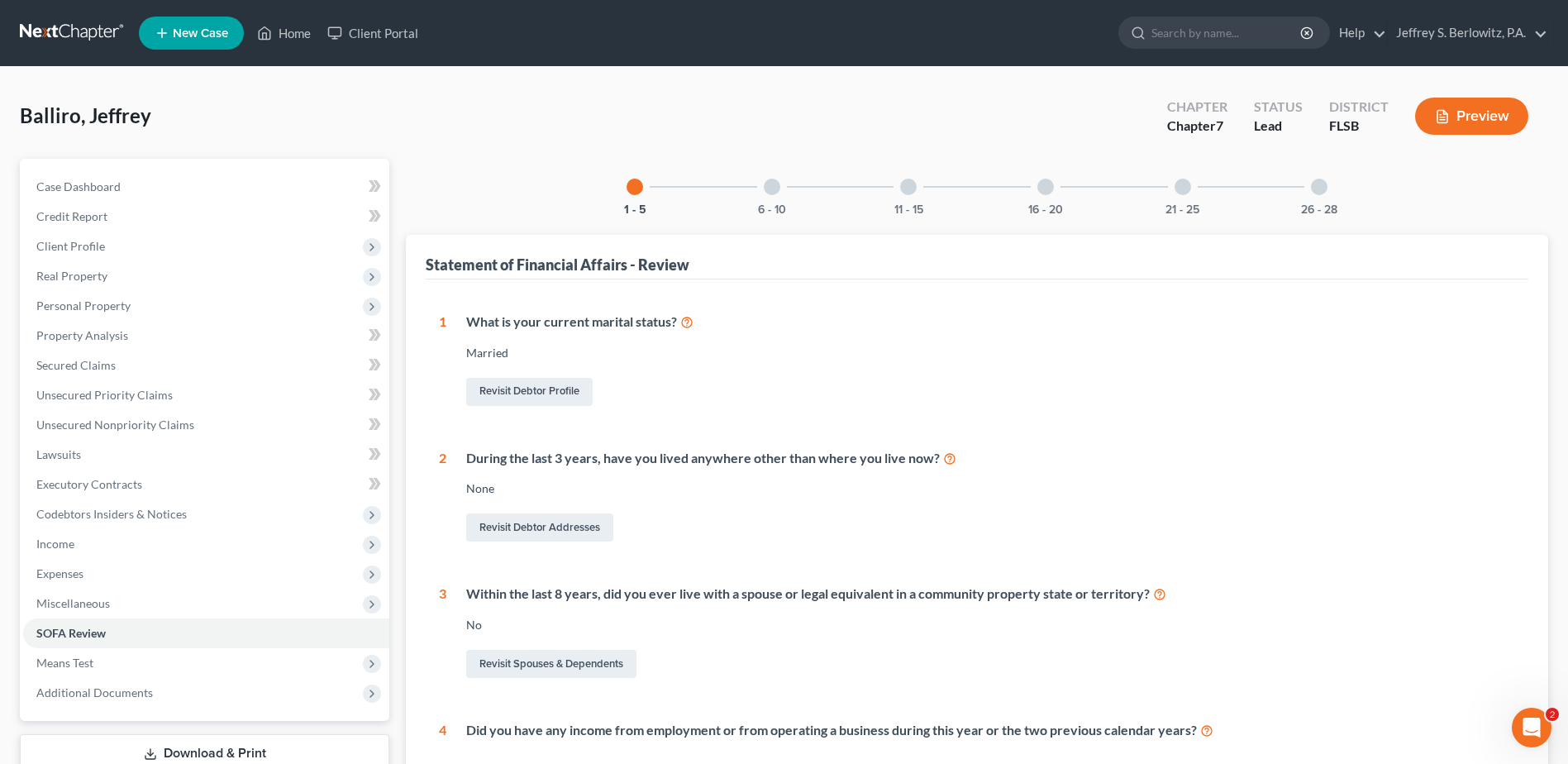 click at bounding box center (772, 187) 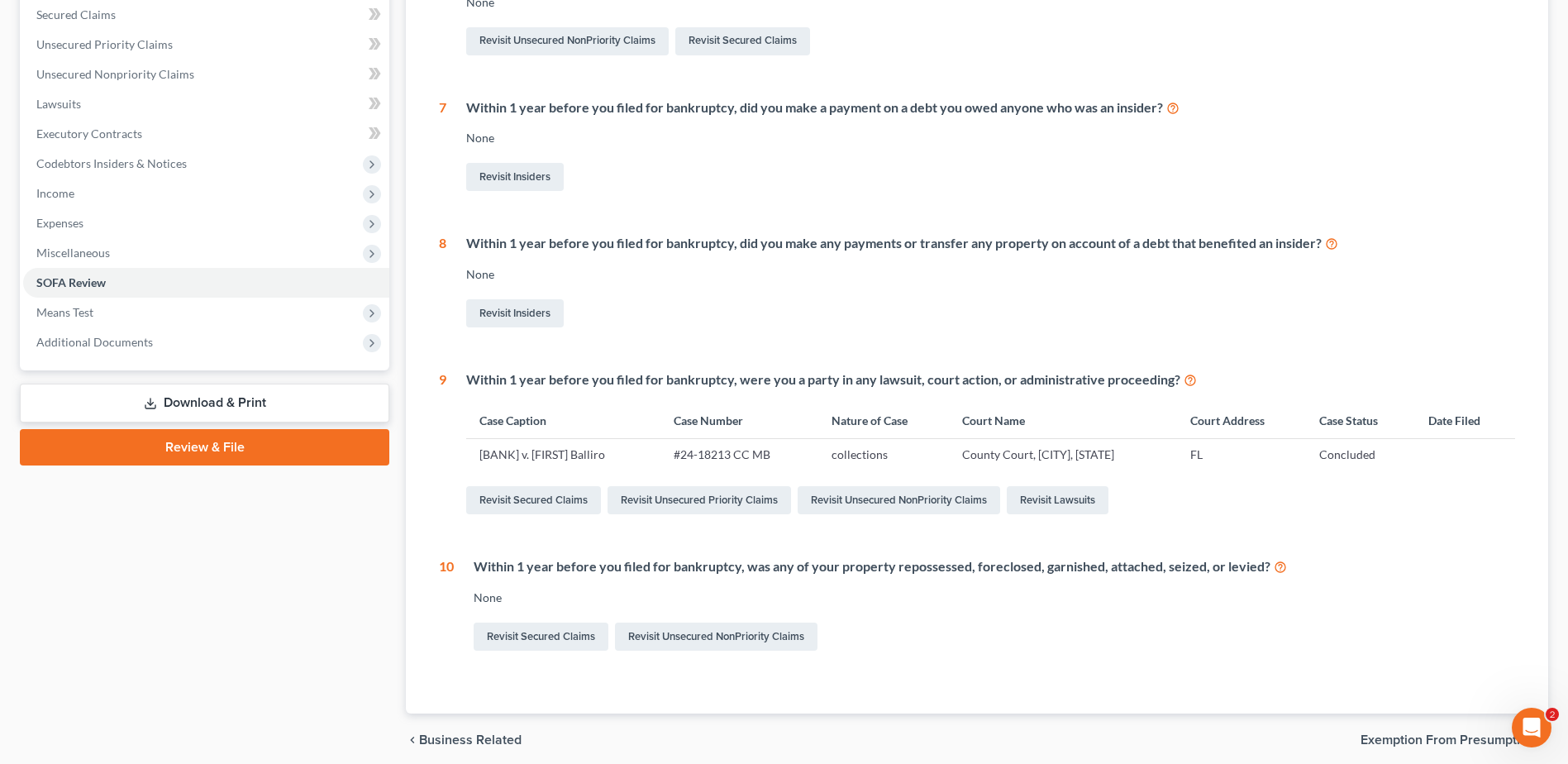 scroll, scrollTop: 413, scrollLeft: 0, axis: vertical 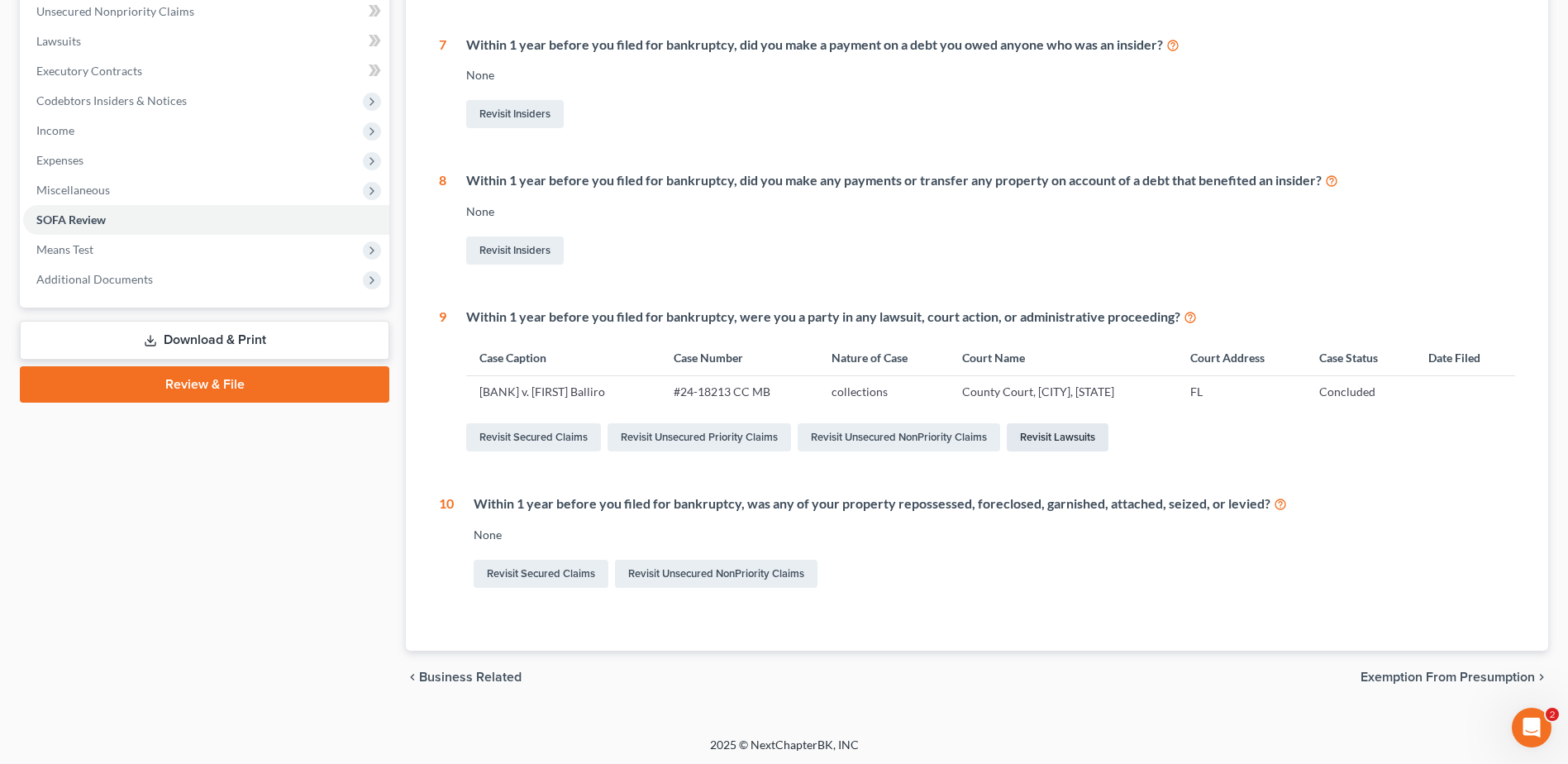 click on "Revisit Lawsuits" at bounding box center (1057, 437) 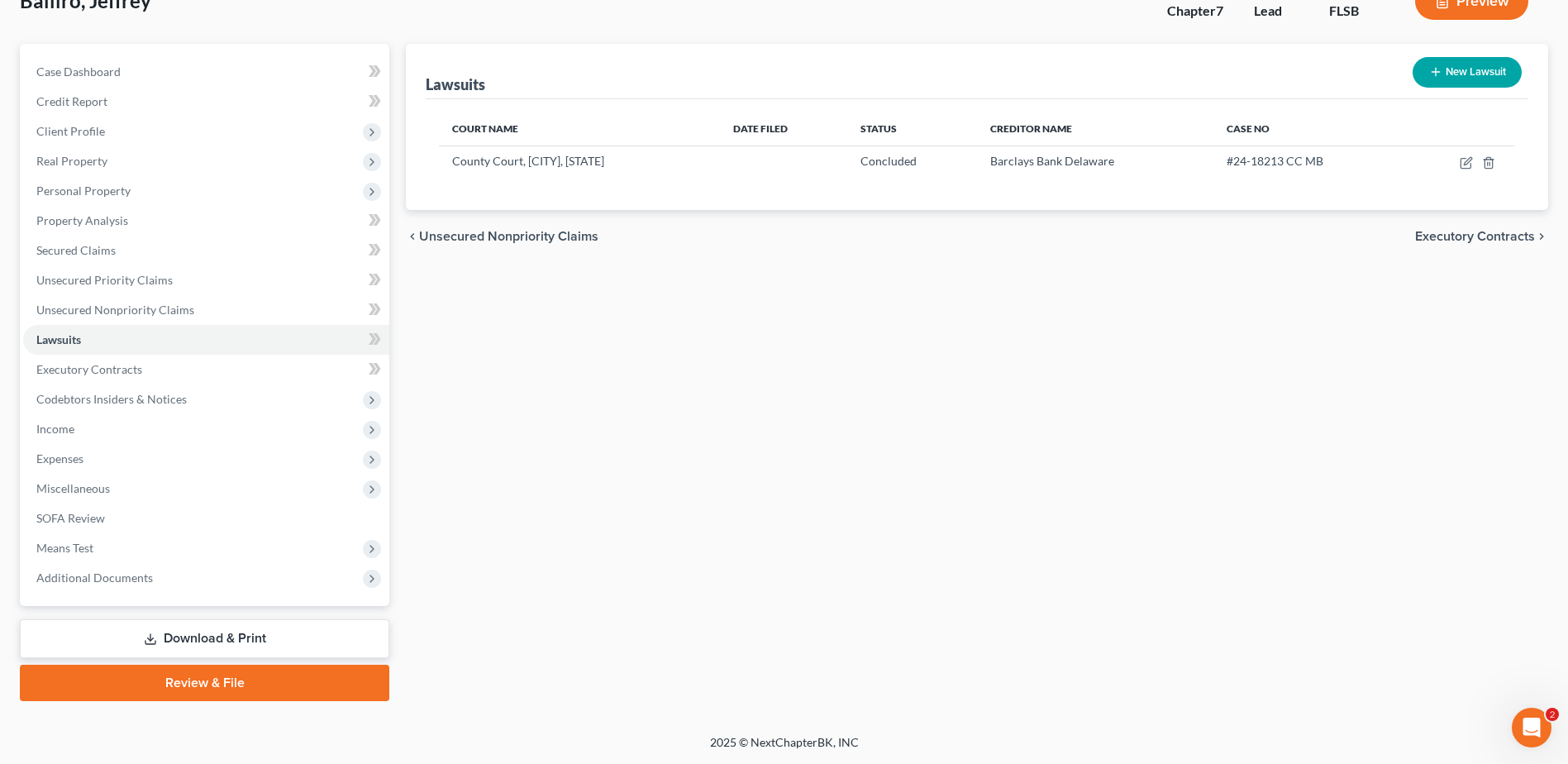 scroll, scrollTop: 0, scrollLeft: 0, axis: both 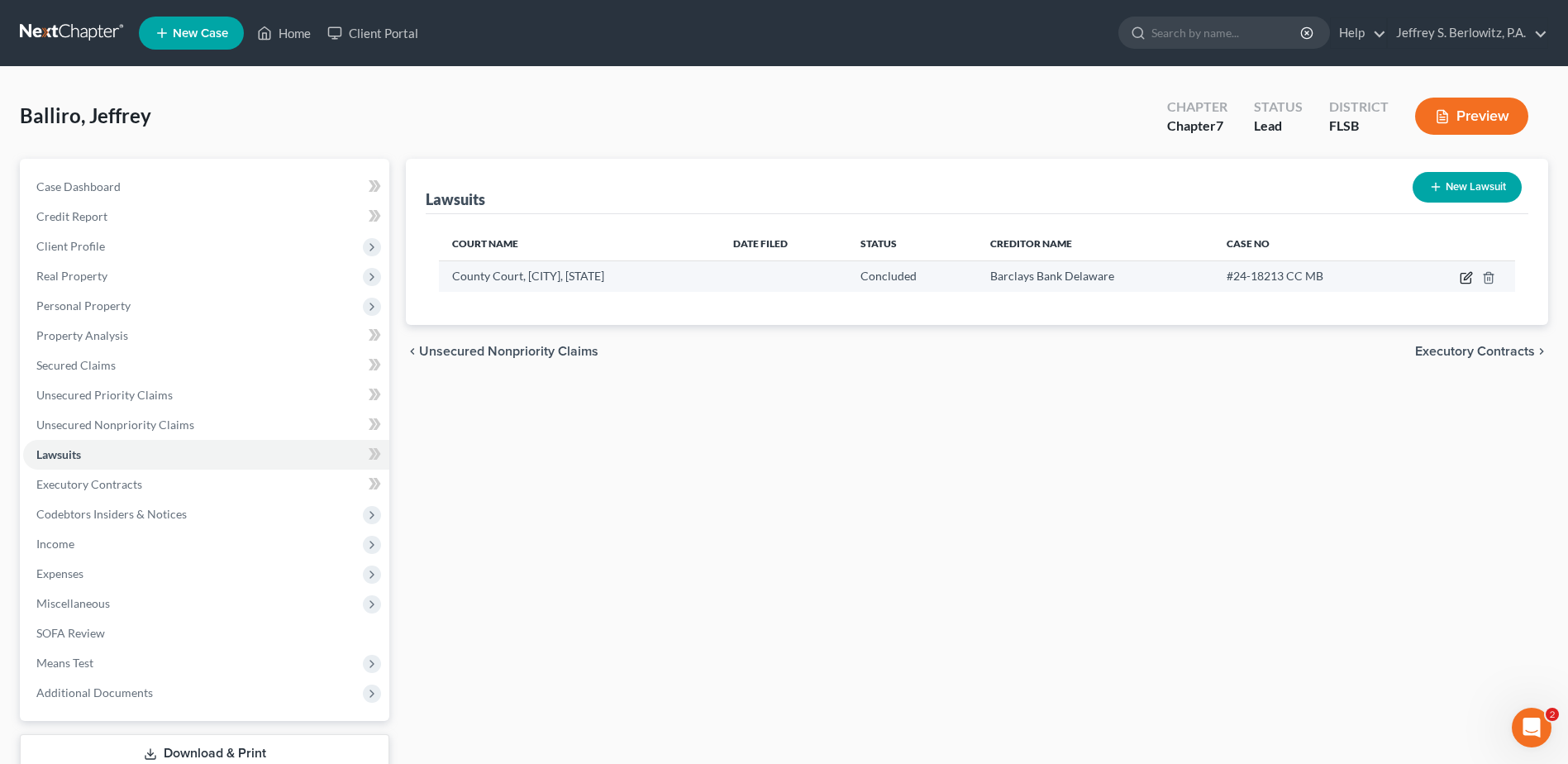 click 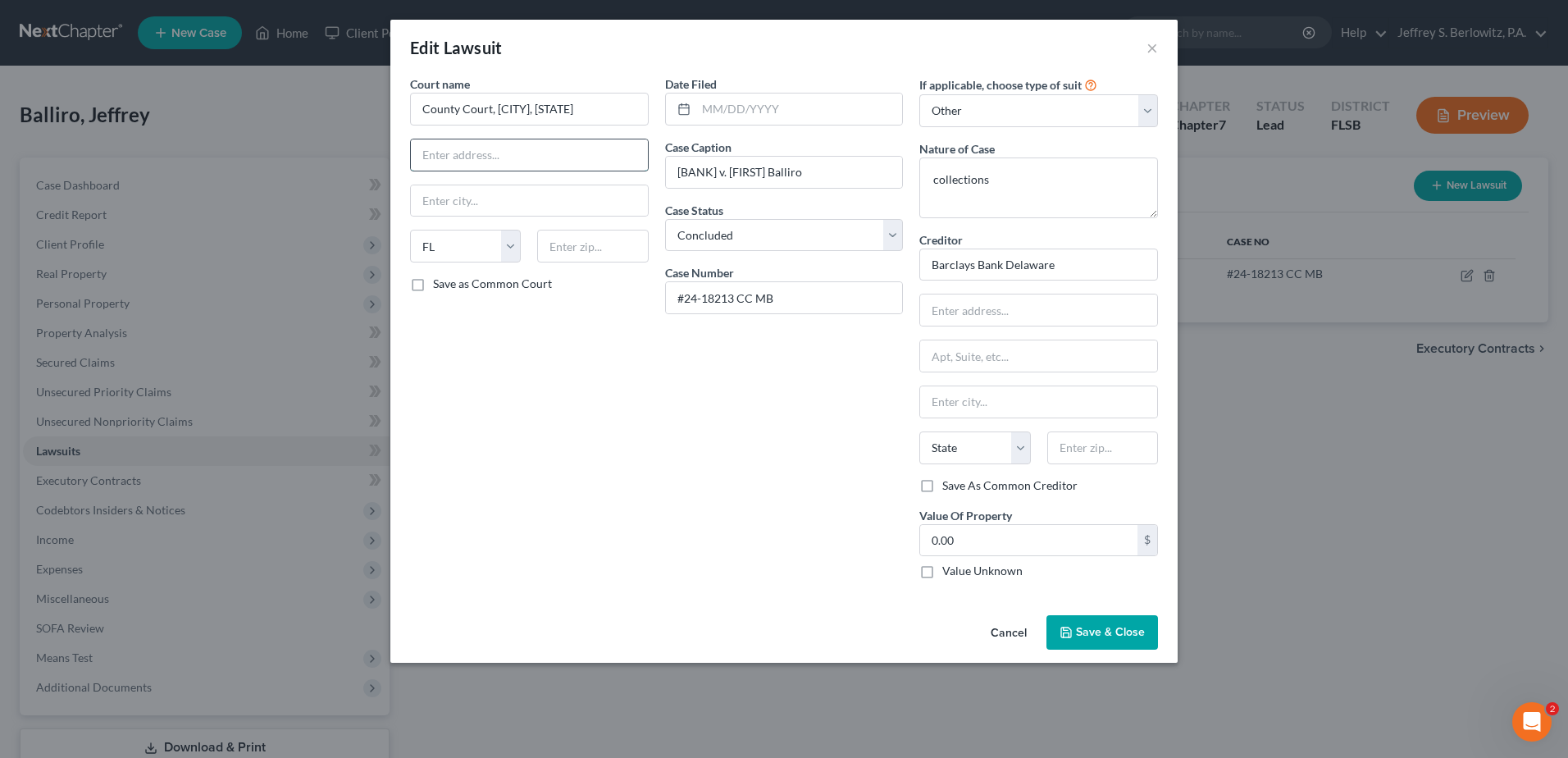 click at bounding box center [529, 155] 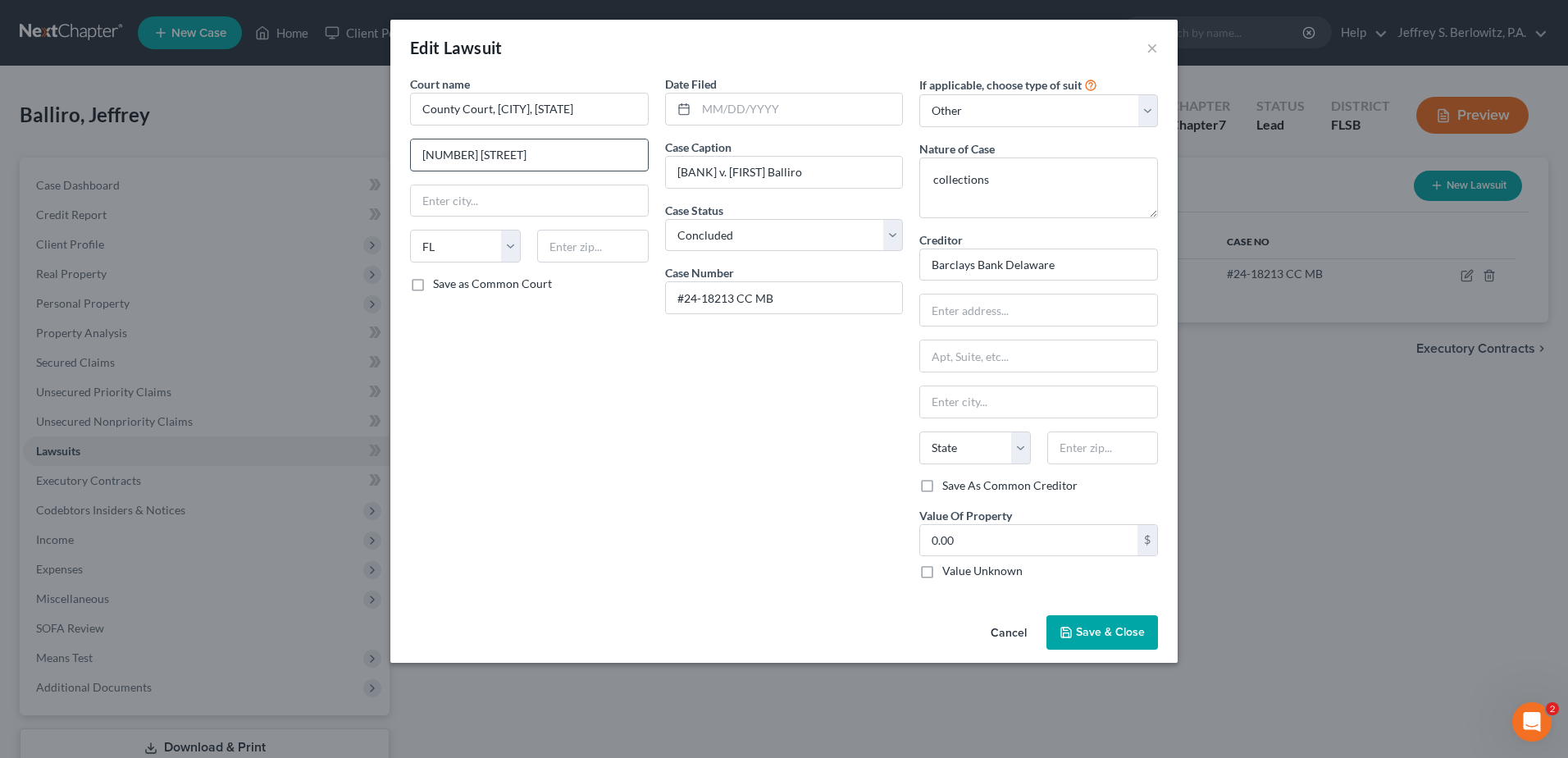type on "[NUMBER] [STREET]" 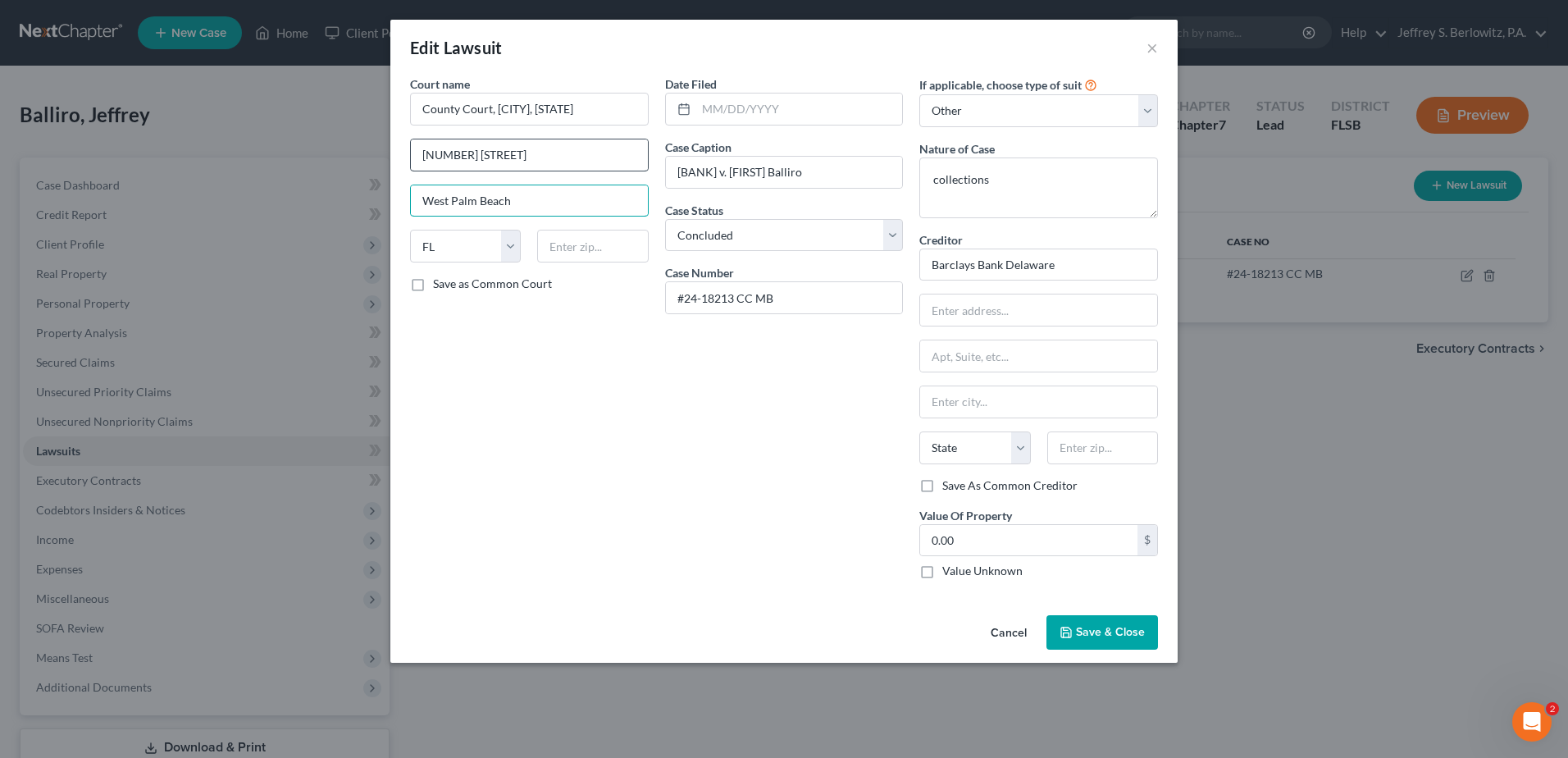 type on "West Palm Beach" 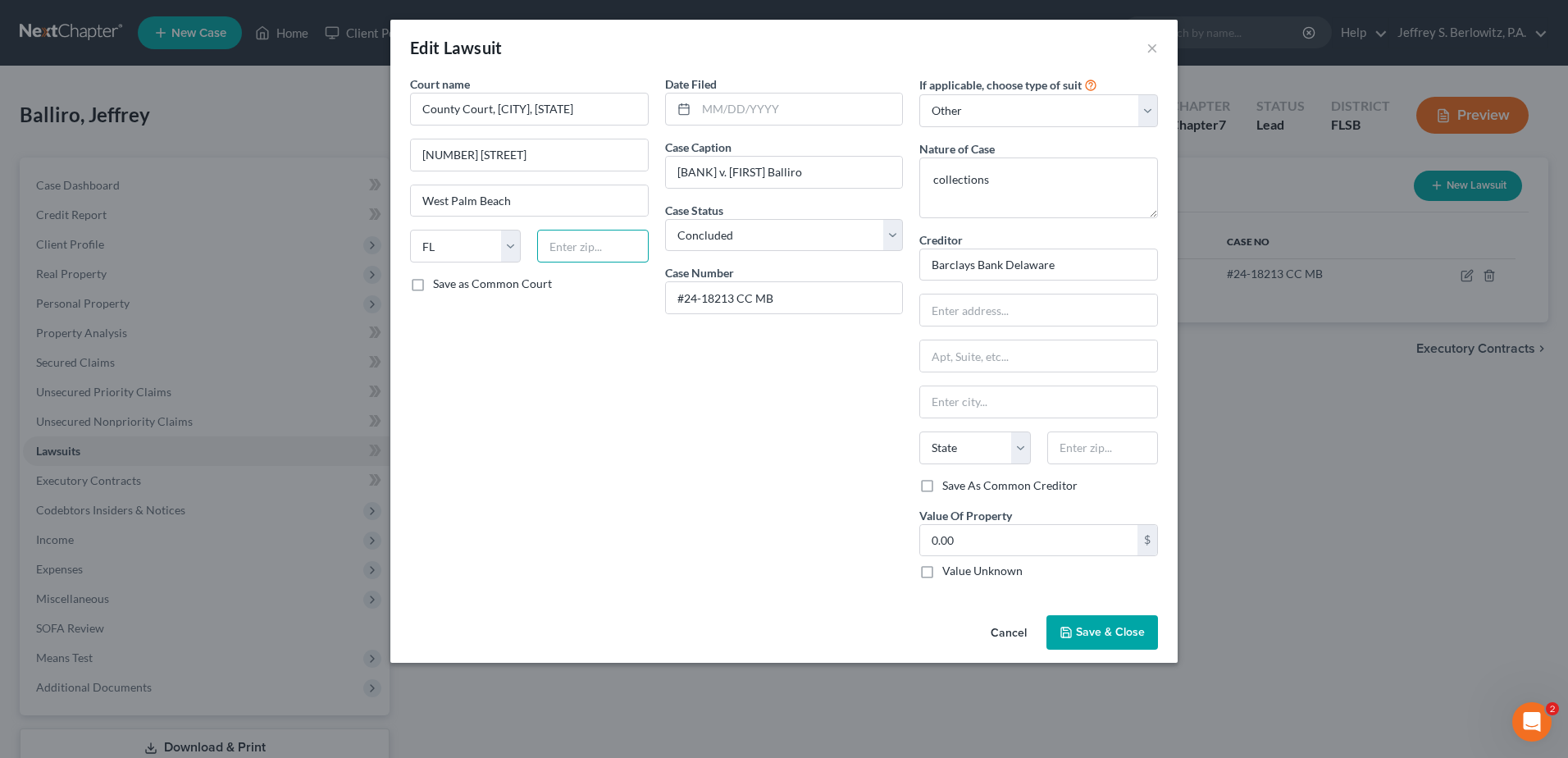 click at bounding box center [592, 246] 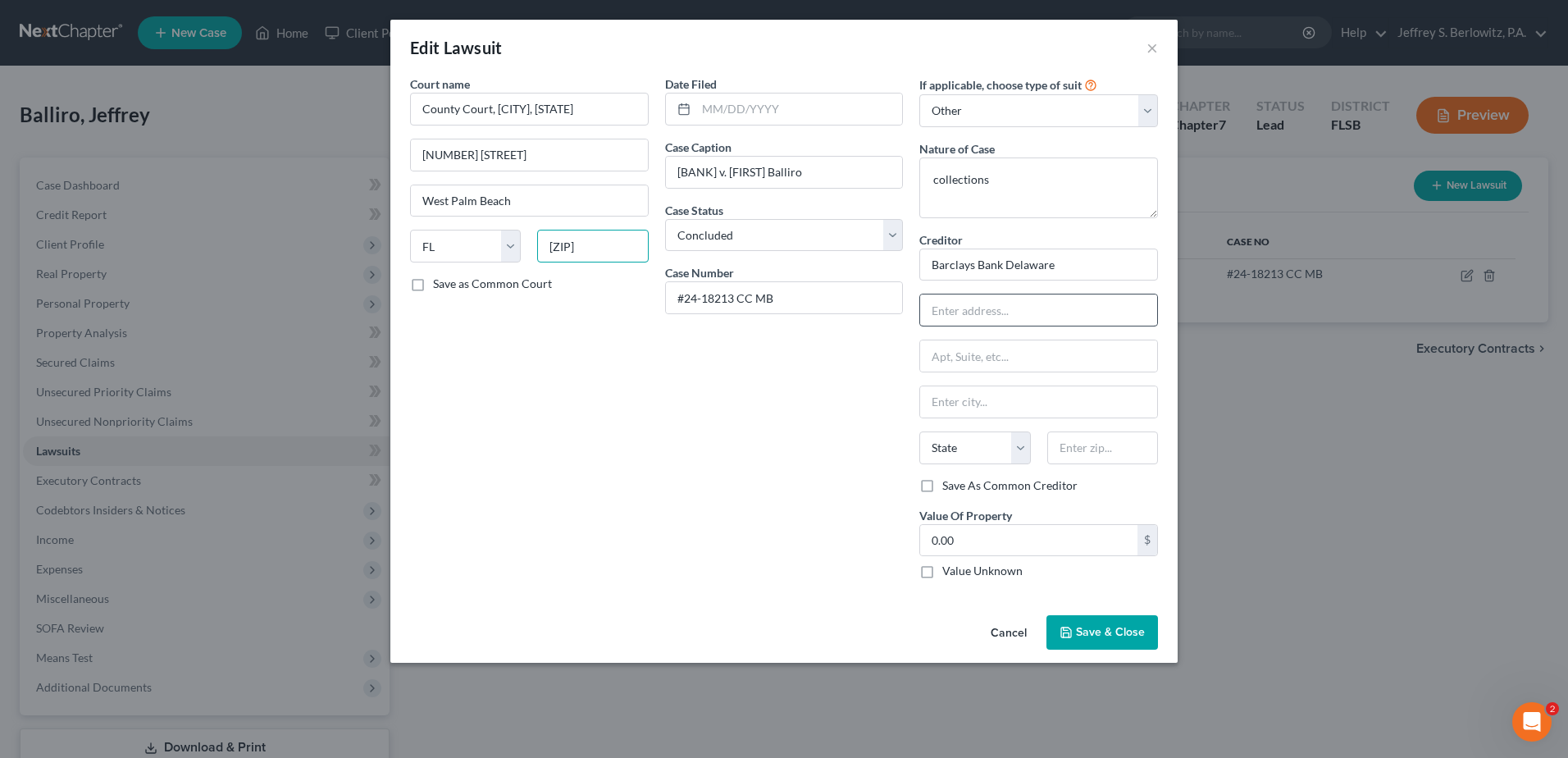 type on "[ZIP]" 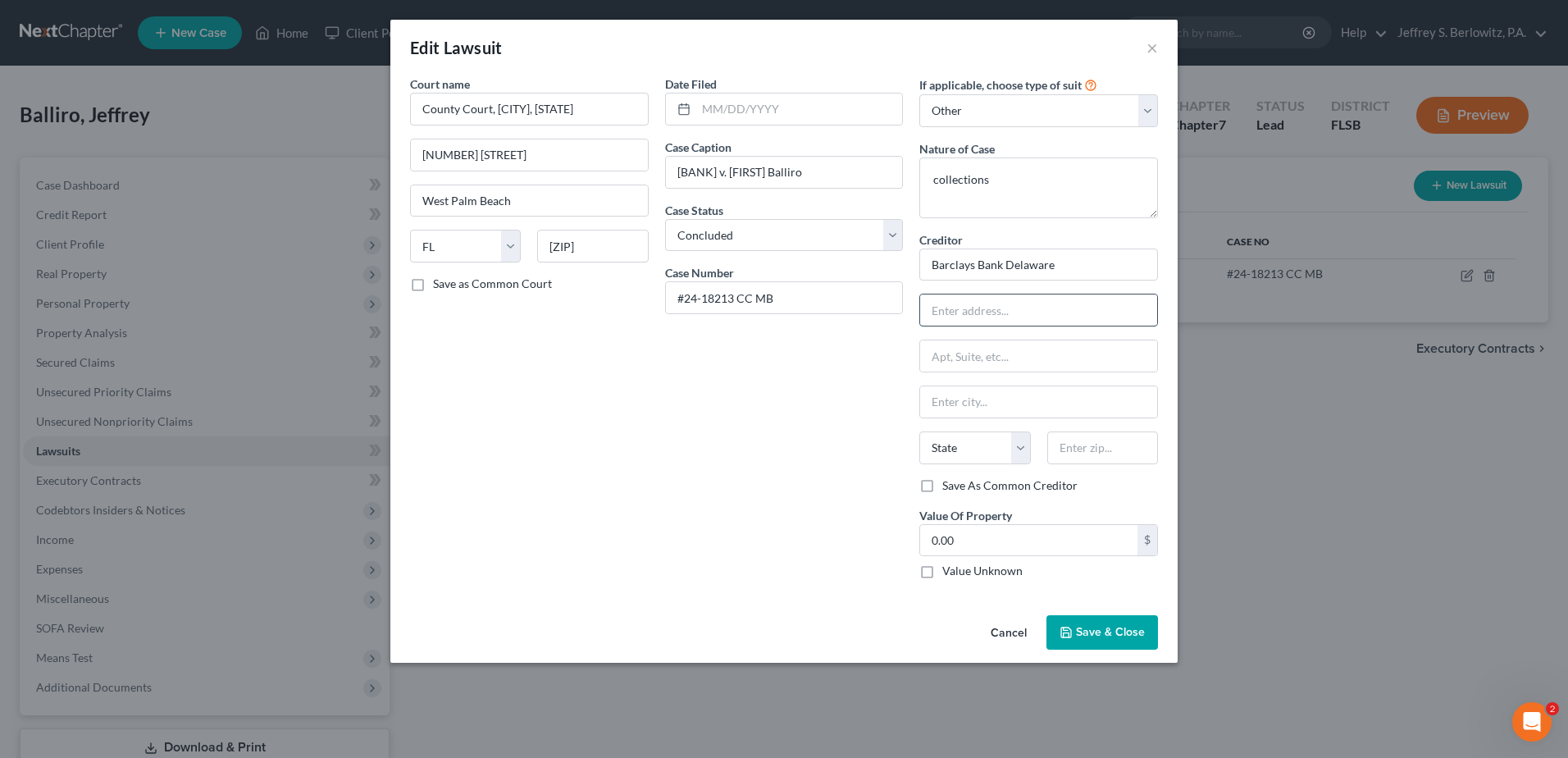 click at bounding box center [1038, 310] 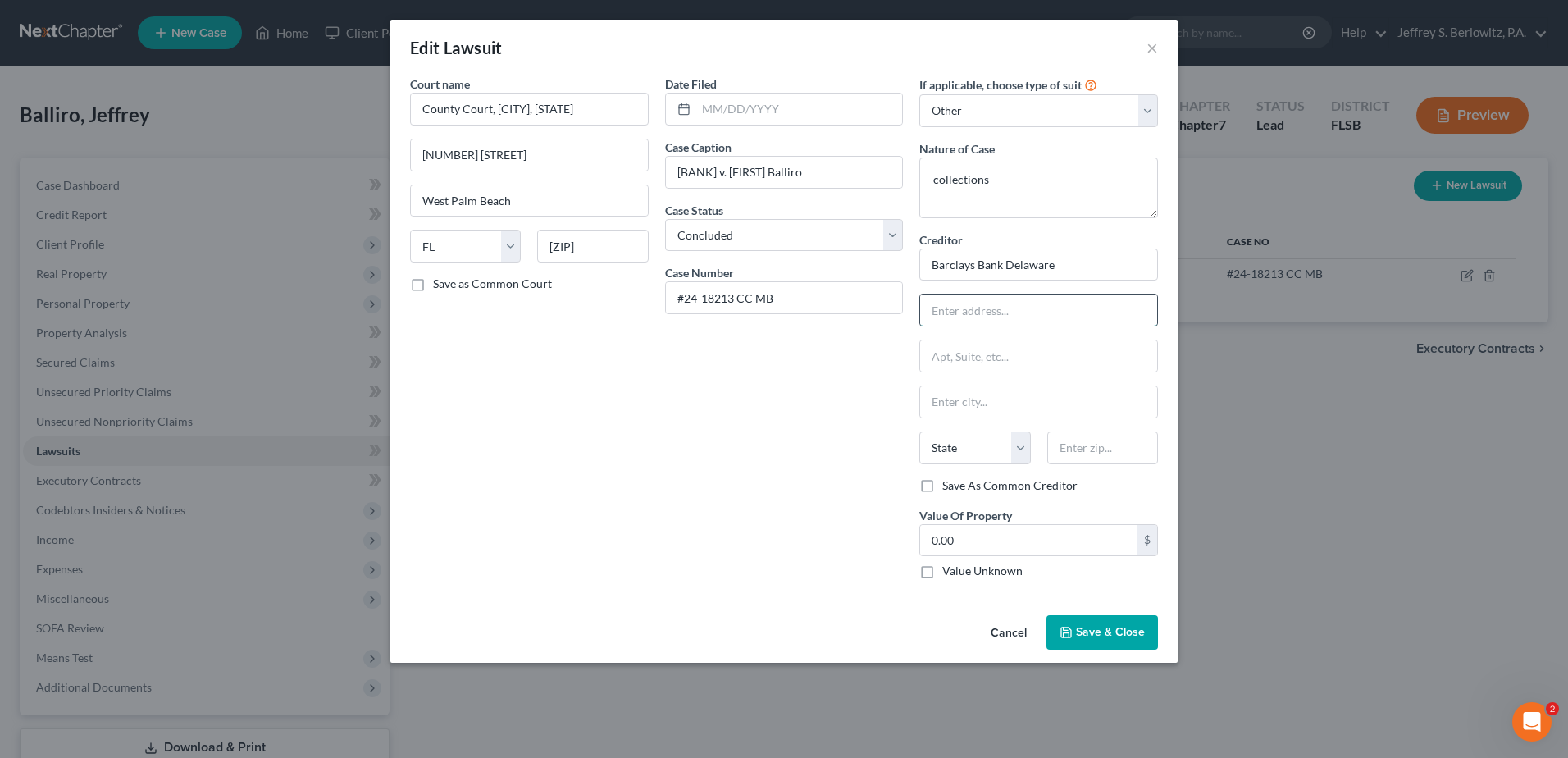 click at bounding box center [1038, 310] 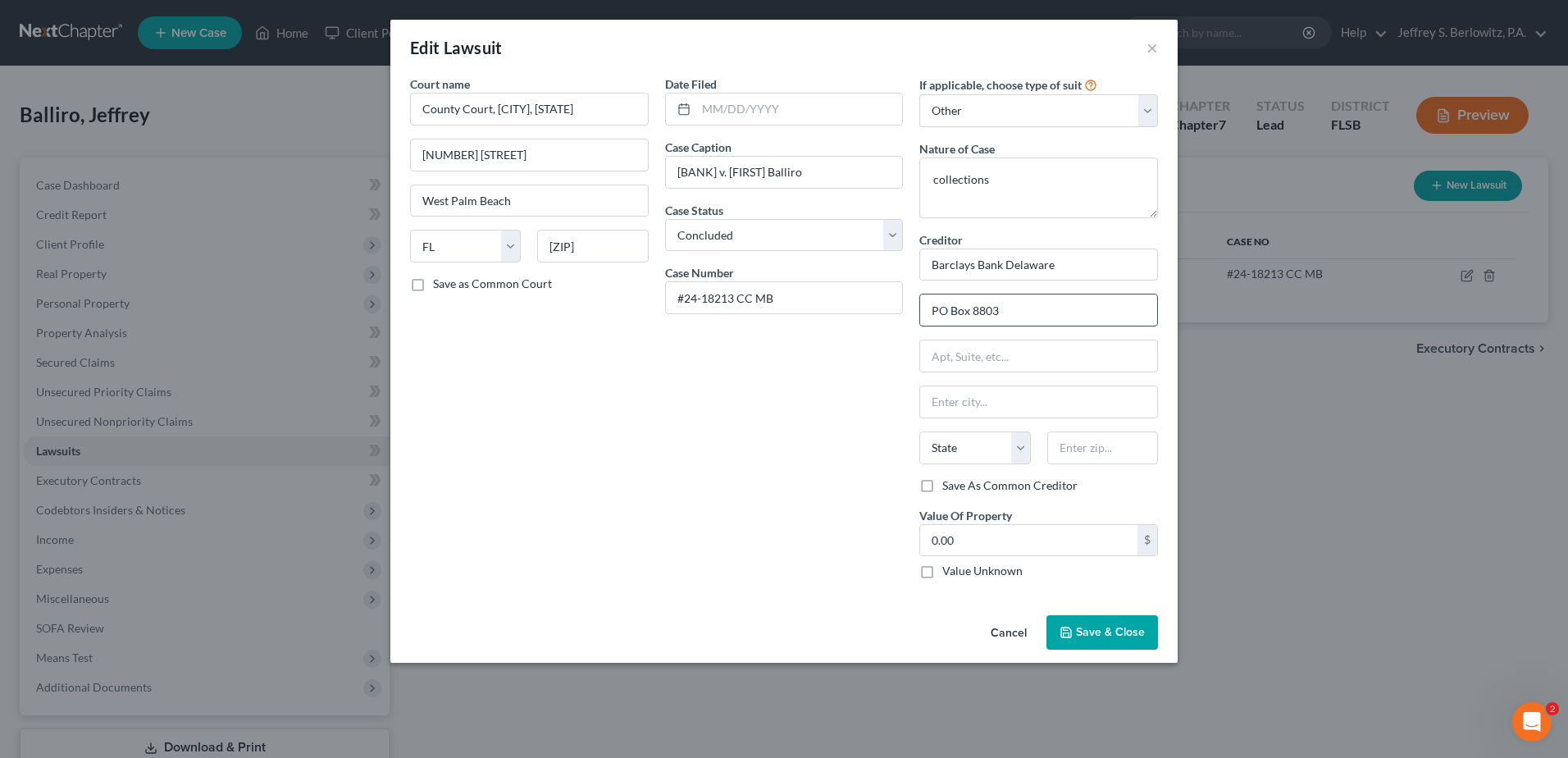 type on "PO Box 8803" 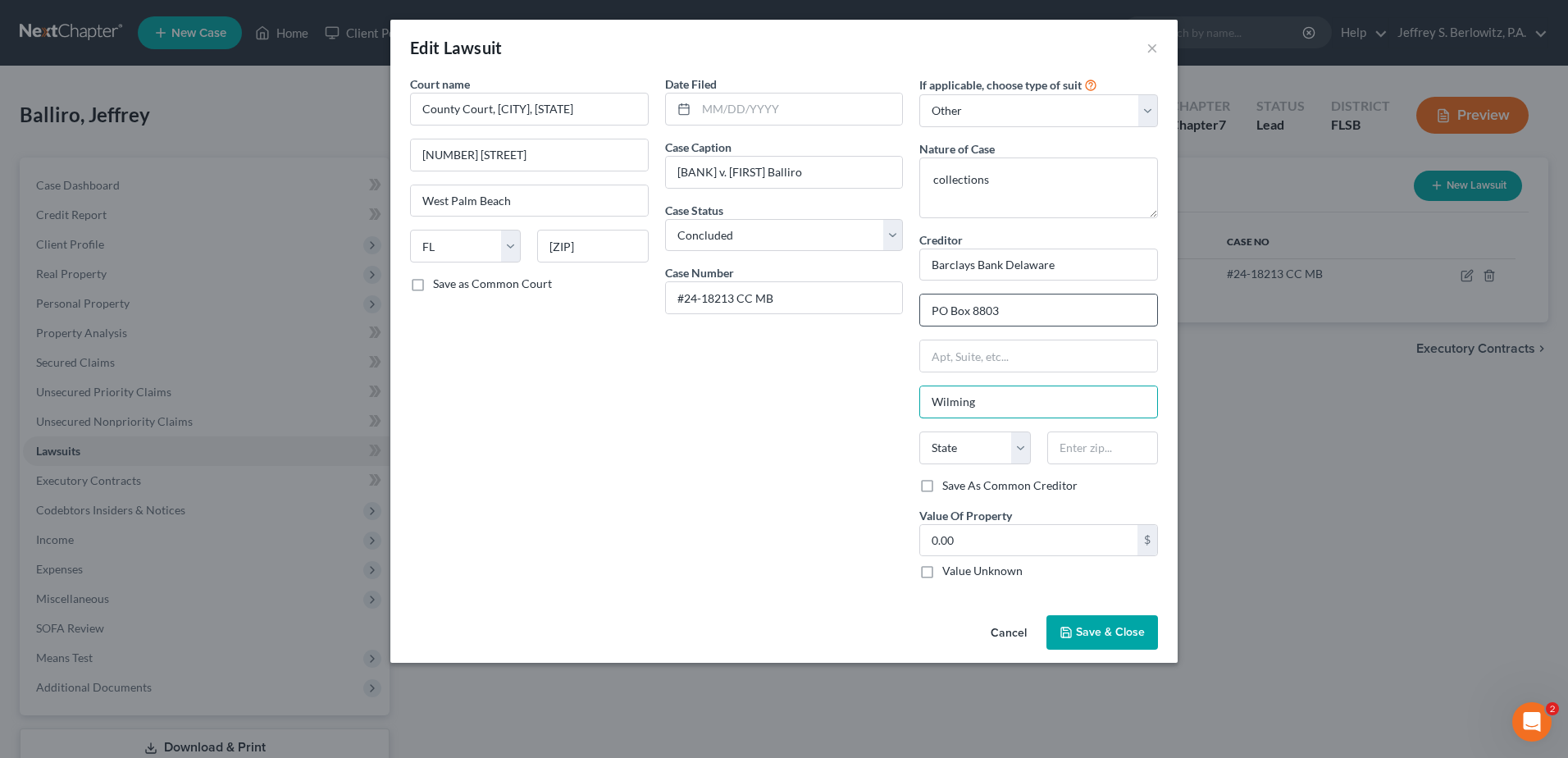 type on "Wilmington" 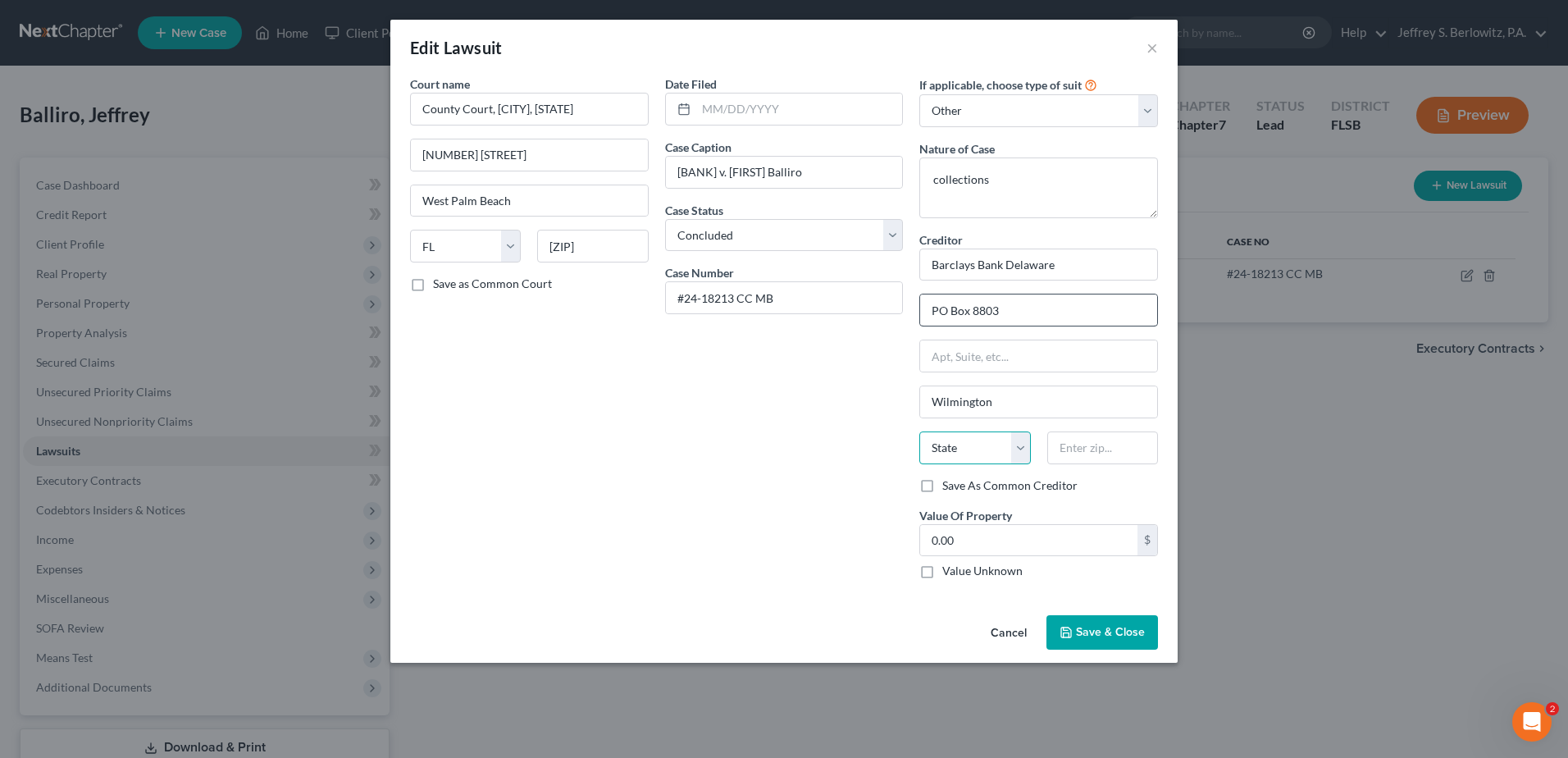 select on "7" 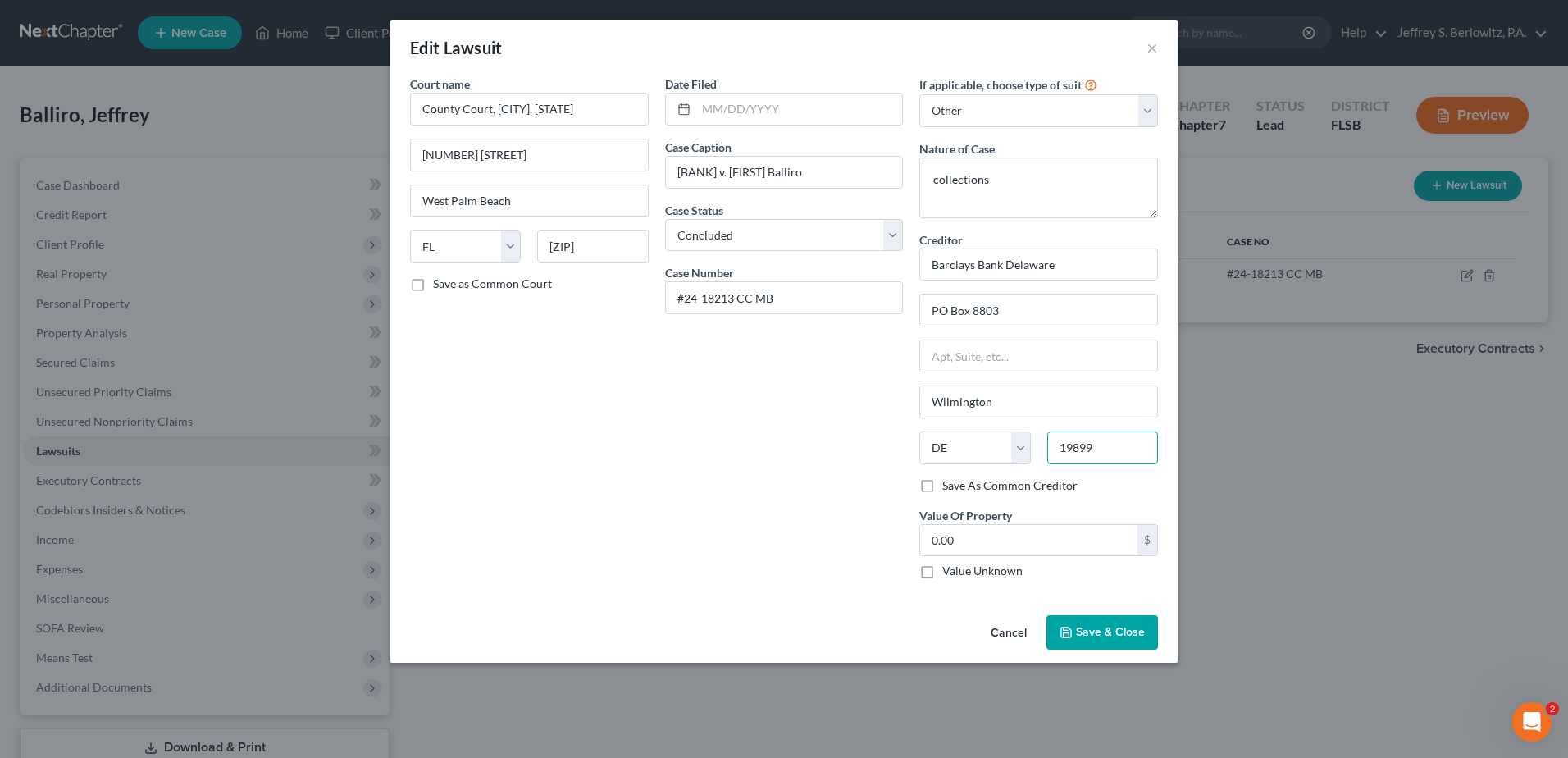 type on "19899" 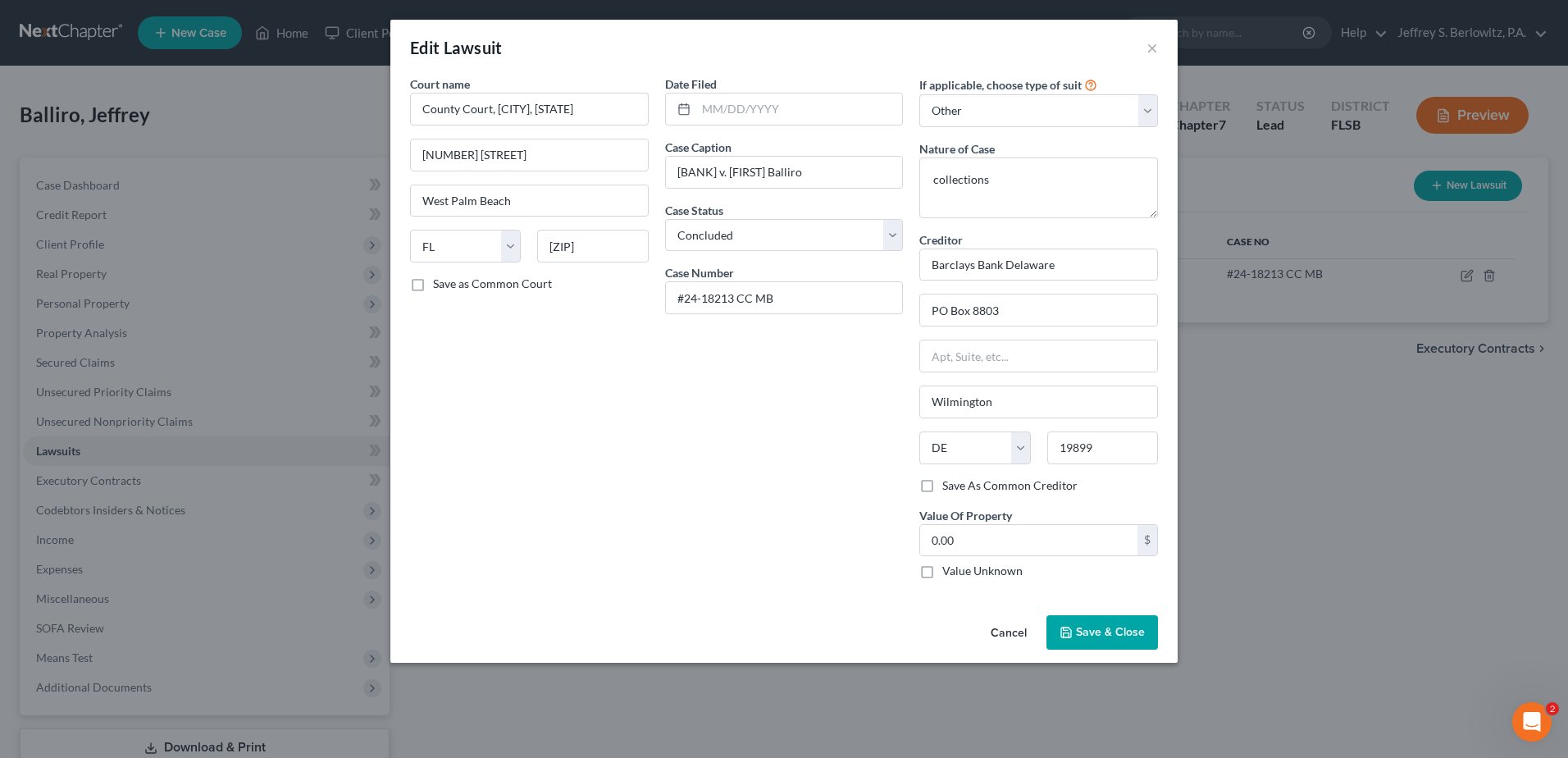 click on "Save & Close" at bounding box center (1110, 632) 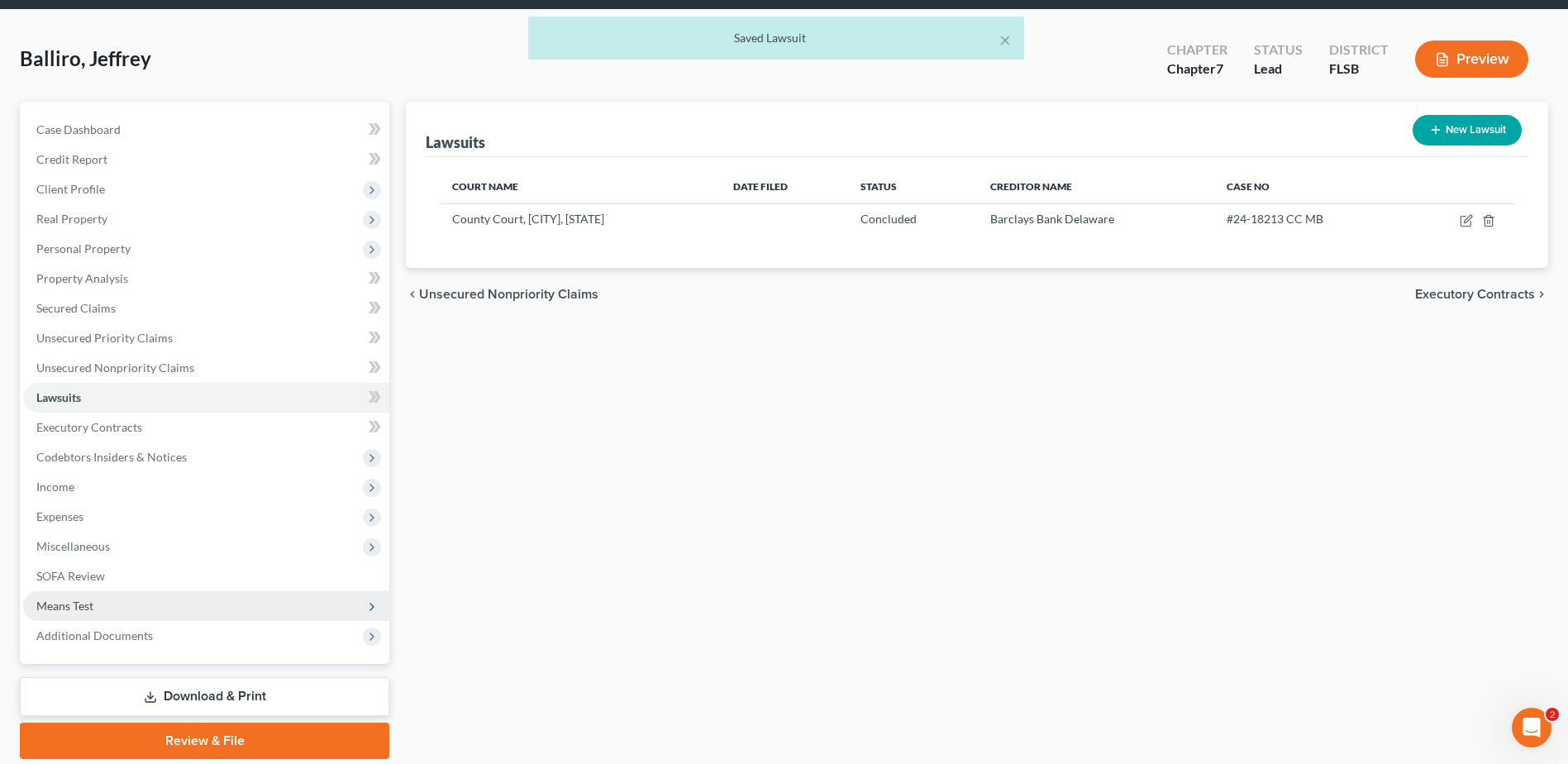 scroll, scrollTop: 115, scrollLeft: 0, axis: vertical 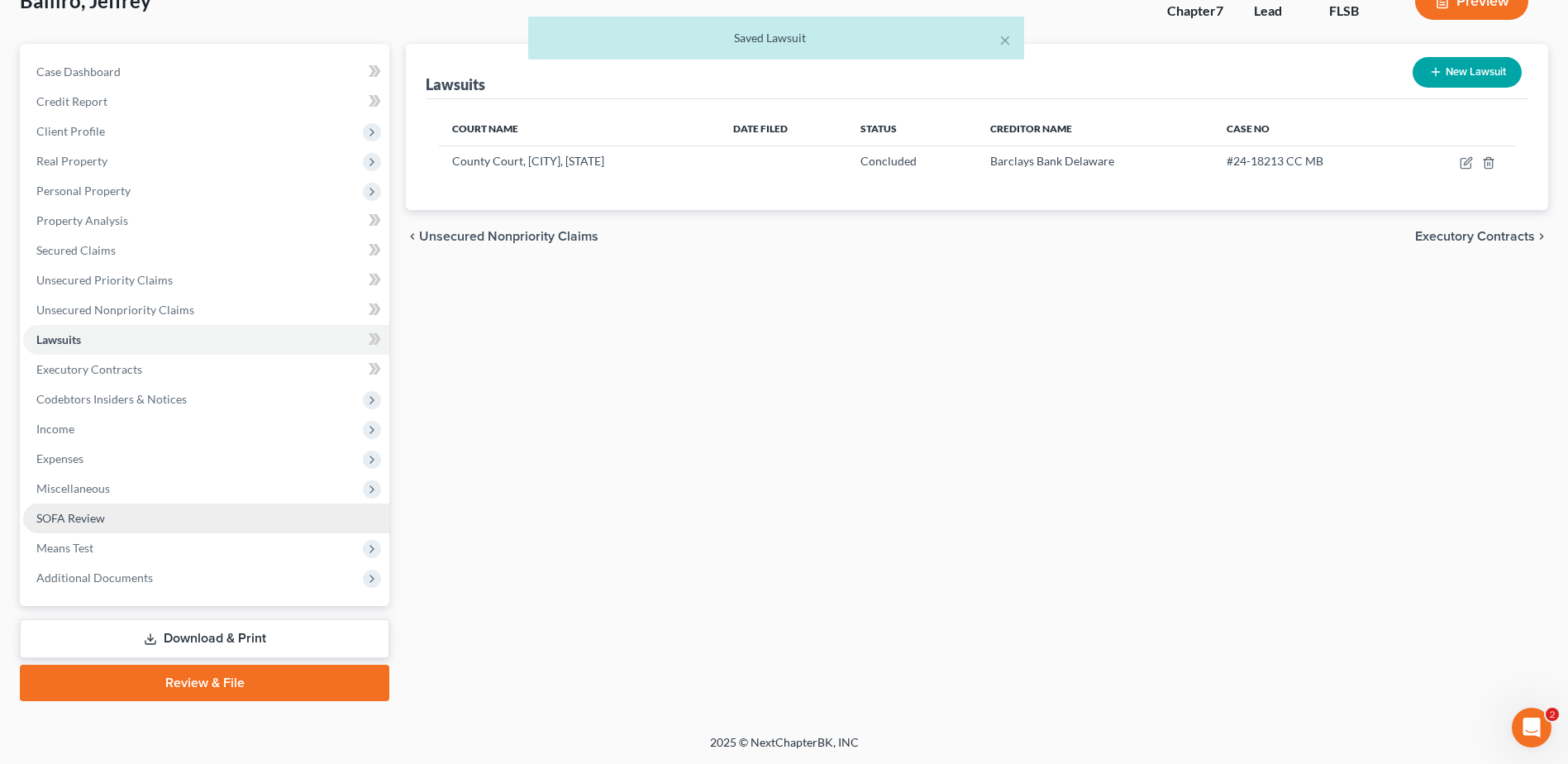 click on "SOFA Review" at bounding box center [70, 518] 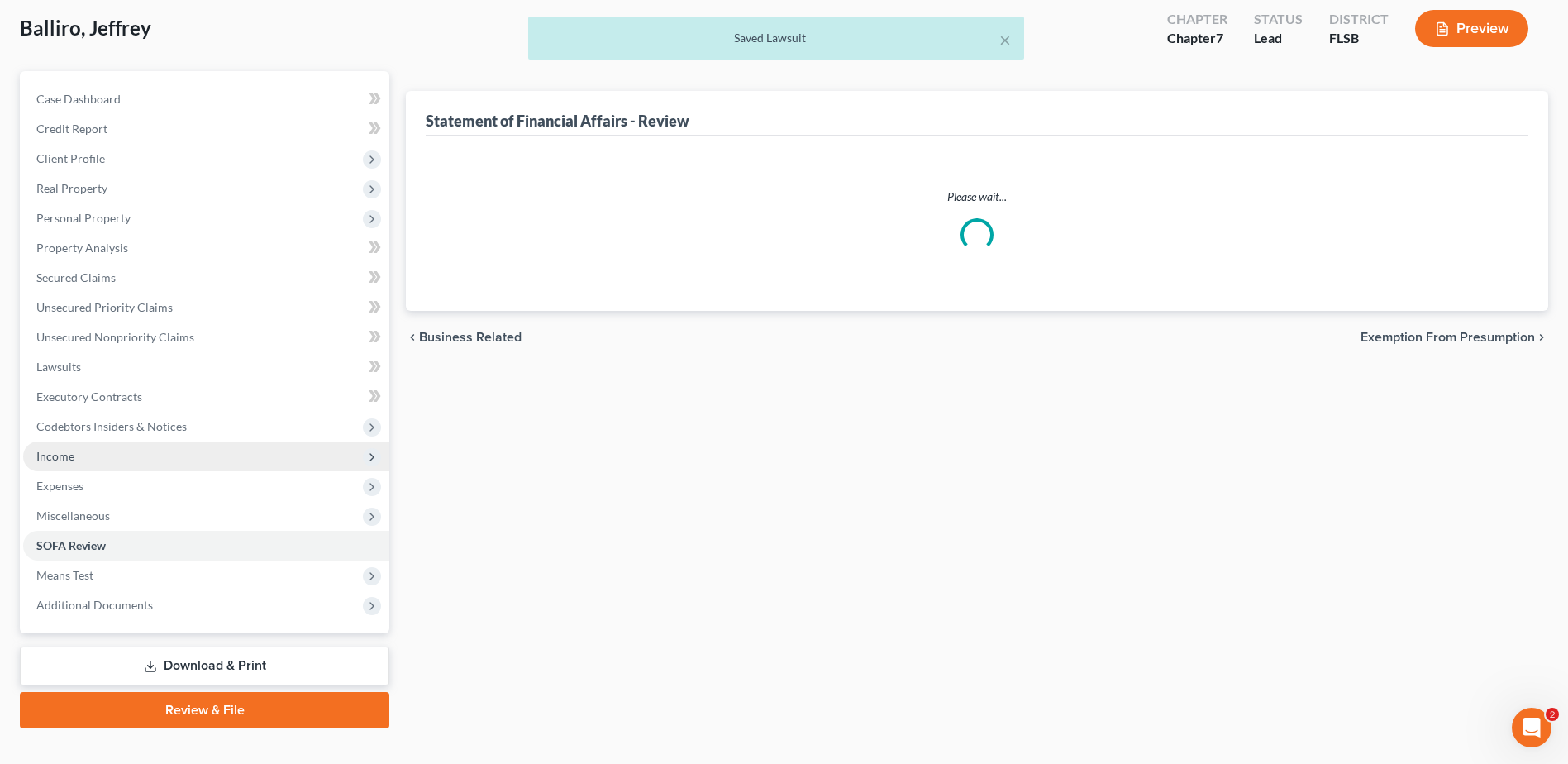 scroll, scrollTop: 0, scrollLeft: 0, axis: both 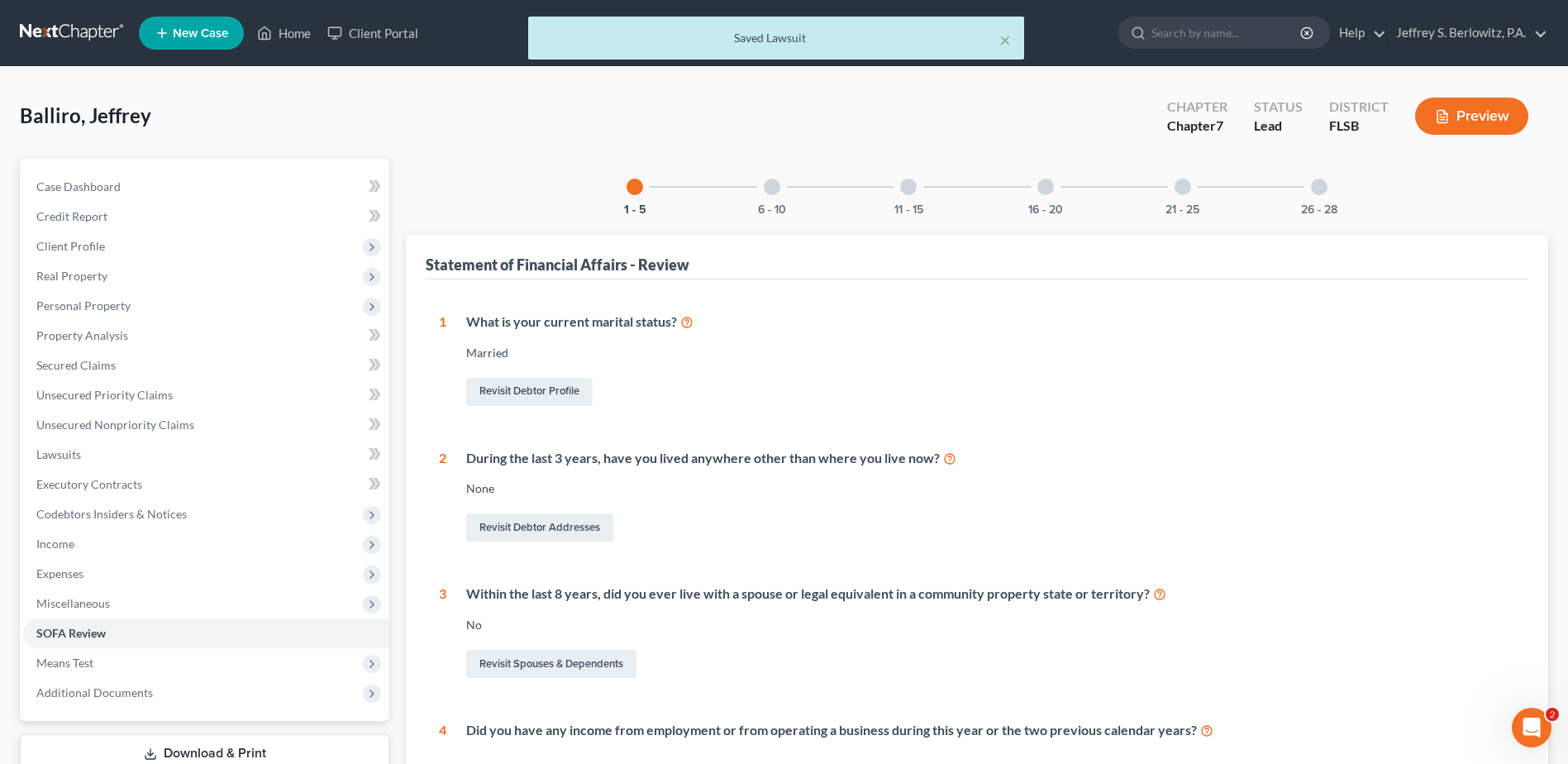 click at bounding box center [908, 187] 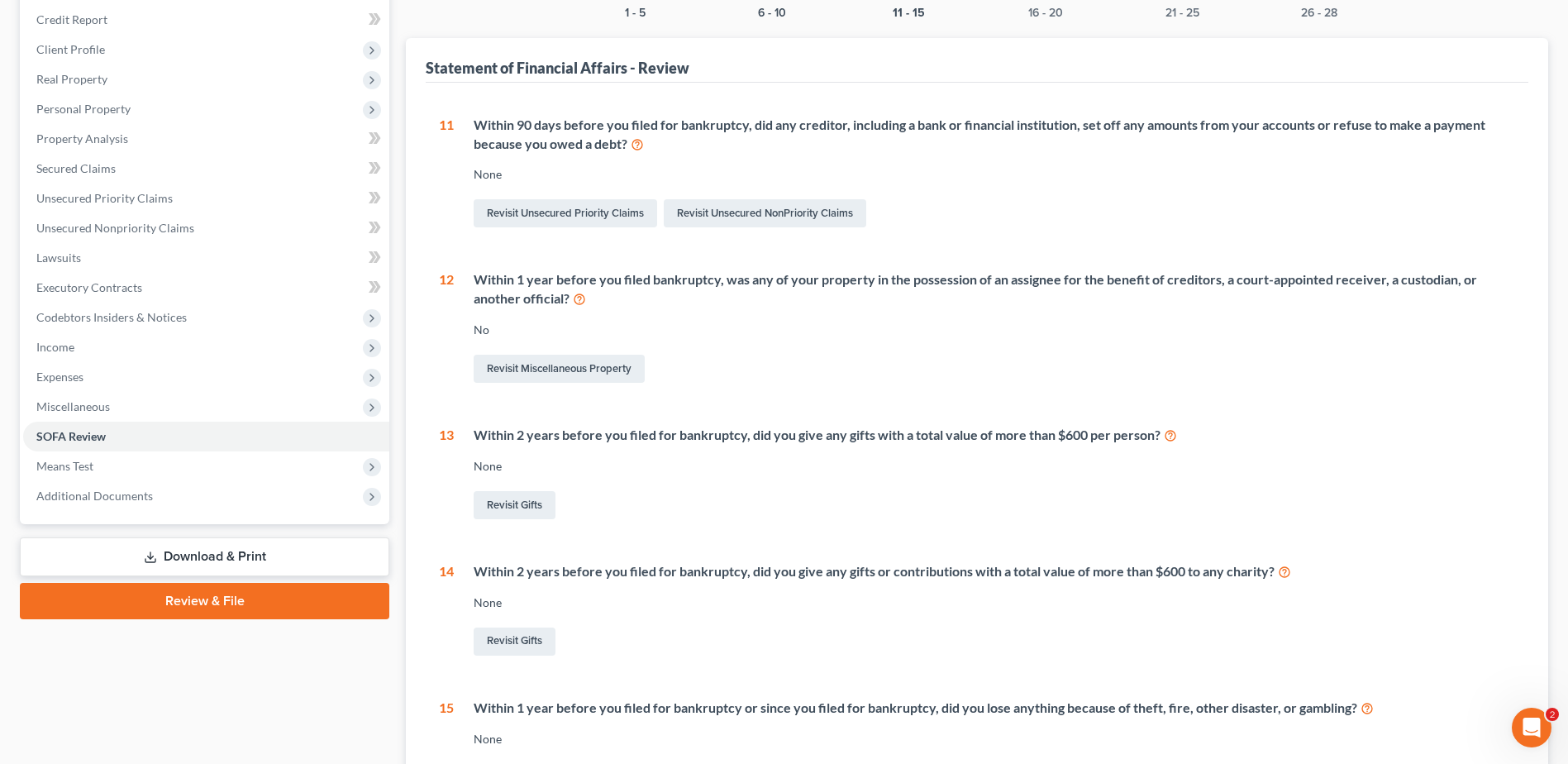 scroll, scrollTop: 0, scrollLeft: 0, axis: both 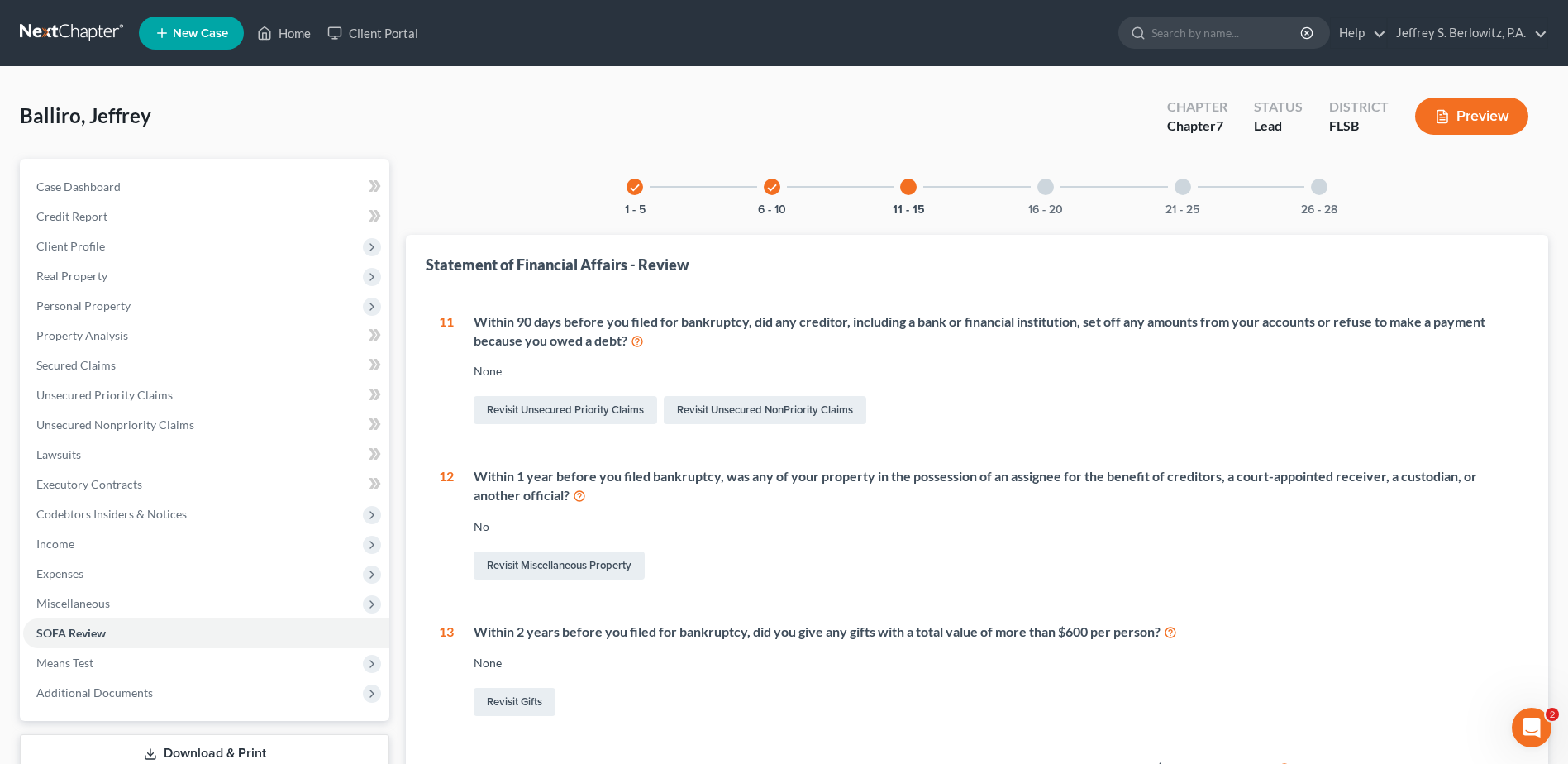 click at bounding box center [1046, 187] 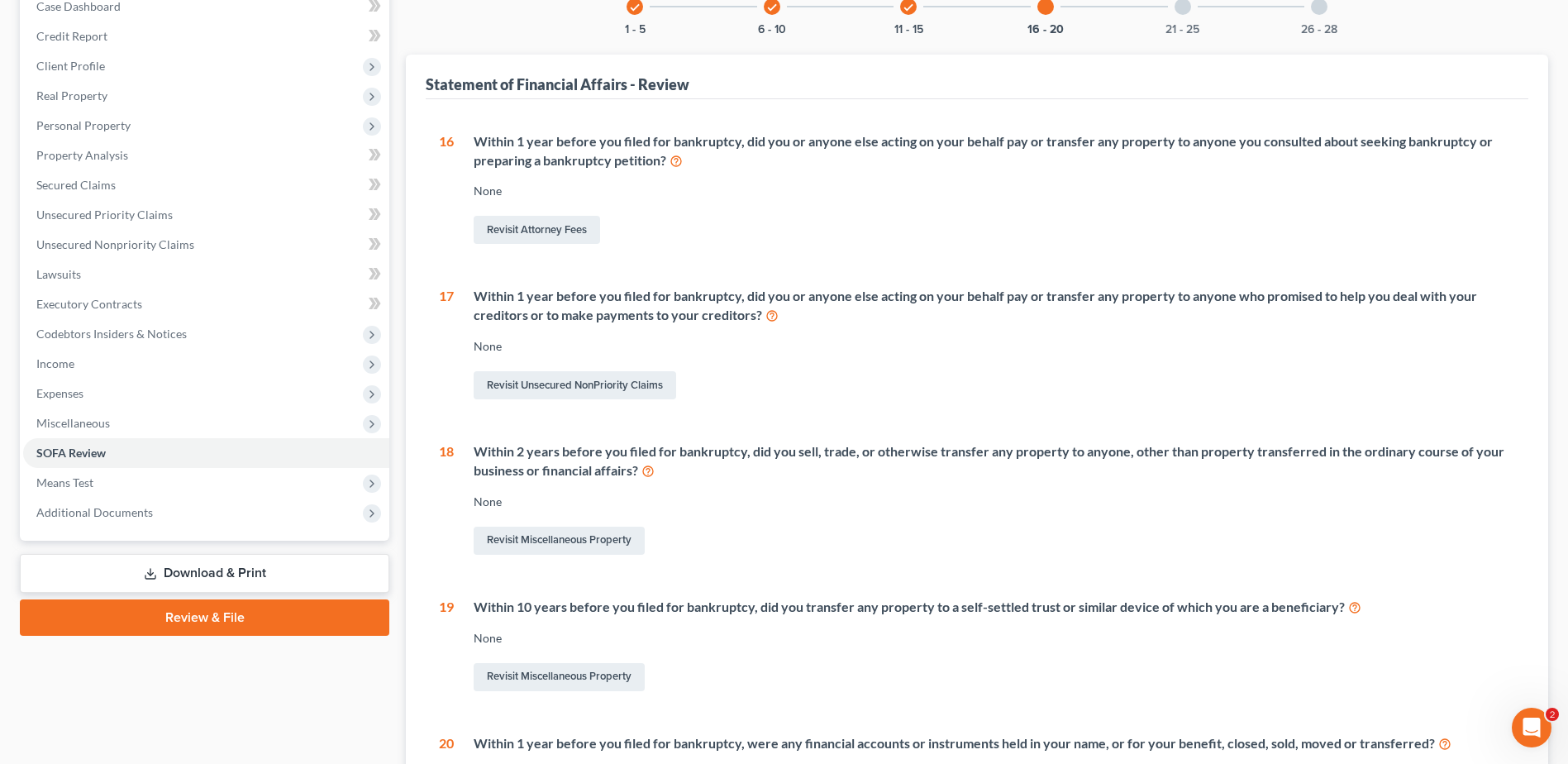 scroll, scrollTop: 0, scrollLeft: 0, axis: both 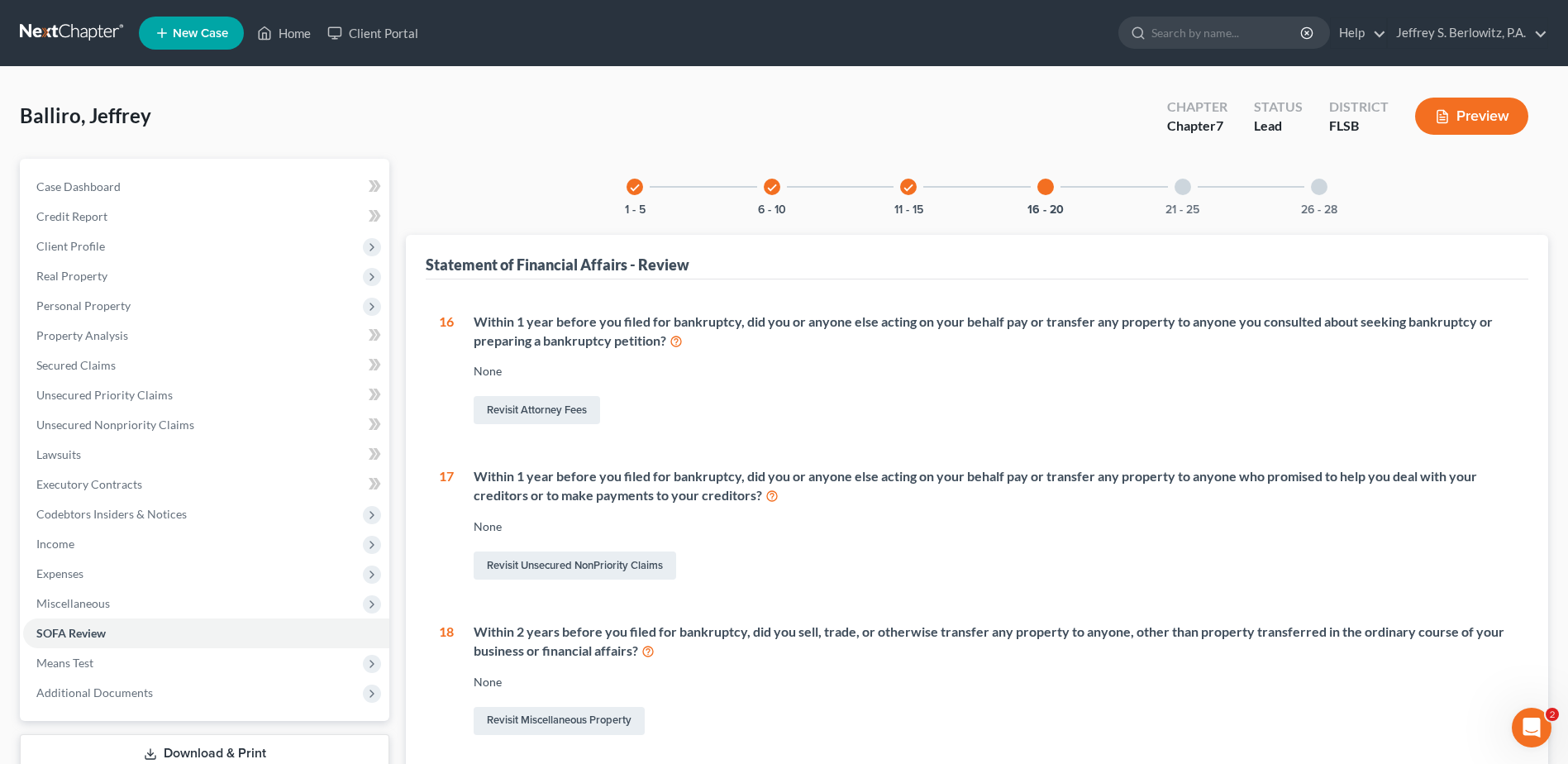 click at bounding box center [1183, 187] 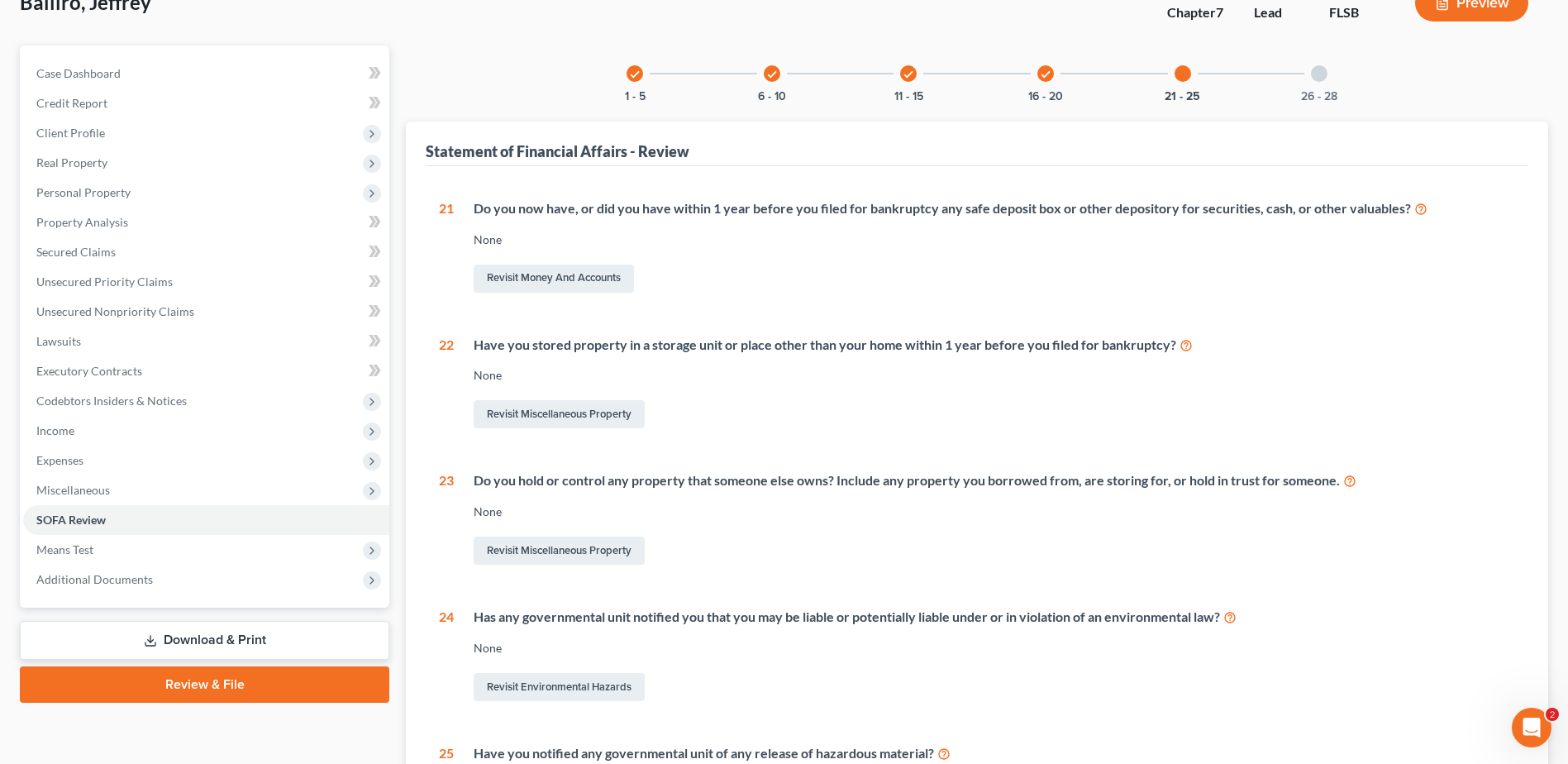 scroll, scrollTop: 0, scrollLeft: 0, axis: both 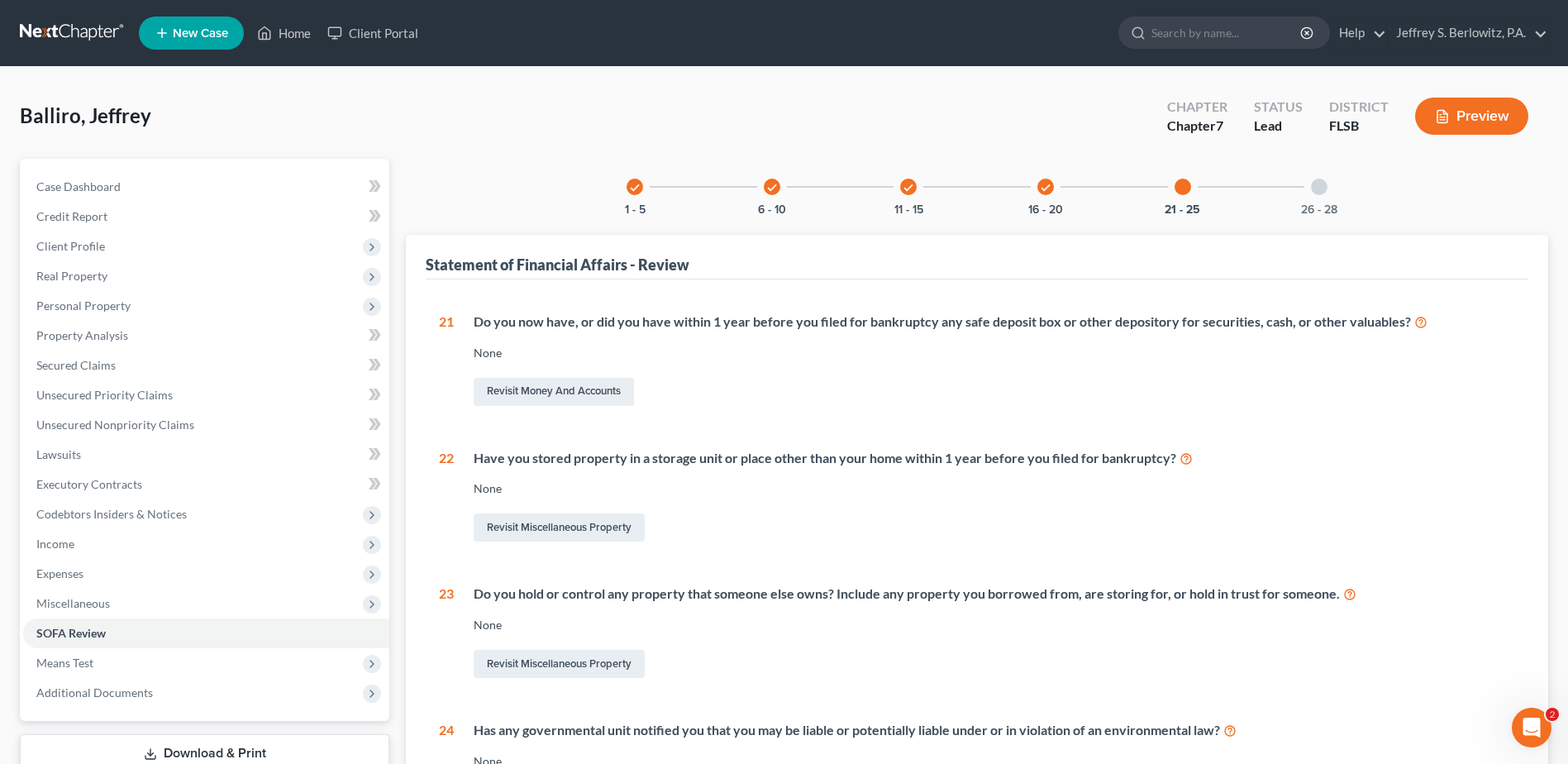 click at bounding box center (1319, 187) 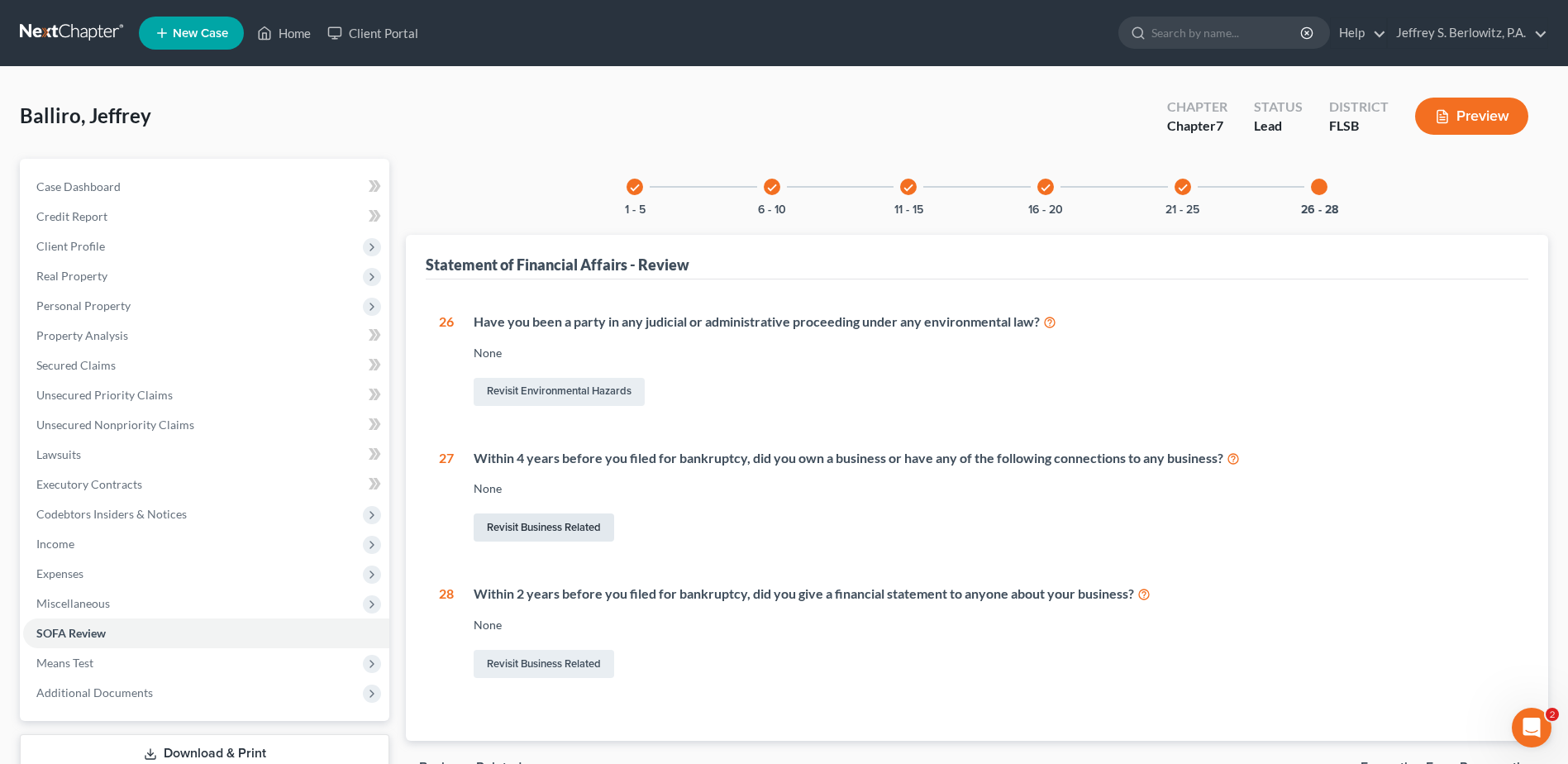 click on "Revisit Business Related" at bounding box center [544, 528] 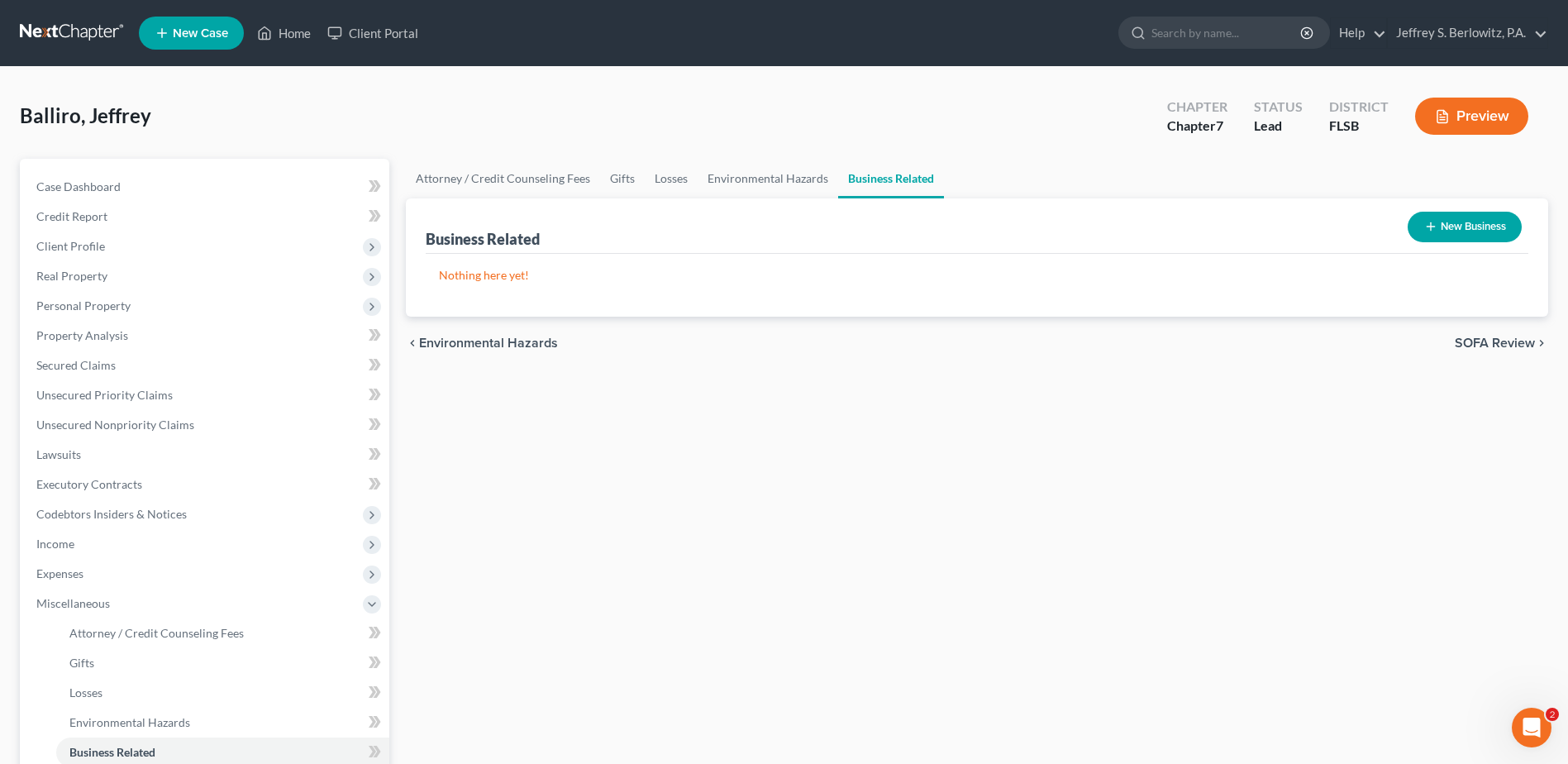 click on "New Business" at bounding box center (1465, 227) 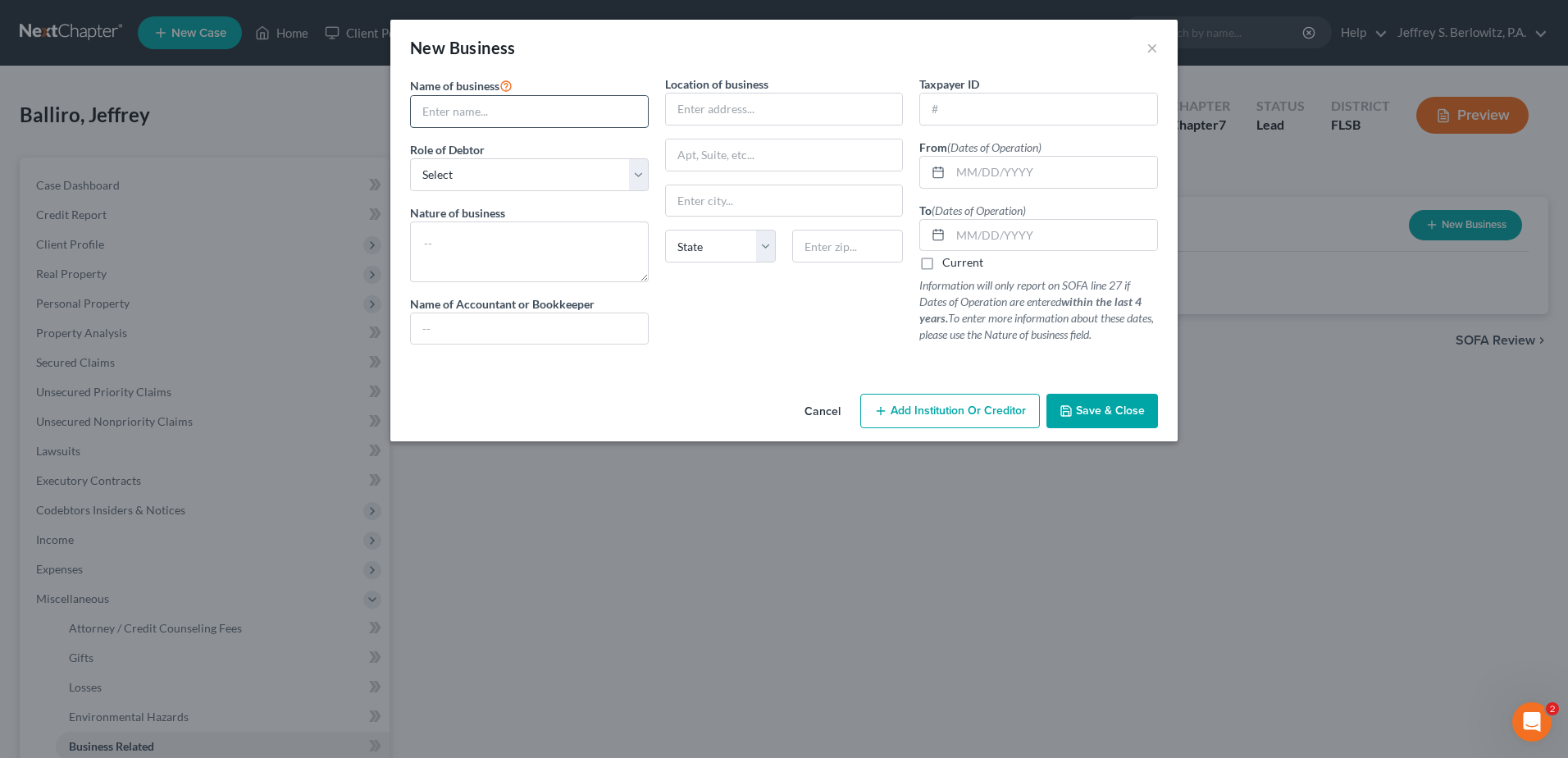 click at bounding box center [529, 112] 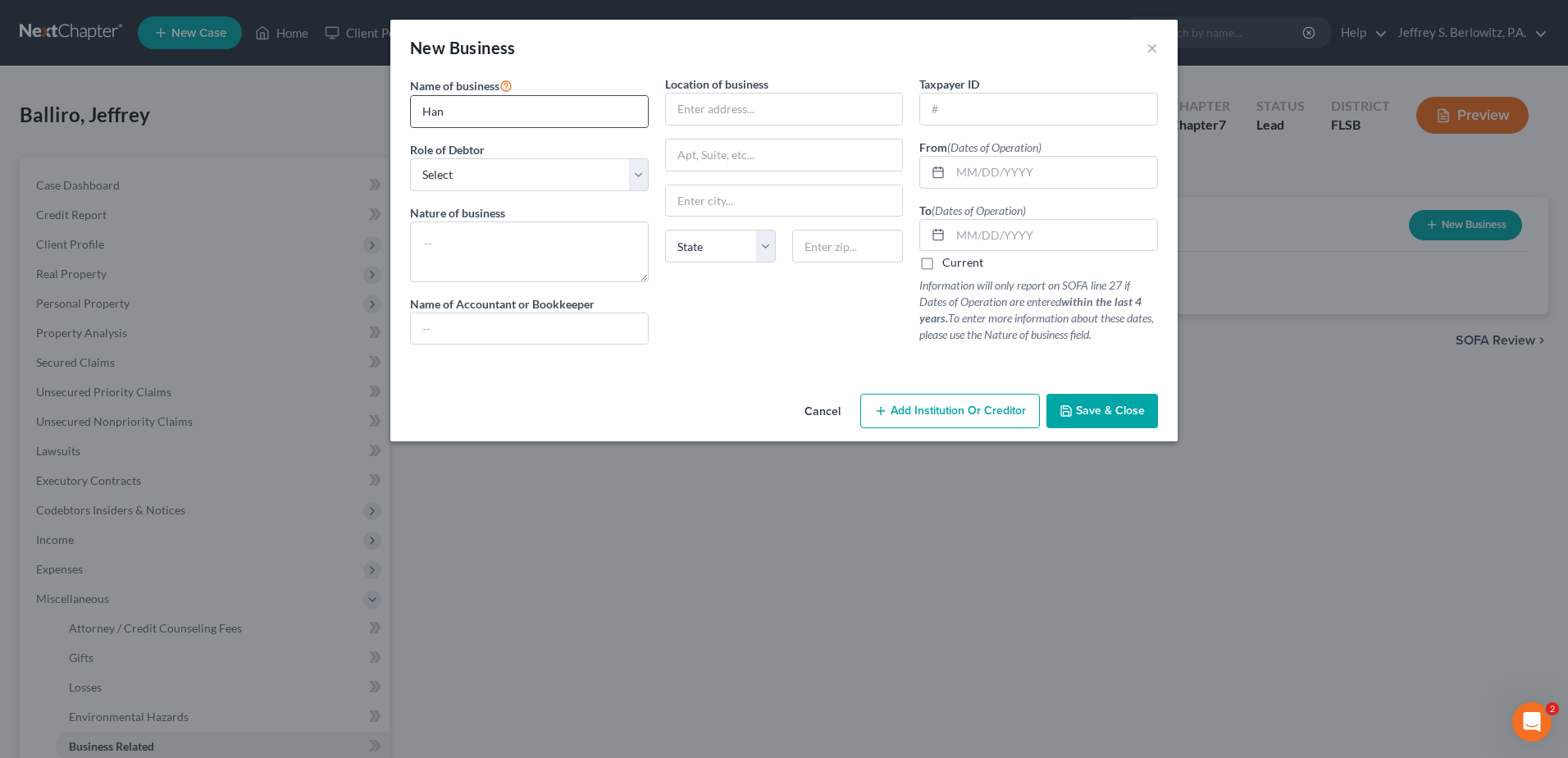 type on "Handyman Plumbing Services LLC" 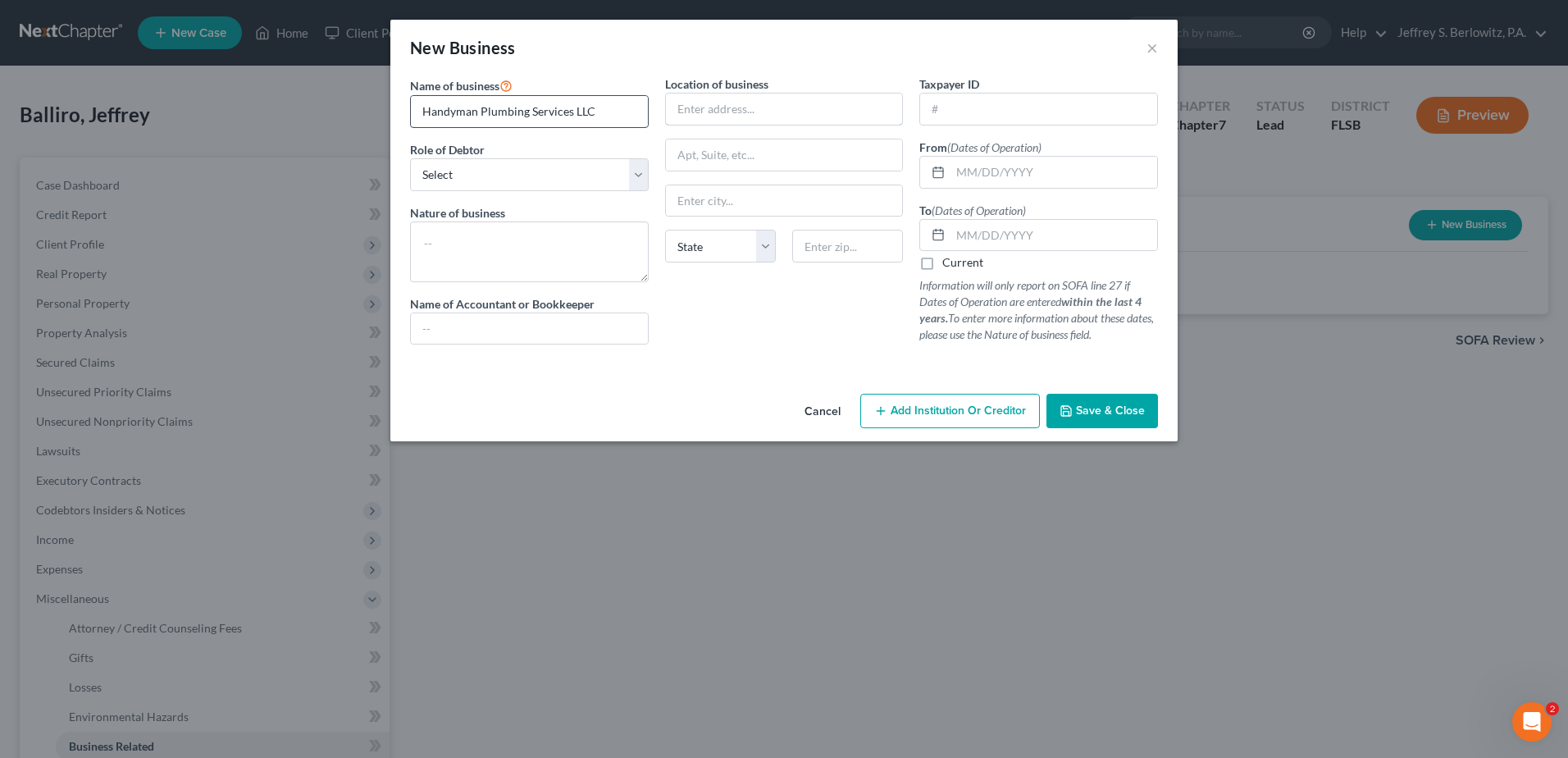 type on "[NUMBER] NW [STREET]" 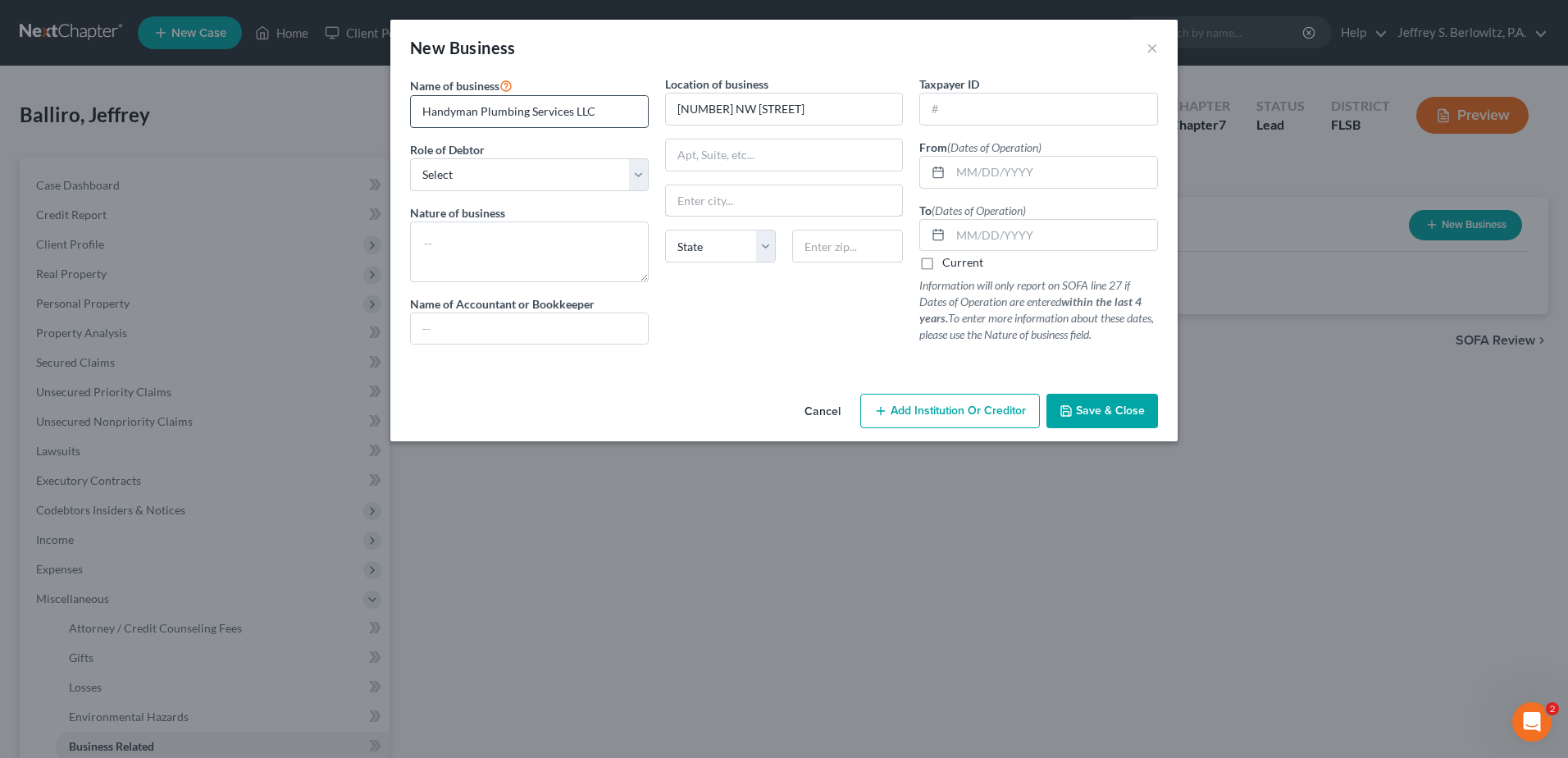 type on "Boca Raton" 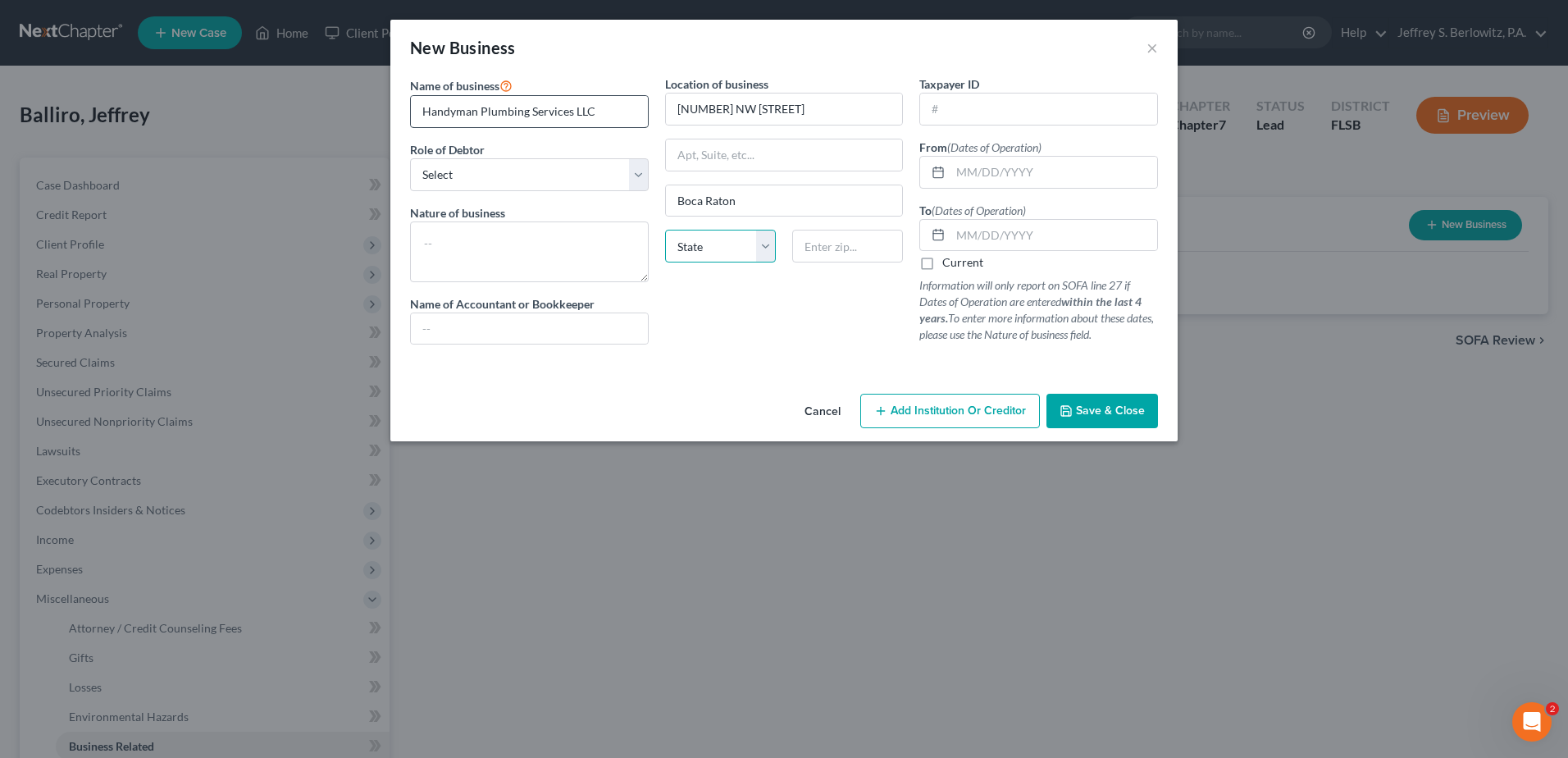 select on "9" 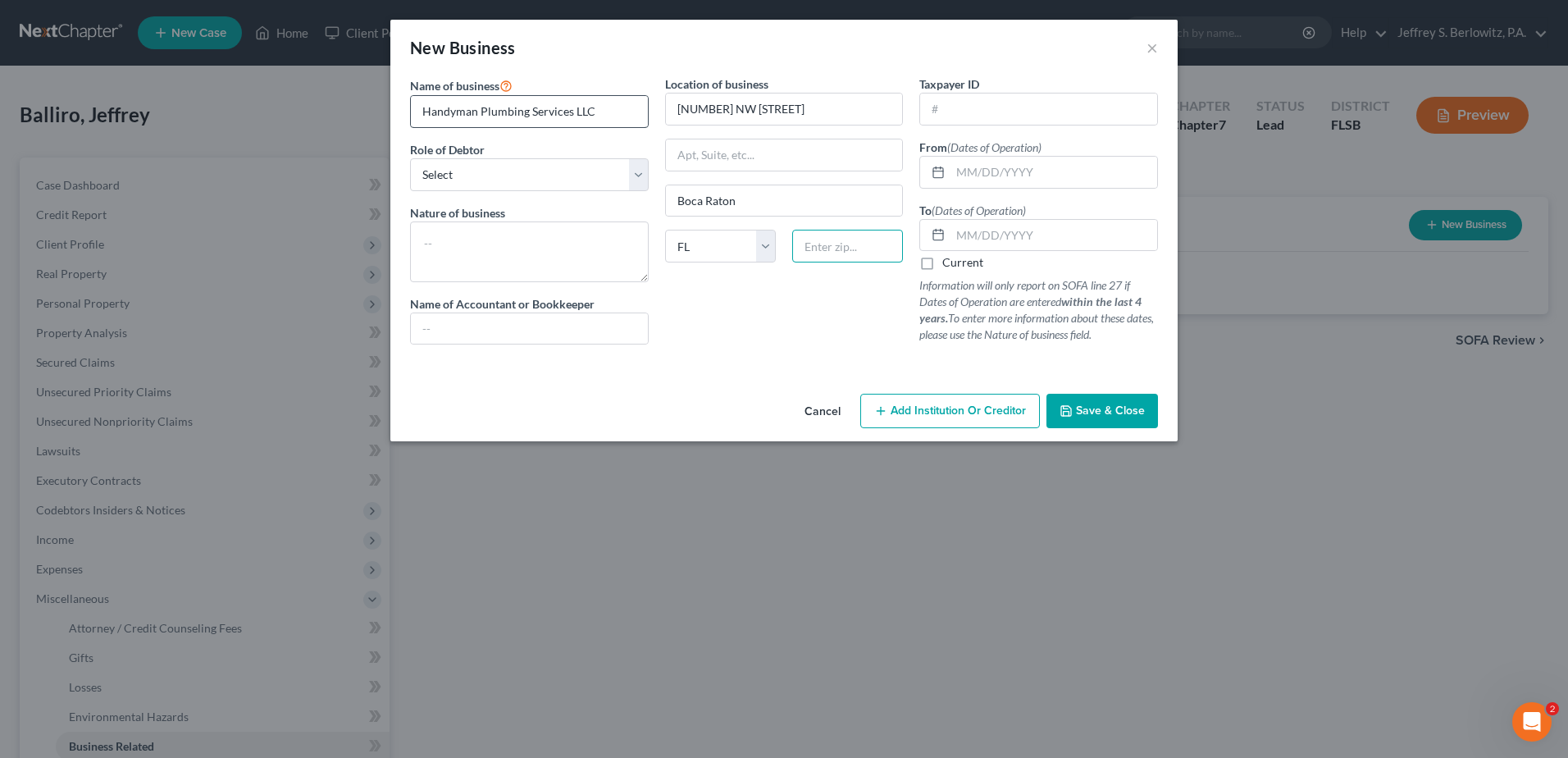 type on "[ZIP]" 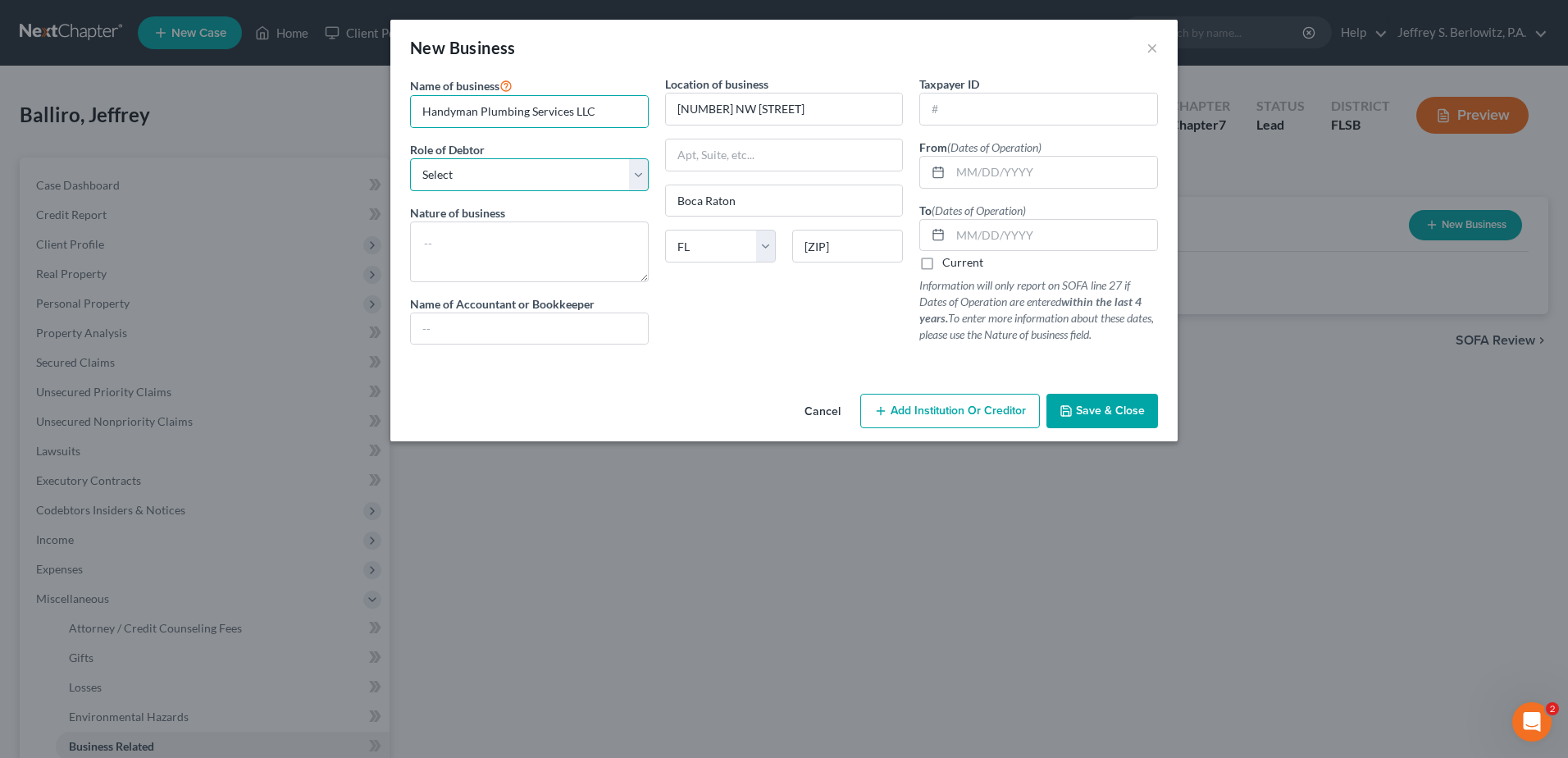 click on "Select A member of a limited liability company (LLC) or limited liability partnership (LLP) An officer, director, or managing executive of a corporation An owner of at least 5% of the voting or equity securities of a corporation A partner in a partnership A sole proprietor or self-employed in a trade, profession, or other activity, either full-time or part-time" at bounding box center [529, 175] 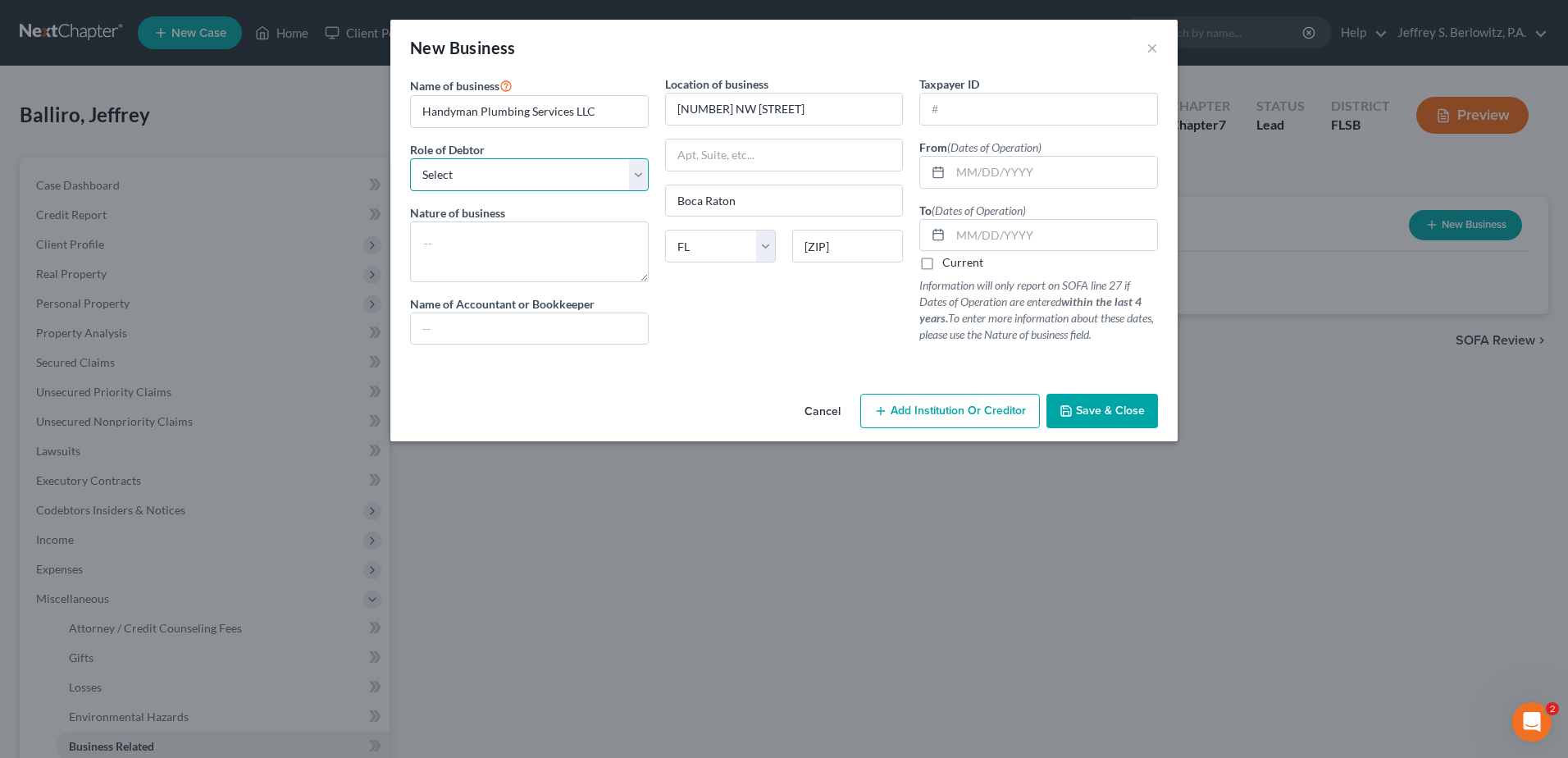 select on "member" 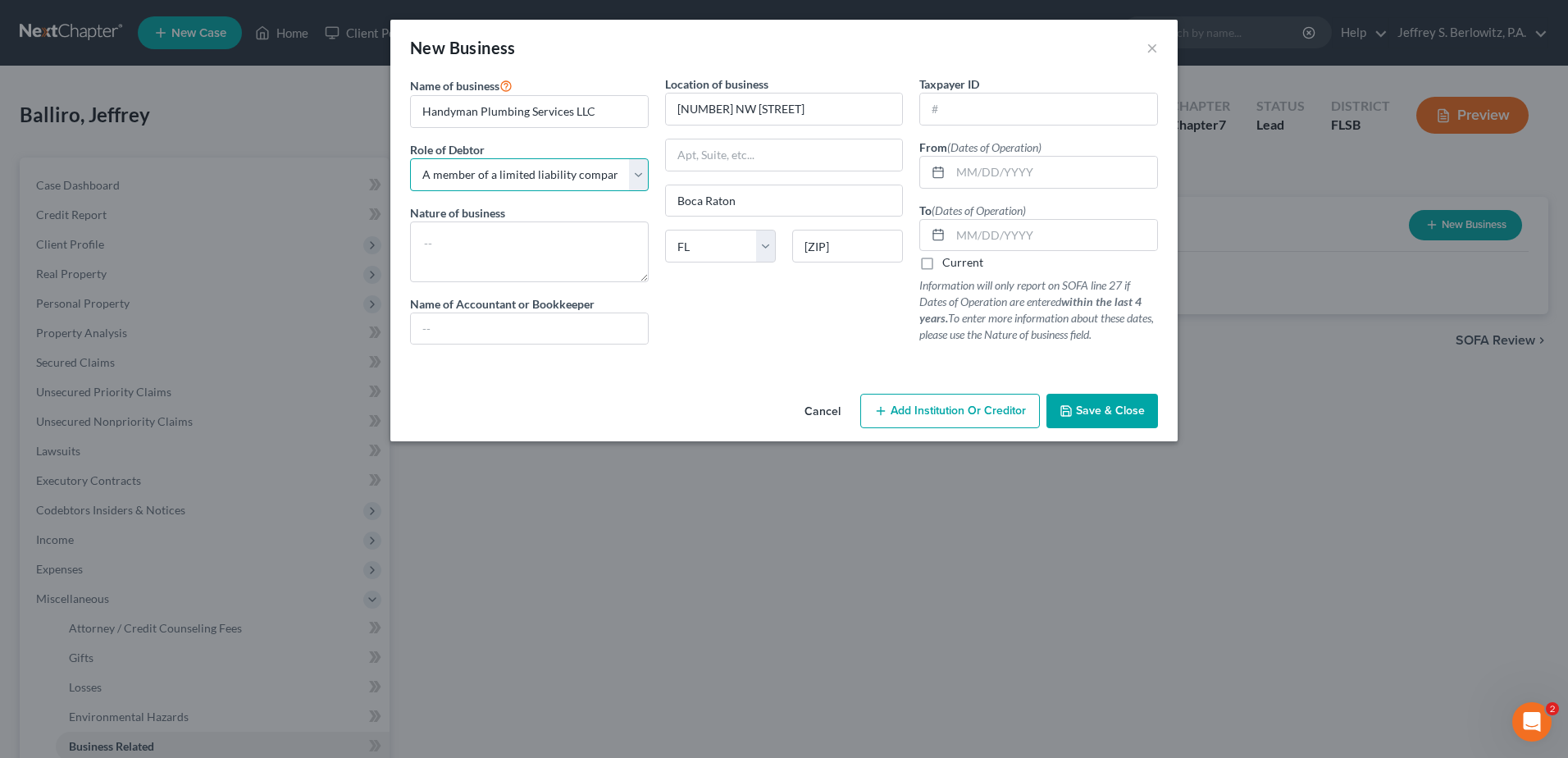 click on "Select A member of a limited liability company (LLC) or limited liability partnership (LLP) An officer, director, or managing executive of a corporation An owner of at least 5% of the voting or equity securities of a corporation A partner in a partnership A sole proprietor or self-employed in a trade, profession, or other activity, either full-time or part-time" at bounding box center [529, 175] 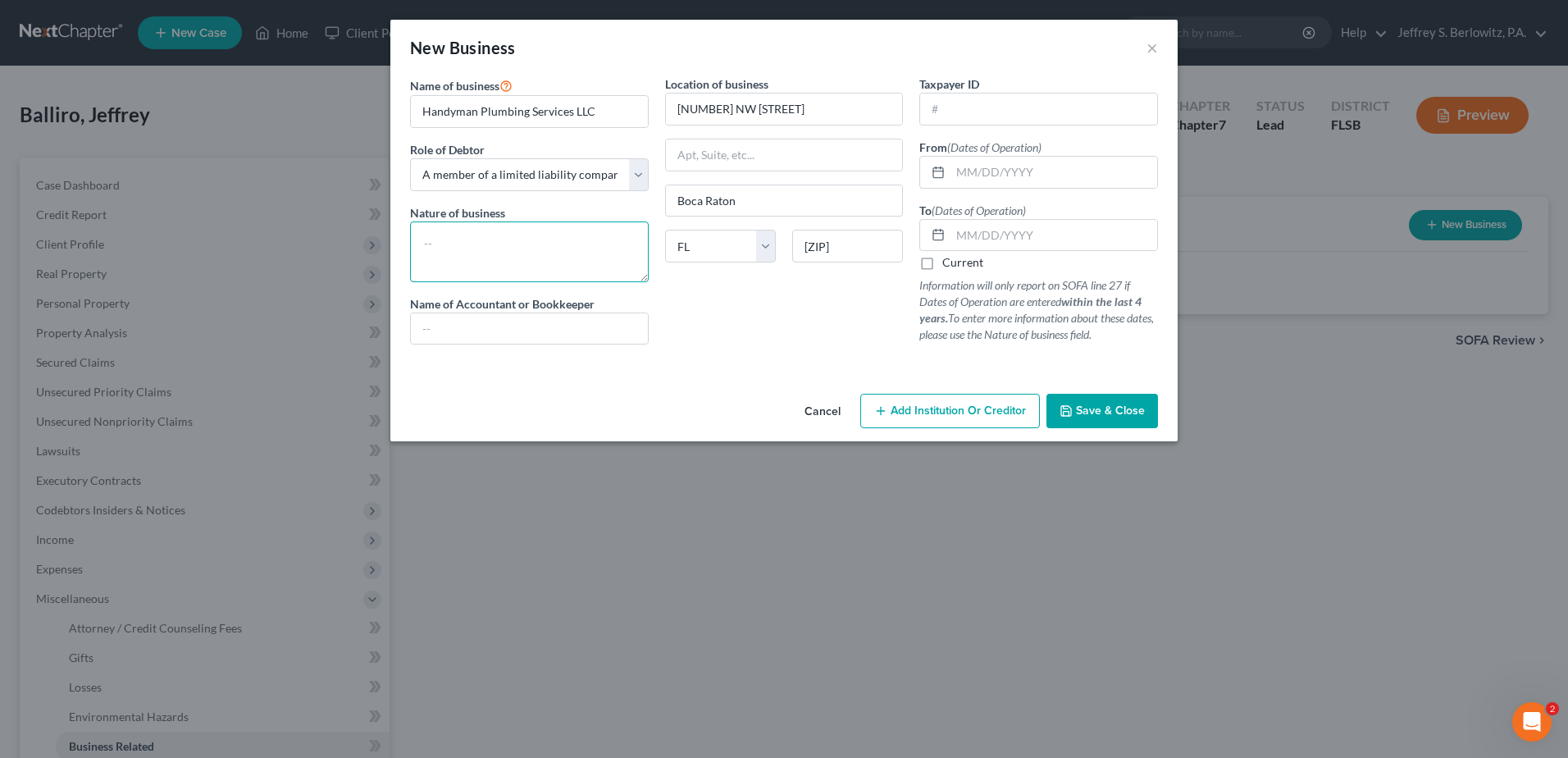 click at bounding box center (529, 252) 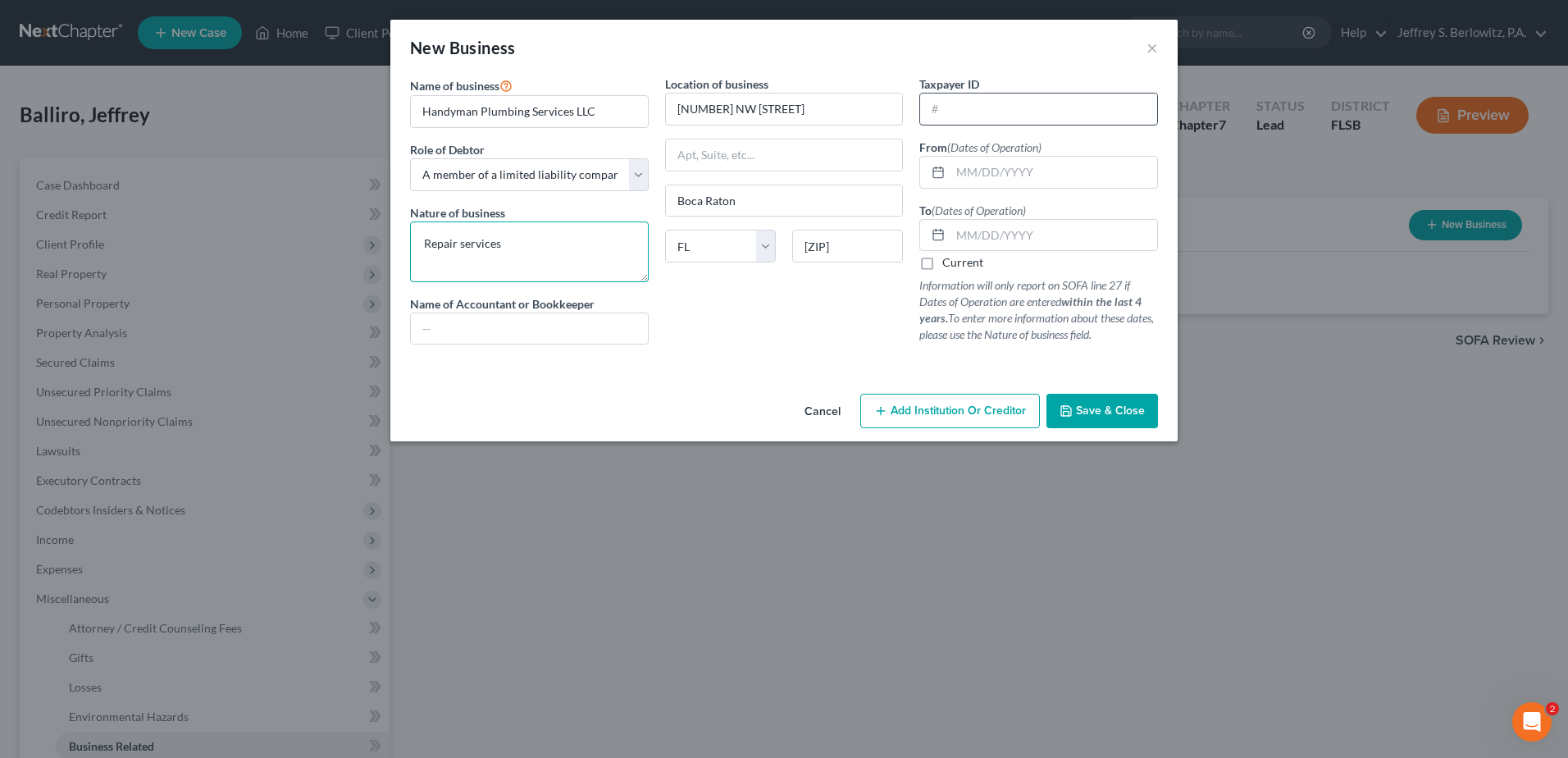 type on "Repair services" 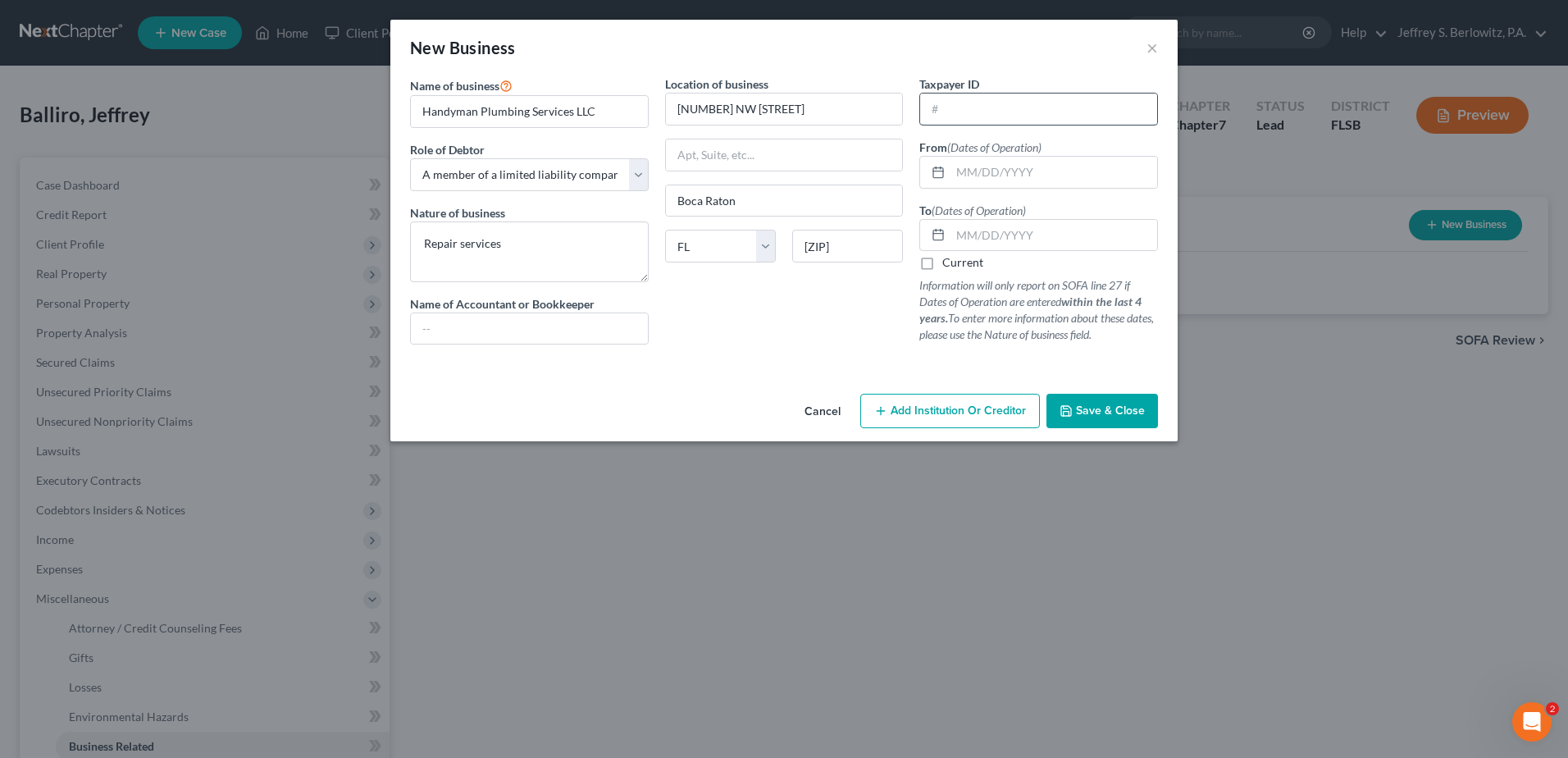 click at bounding box center [1038, 109] 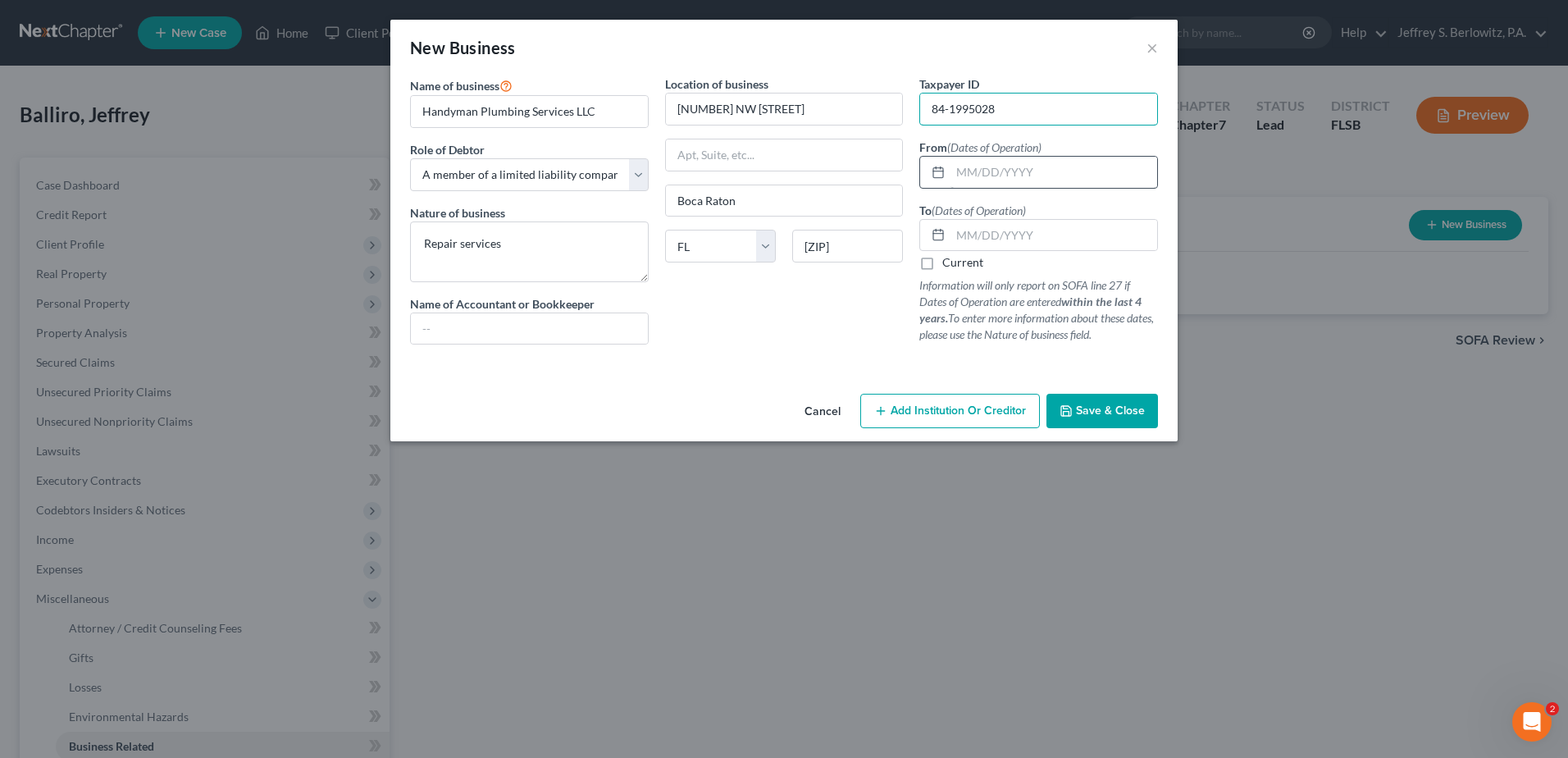 type on "84-1995028" 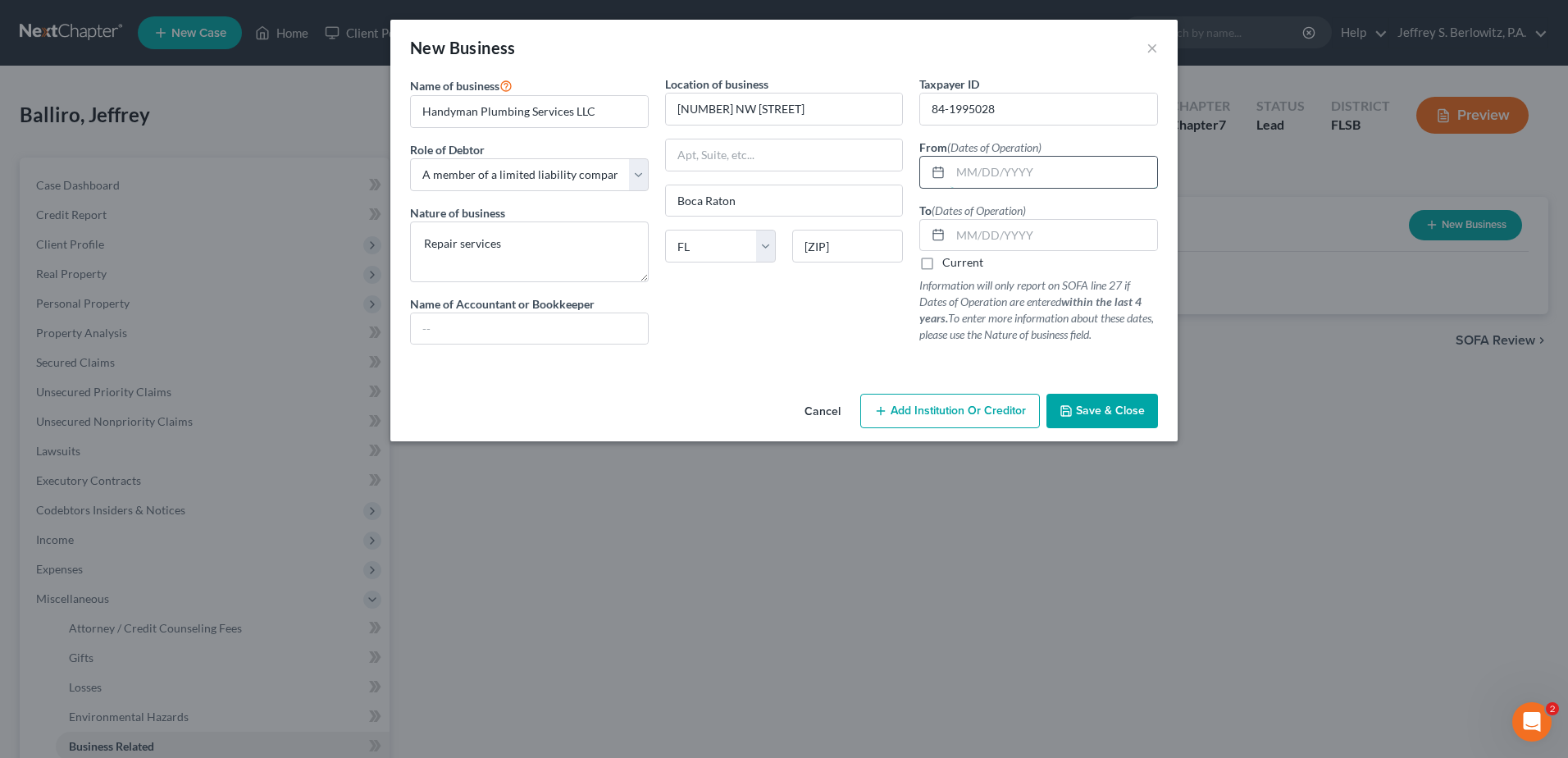 click at bounding box center [1054, 172] 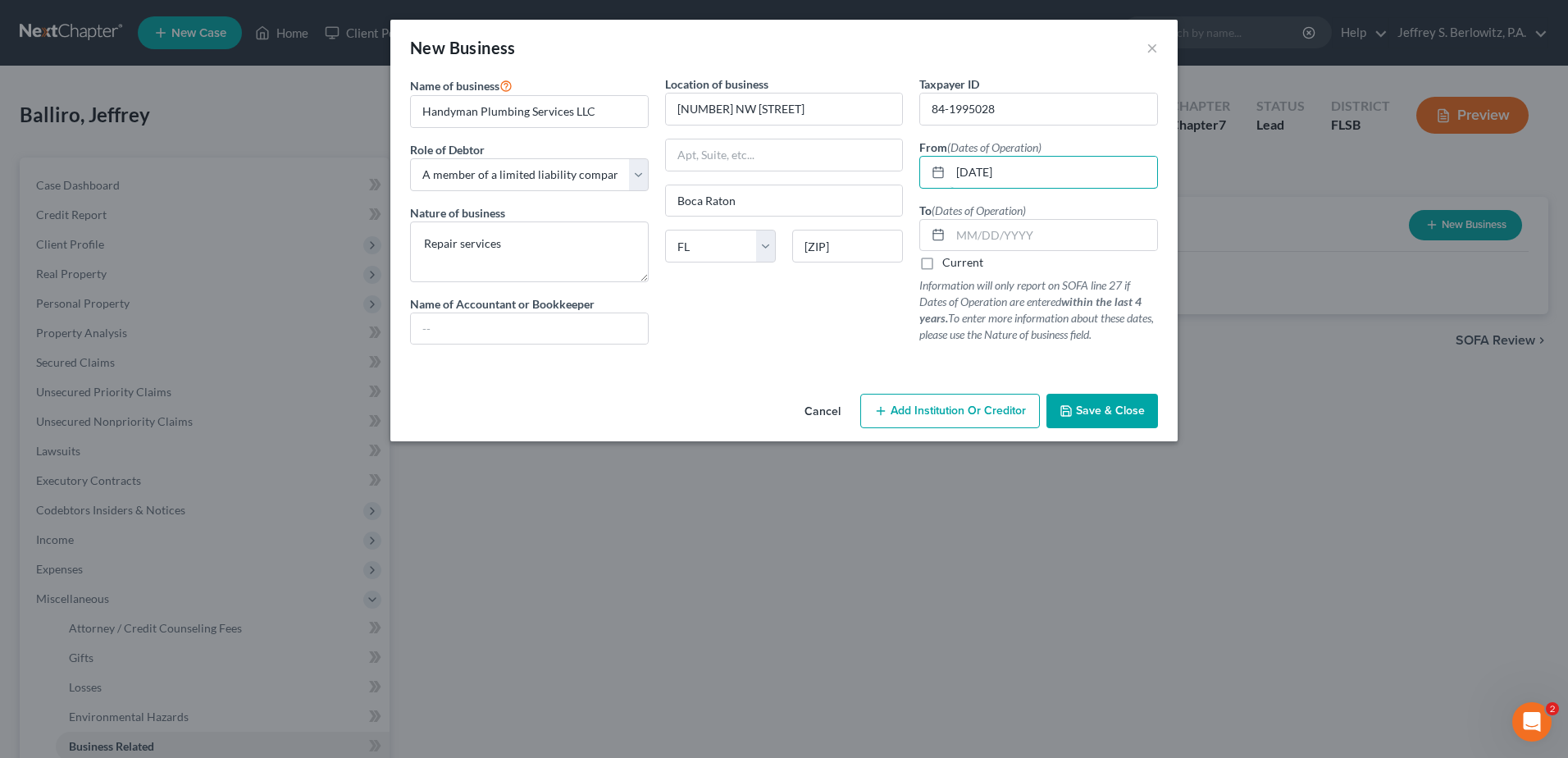 type on "[DATE]" 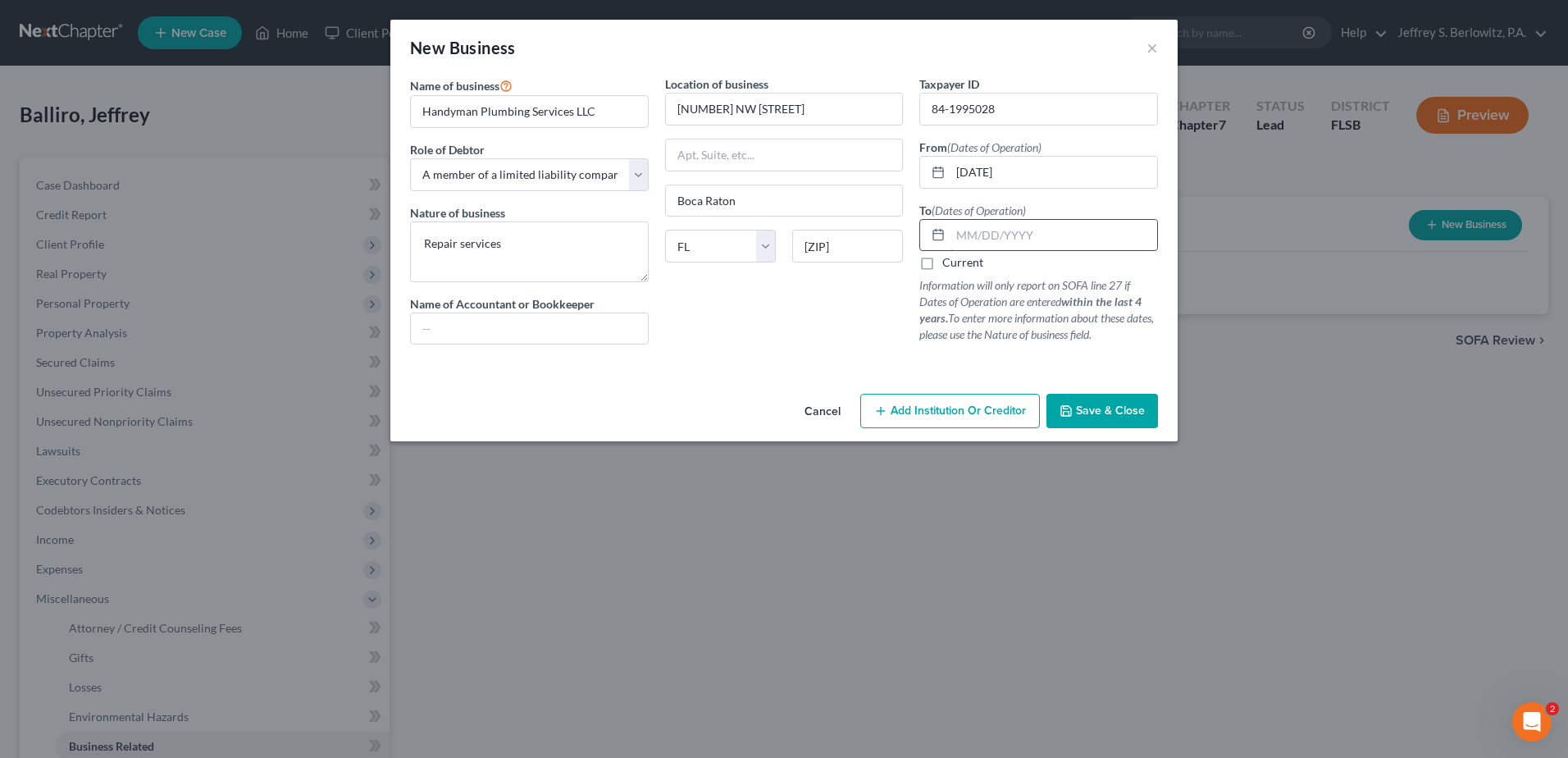 click at bounding box center (1054, 235) 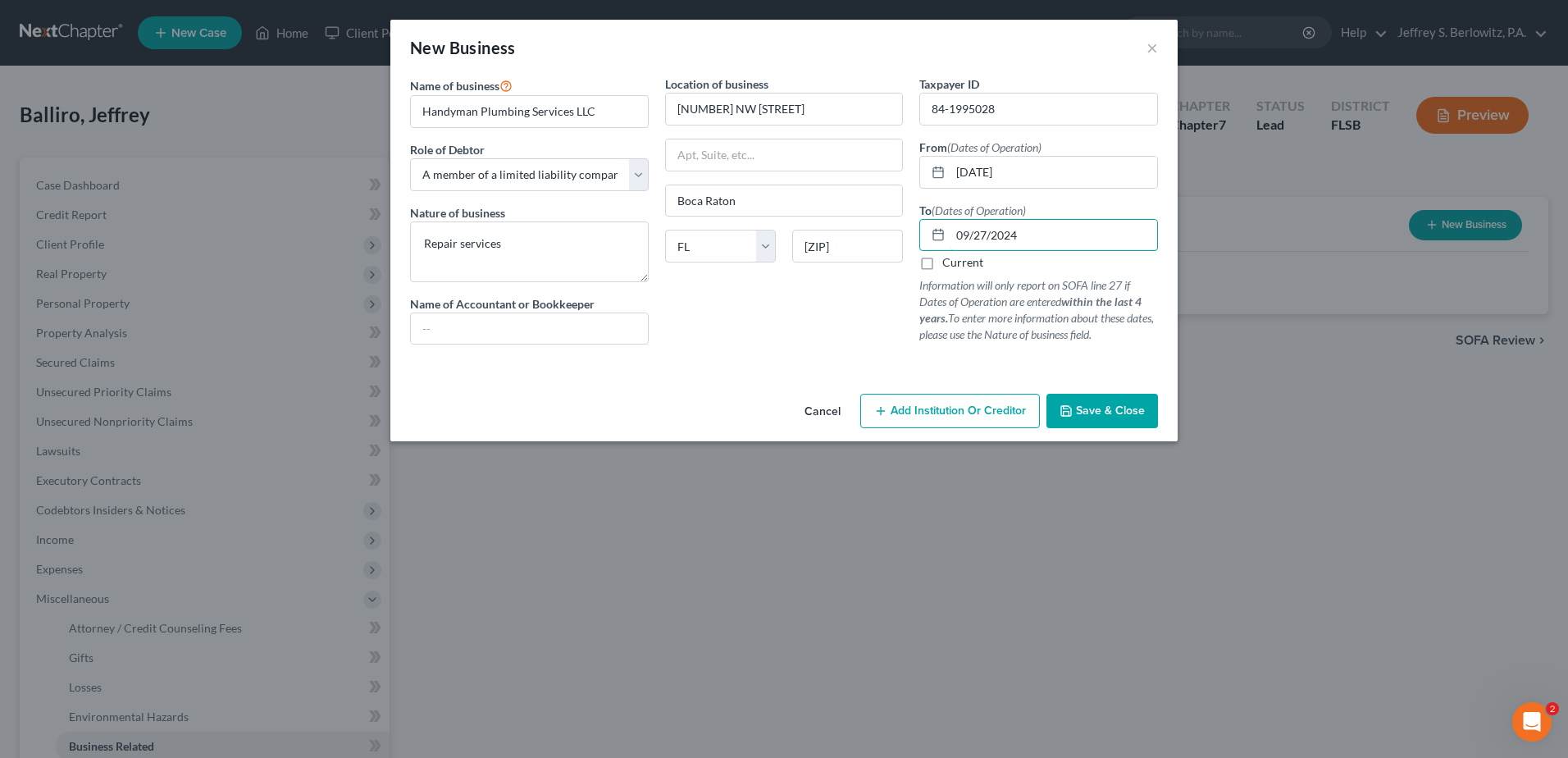 type on "09/27/2024" 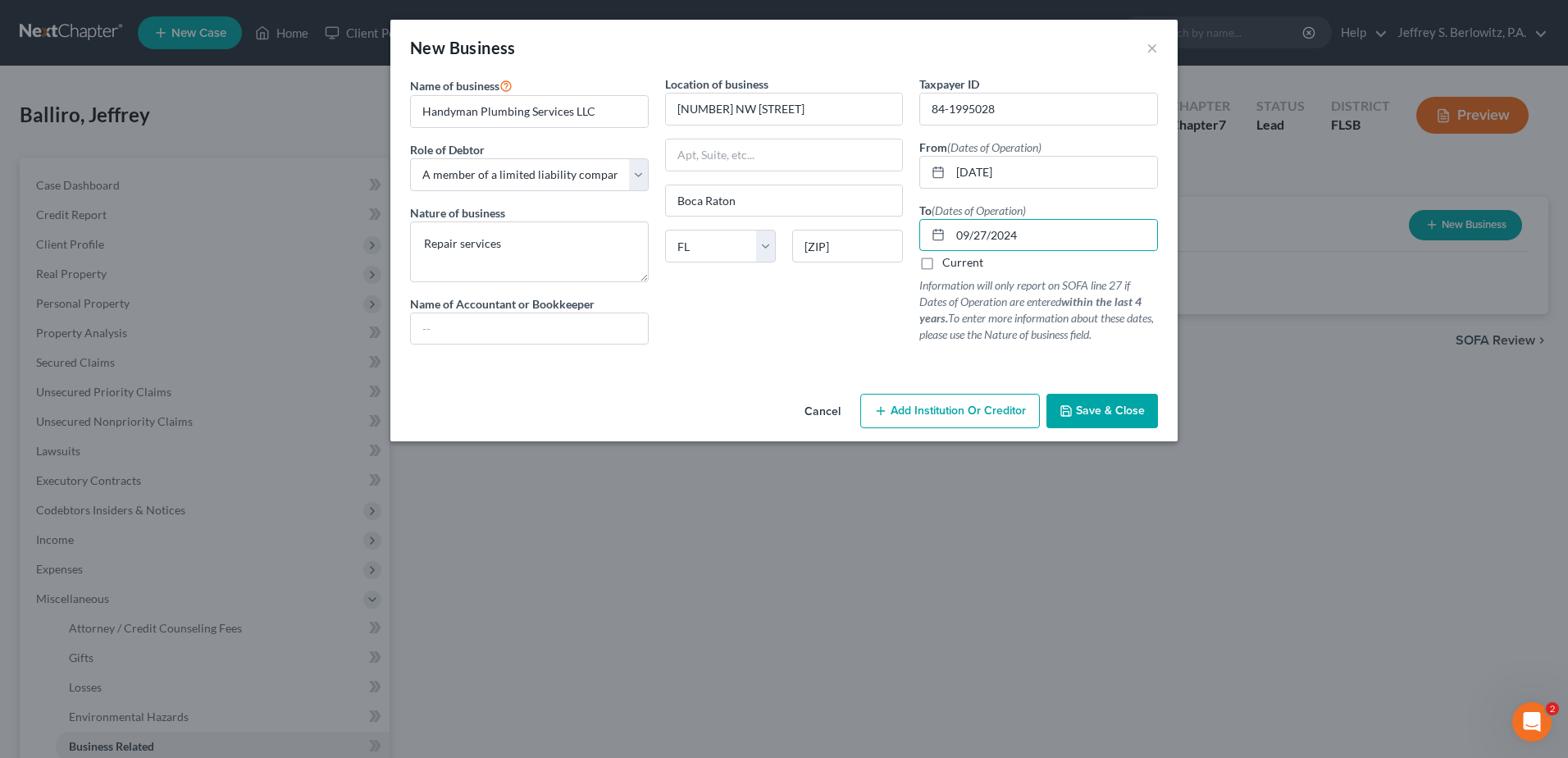 click on "Save & Close" at bounding box center [1110, 410] 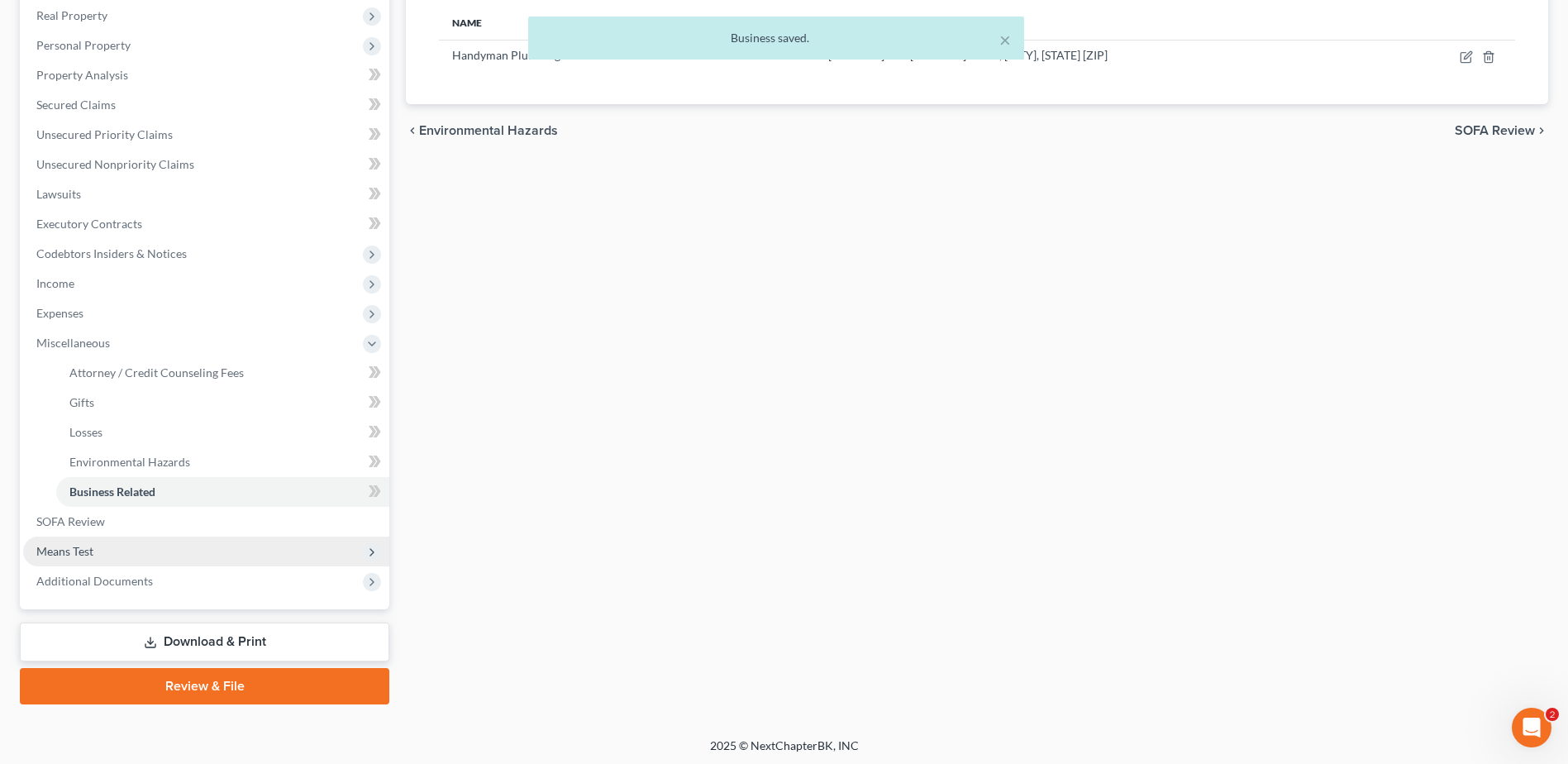 scroll, scrollTop: 264, scrollLeft: 0, axis: vertical 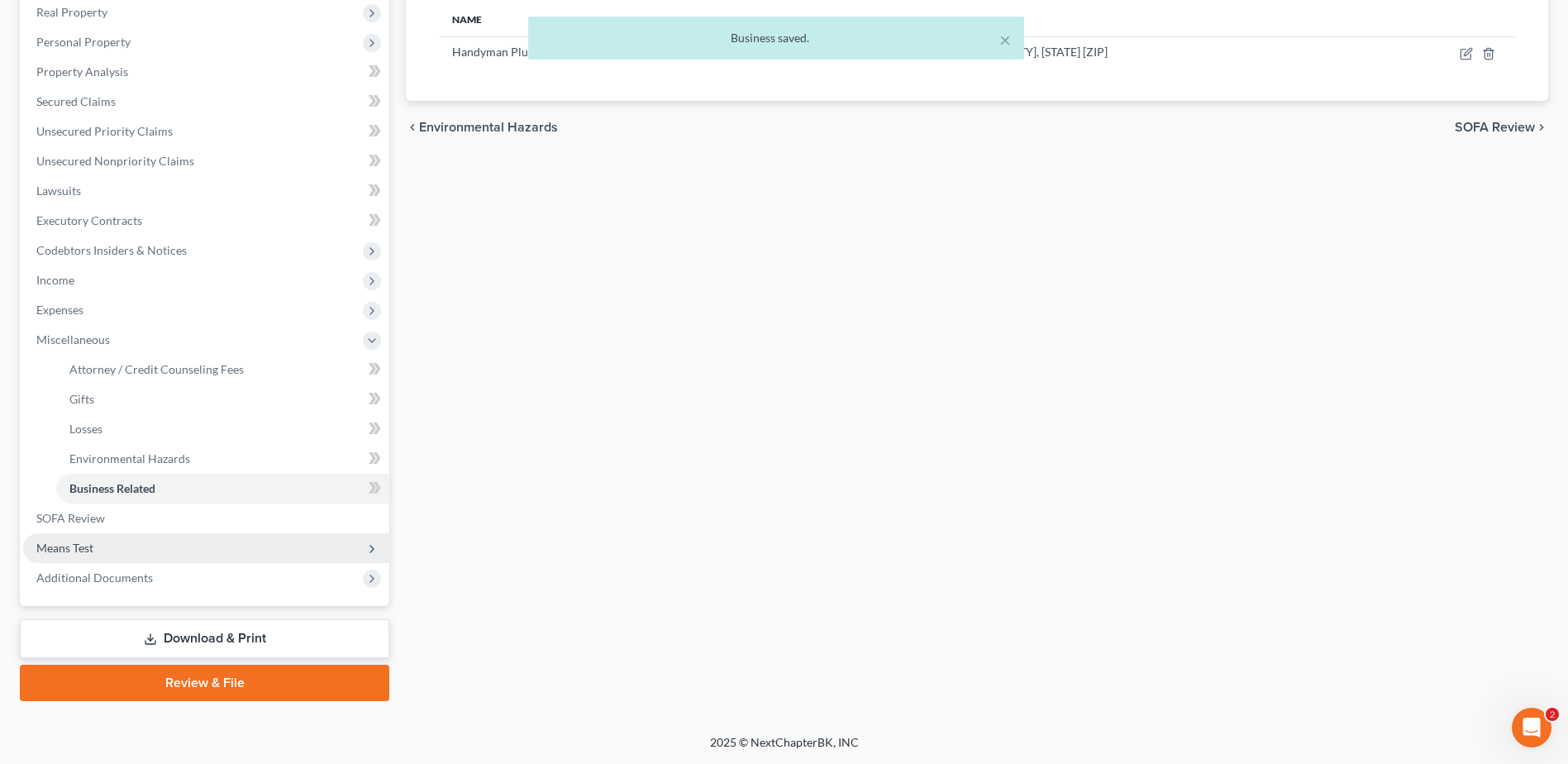 click on "Means Test" at bounding box center [206, 548] 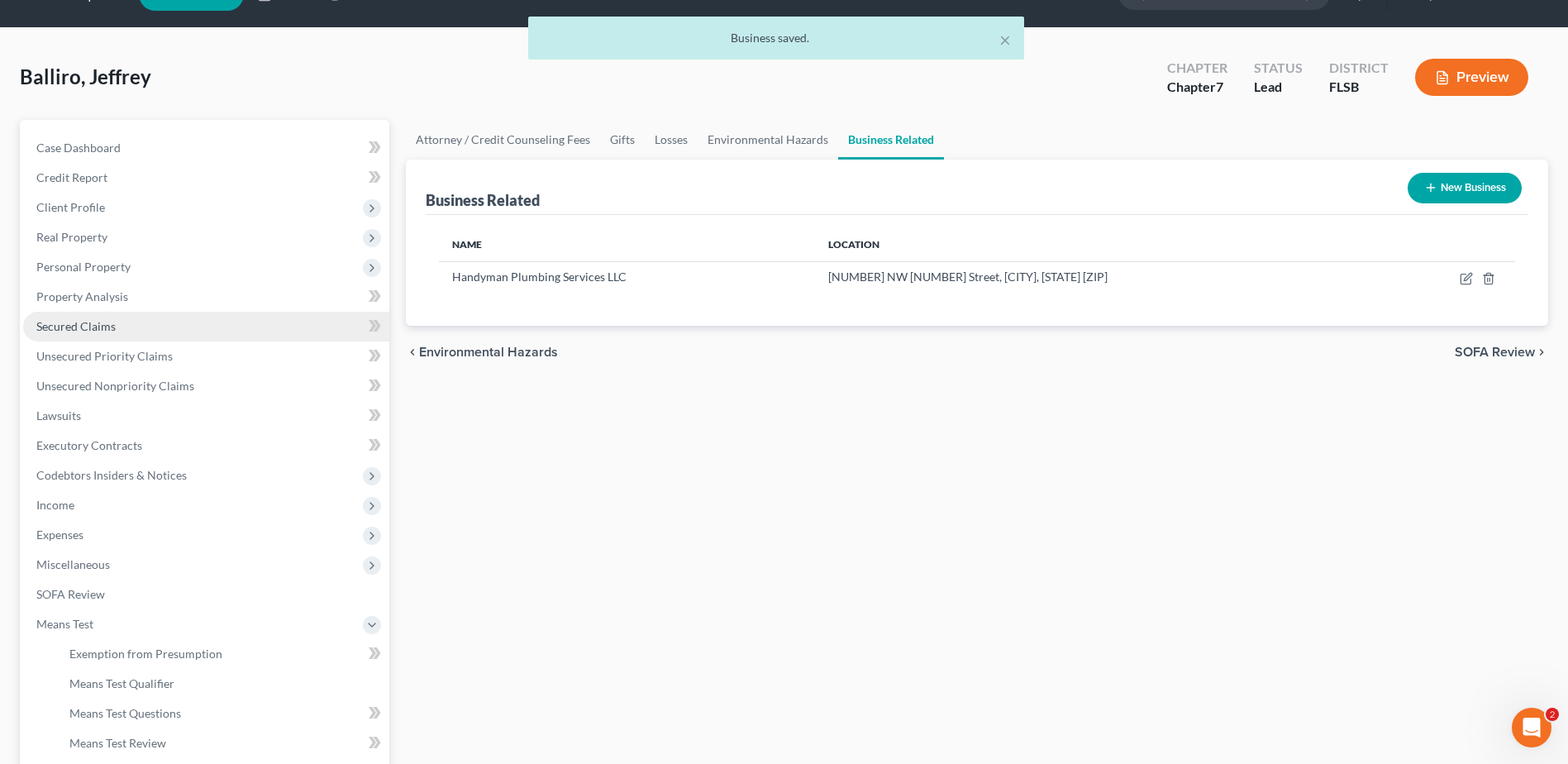 scroll, scrollTop: 16, scrollLeft: 0, axis: vertical 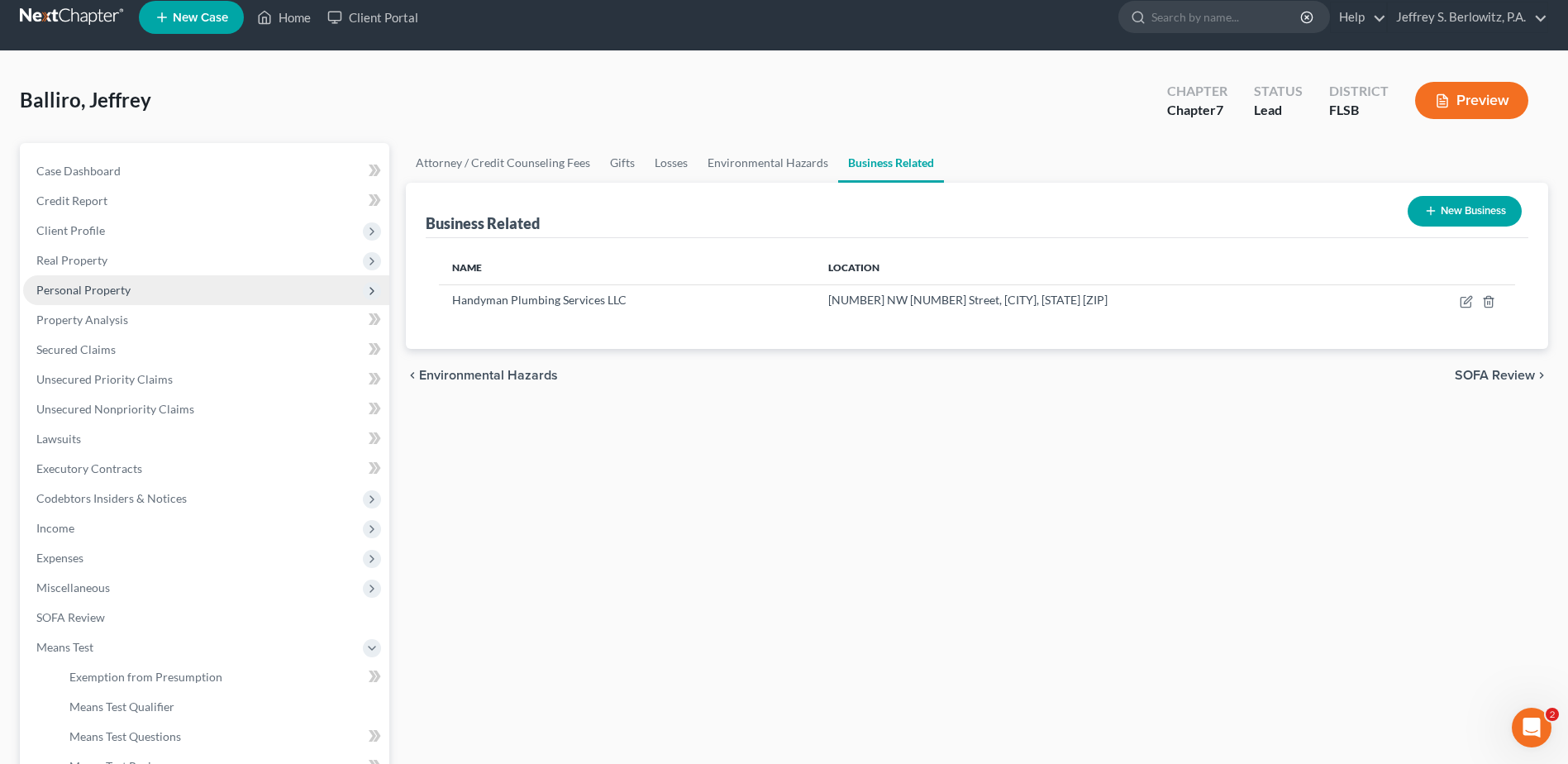 click on "Personal Property" at bounding box center [83, 289] 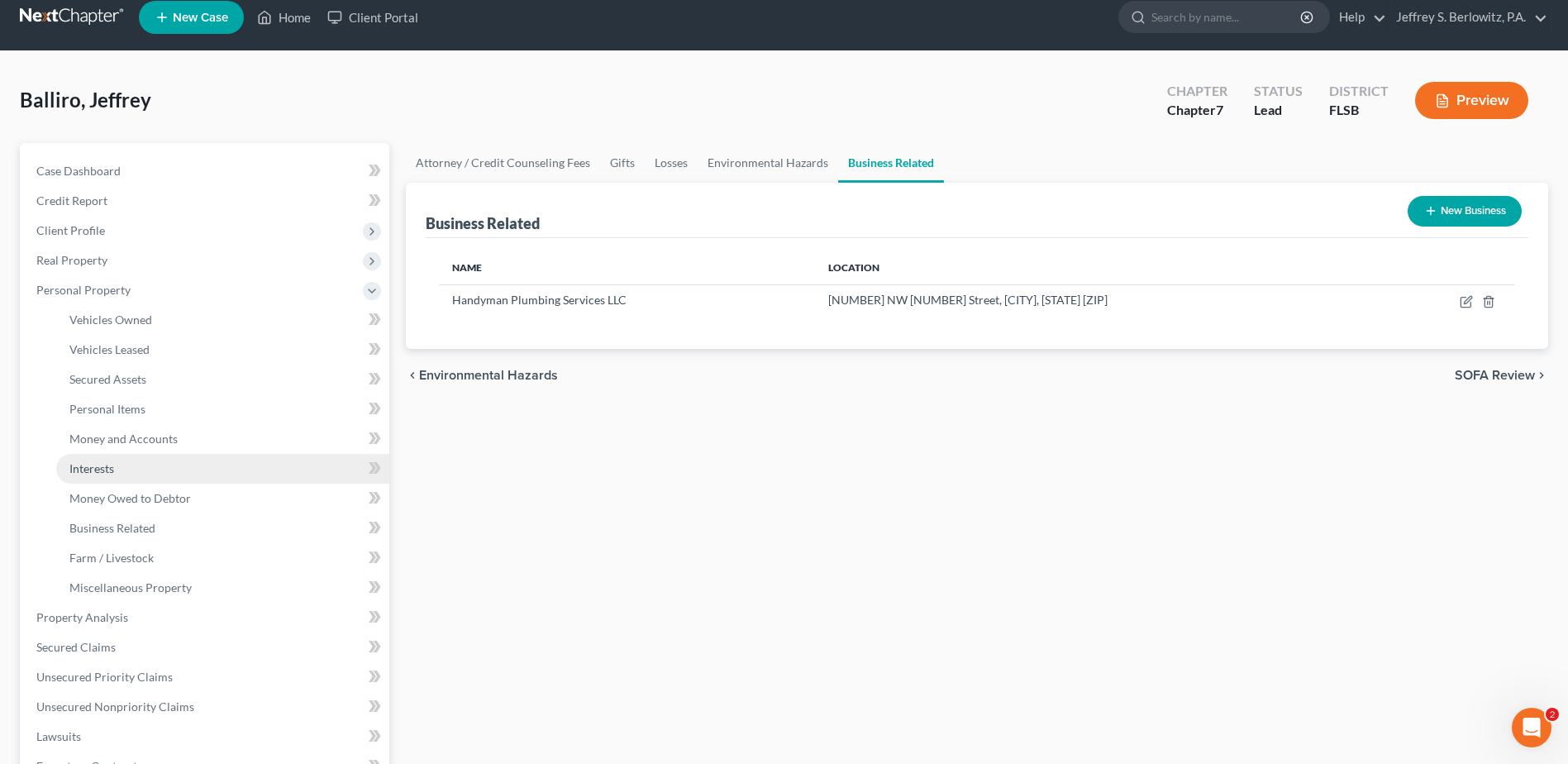 click on "Interests" at bounding box center (92, 468) 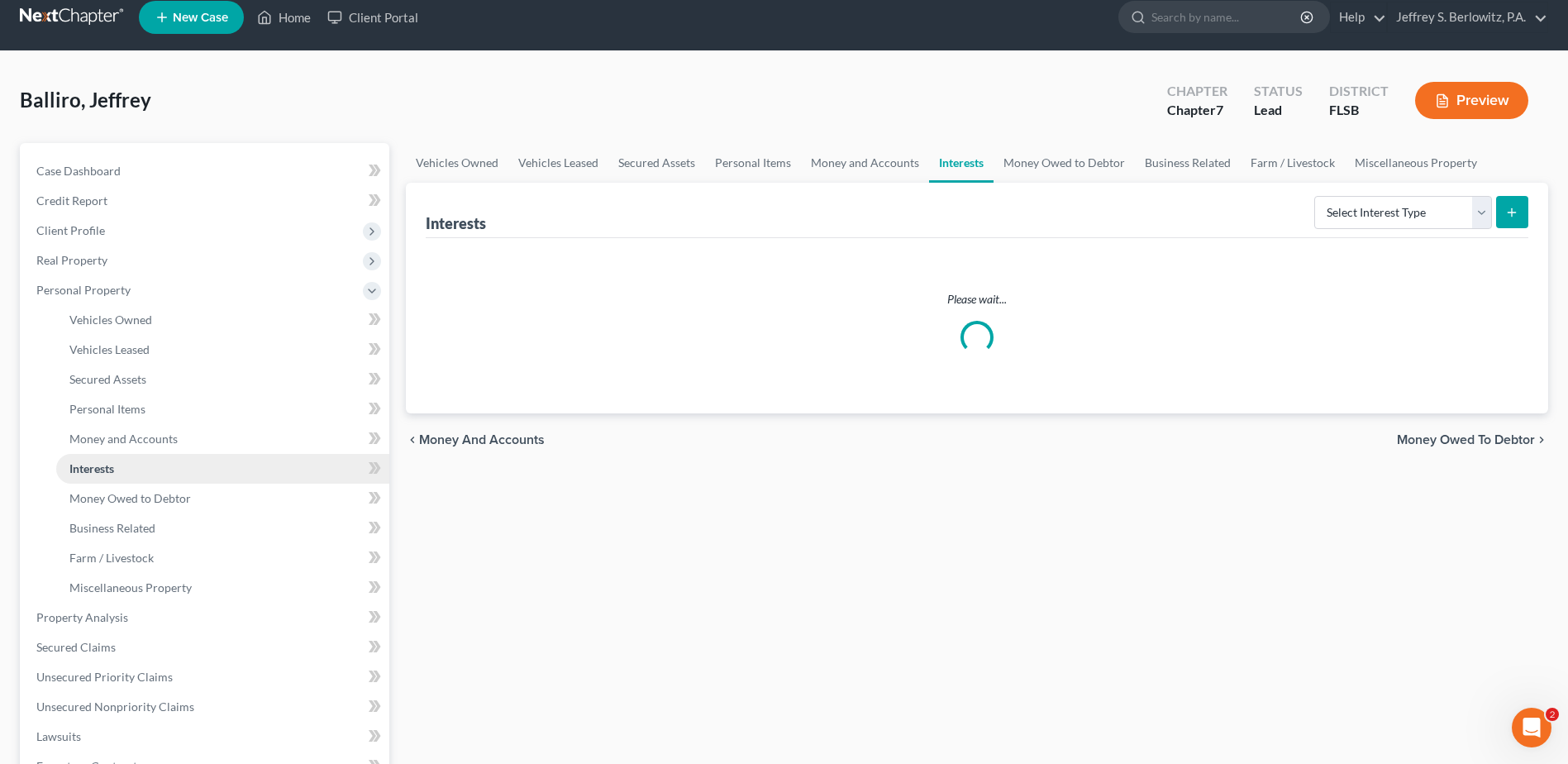 scroll, scrollTop: 0, scrollLeft: 0, axis: both 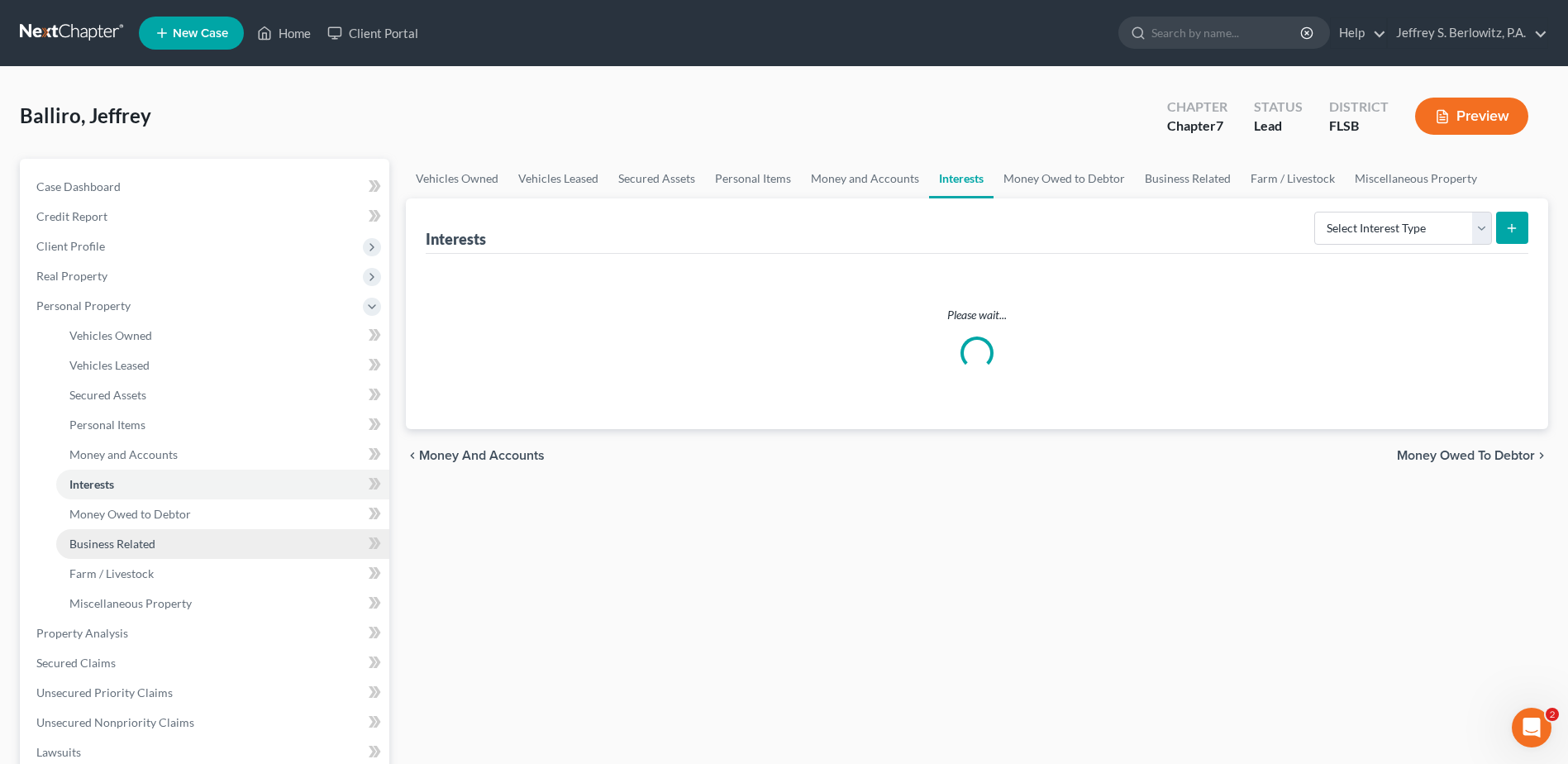 click on "Business Related" at bounding box center (112, 543) 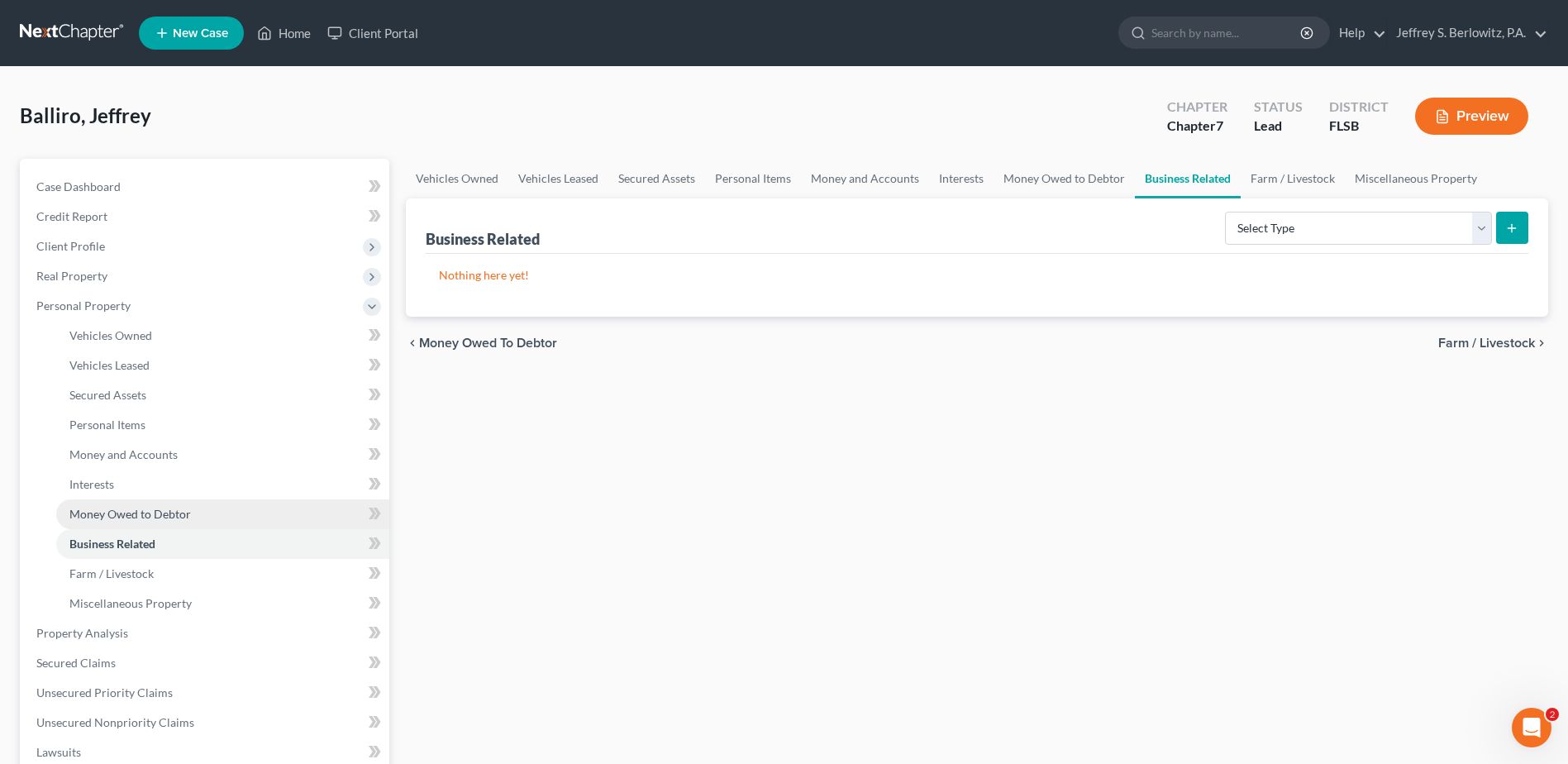 drag, startPoint x: 122, startPoint y: 513, endPoint x: 112, endPoint y: 508, distance: 11.18034 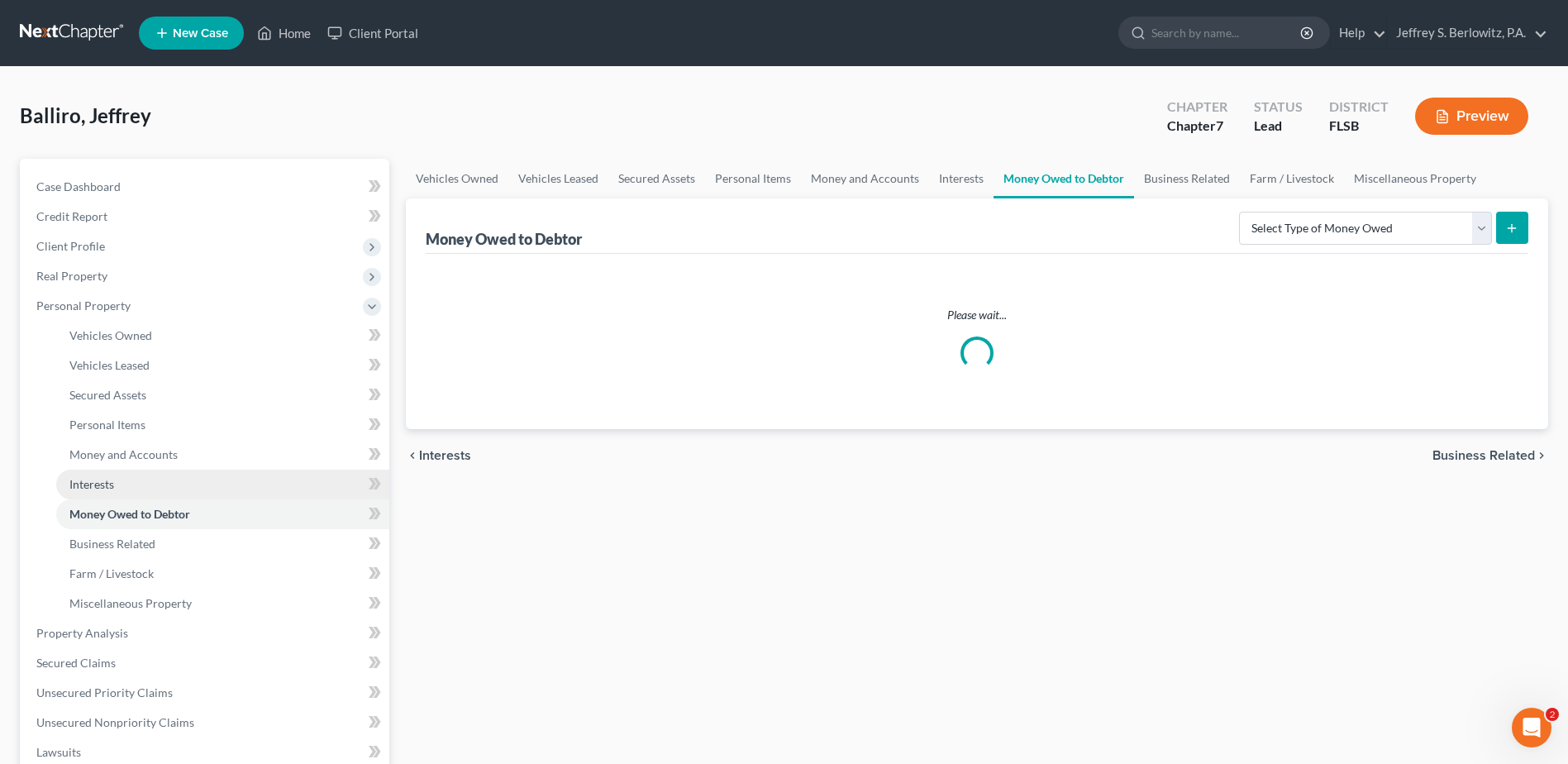 click on "Interests" at bounding box center (92, 484) 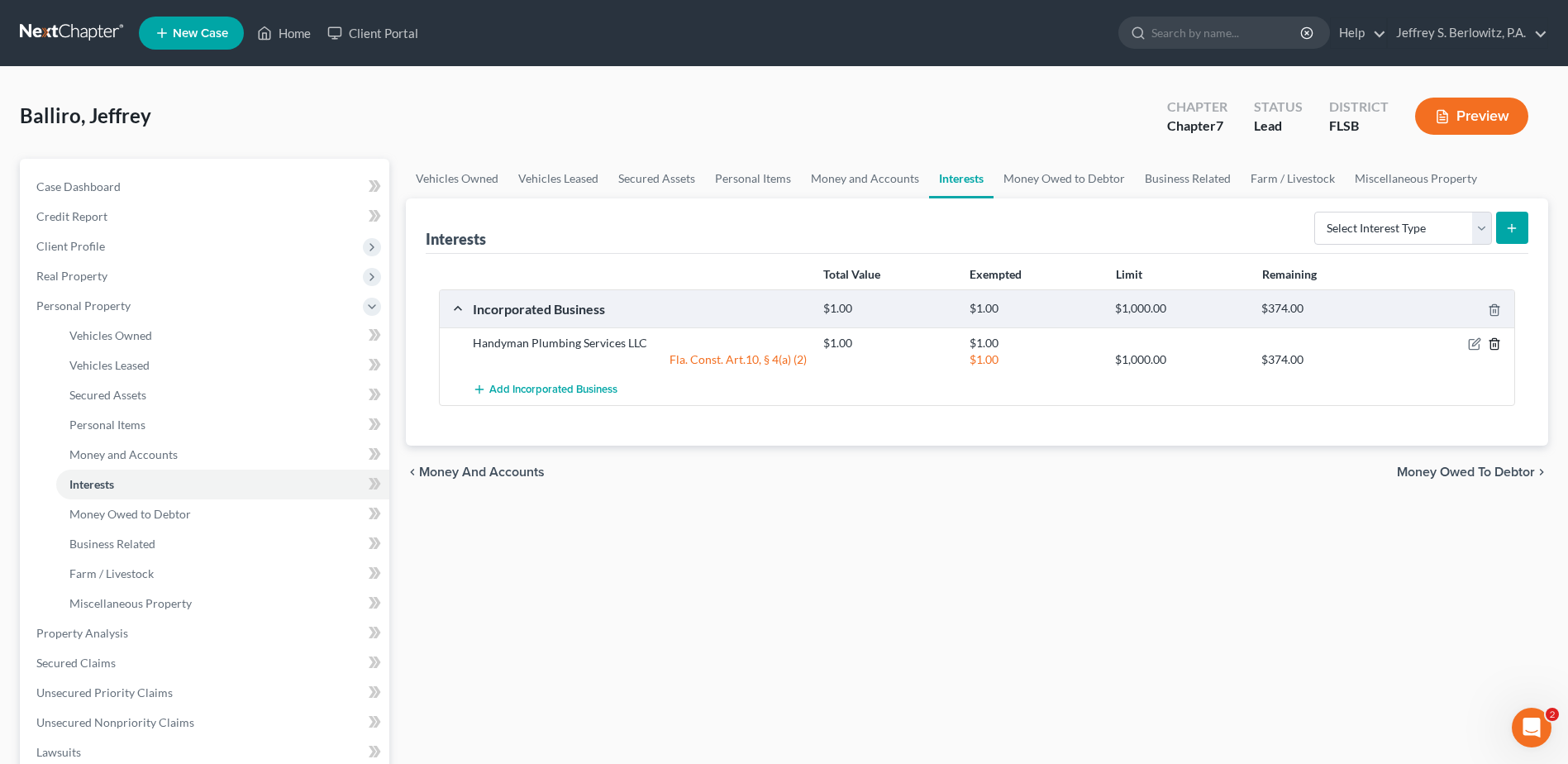 click 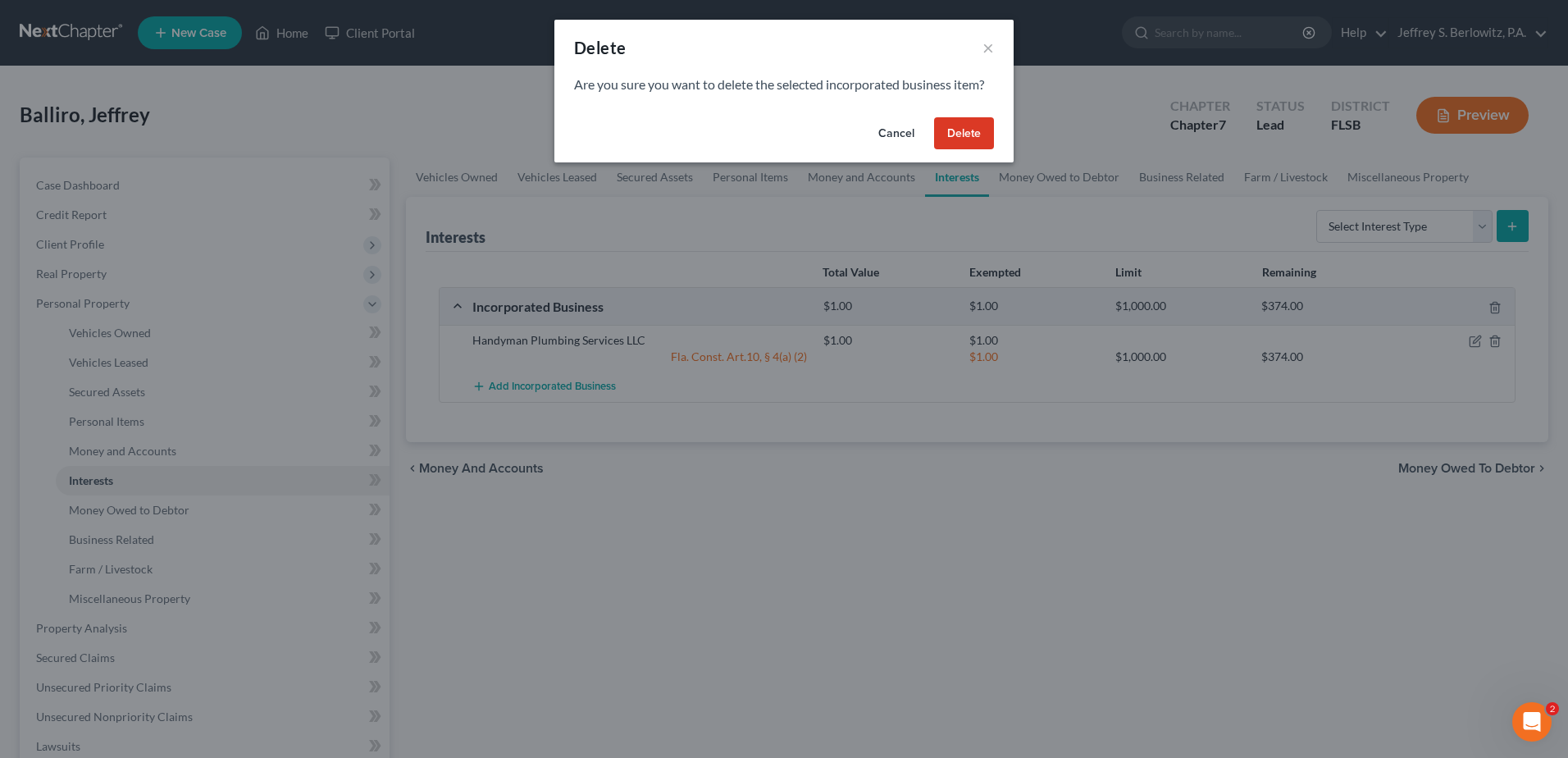 click on "Delete" at bounding box center (964, 134) 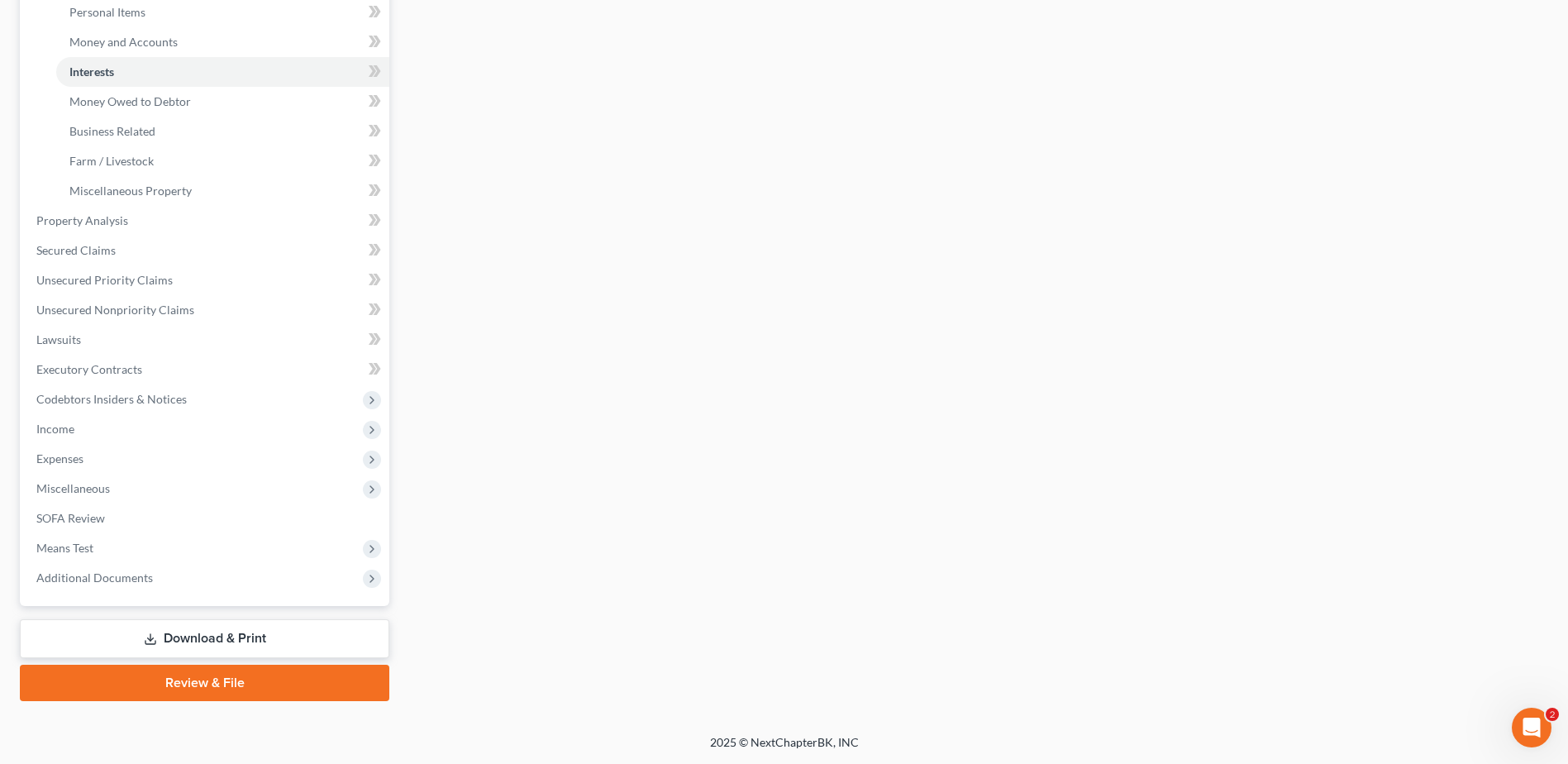 click on "Download & Print" at bounding box center (204, 638) 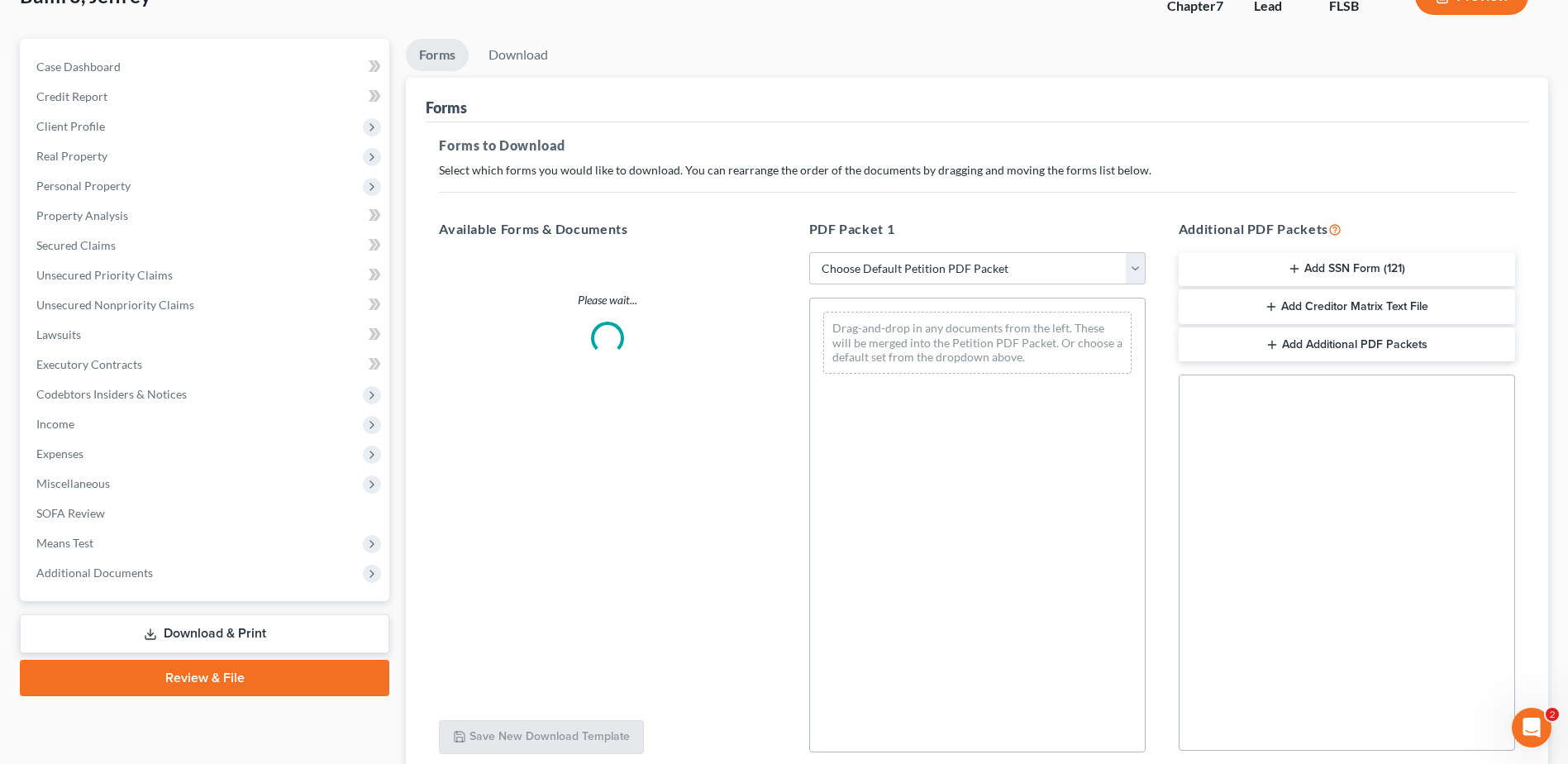 scroll, scrollTop: 0, scrollLeft: 0, axis: both 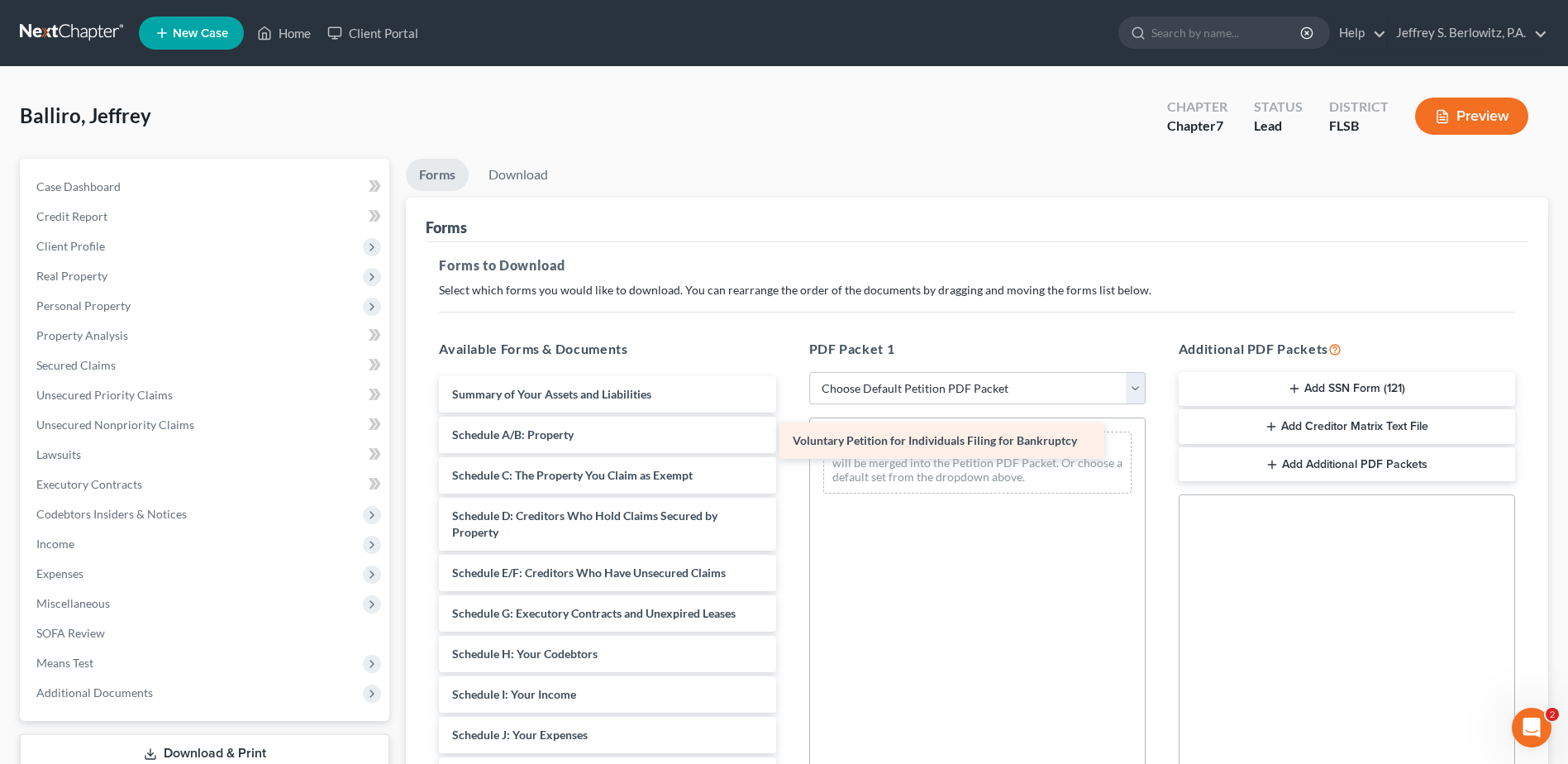 drag, startPoint x: 532, startPoint y: 394, endPoint x: 880, endPoint y: 438, distance: 350.77058 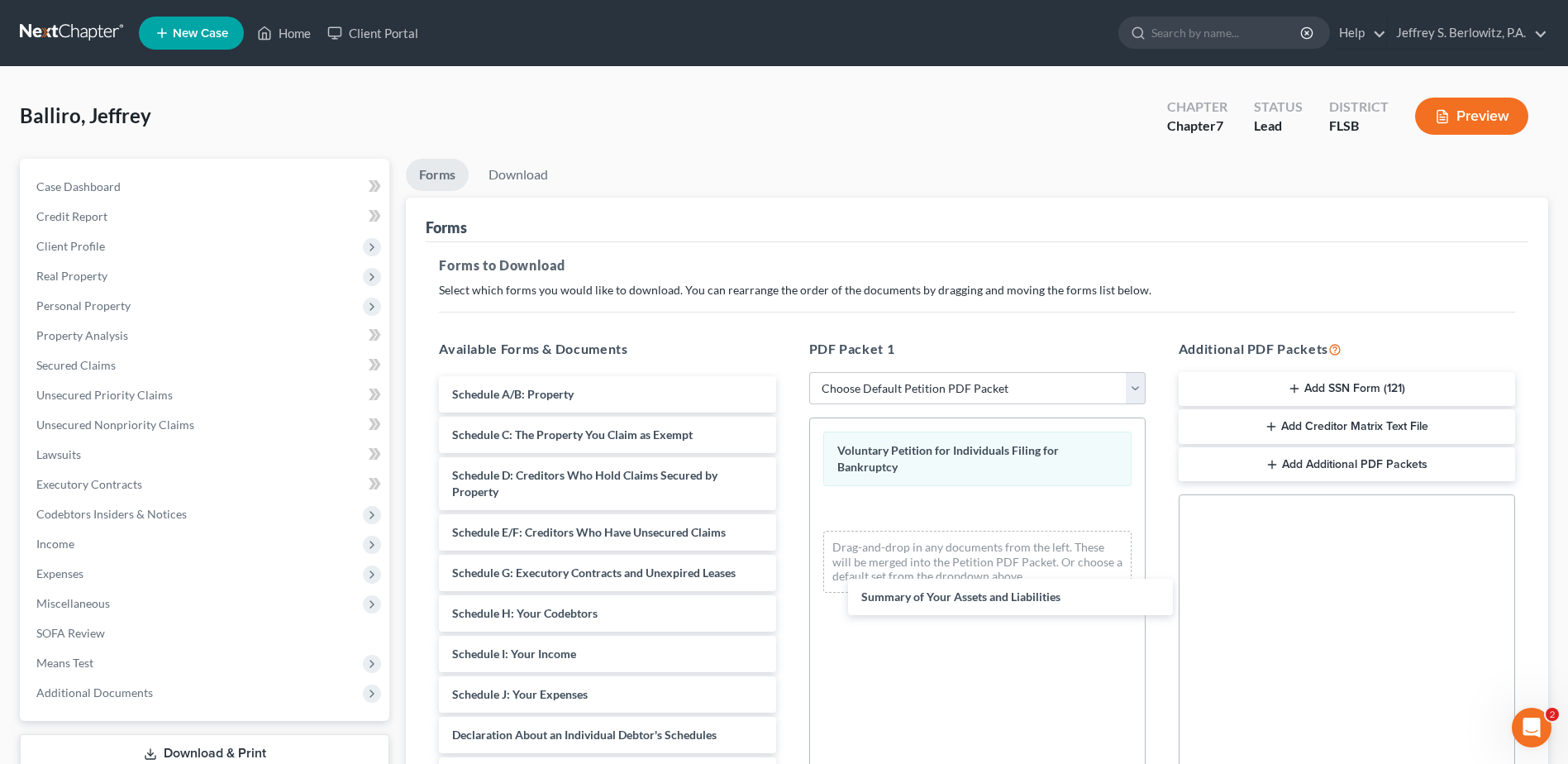 drag, startPoint x: 603, startPoint y: 398, endPoint x: 966, endPoint y: 556, distance: 395.8952 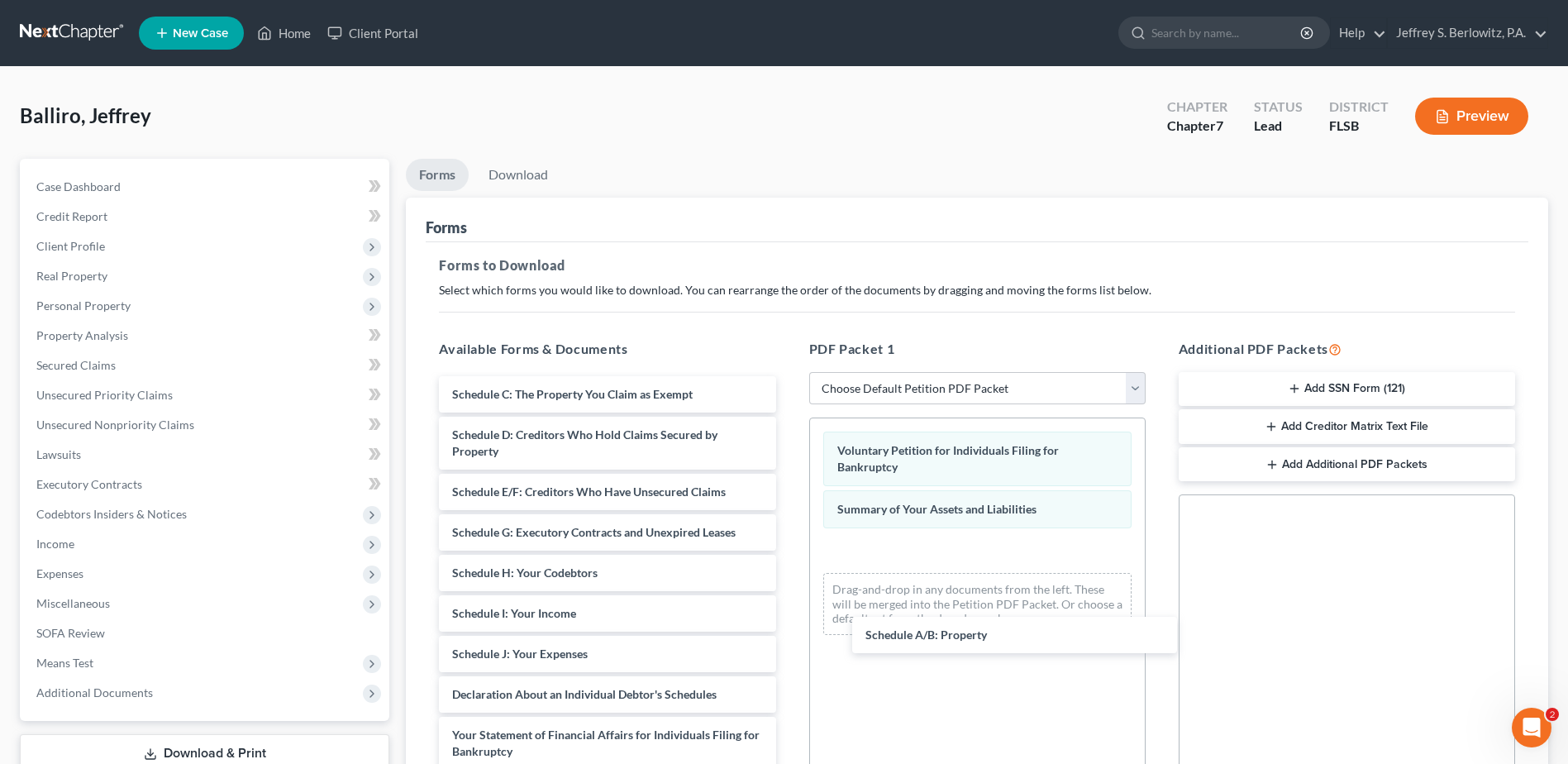 drag, startPoint x: 517, startPoint y: 386, endPoint x: 874, endPoint y: 544, distance: 390.4011 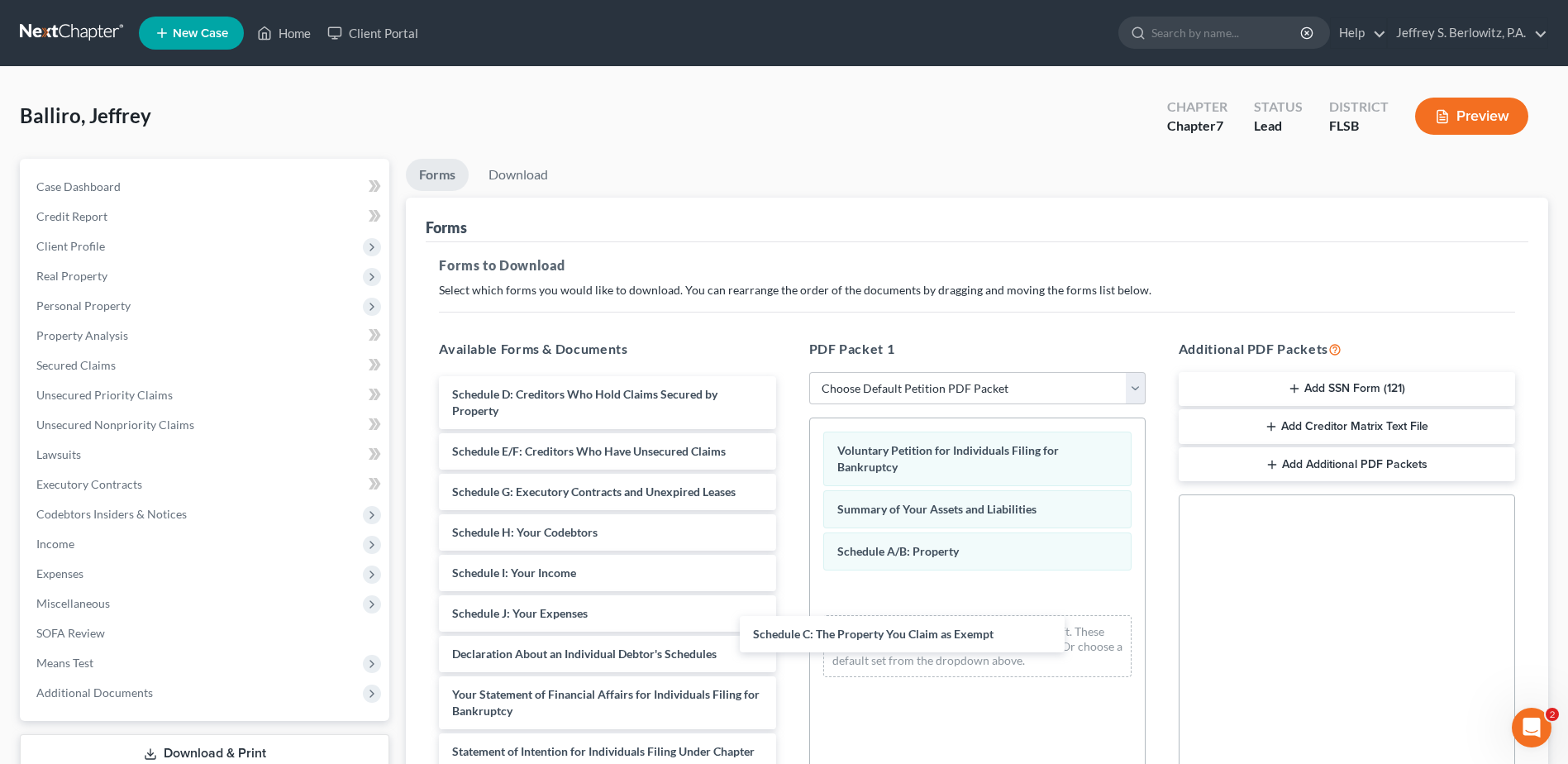 drag, startPoint x: 596, startPoint y: 394, endPoint x: 898, endPoint y: 601, distance: 366.13249 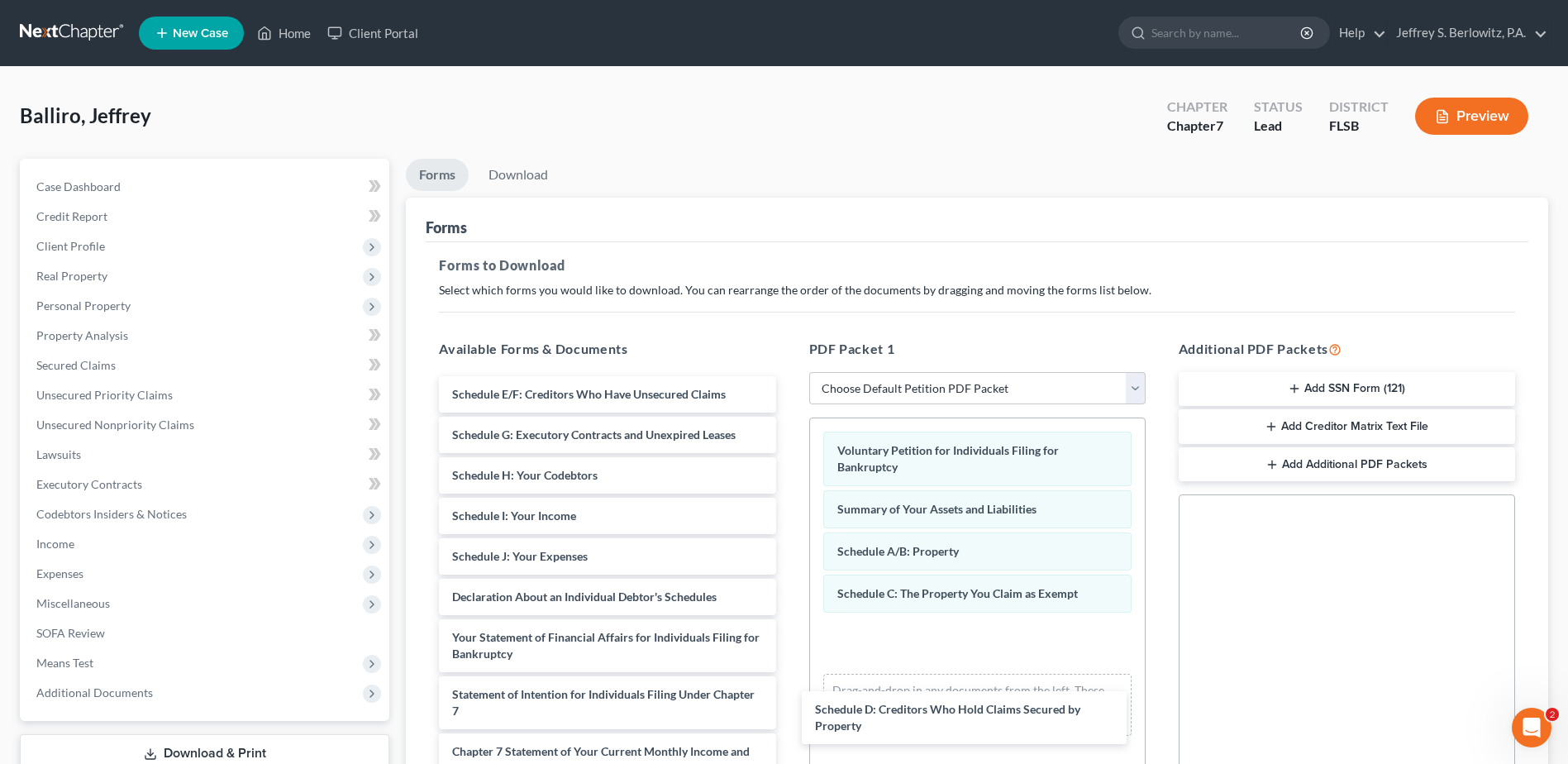 drag, startPoint x: 546, startPoint y: 394, endPoint x: 941, endPoint y: 697, distance: 497.8293 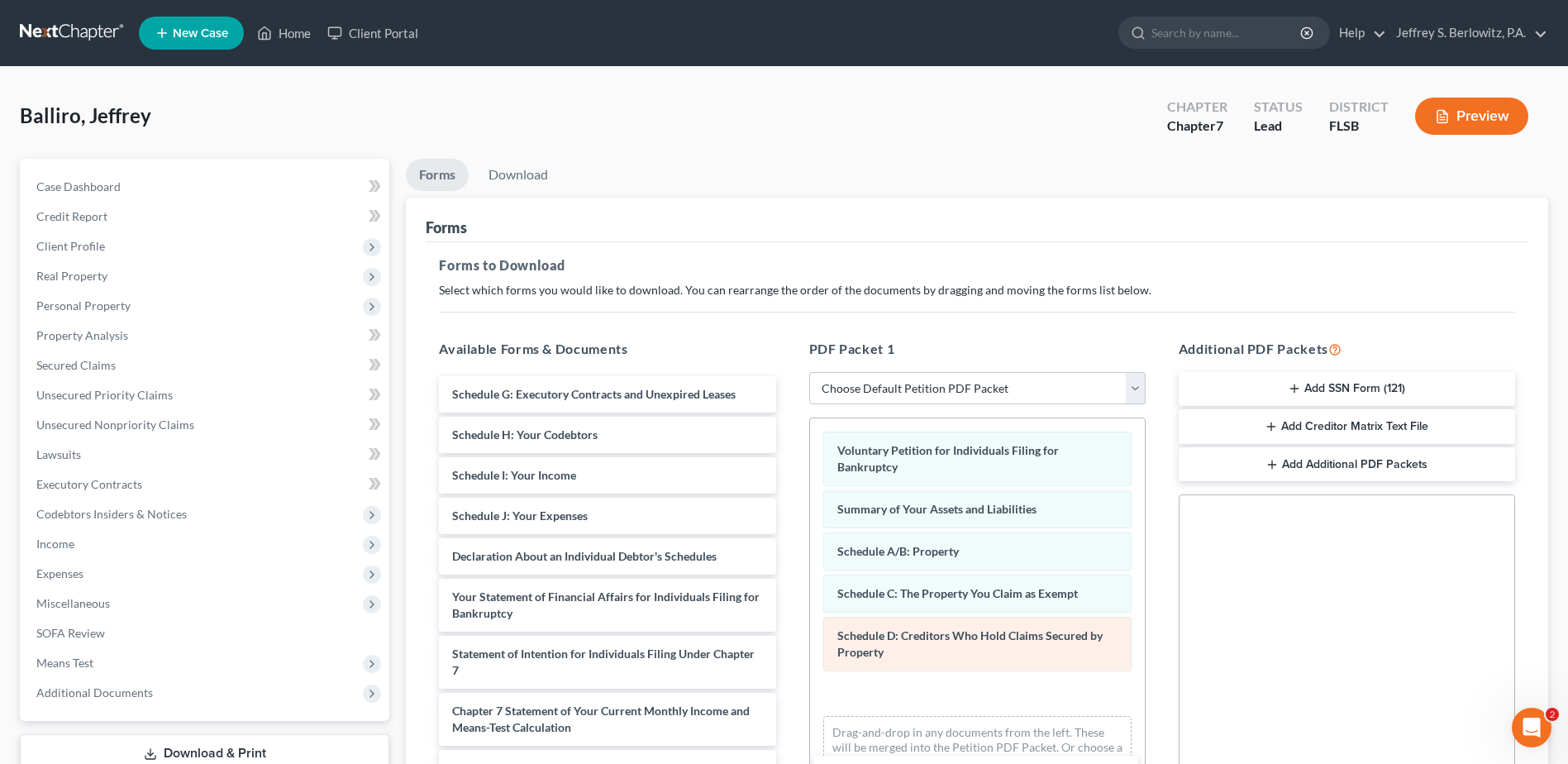 drag, startPoint x: 603, startPoint y: 395, endPoint x: 904, endPoint y: 666, distance: 405.02099 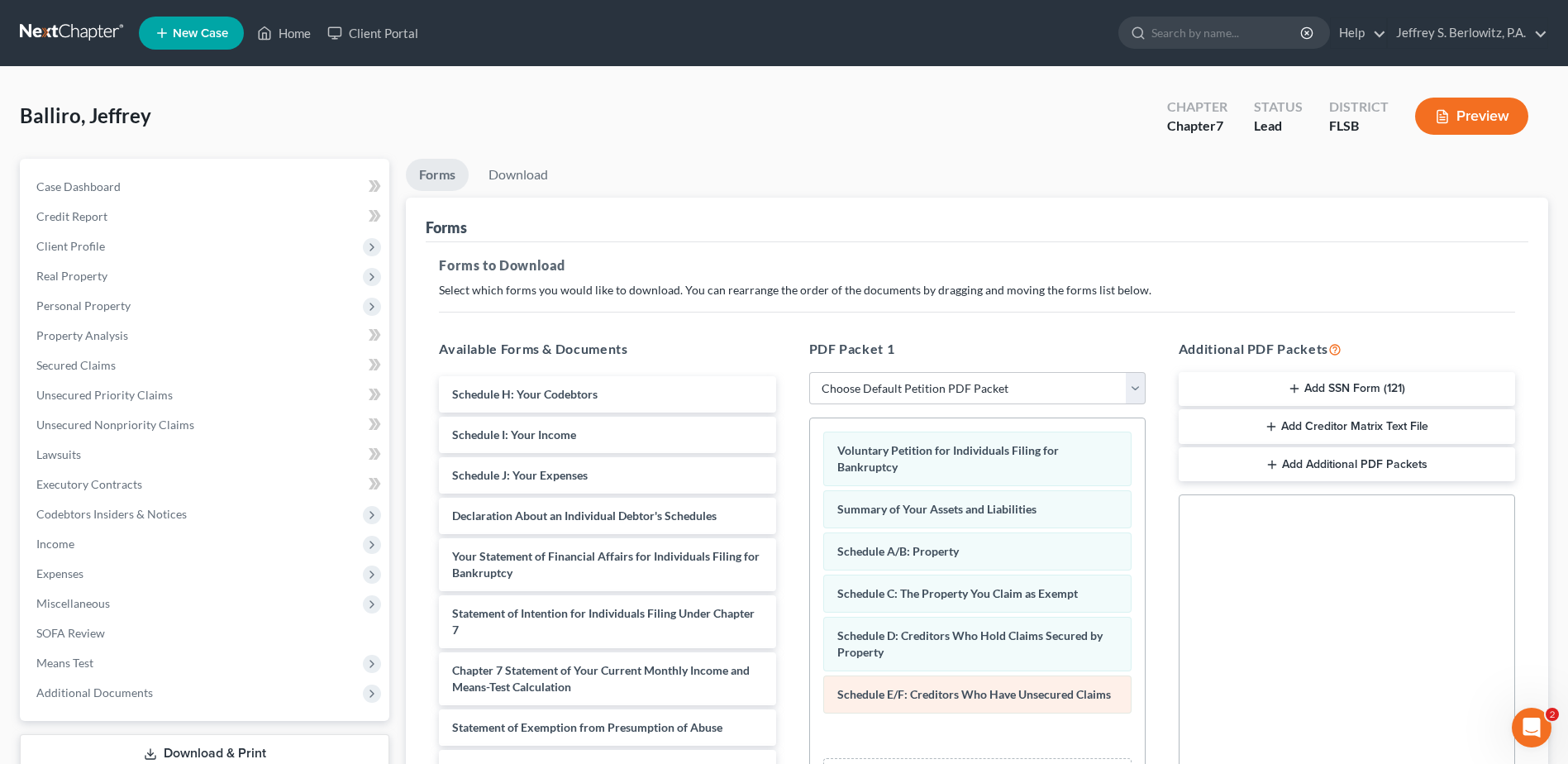 drag, startPoint x: 601, startPoint y: 395, endPoint x: 976, endPoint y: 689, distance: 476.5092 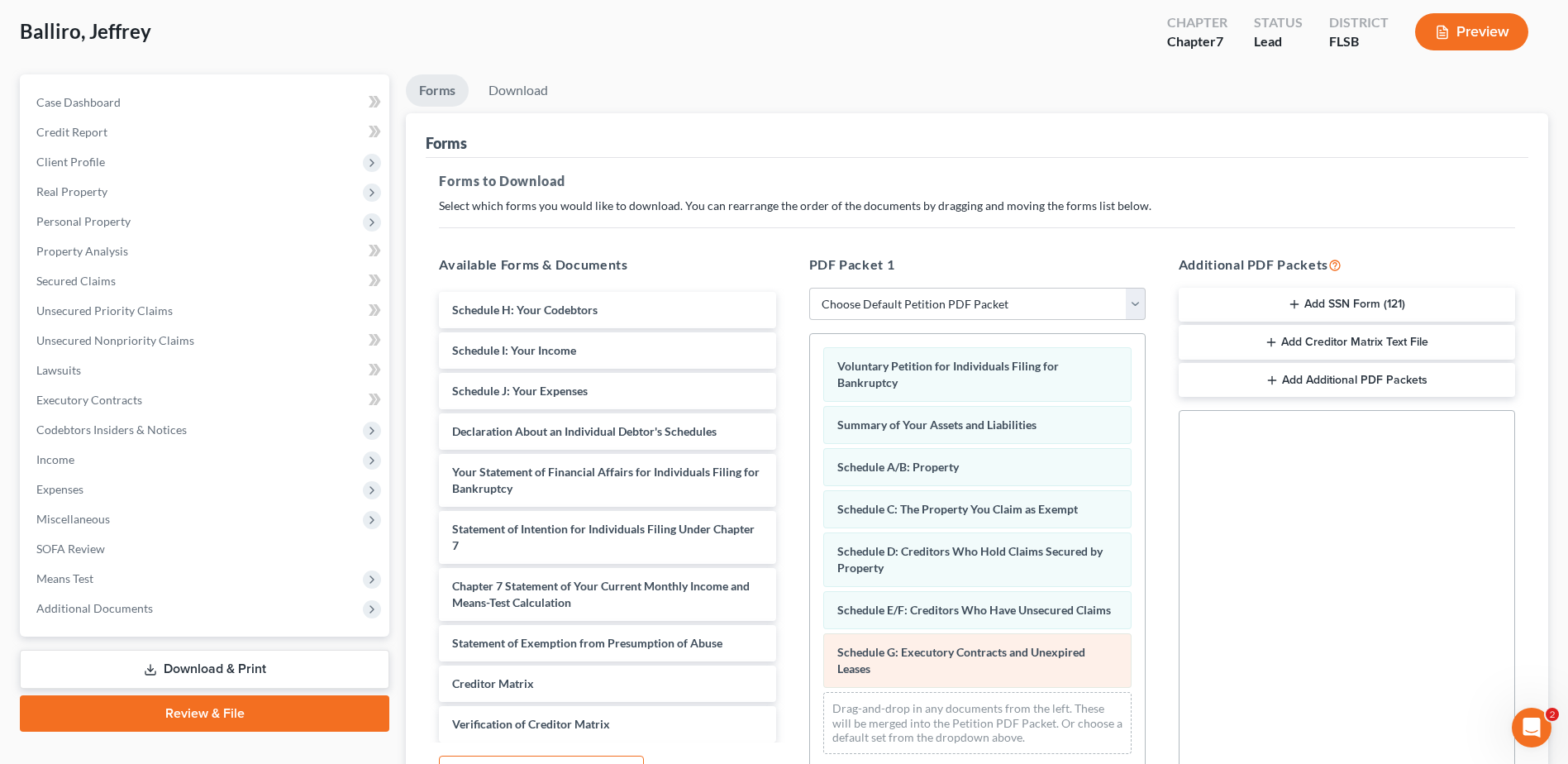 scroll, scrollTop: 257, scrollLeft: 0, axis: vertical 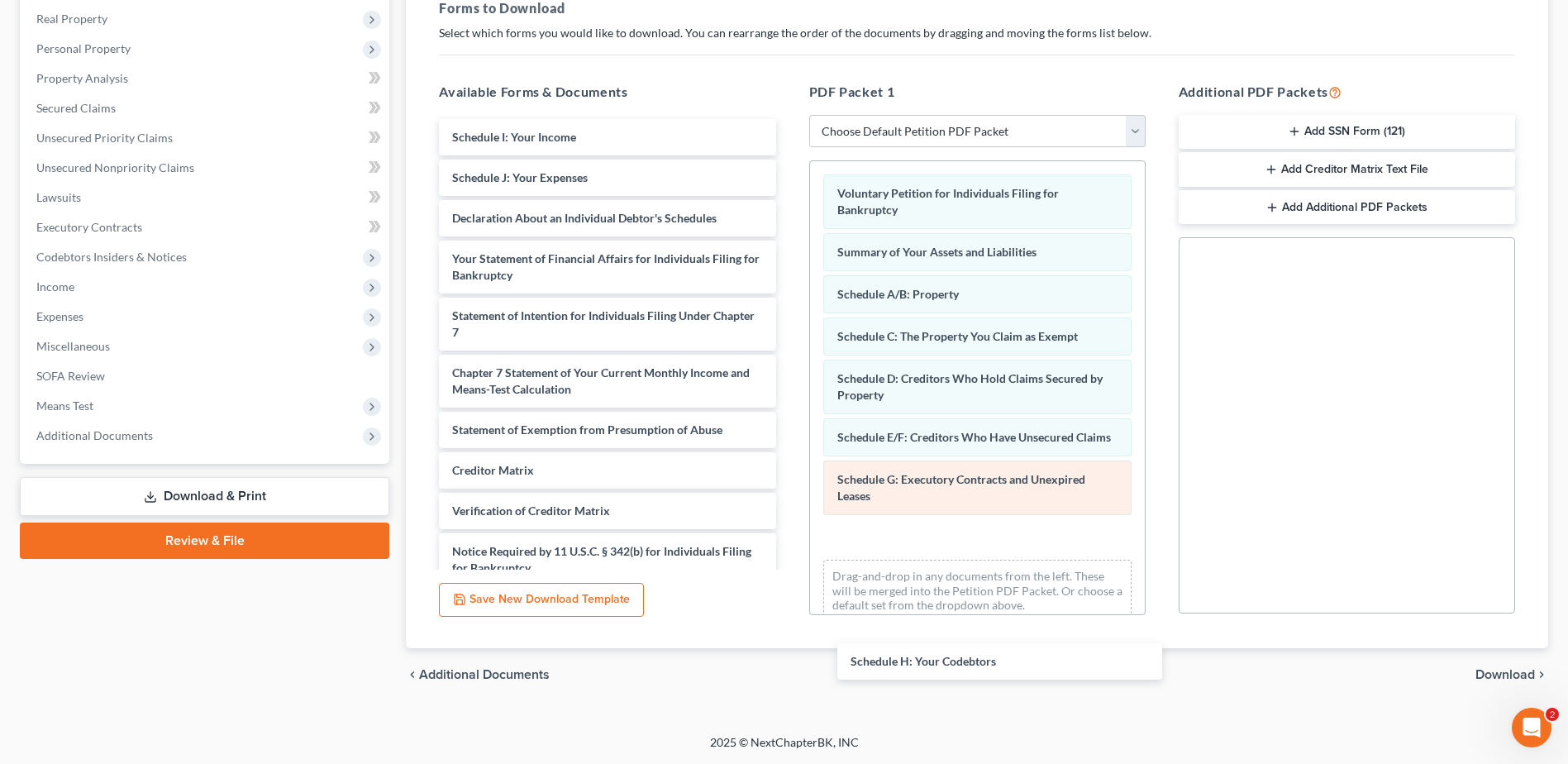 drag, startPoint x: 546, startPoint y: 134, endPoint x: 866, endPoint y: 495, distance: 482.4116 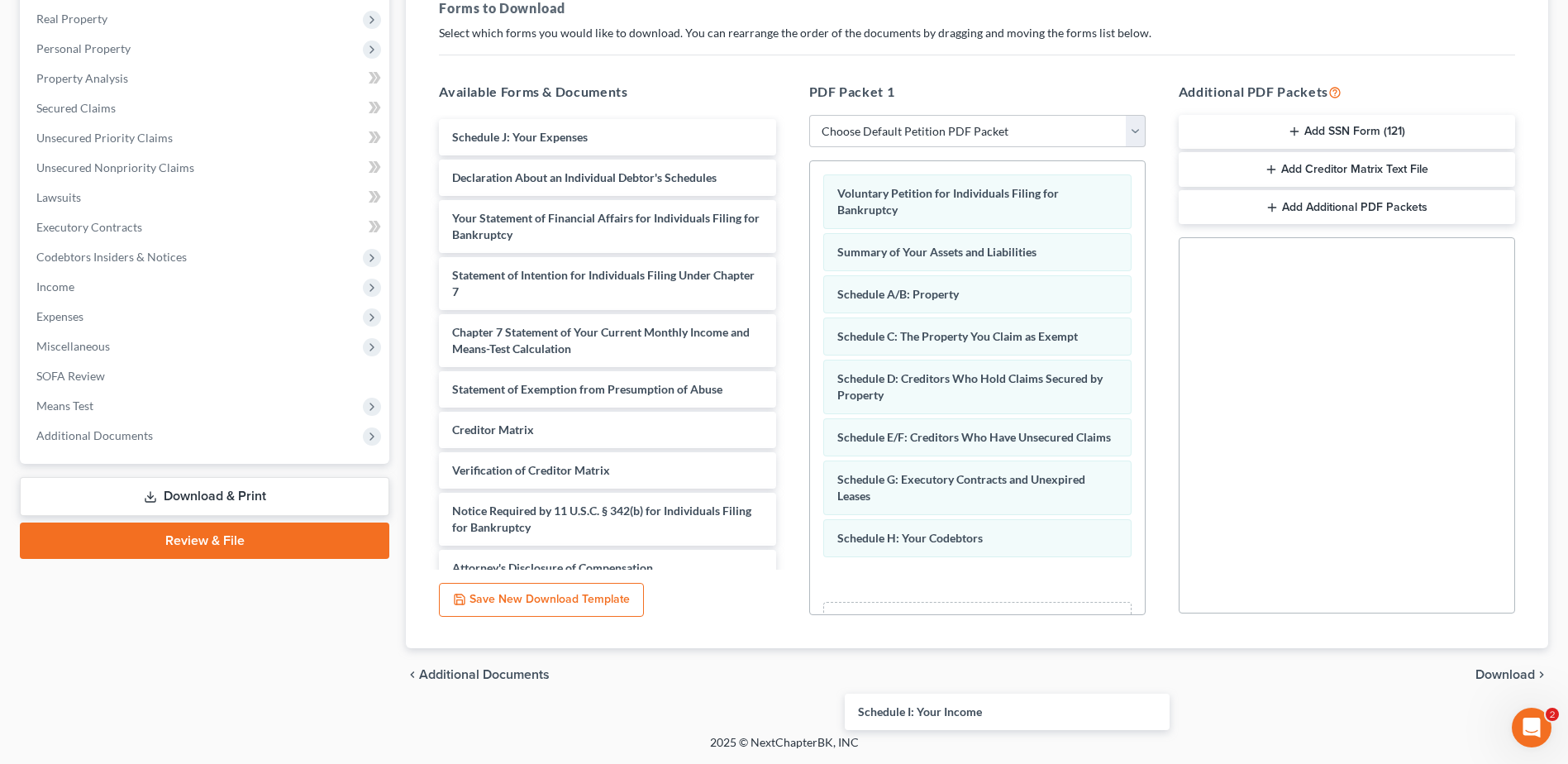 drag, startPoint x: 538, startPoint y: 139, endPoint x: 936, endPoint y: 616, distance: 621.2351 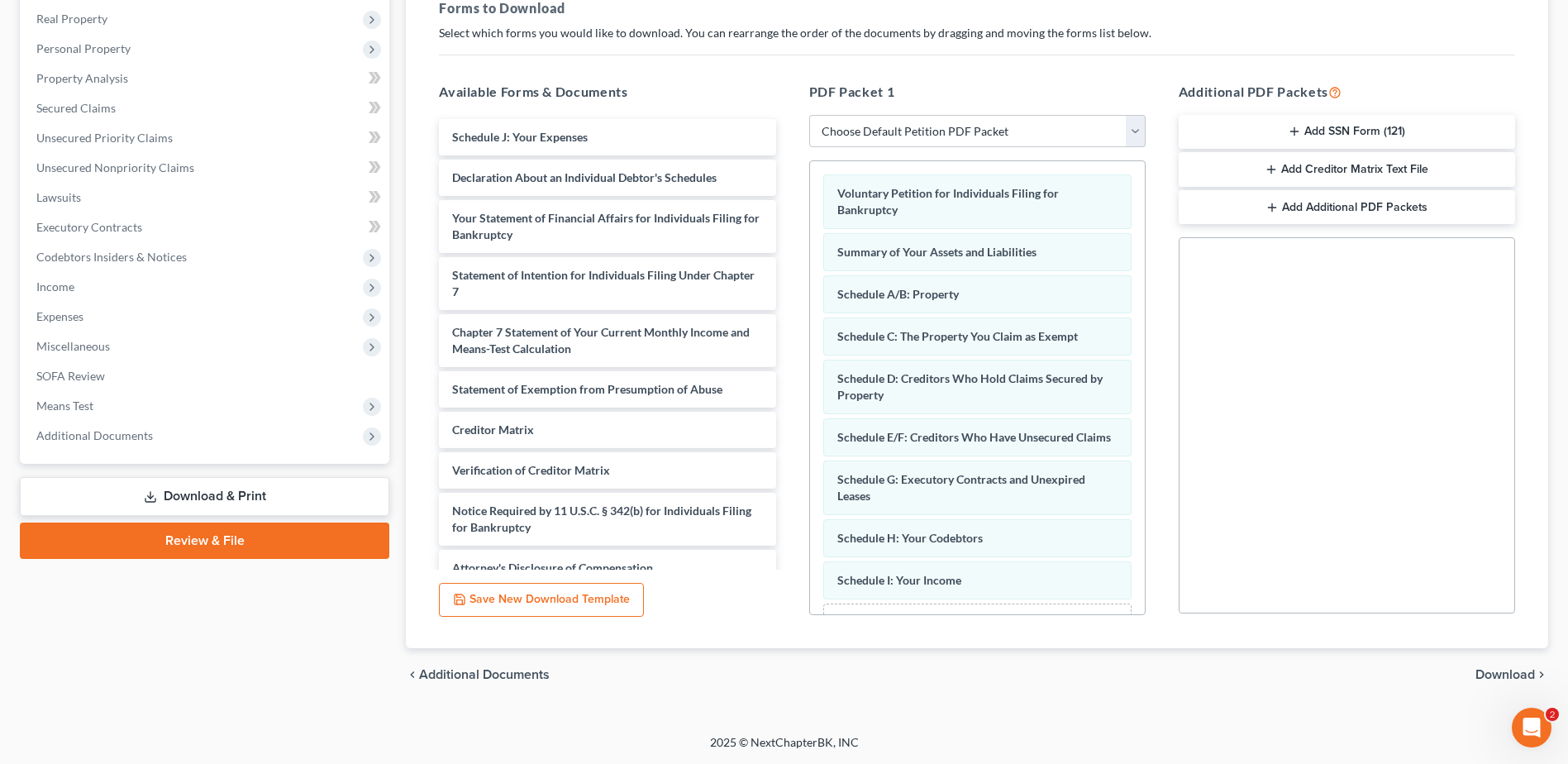scroll, scrollTop: 81, scrollLeft: 0, axis: vertical 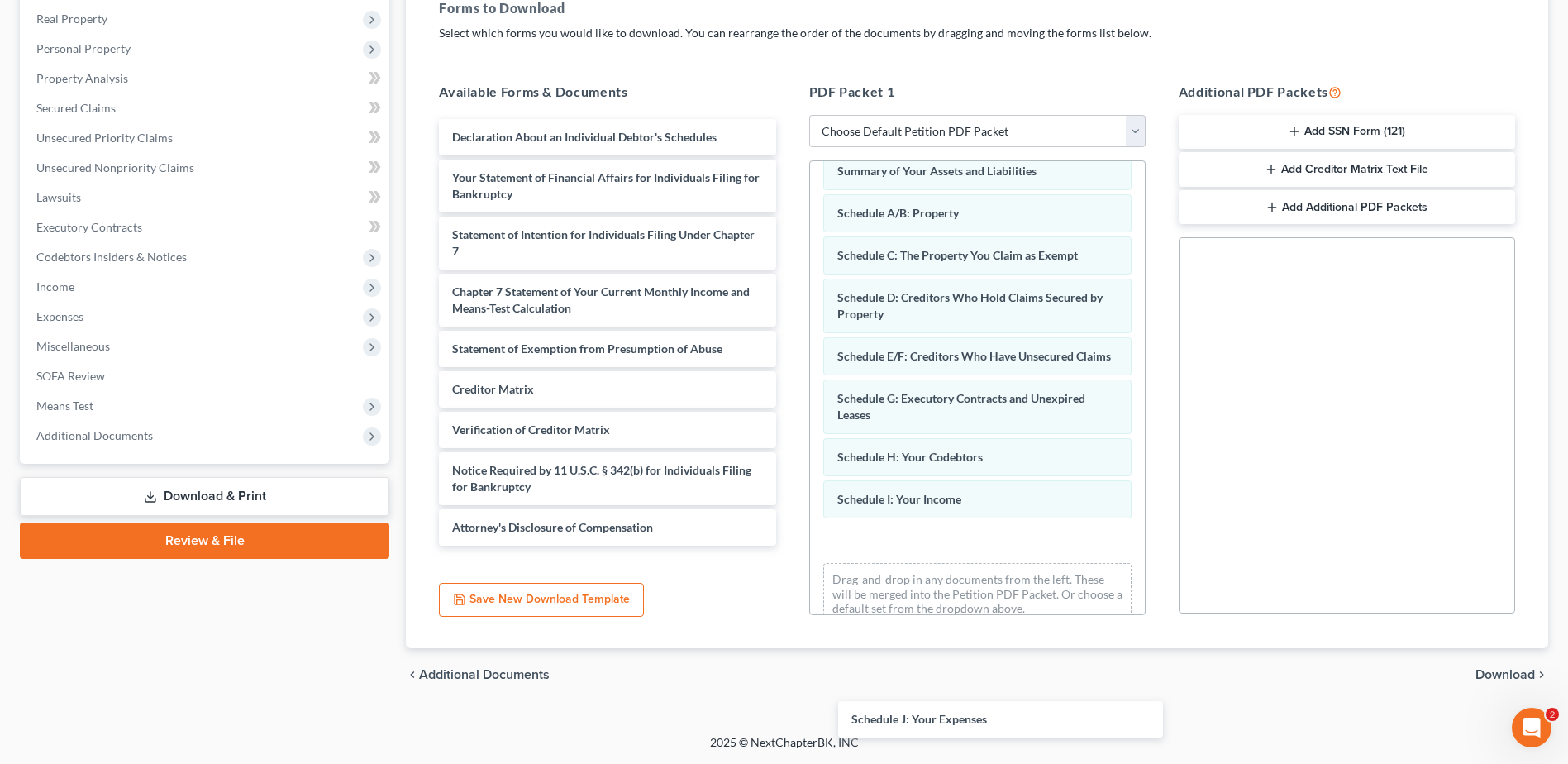 drag, startPoint x: 523, startPoint y: 141, endPoint x: 919, endPoint y: 642, distance: 638.6055 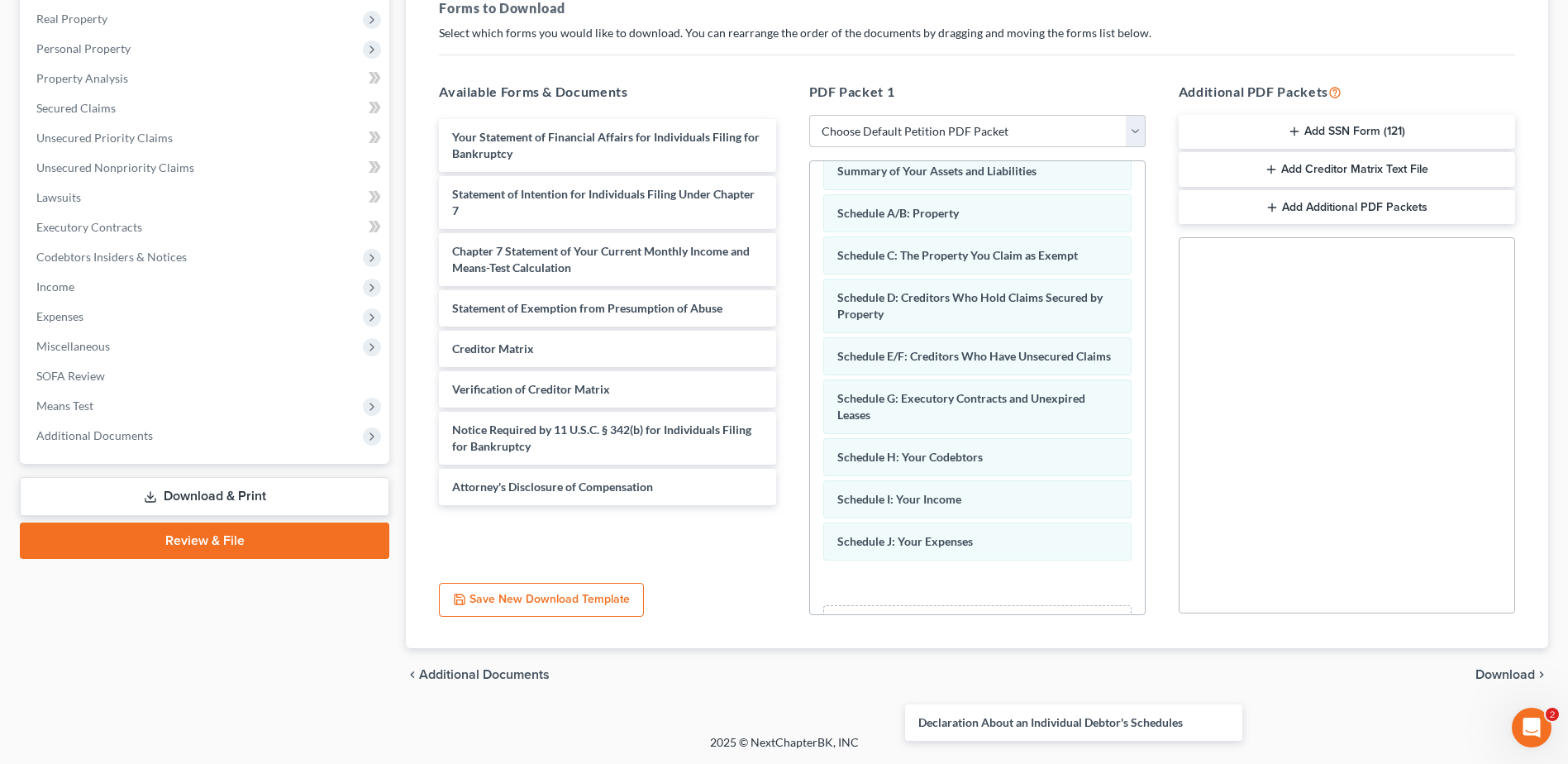 drag, startPoint x: 529, startPoint y: 137, endPoint x: 961, endPoint y: 647, distance: 668.3741 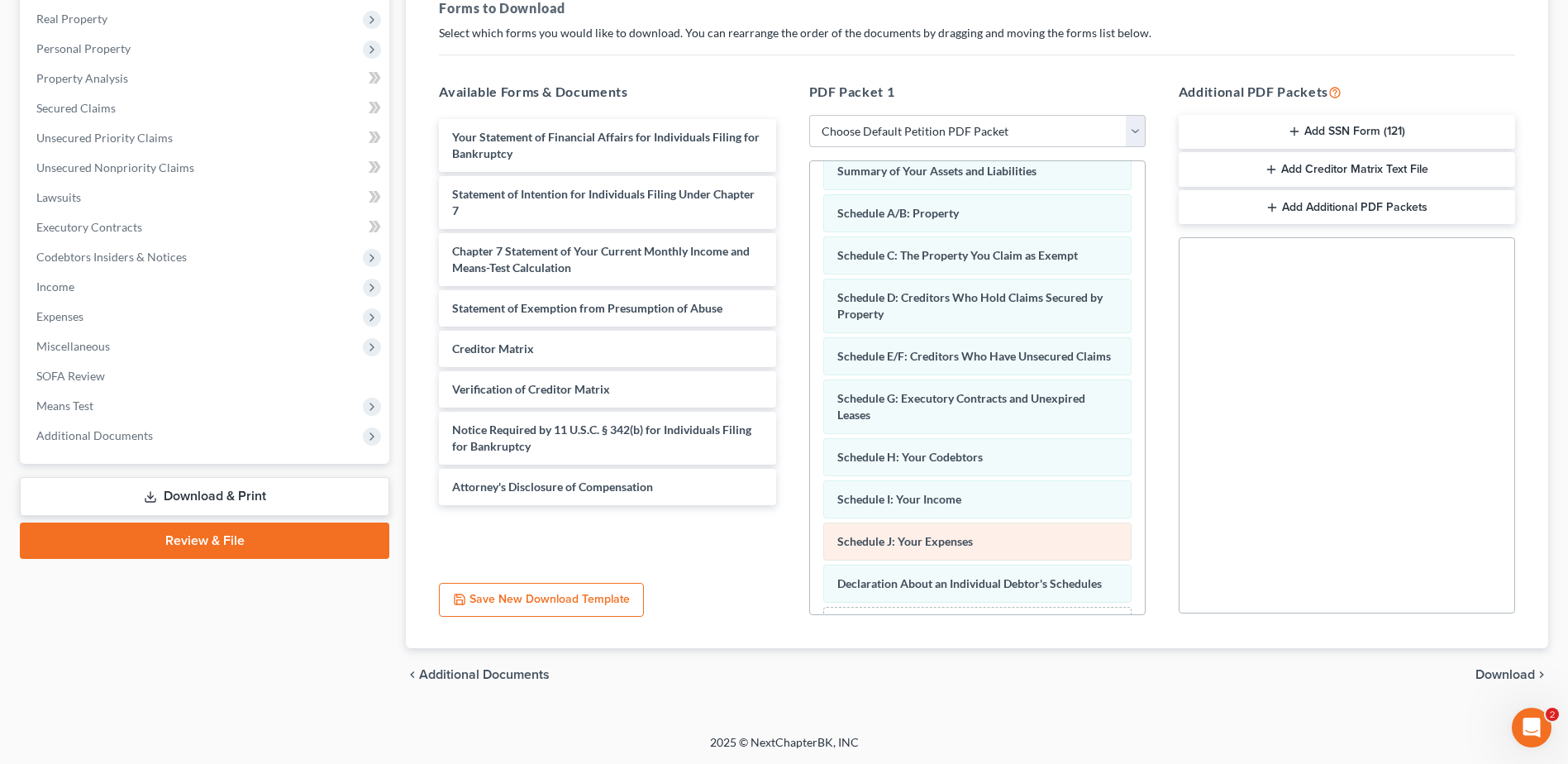 scroll, scrollTop: 165, scrollLeft: 0, axis: vertical 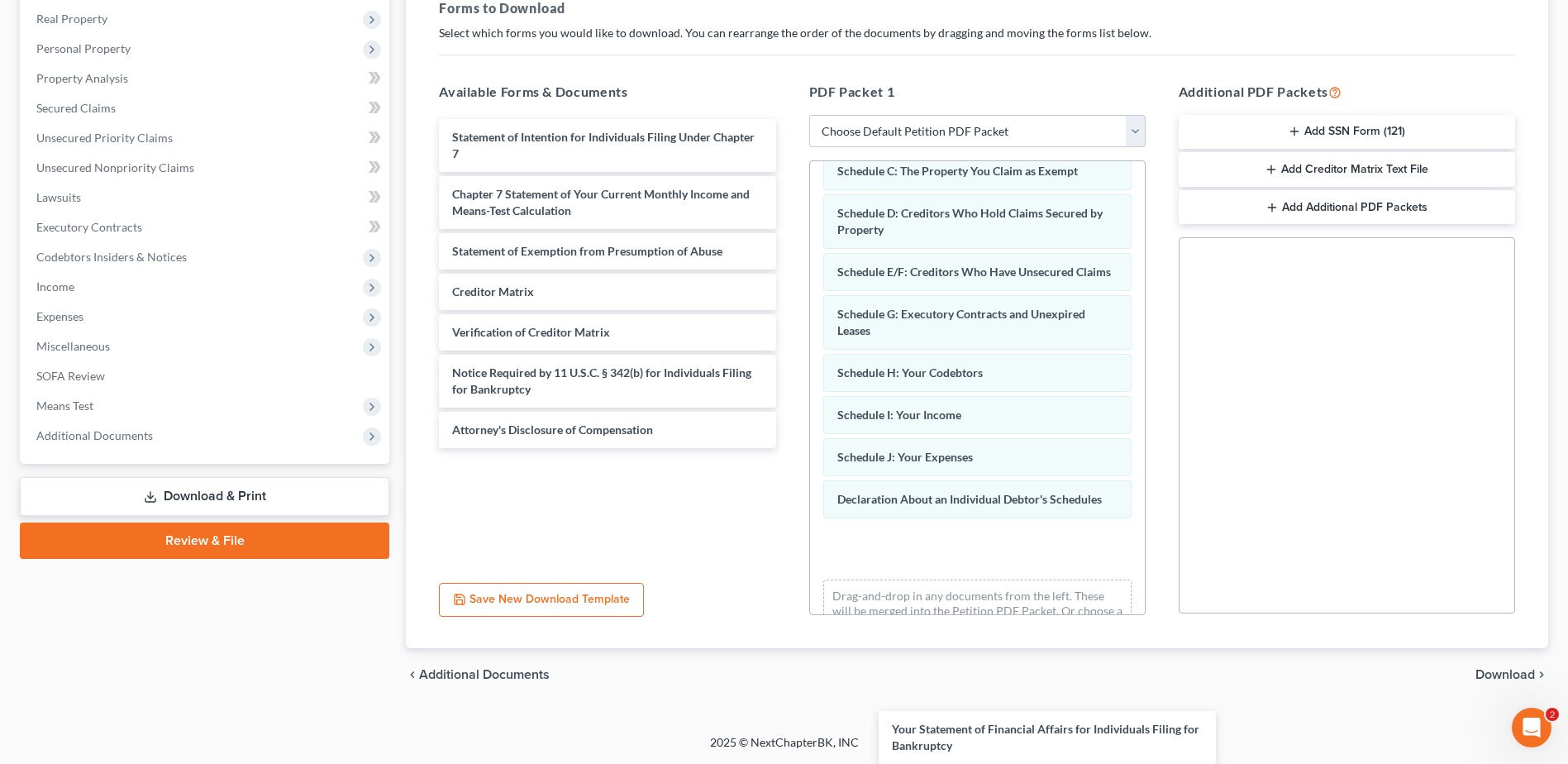 drag, startPoint x: 580, startPoint y: 144, endPoint x: 962, endPoint y: 669, distance: 649.268 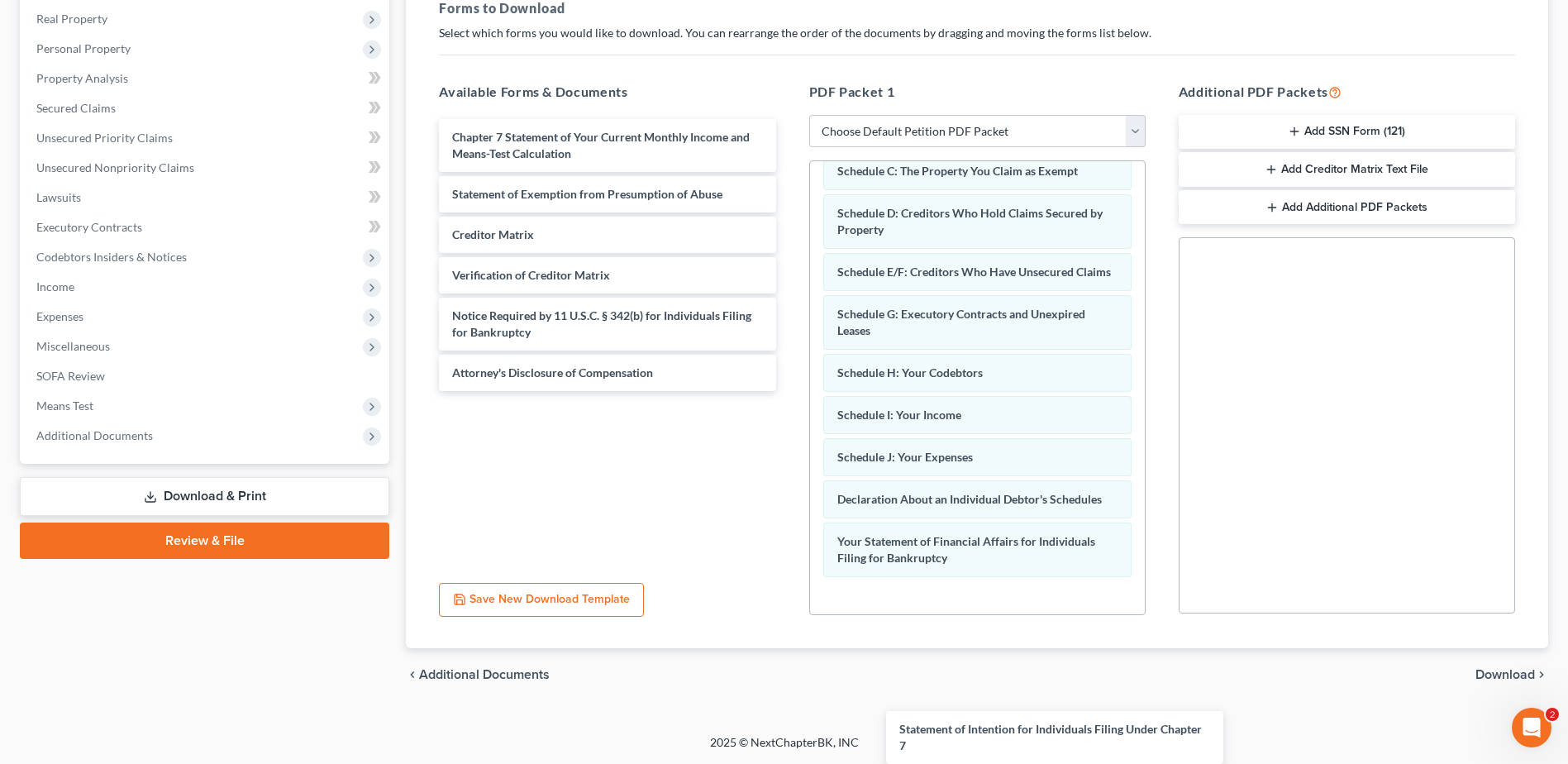 drag, startPoint x: 563, startPoint y: 141, endPoint x: 966, endPoint y: 709, distance: 696.44311 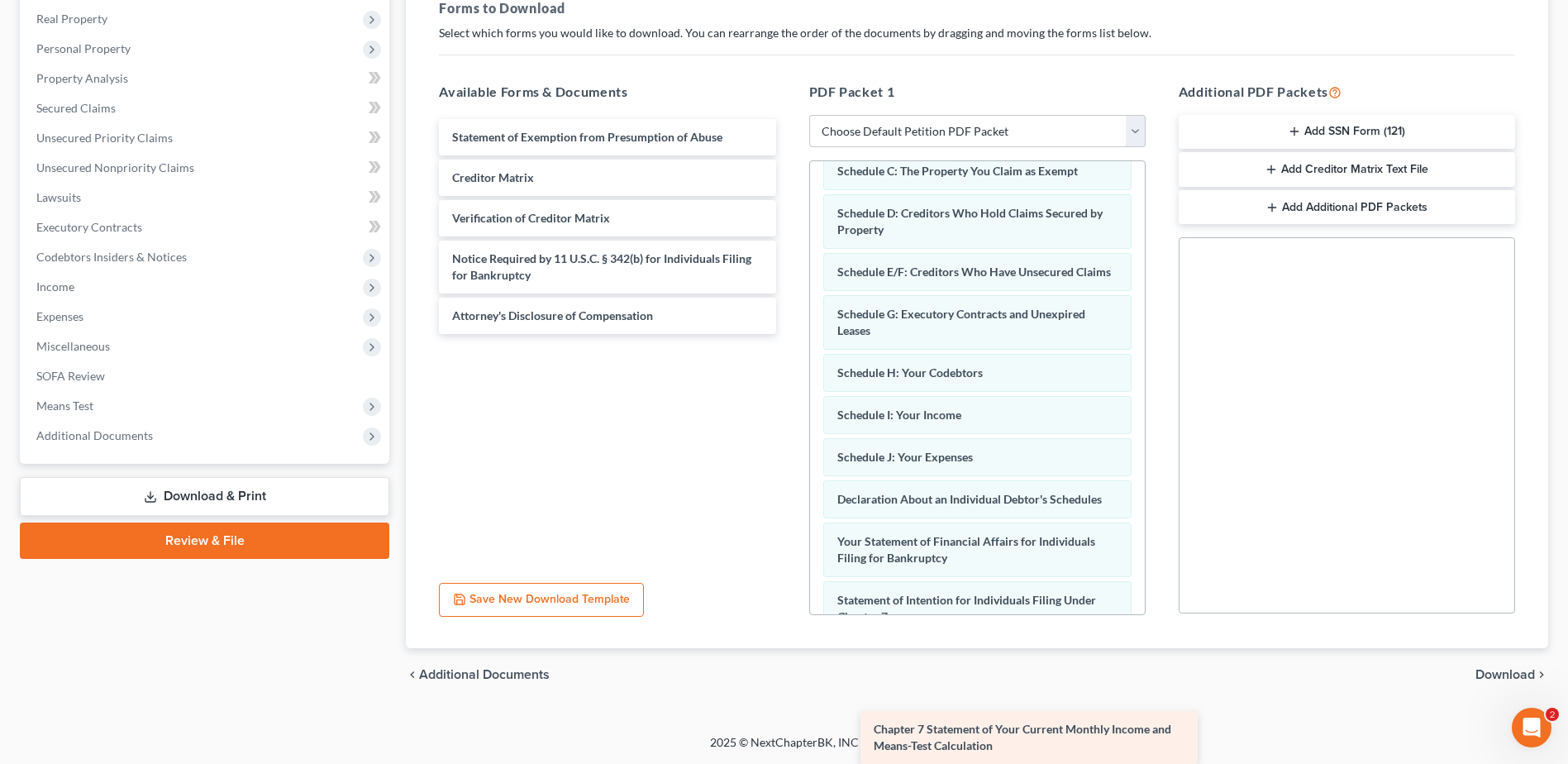 drag, startPoint x: 575, startPoint y: 247, endPoint x: 928, endPoint y: 743, distance: 608.7898 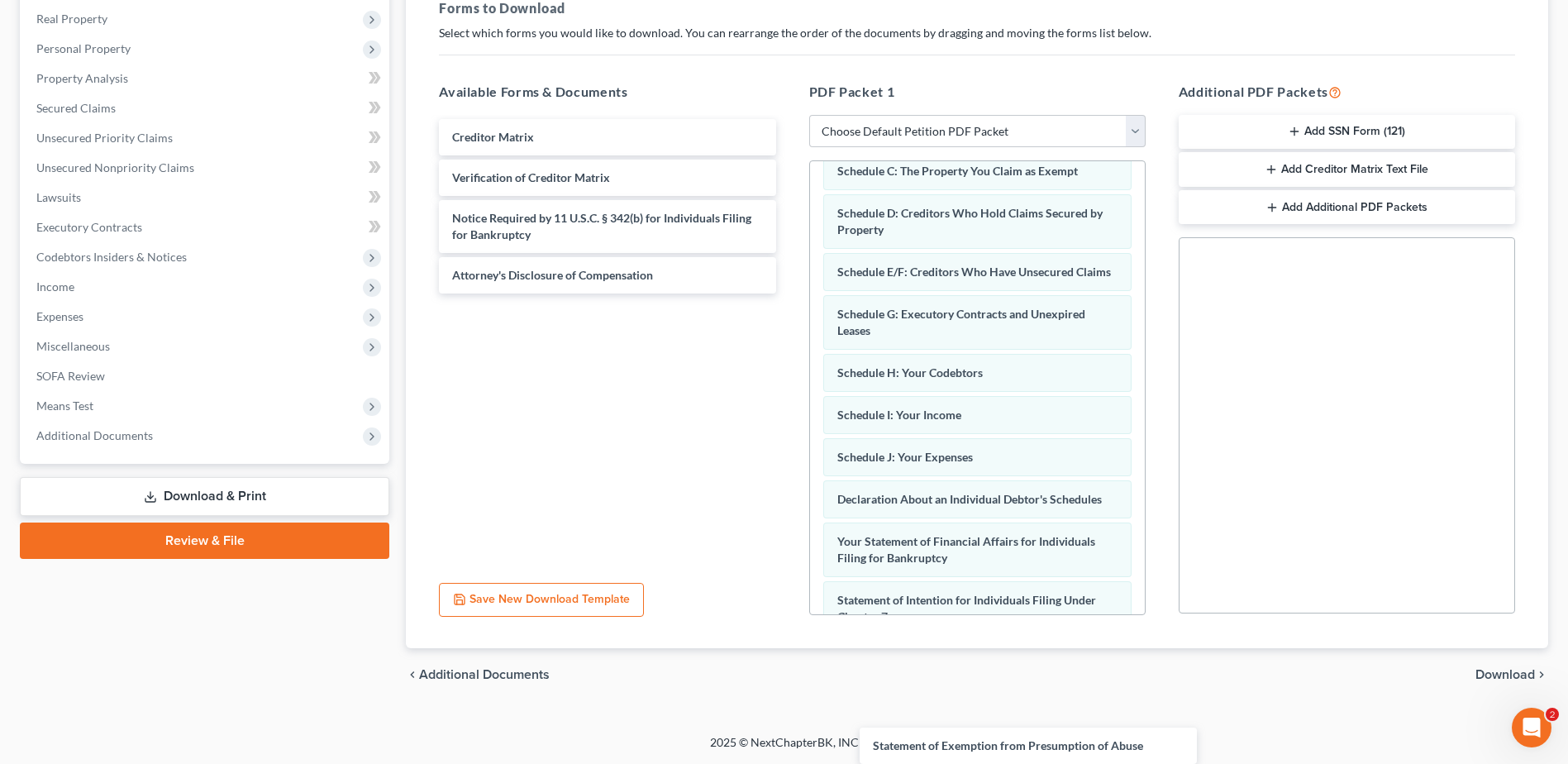drag, startPoint x: 550, startPoint y: 131, endPoint x: 843, endPoint y: 608, distance: 559.802 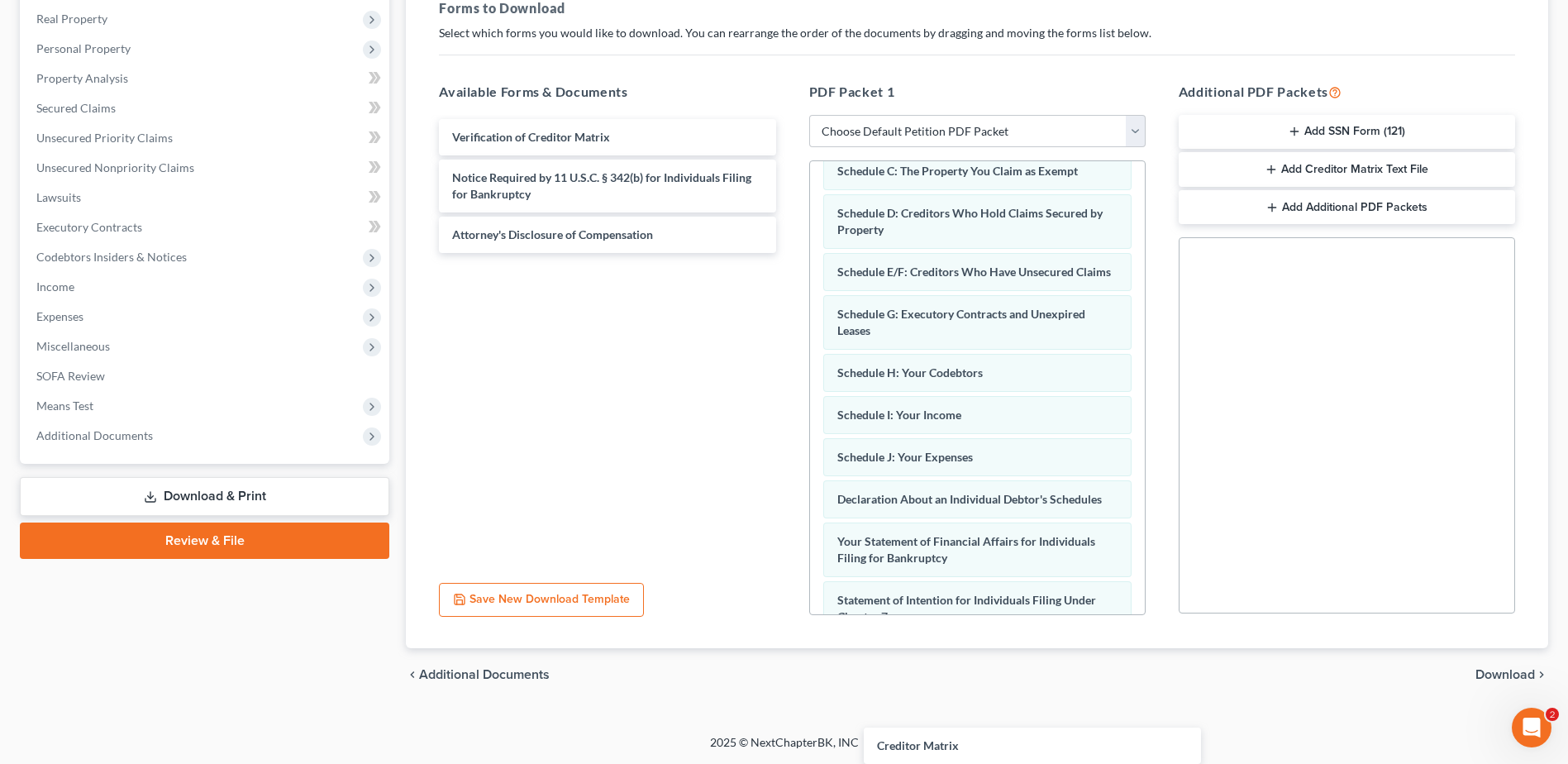 drag, startPoint x: 518, startPoint y: 143, endPoint x: 922, endPoint y: 684, distance: 675.2015 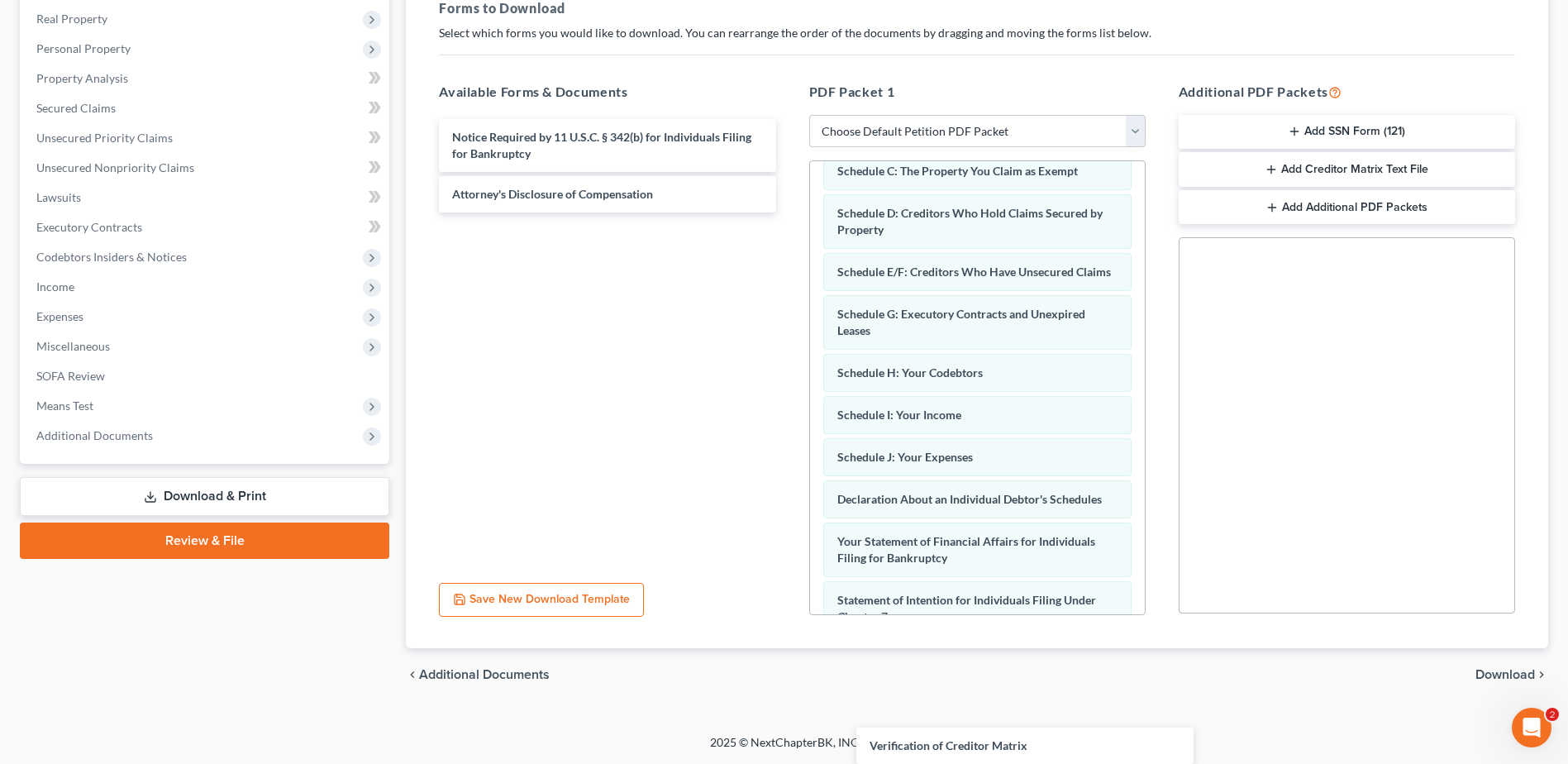drag, startPoint x: 495, startPoint y: 135, endPoint x: 912, endPoint y: 805, distance: 789.1698 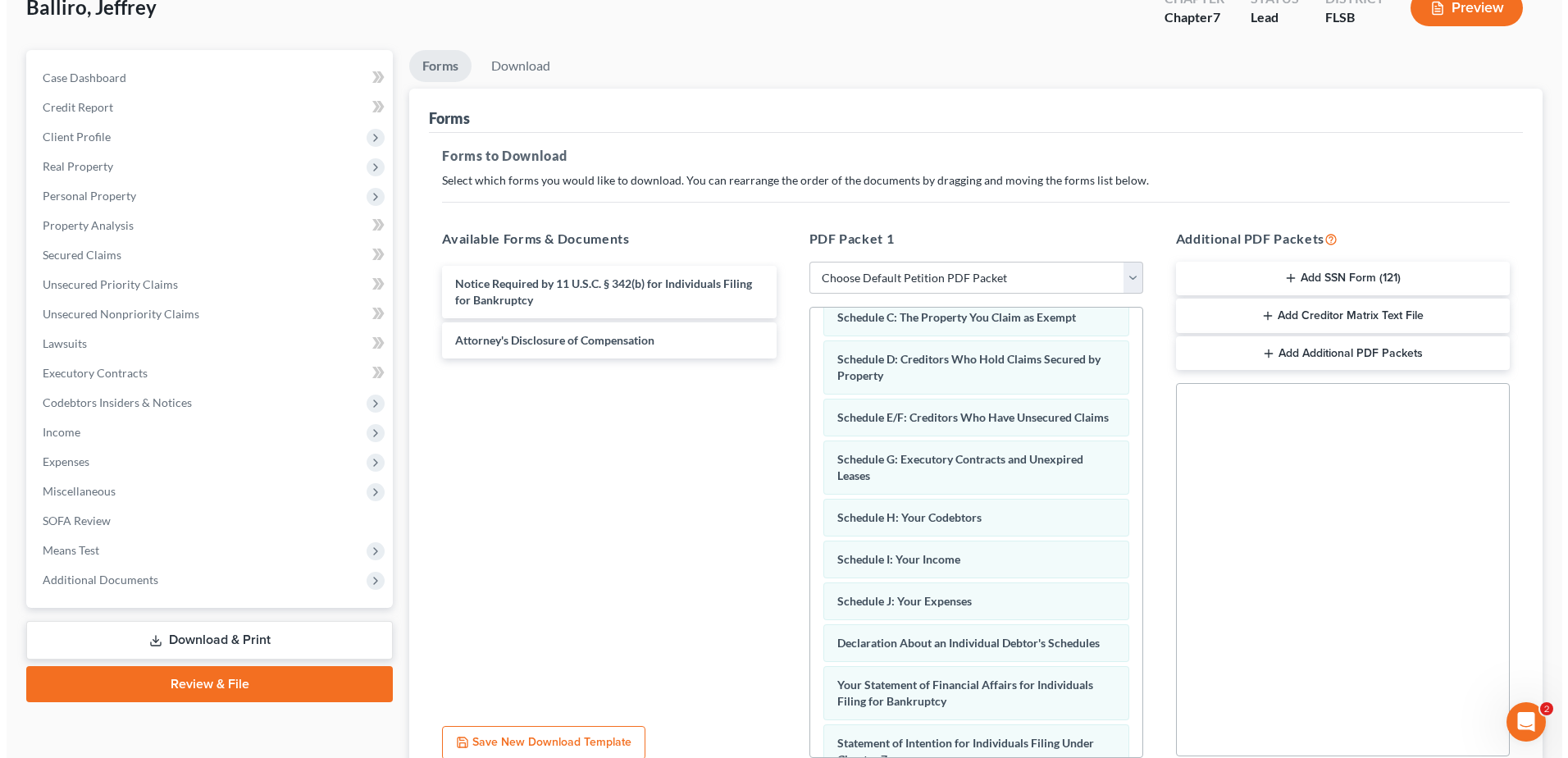 scroll, scrollTop: 0, scrollLeft: 0, axis: both 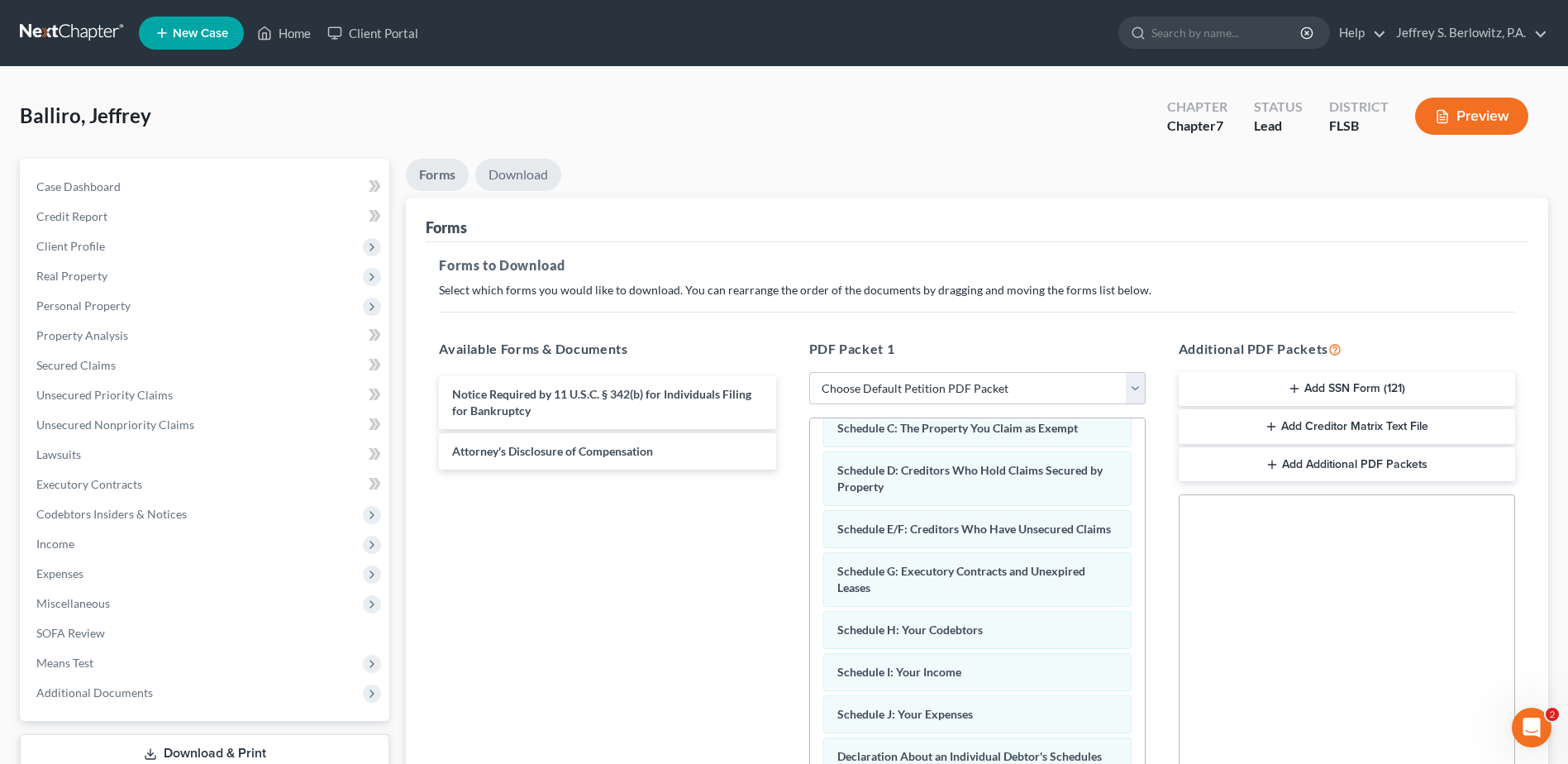 click on "Download" at bounding box center [518, 174] 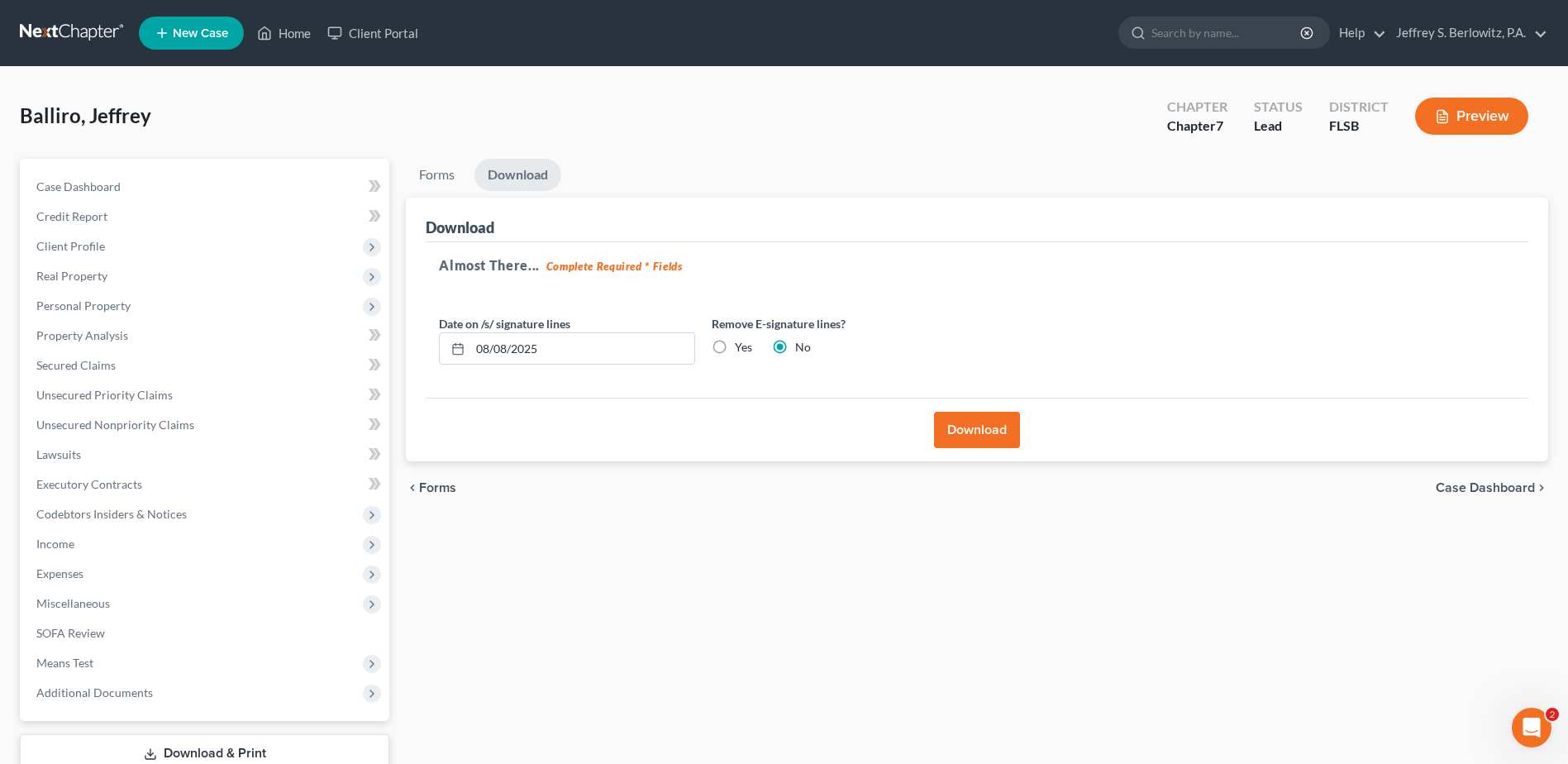 click on "Download" at bounding box center (977, 430) 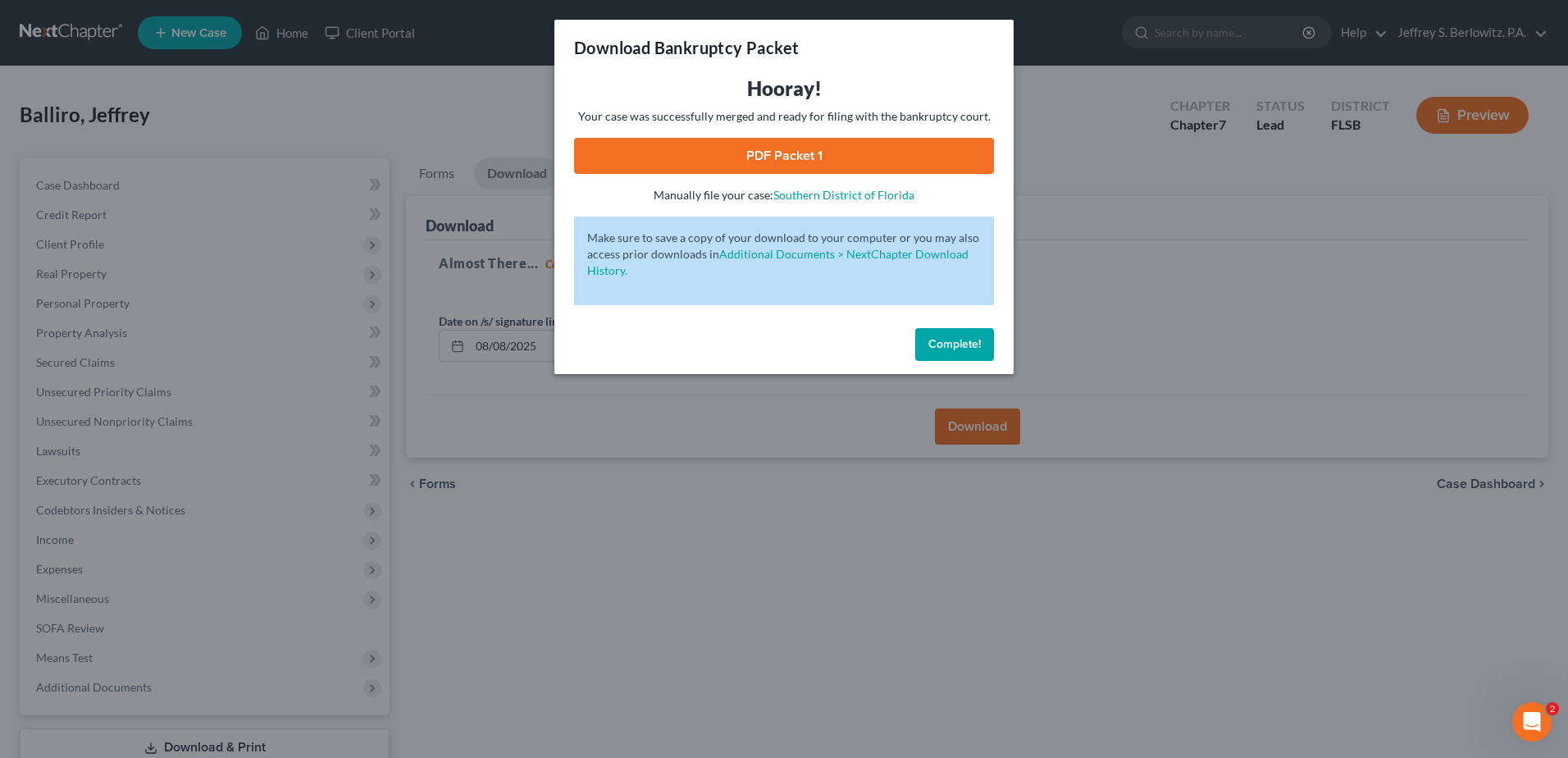 click on "PDF Packet 1" at bounding box center [784, 156] 